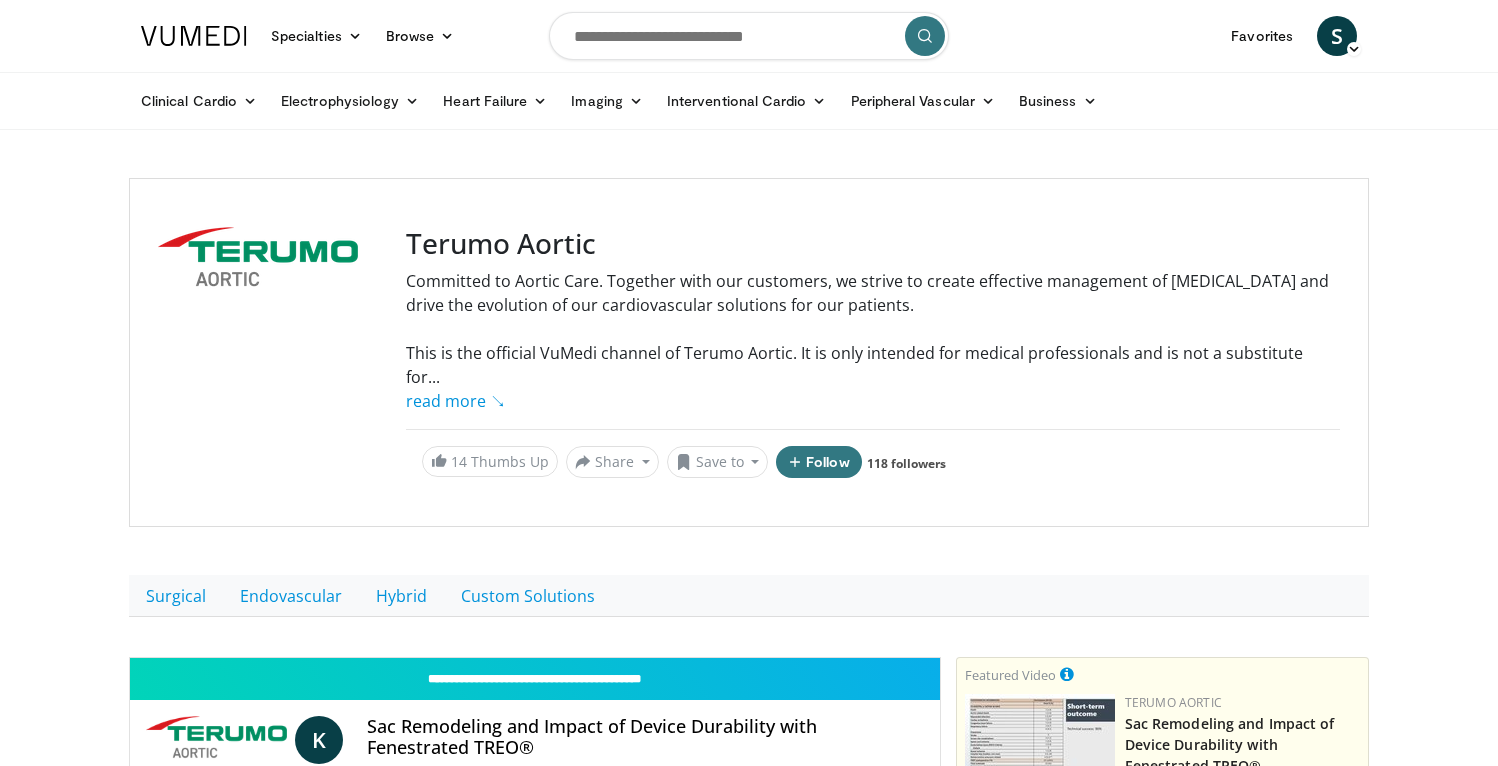scroll, scrollTop: 244, scrollLeft: 0, axis: vertical 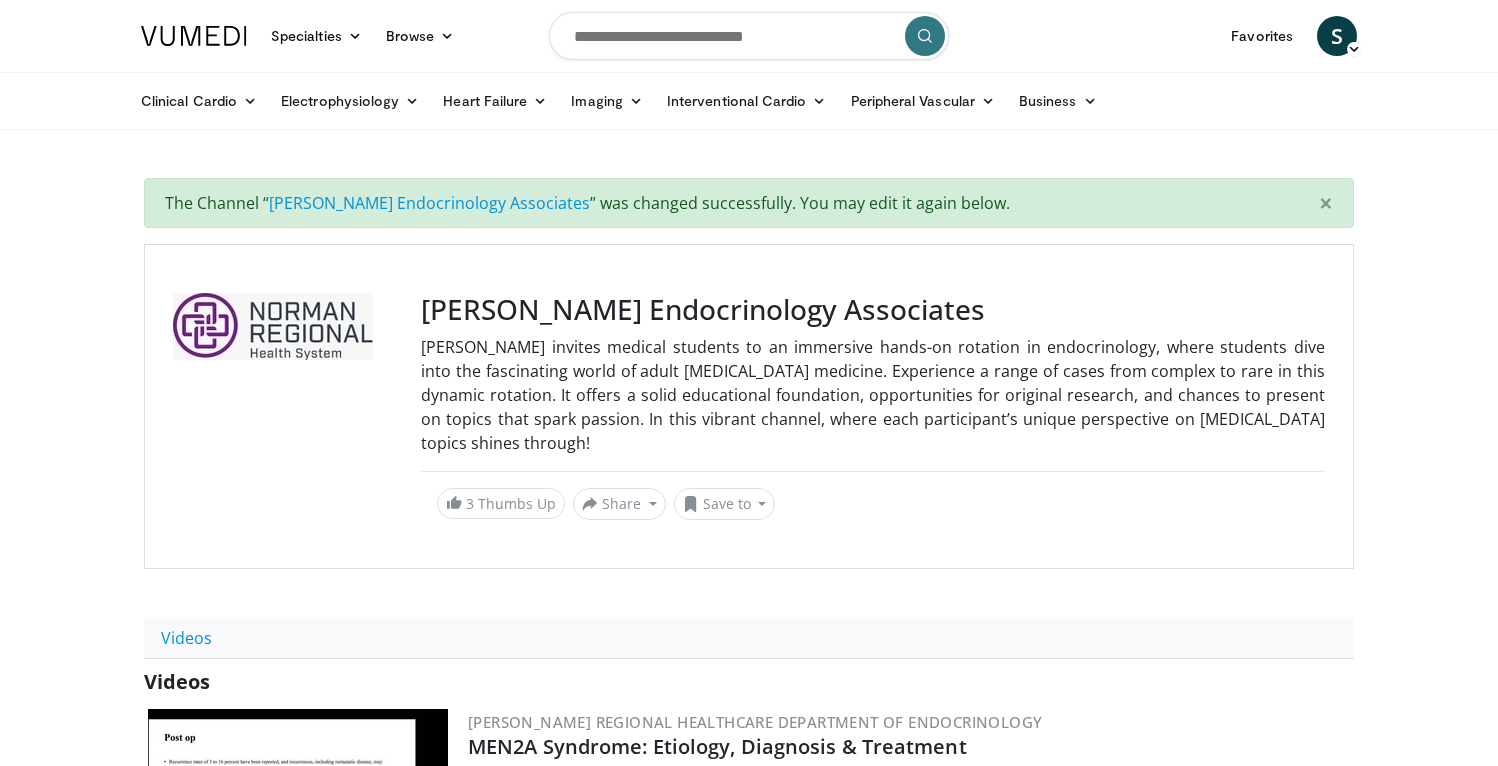 click on "Dr. Lubna Mirza invites medical students to an immersive hands-on rotation in endocrinology, where students dive into the fascinating world of adult endocrine medicine. Experience a range of cases from complex to rare in this dynamic rotation. It offers a solid educational foundation, opportunities for original research, and chances to present on topics that spark passion. In this vibrant channel, where each participant’s unique perspective on endocrine topics shines through!" at bounding box center [873, 395] 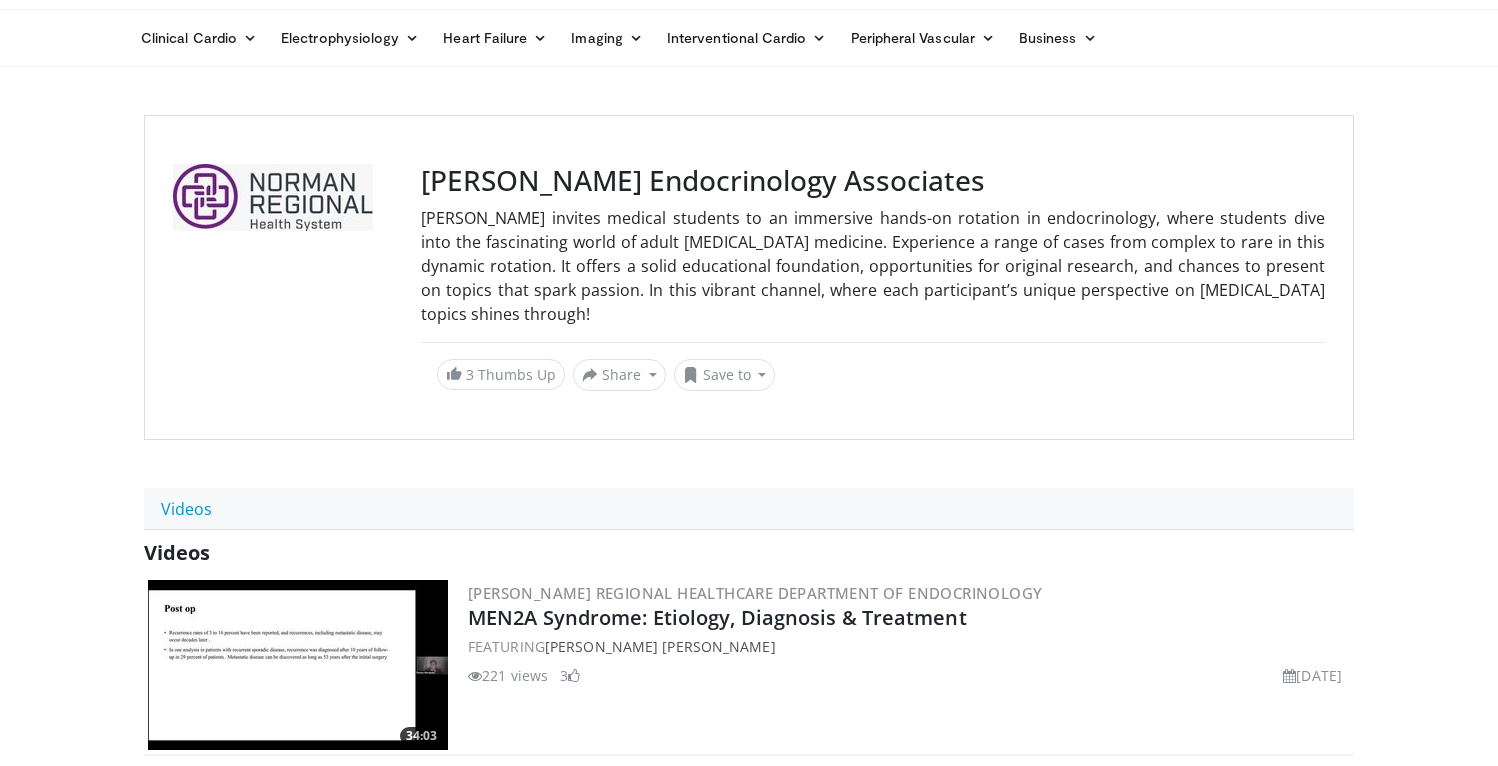 scroll, scrollTop: 57, scrollLeft: 0, axis: vertical 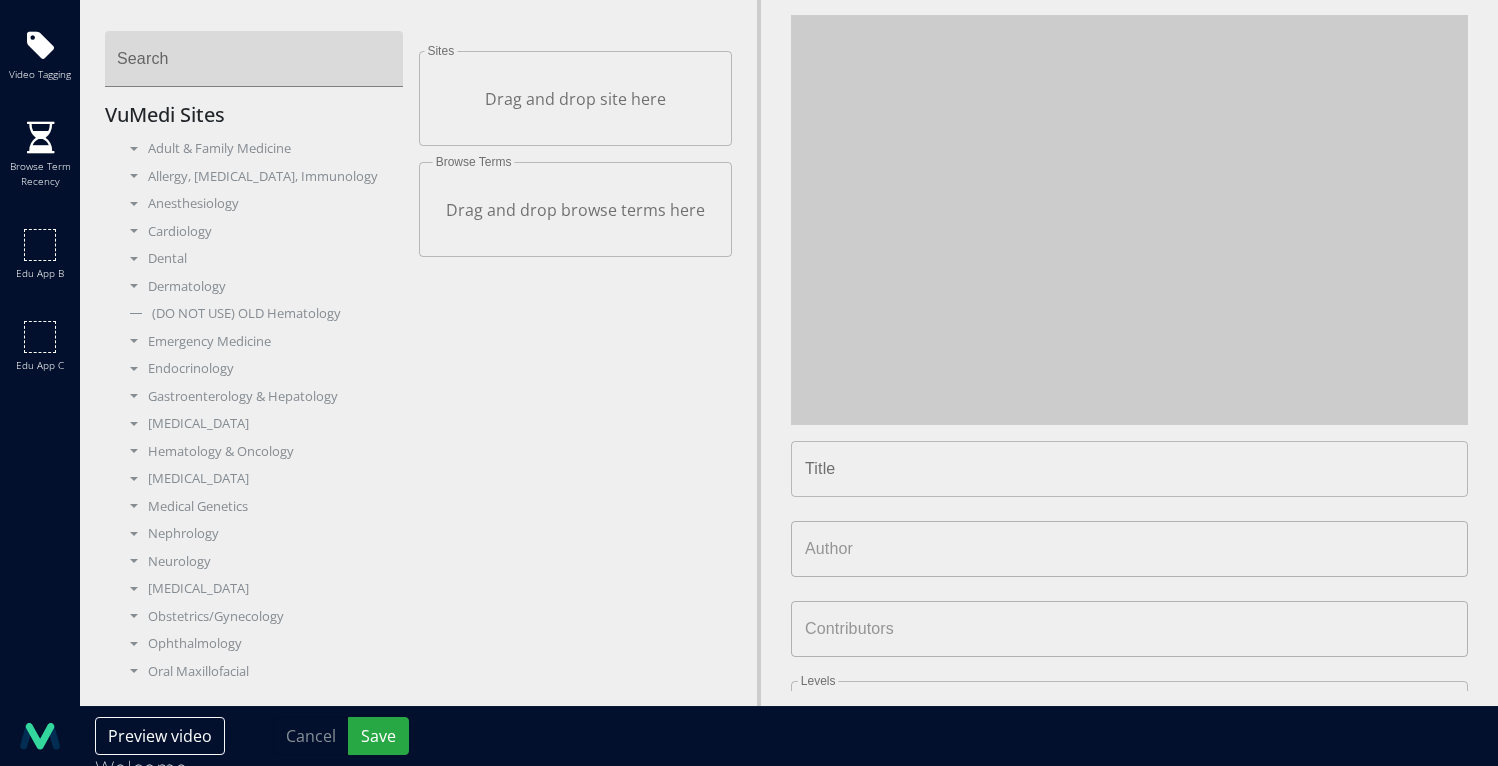 type on "**********" 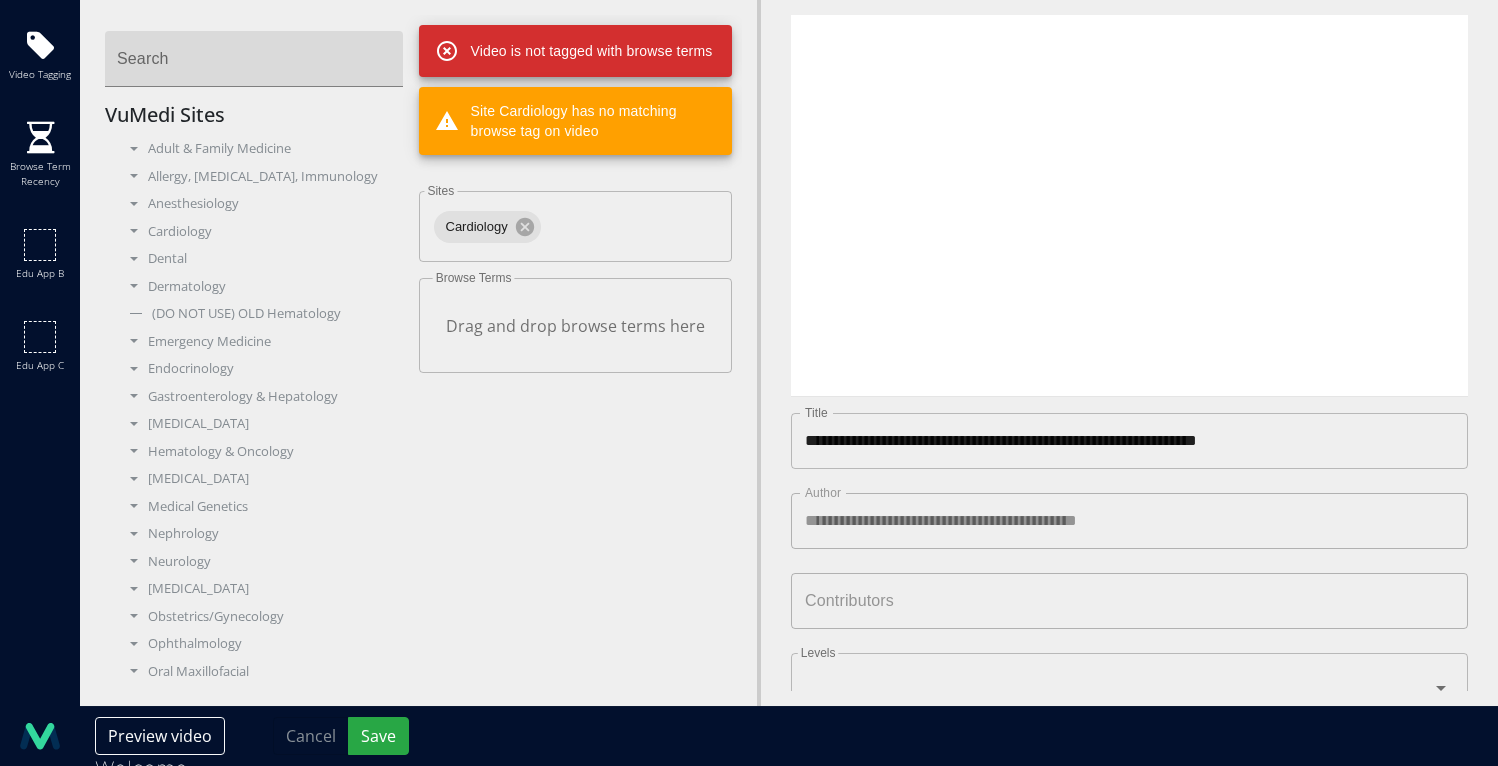 scroll, scrollTop: 0, scrollLeft: 0, axis: both 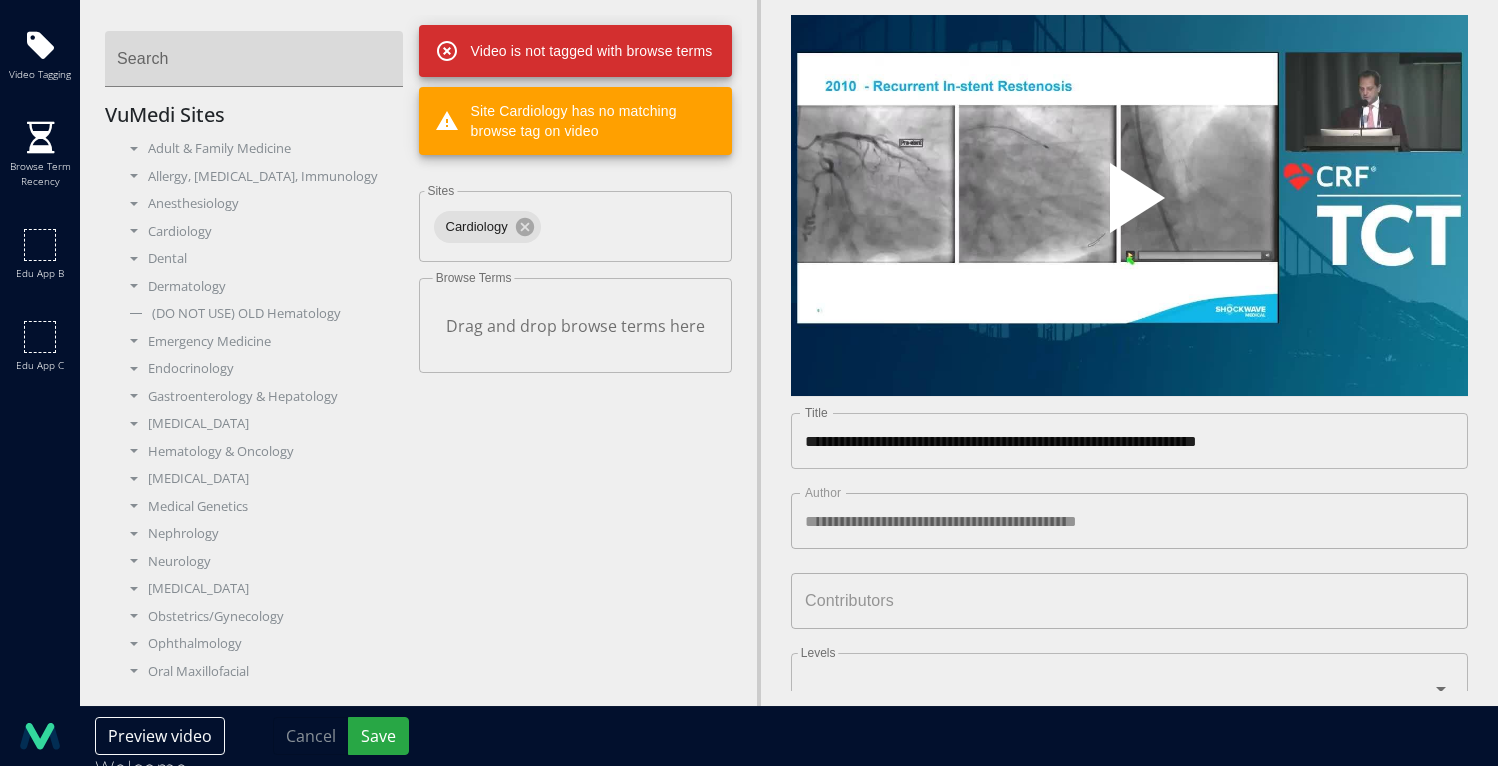 click at bounding box center (1130, 206) 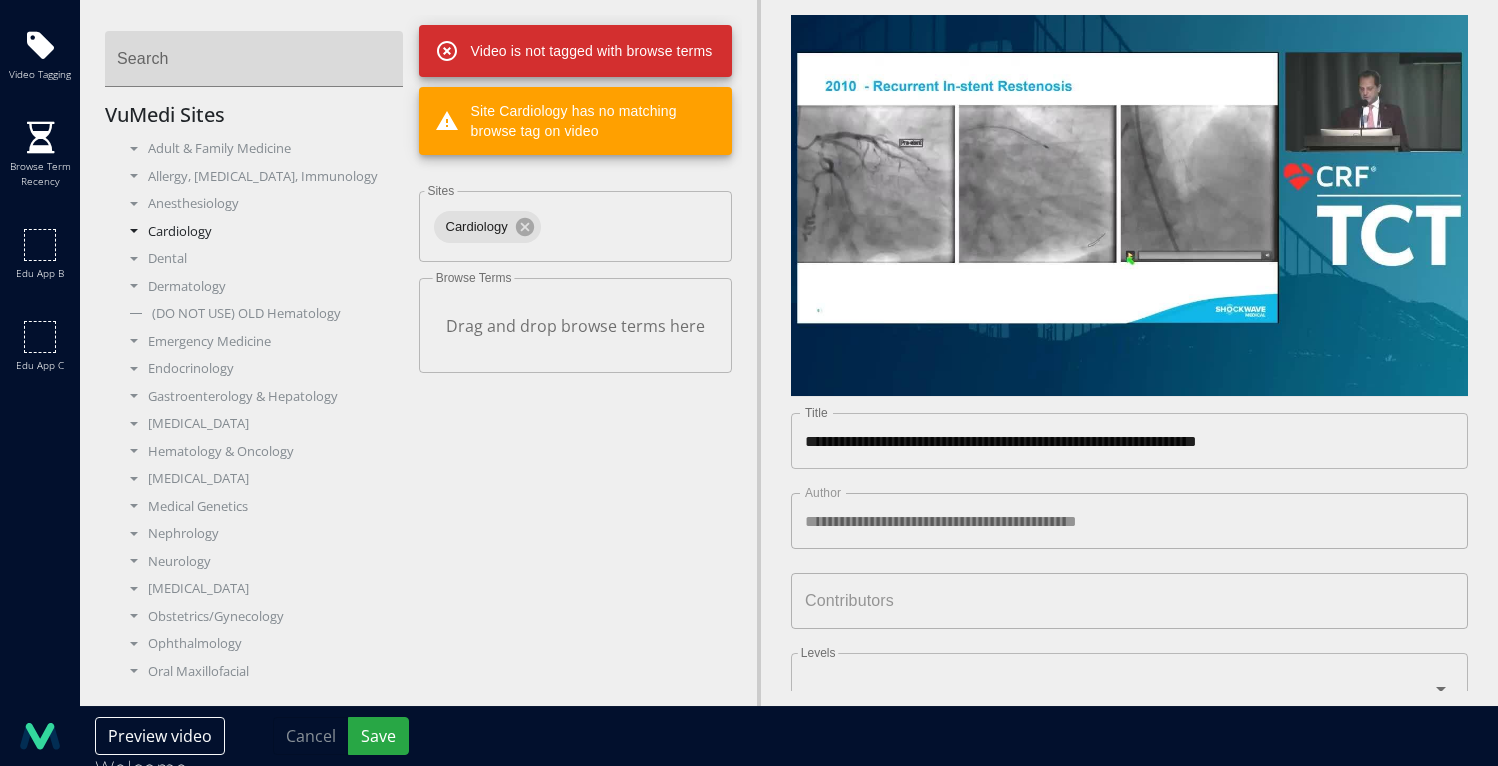 click on "Cardiology" at bounding box center [262, 232] 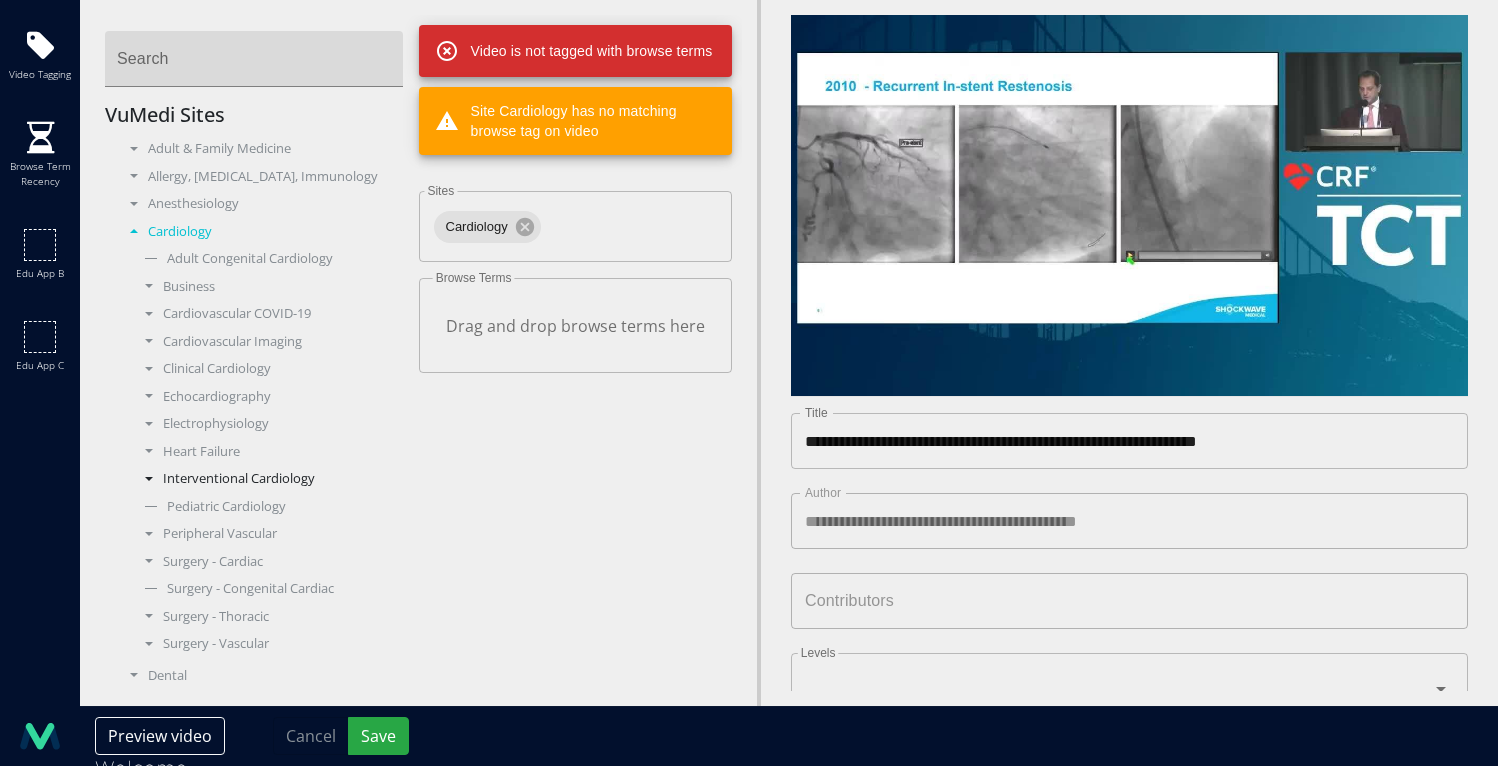 click on "Interventional Cardiology" at bounding box center [269, 479] 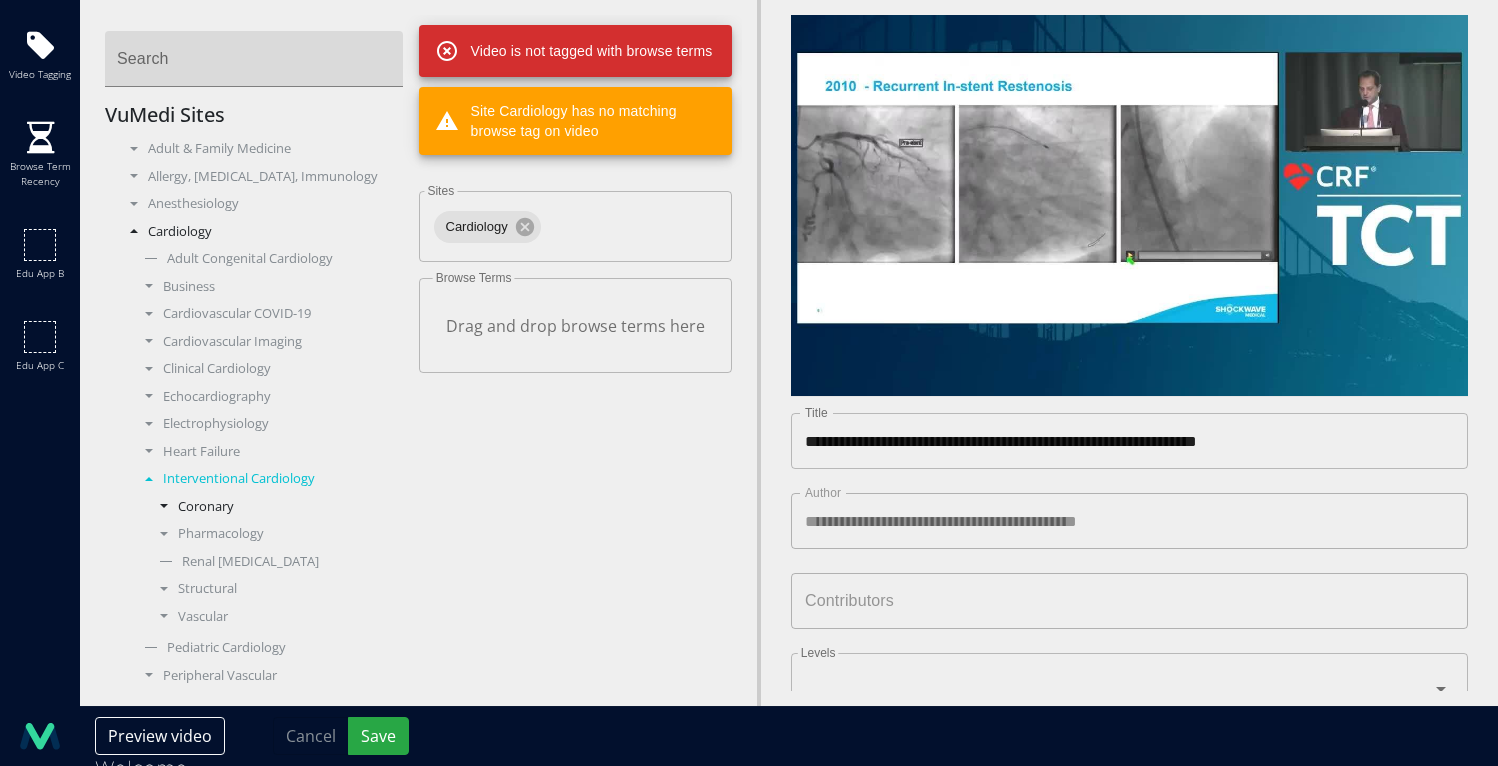 click on "Coronary" at bounding box center (277, 507) 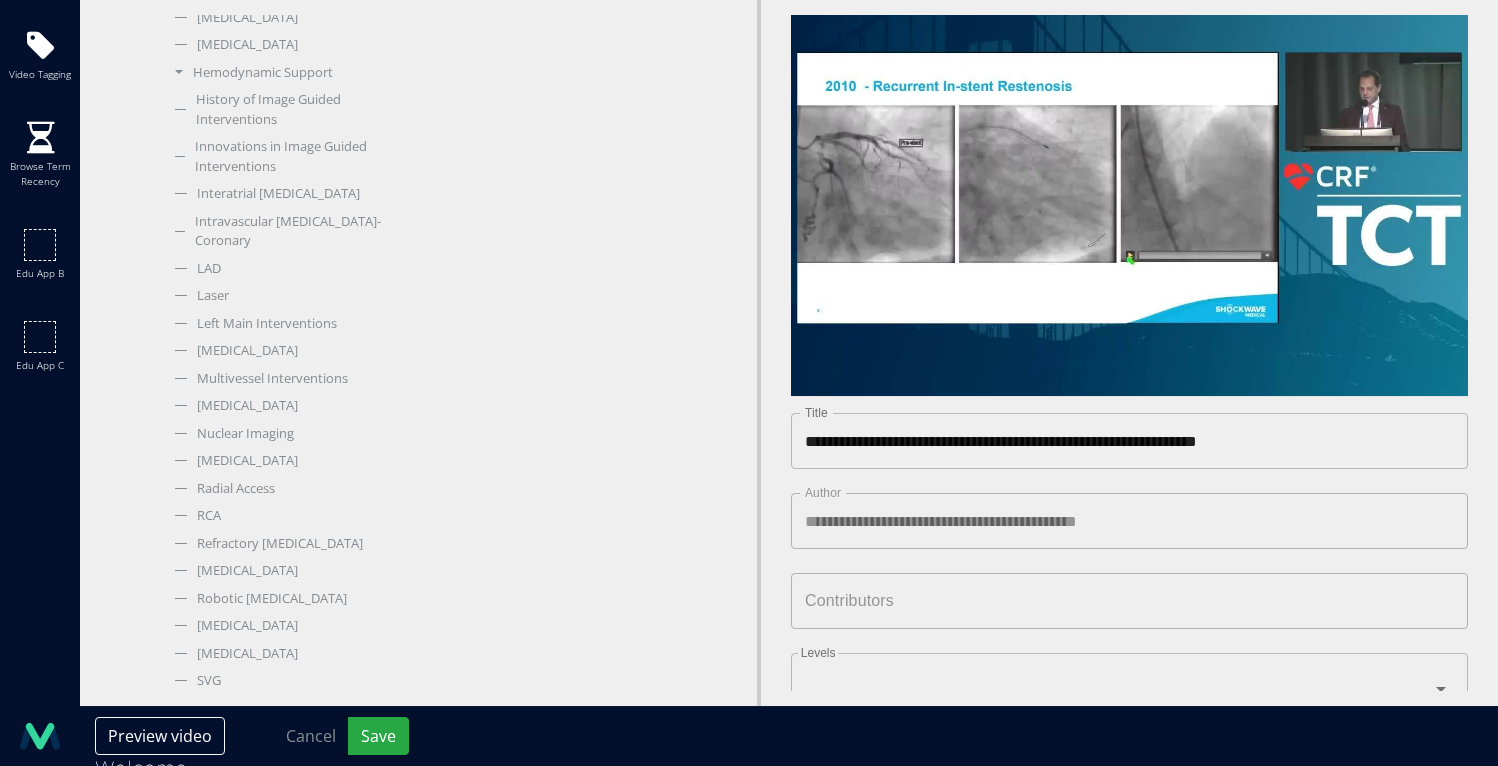 scroll, scrollTop: 936, scrollLeft: 0, axis: vertical 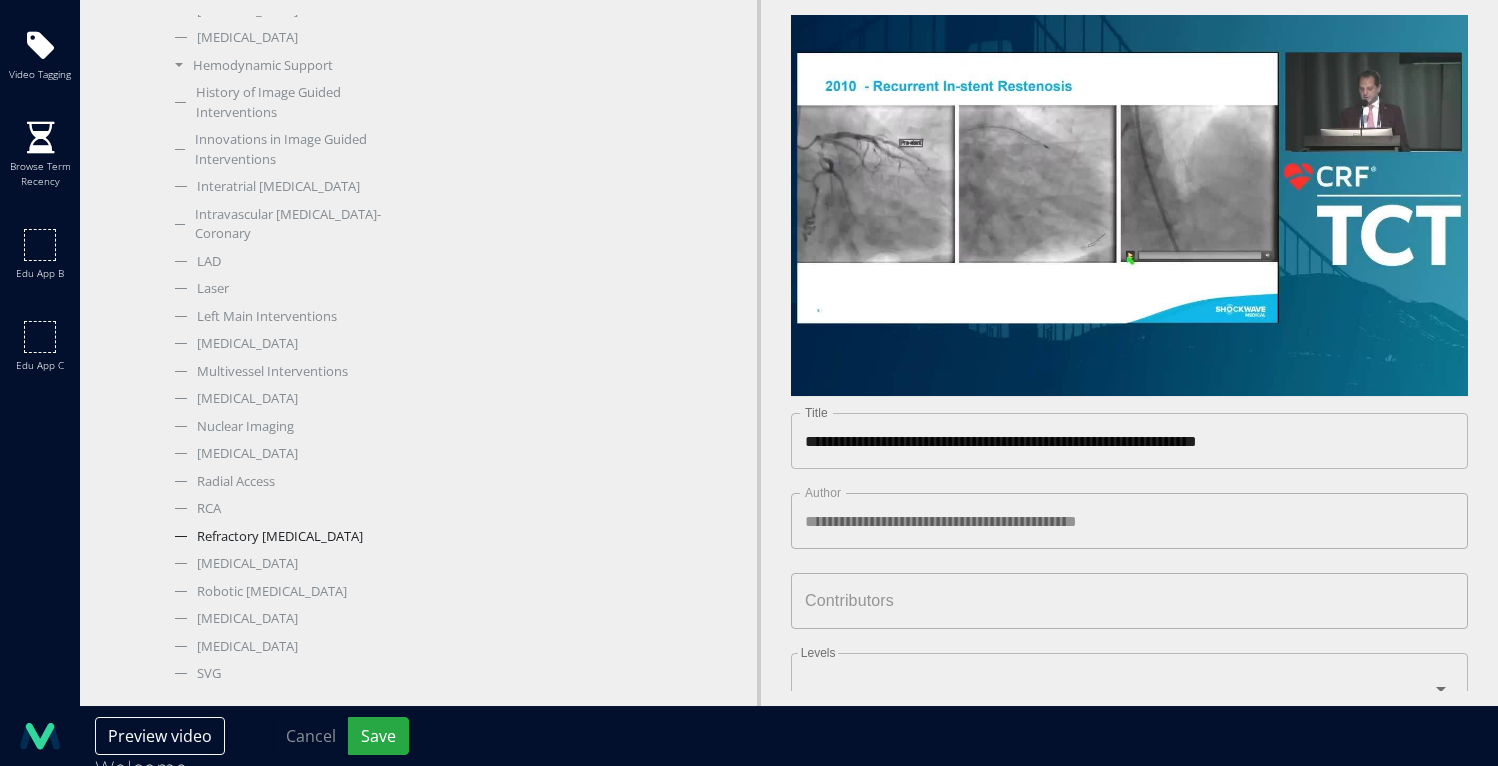 click on "Refractory [MEDICAL_DATA]" at bounding box center [284, 537] 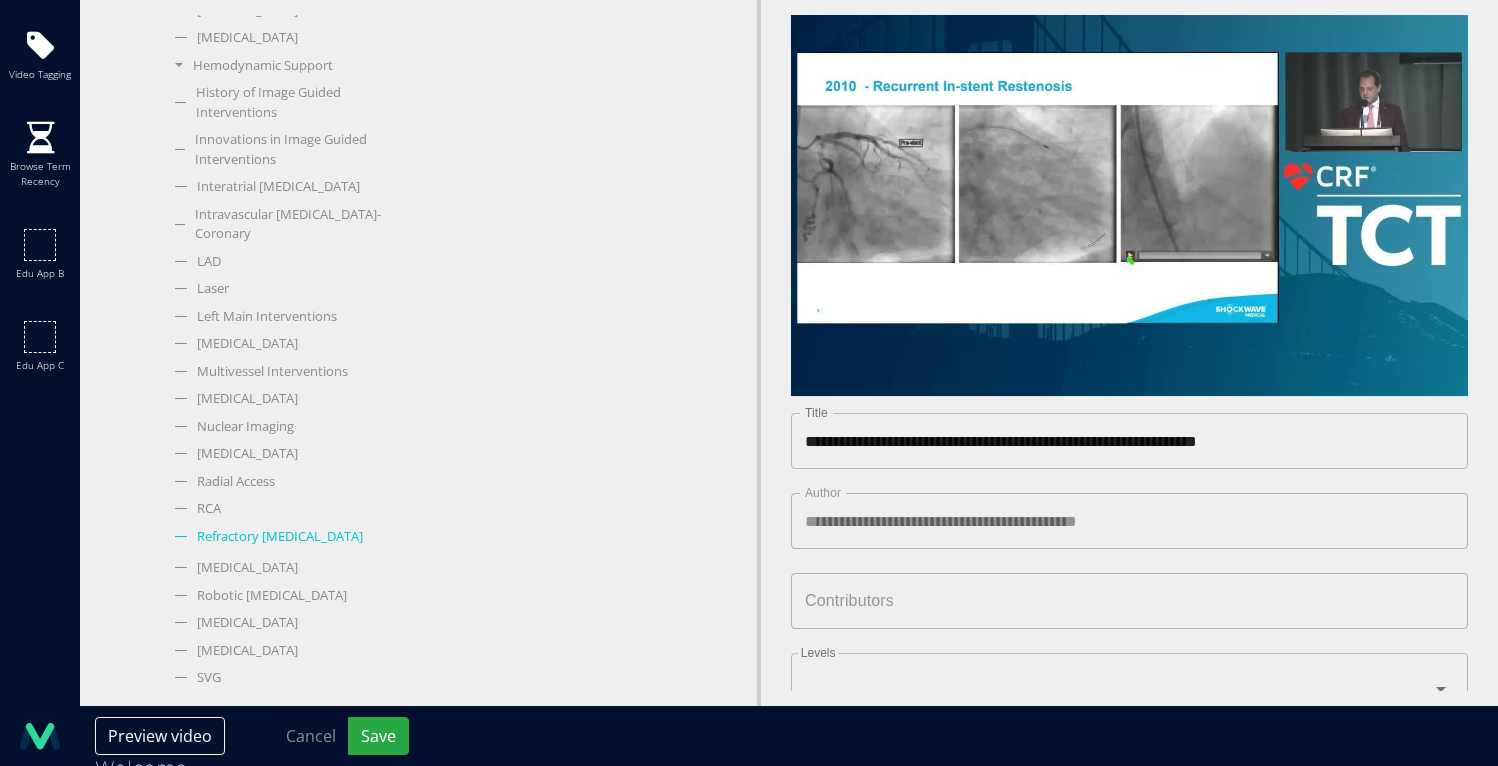 click on "Refractory [MEDICAL_DATA]" at bounding box center (284, 537) 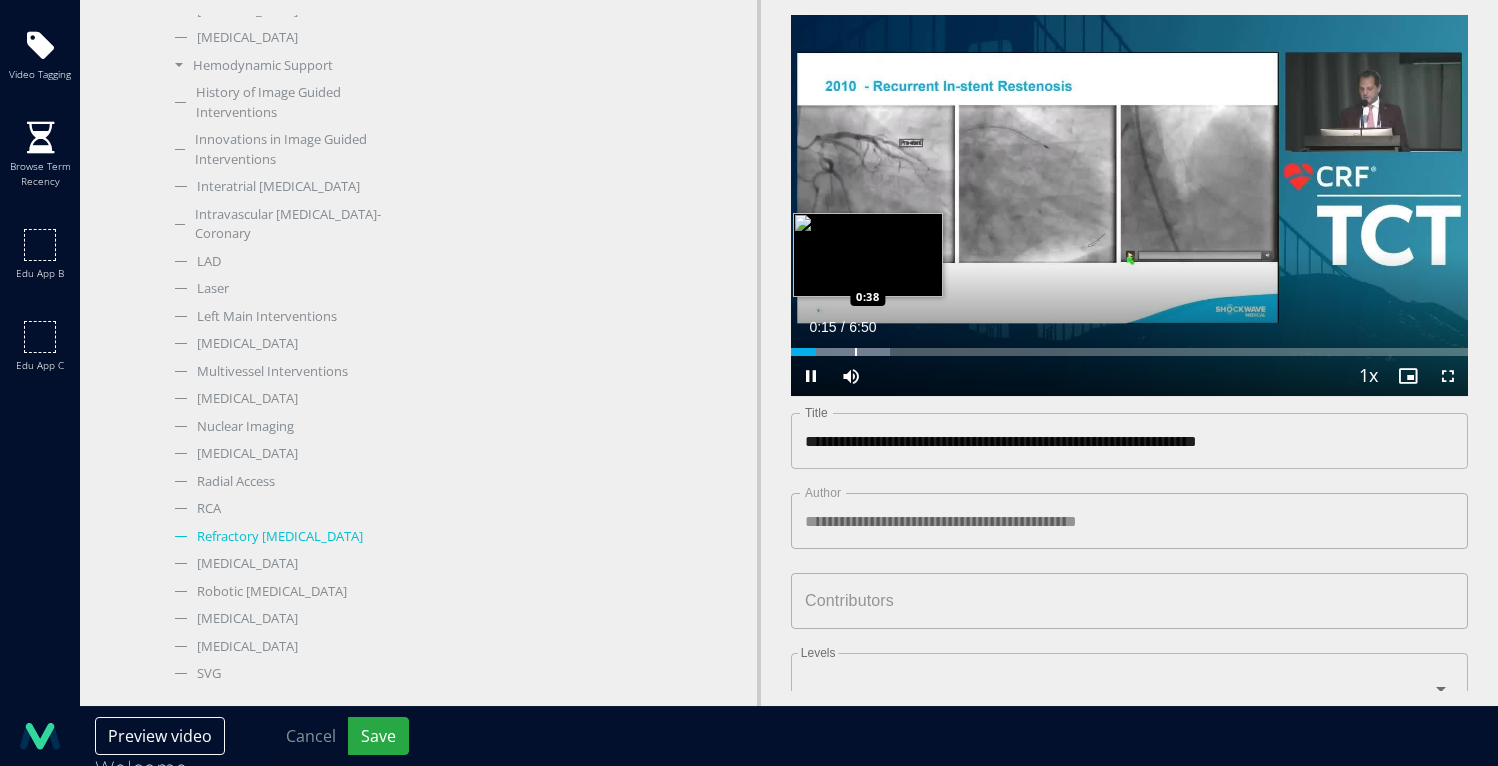 click at bounding box center (856, 352) 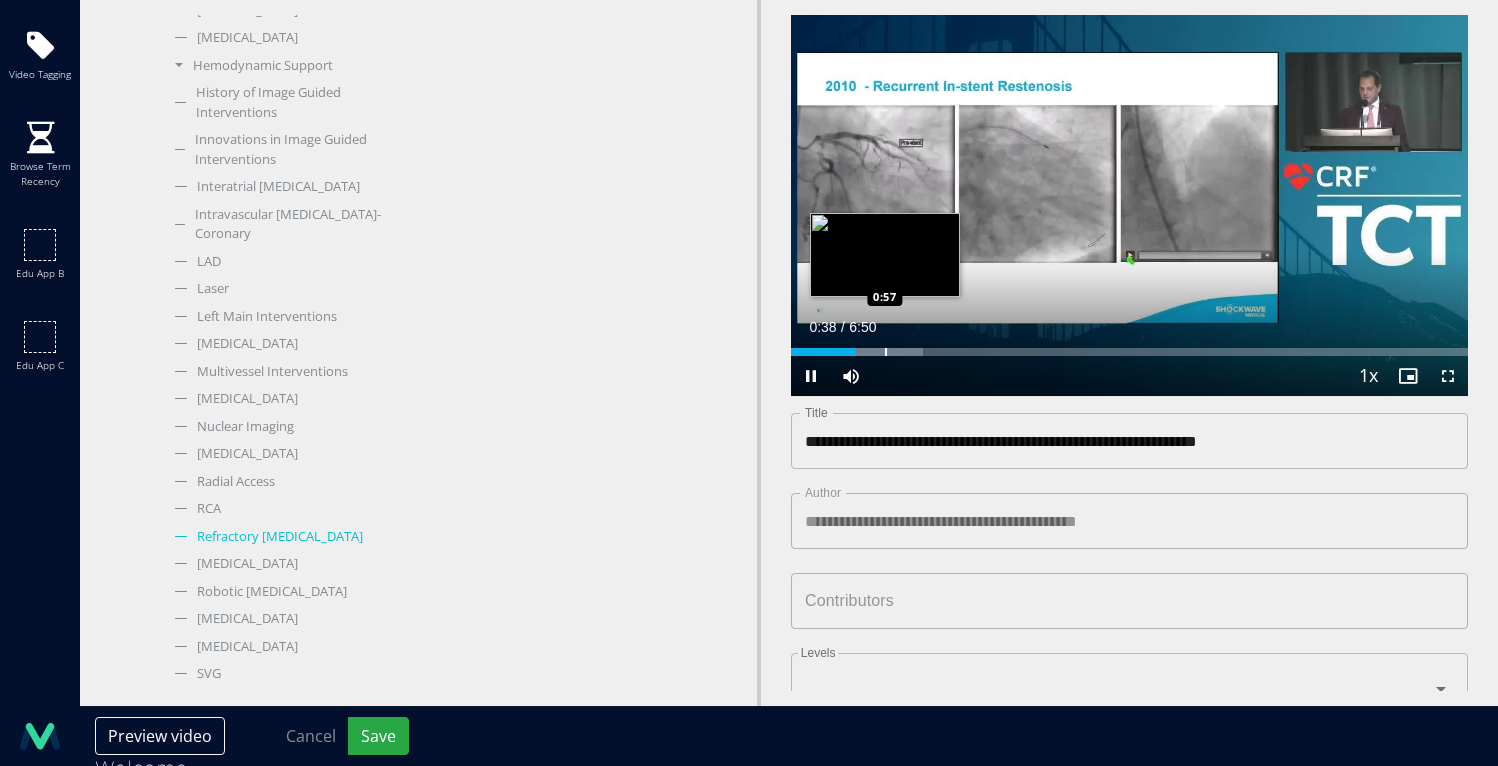 click on "Loaded :  19.47% 0:39 0:57" at bounding box center (1129, 346) 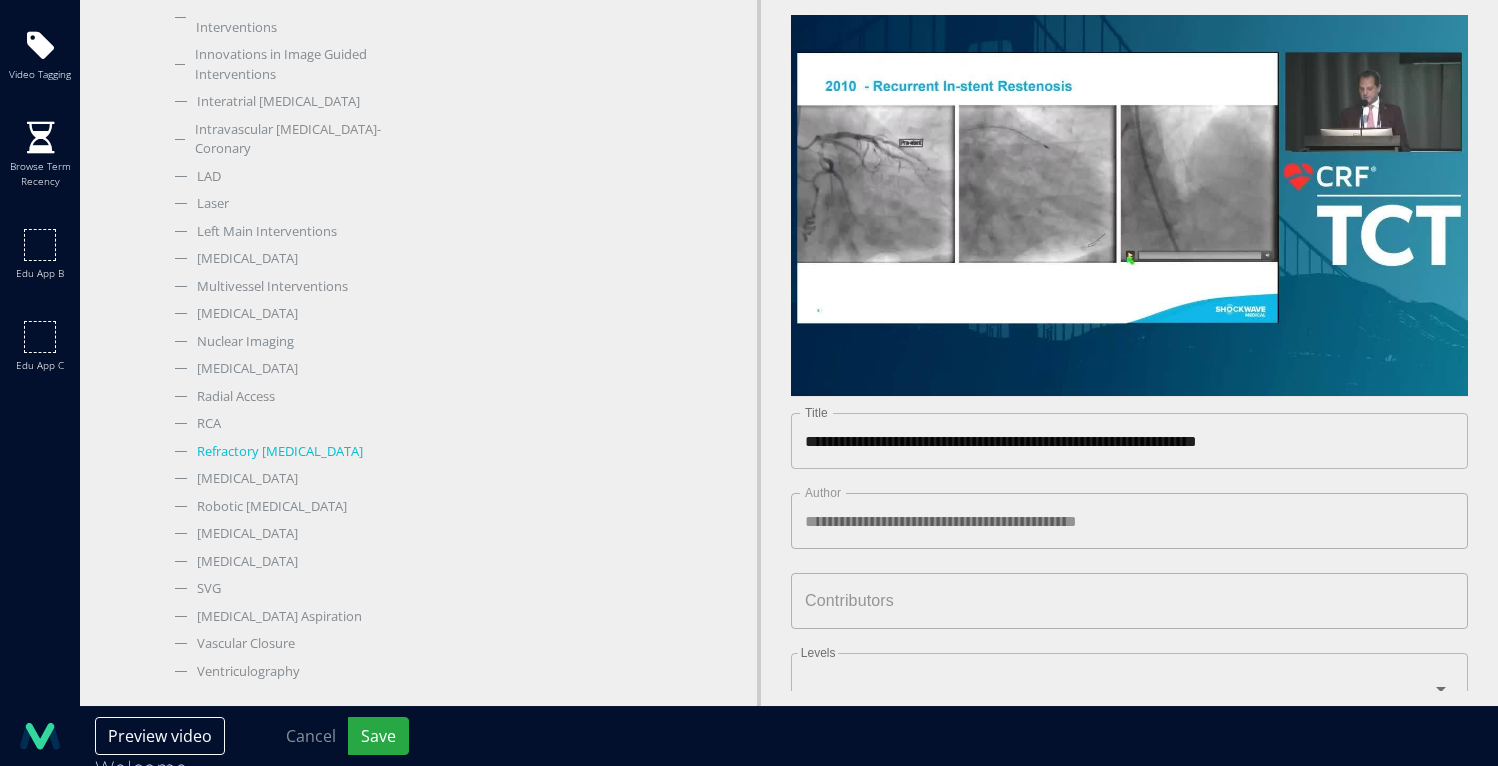 scroll, scrollTop: 1026, scrollLeft: 0, axis: vertical 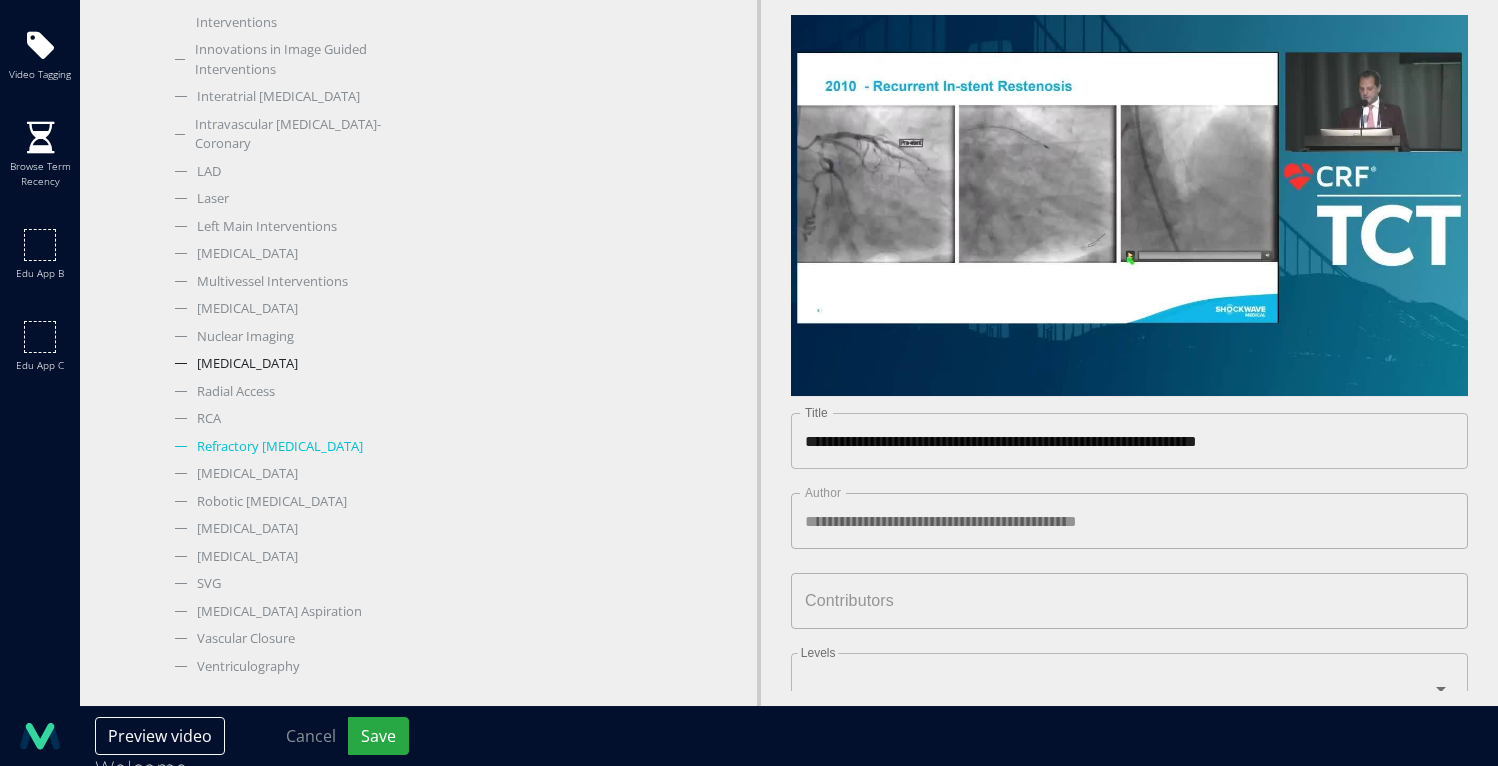 click on "[MEDICAL_DATA]" at bounding box center [284, 364] 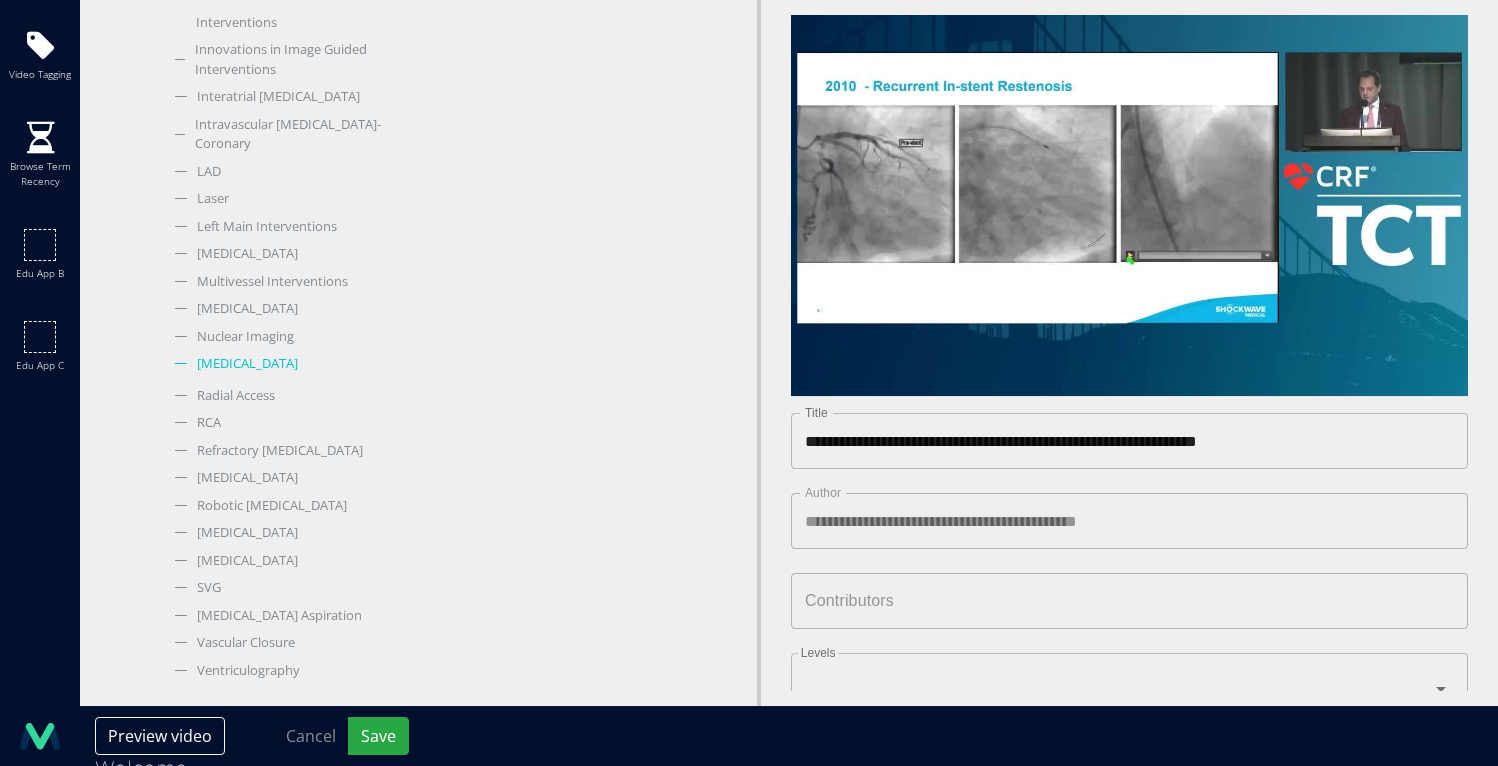 click on "[MEDICAL_DATA]" at bounding box center (284, 364) 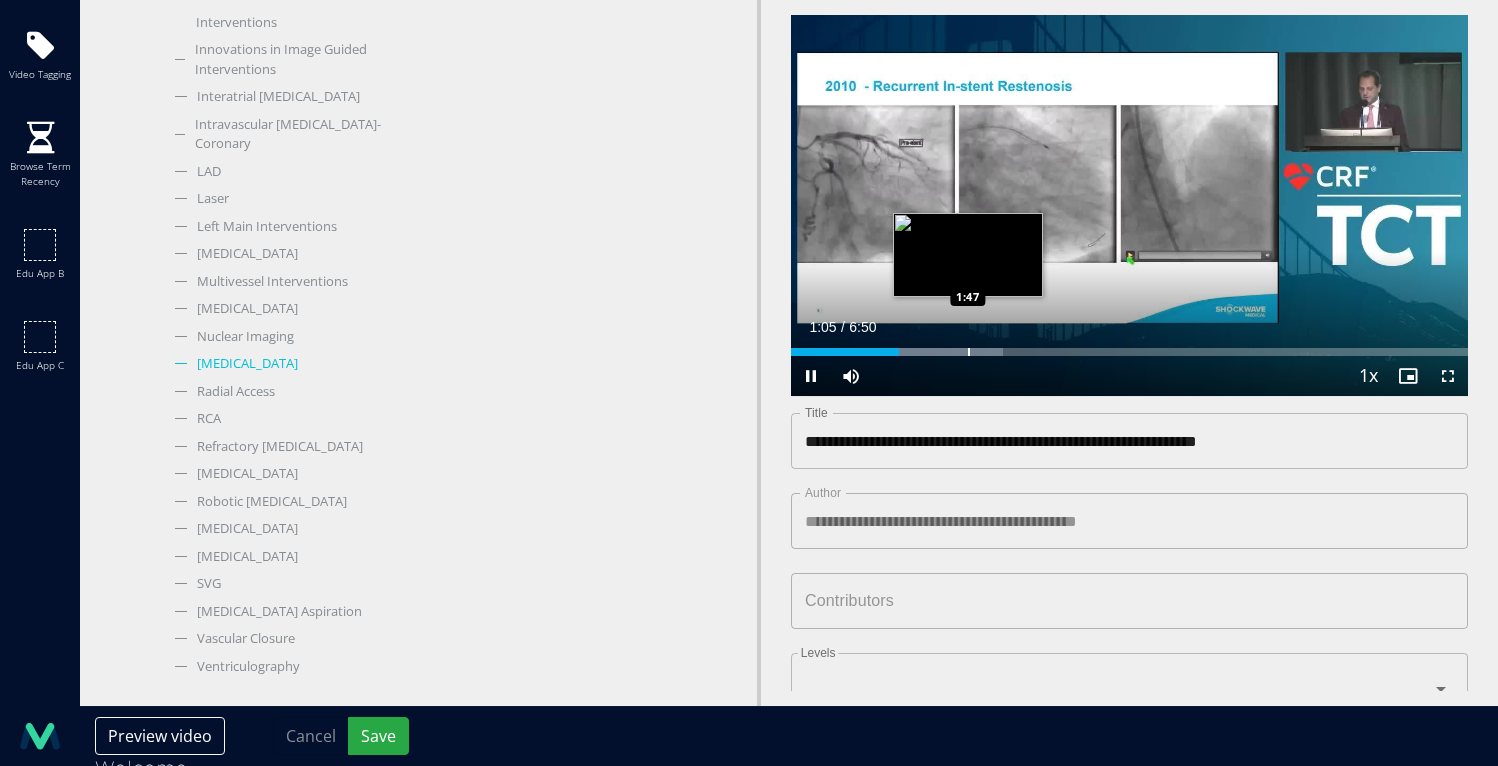 click on "Loaded :  31.37% 1:05 1:47" at bounding box center (1129, 346) 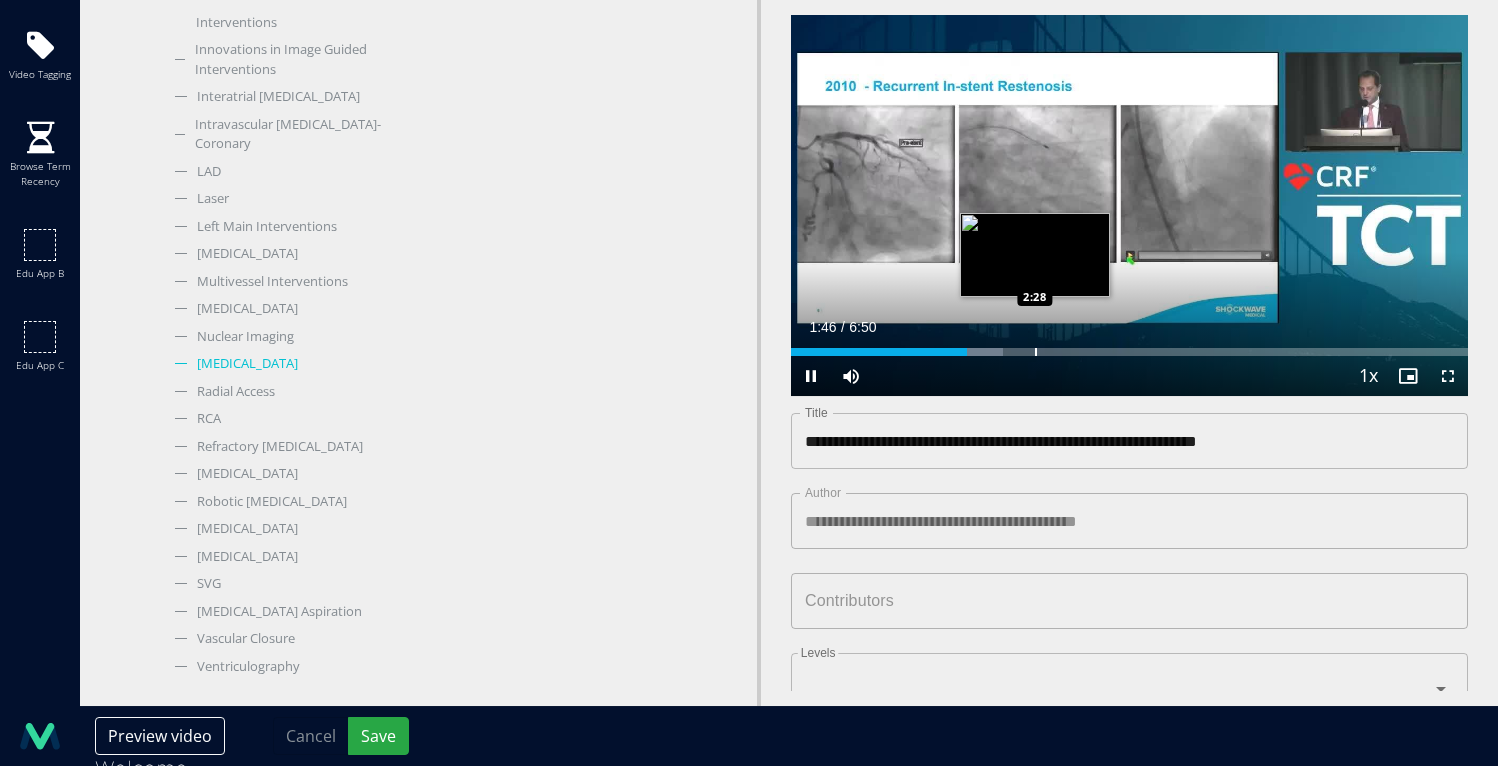 click on "Loaded :  31.37% 1:46 2:28" at bounding box center (1129, 346) 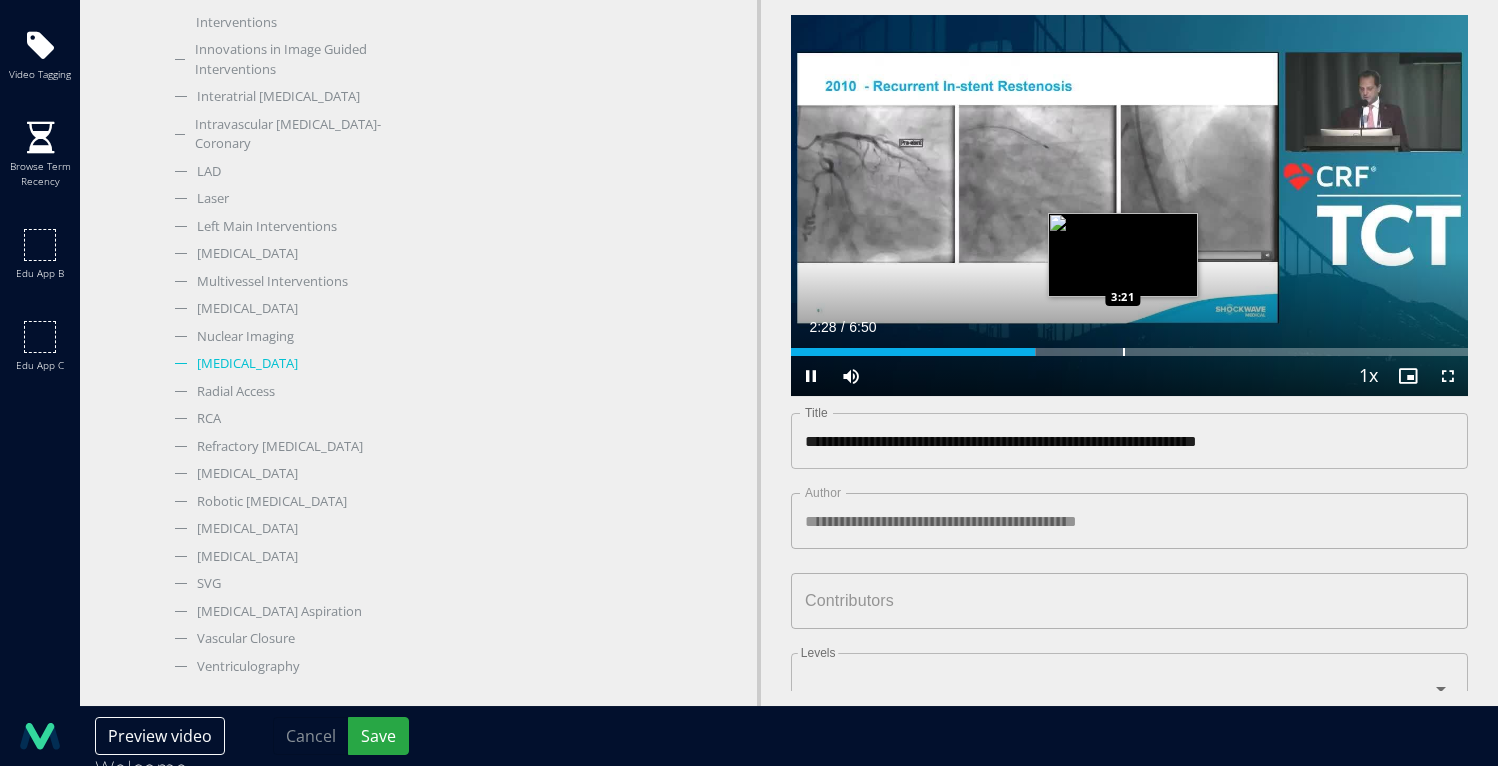 click on "Loaded :  36.20% 2:28 3:21" at bounding box center (1129, 346) 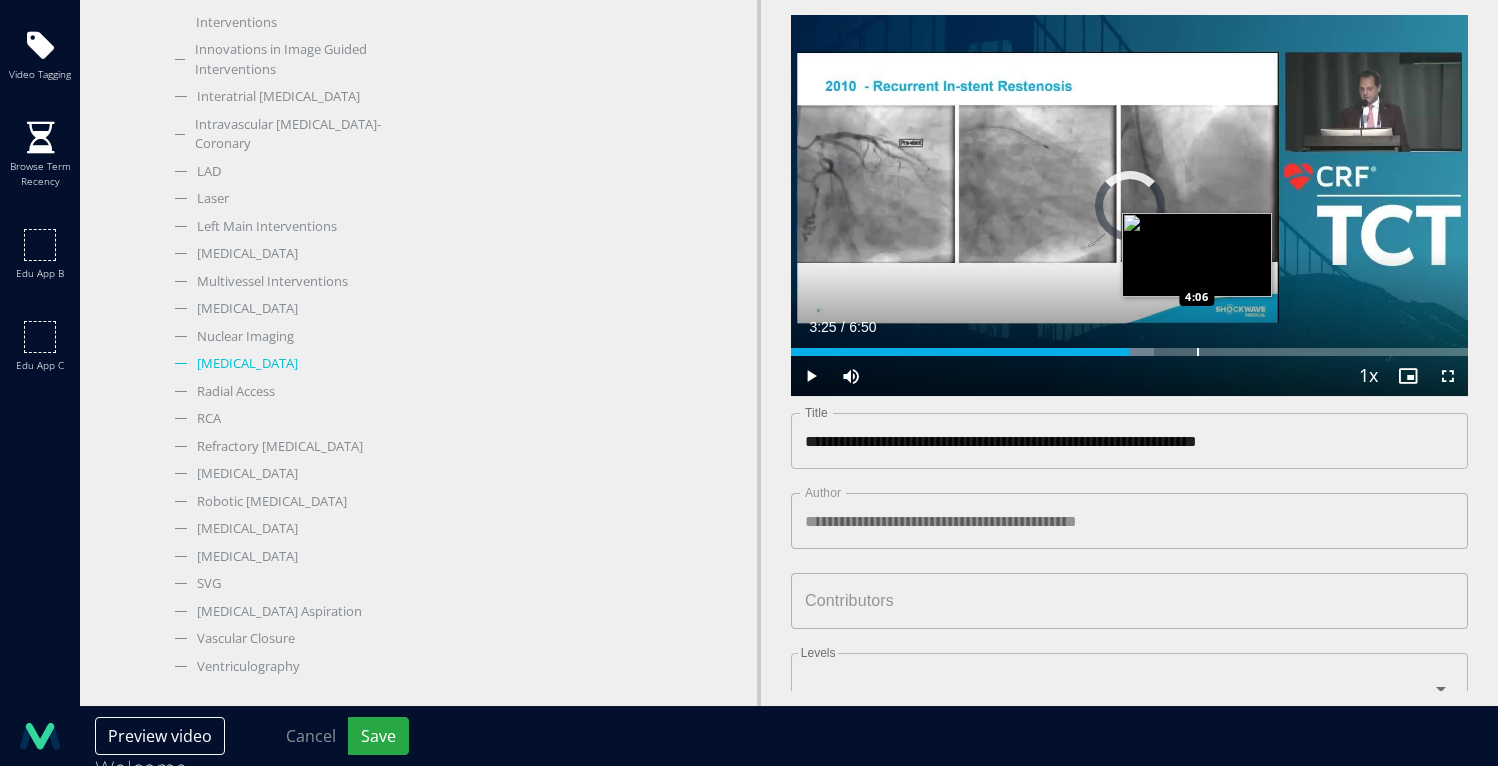 click on "Loaded :  53.55% 3:25 4:06" at bounding box center [1129, 346] 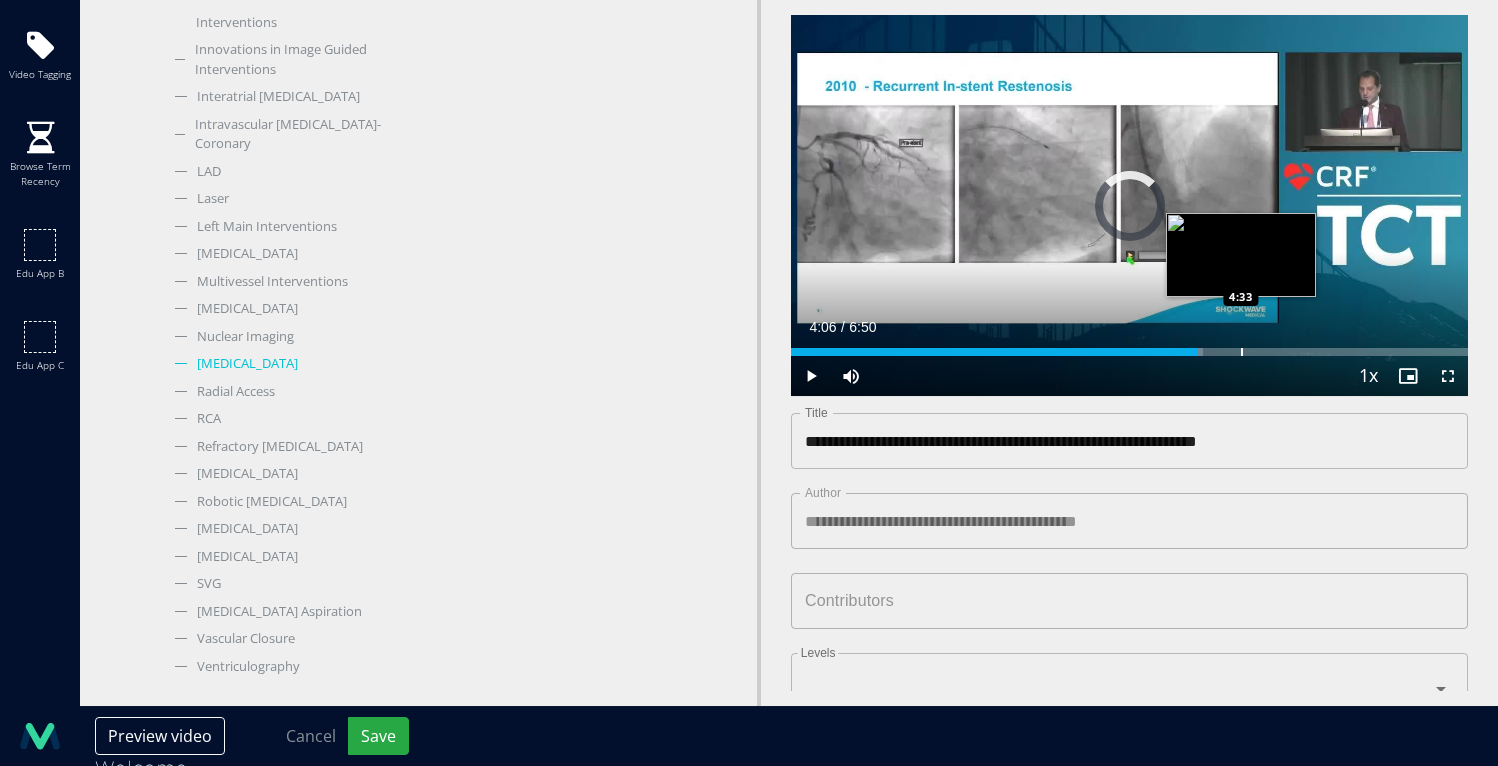 click at bounding box center (1242, 352) 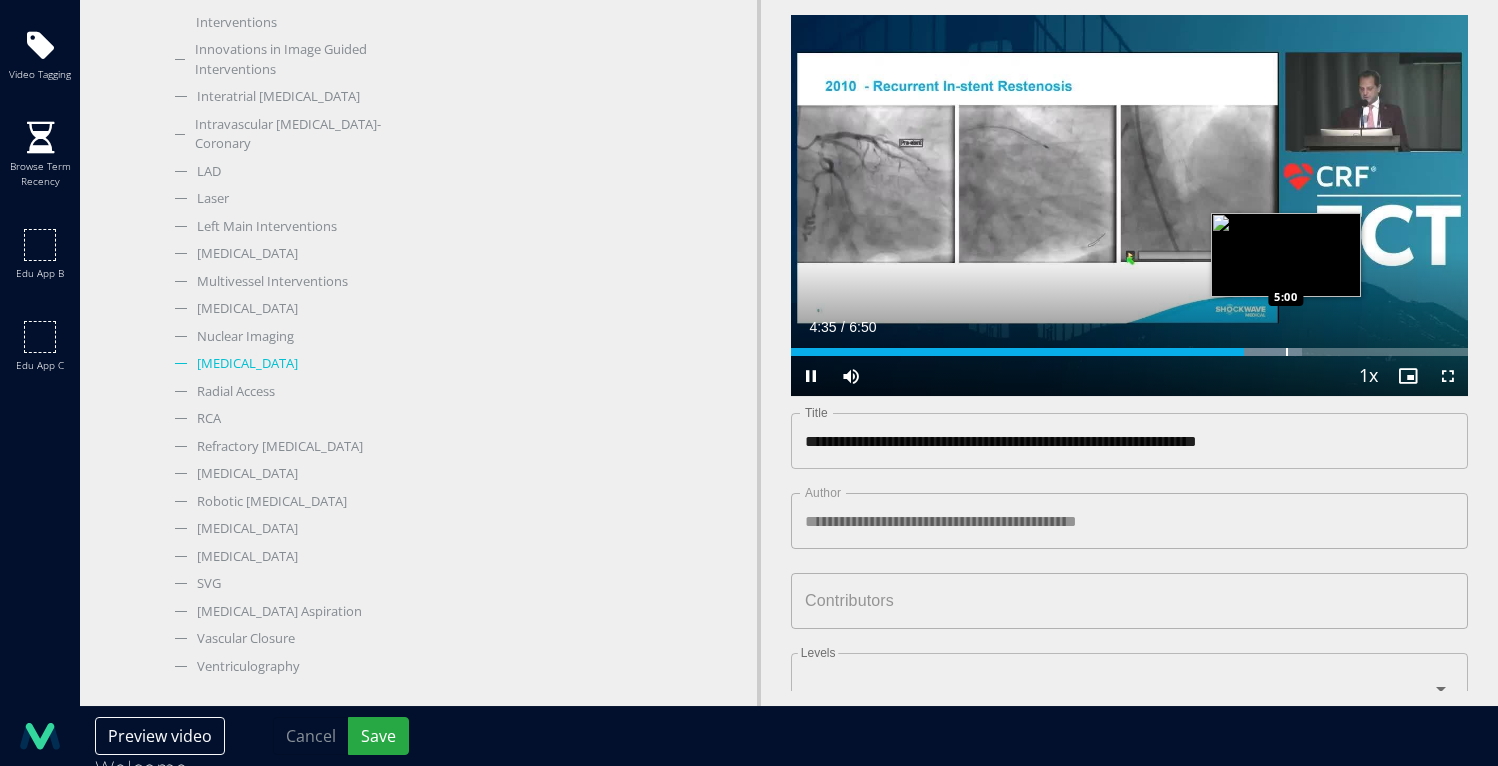 click at bounding box center (1287, 352) 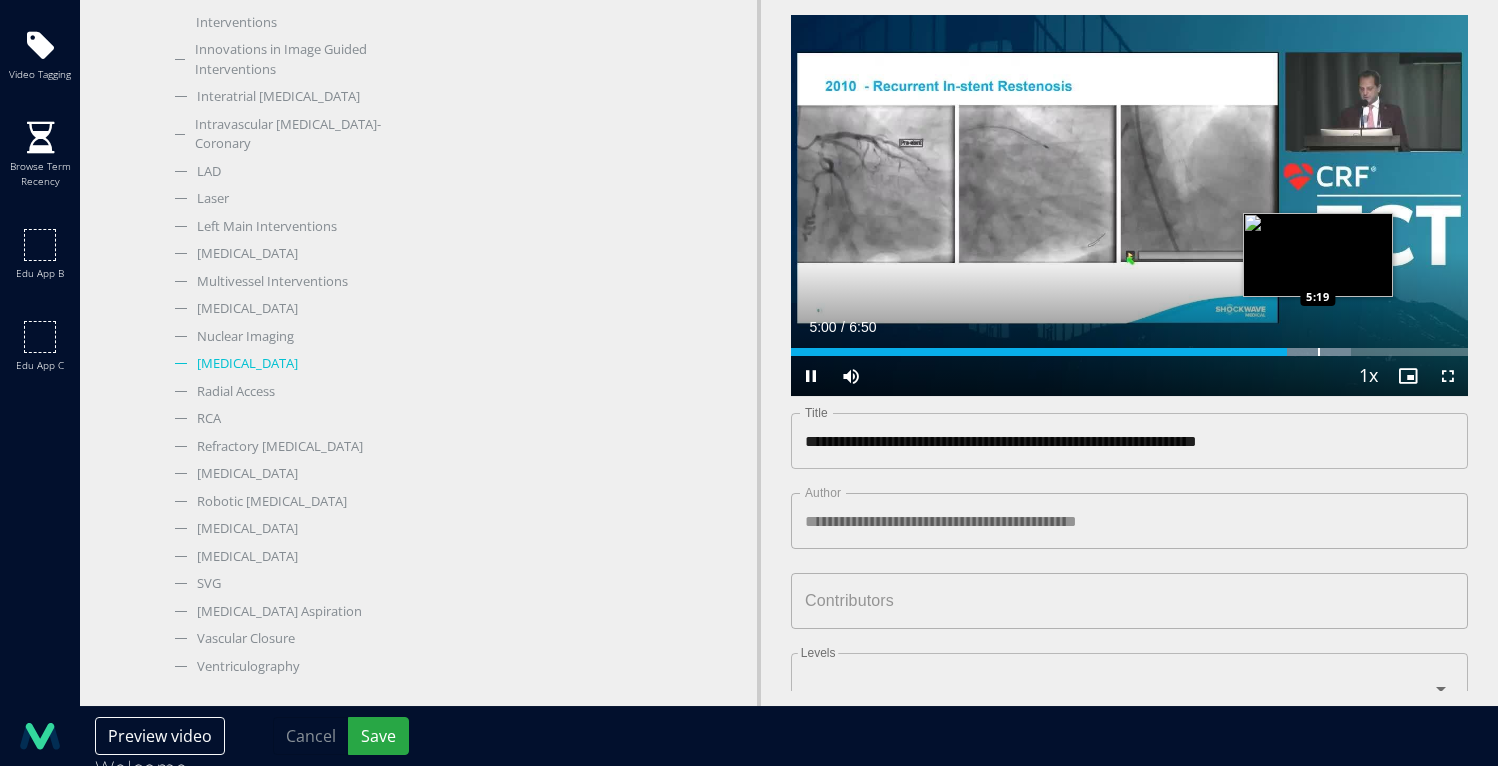 click at bounding box center (1319, 352) 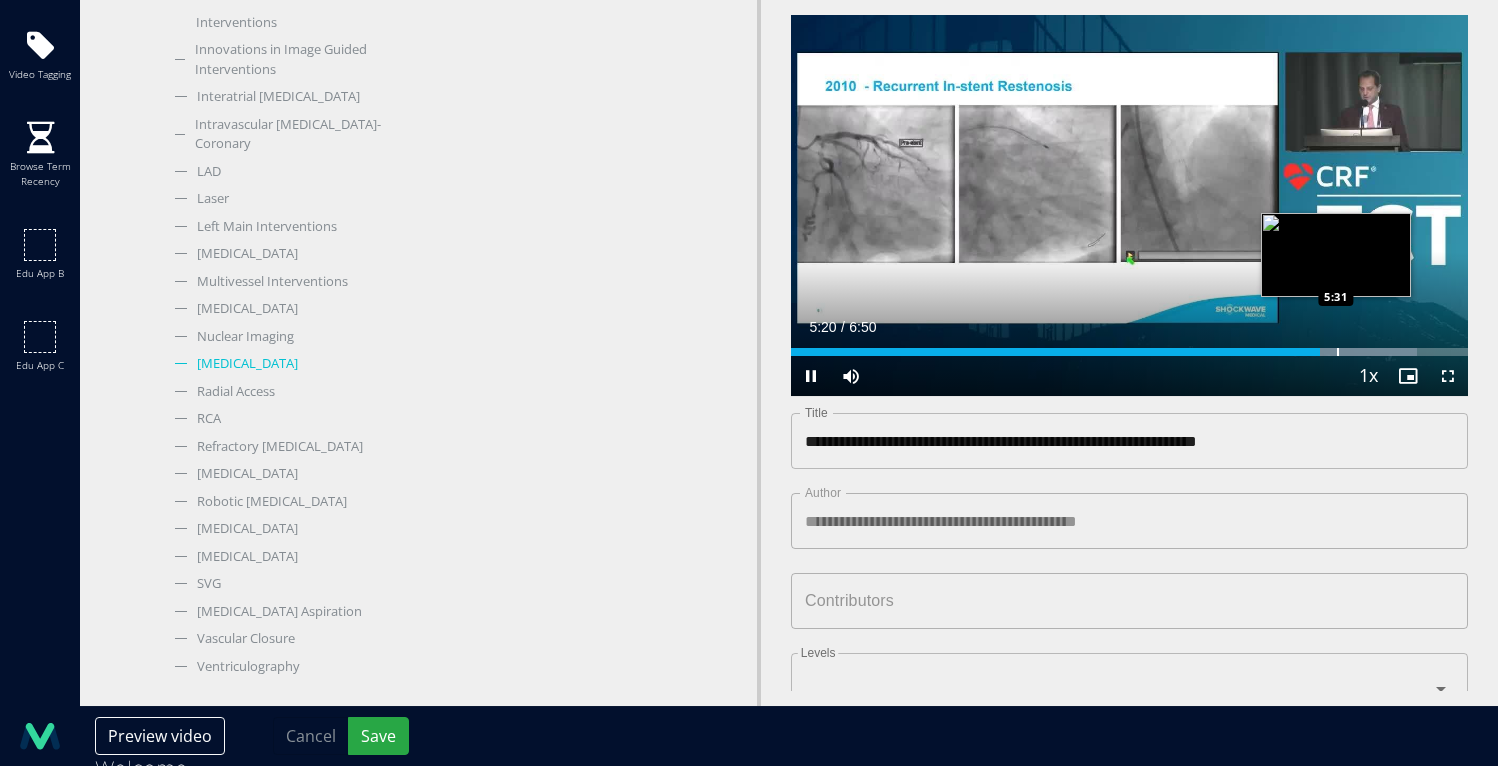 click at bounding box center [1338, 352] 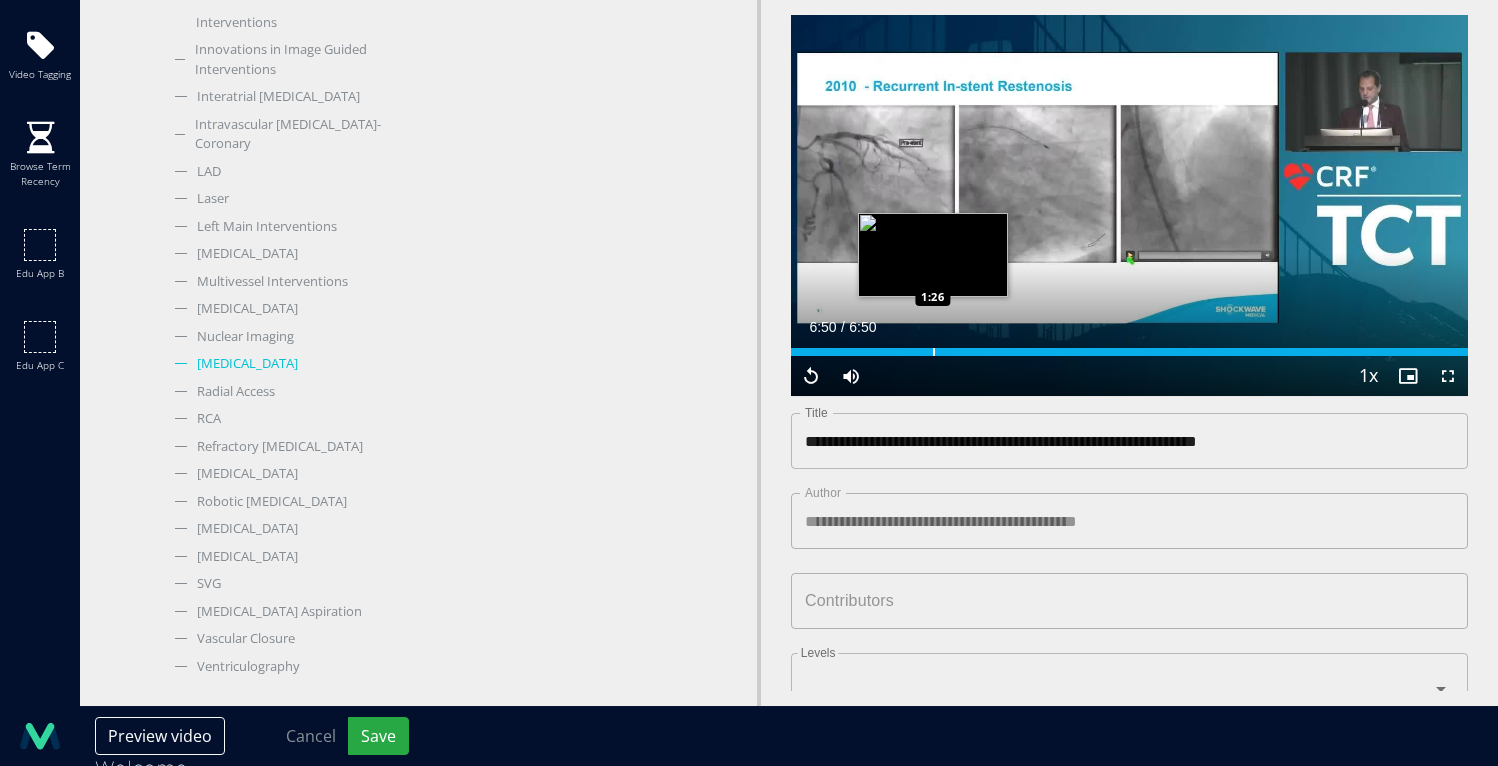 click on "Loaded :  100.00% 6:50 1:26" at bounding box center (1129, 346) 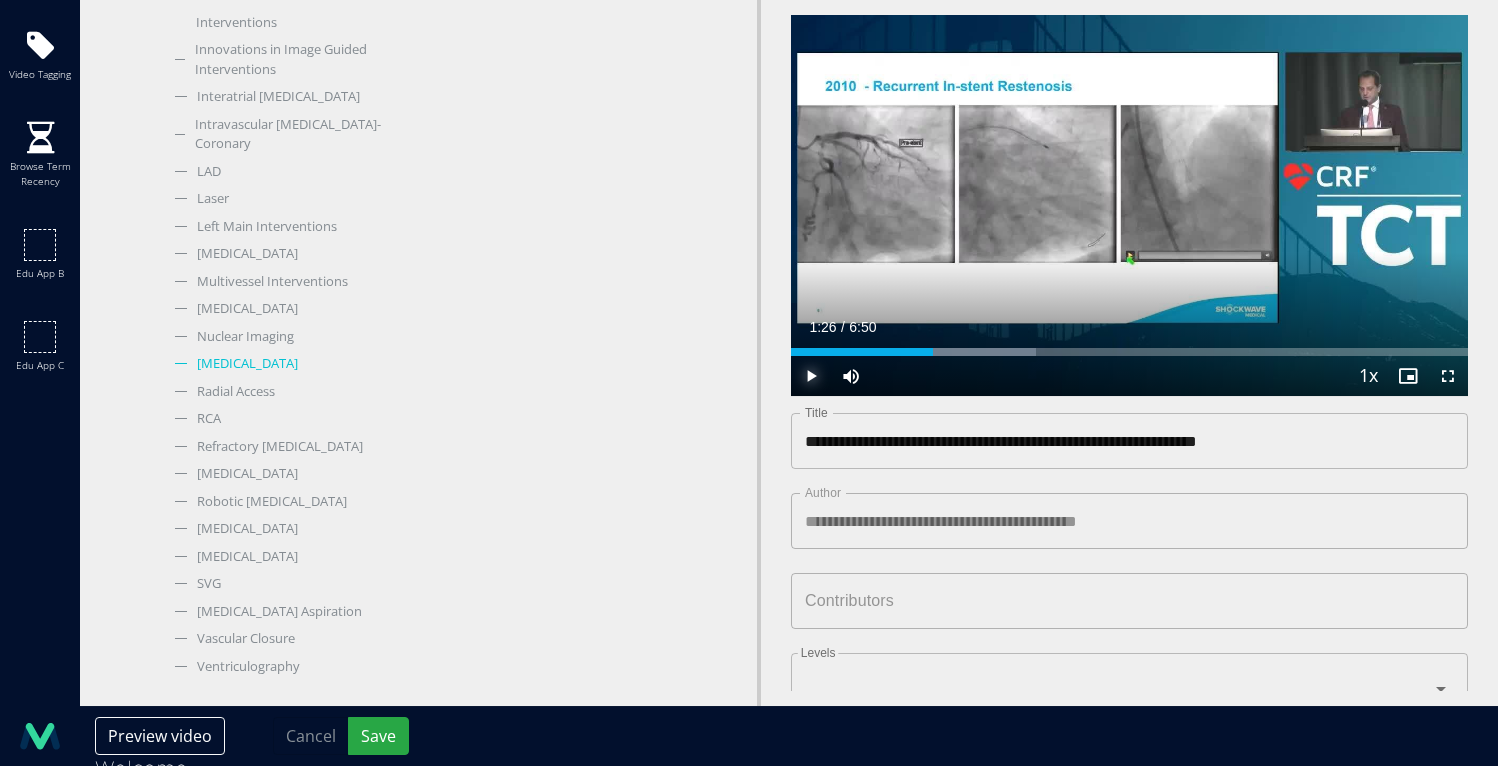 click at bounding box center [811, 376] 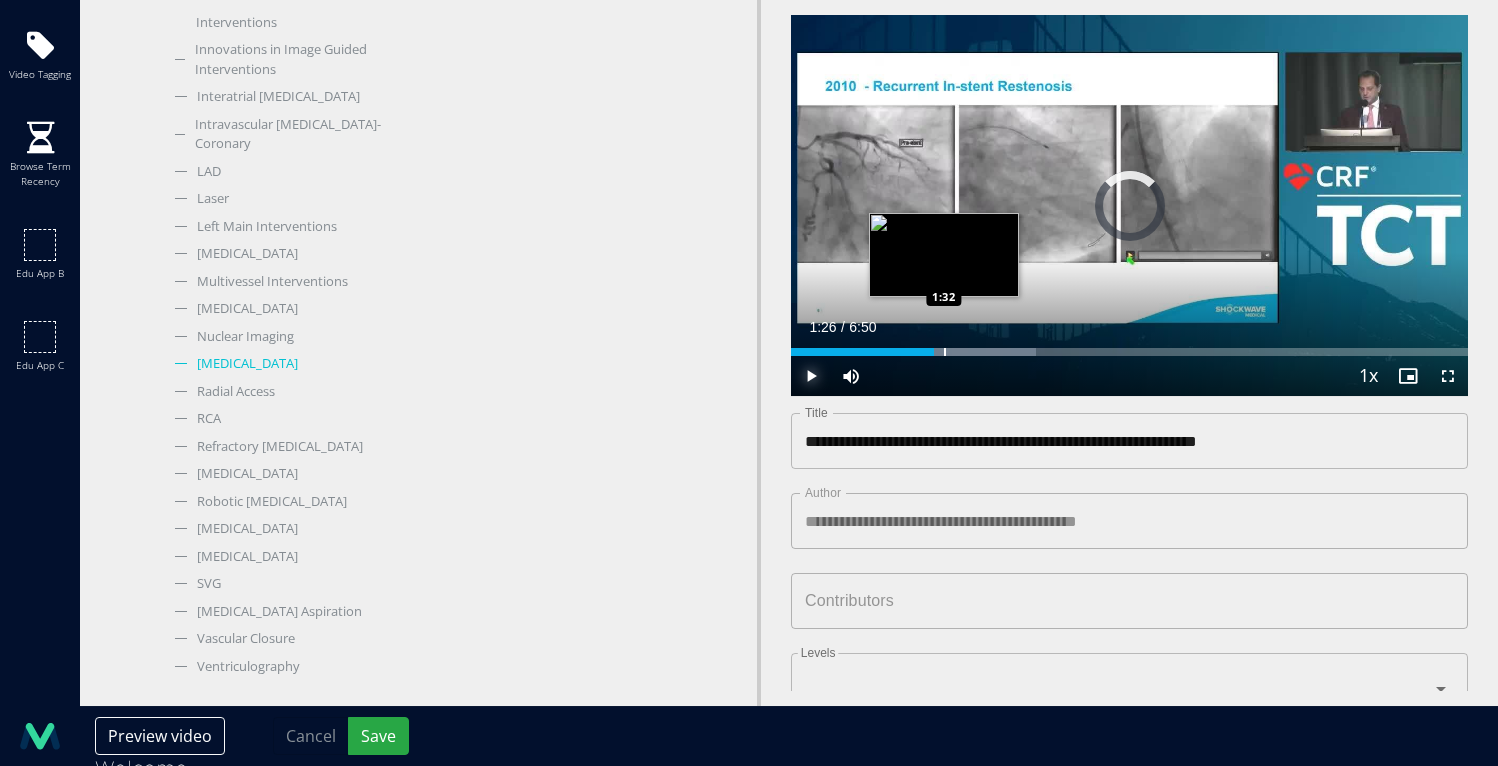 click at bounding box center [945, 352] 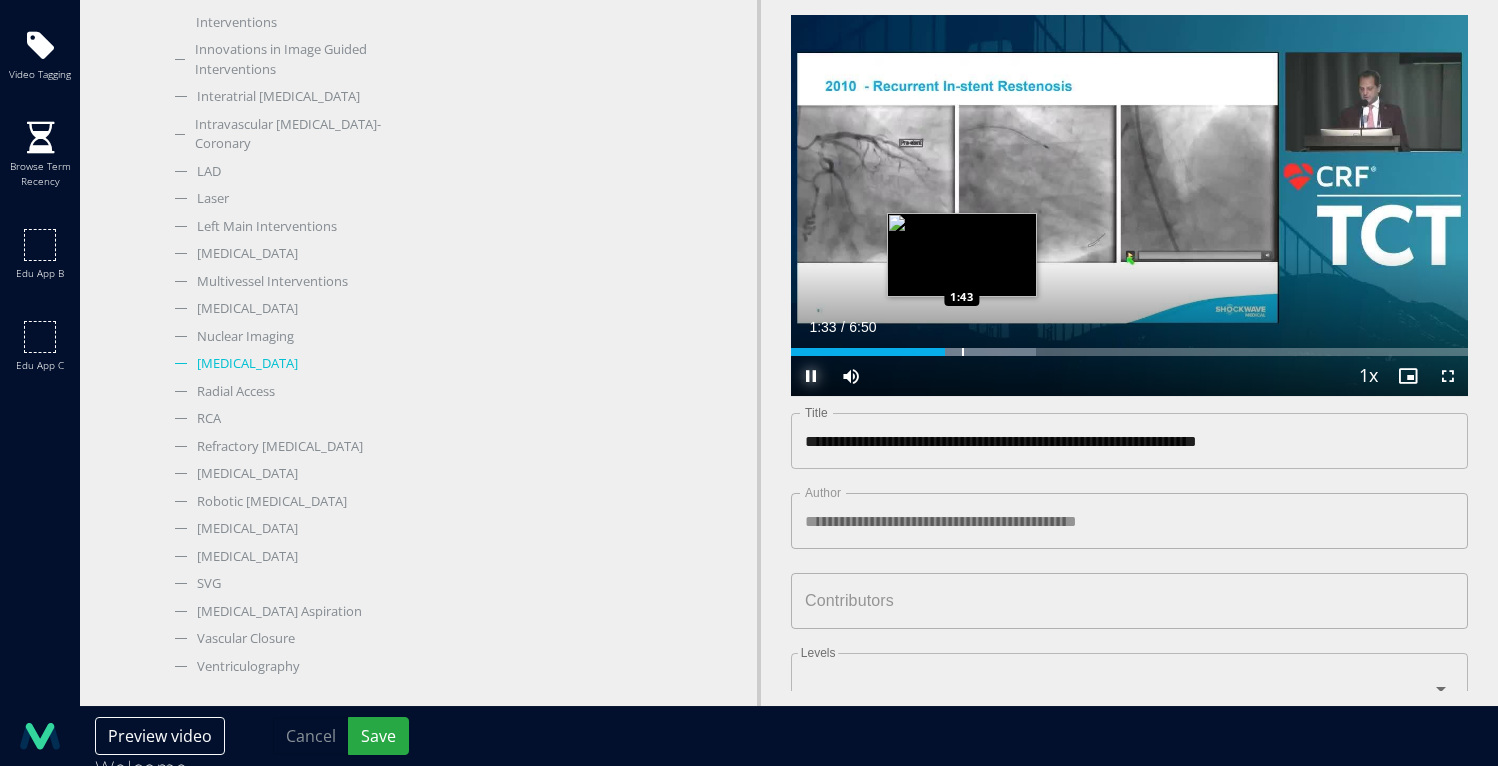 click at bounding box center (963, 352) 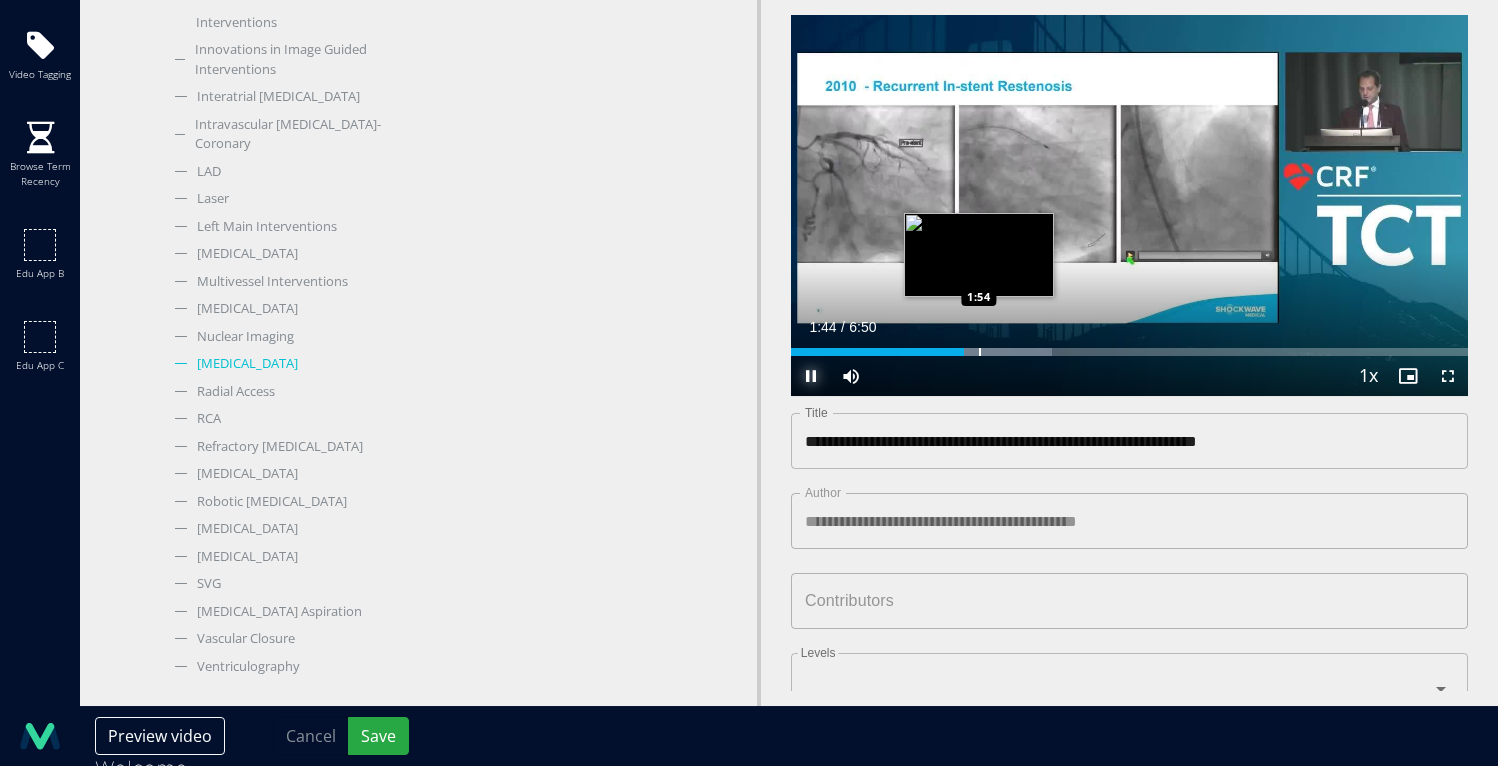 click at bounding box center (980, 352) 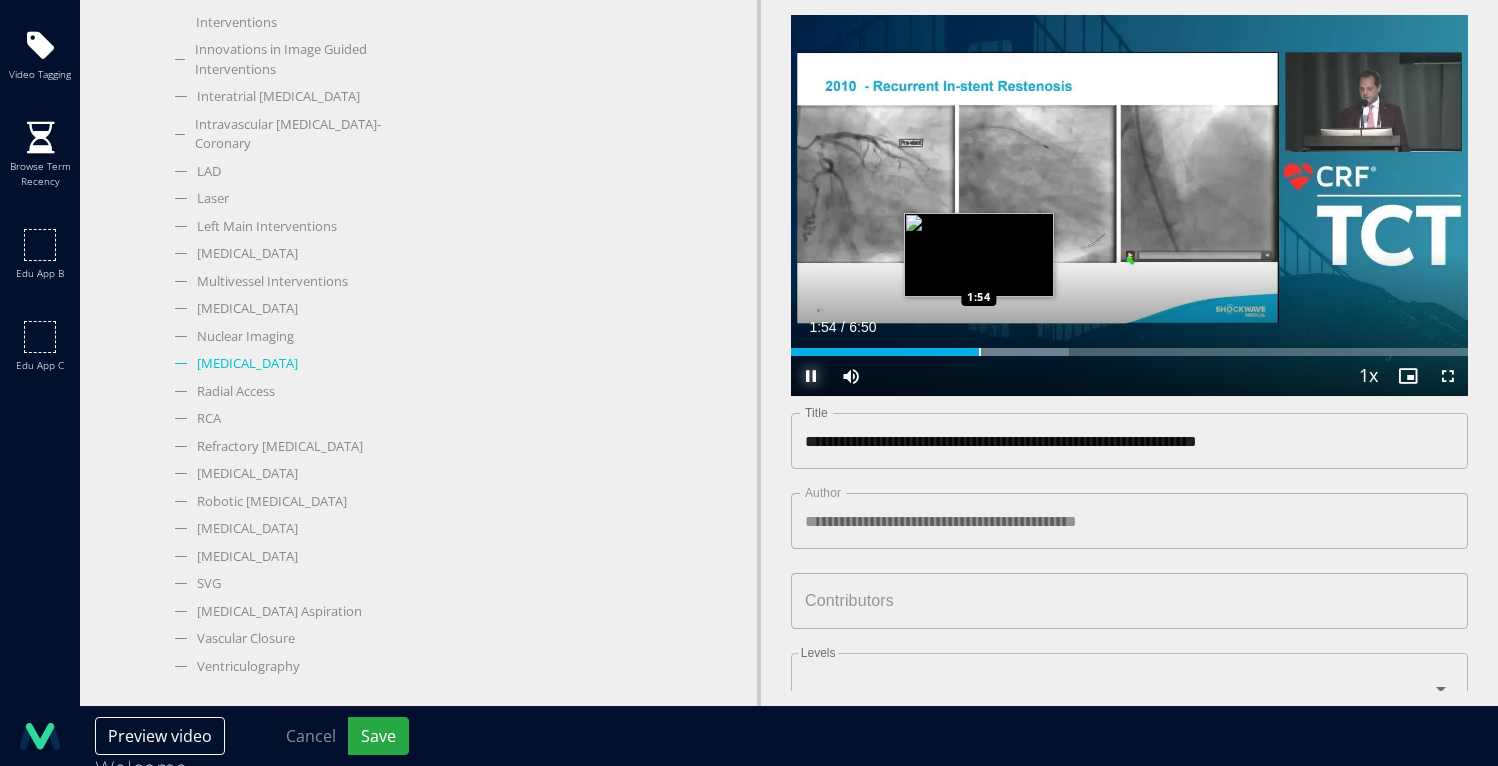 click at bounding box center [980, 352] 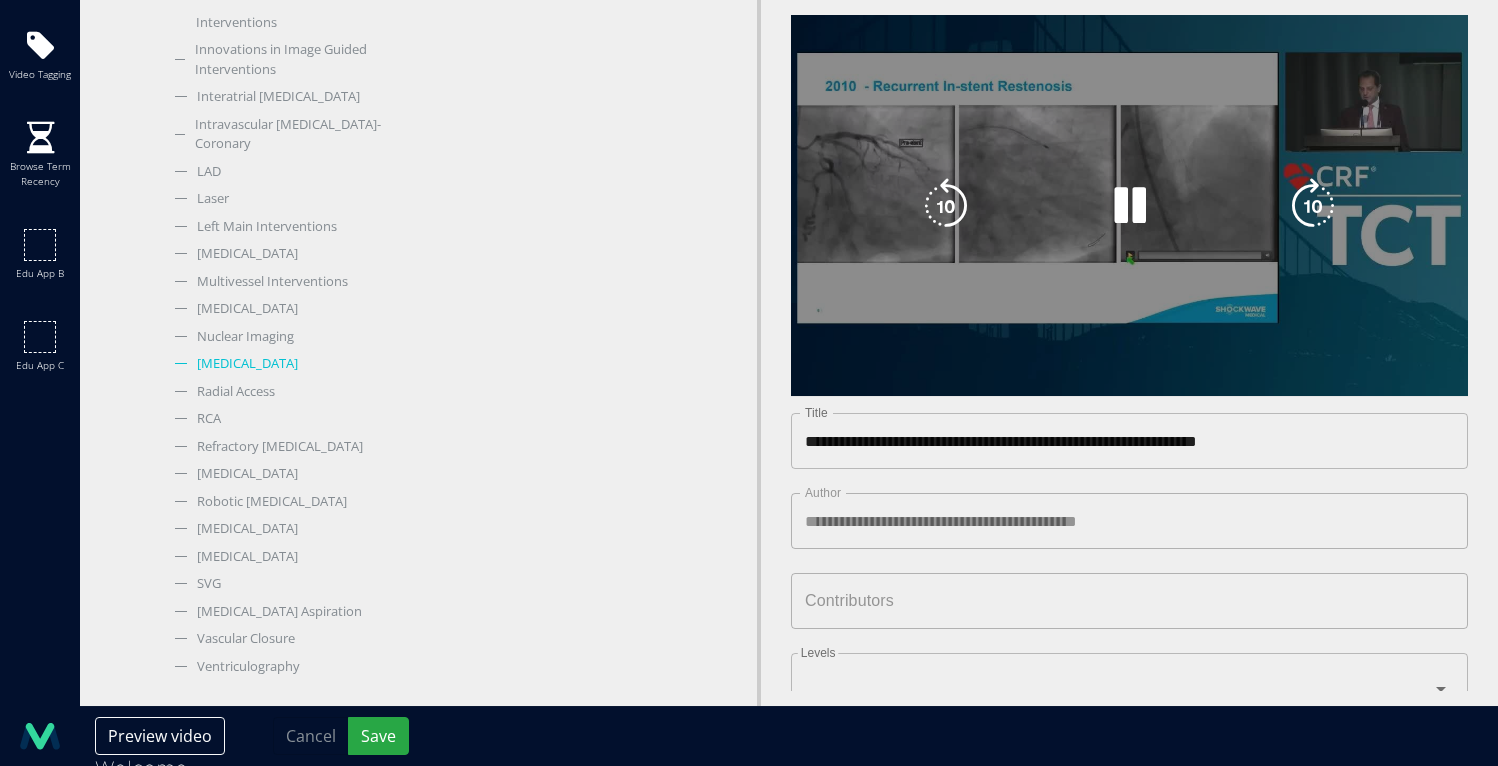 click on "**********" at bounding box center (1129, 206) 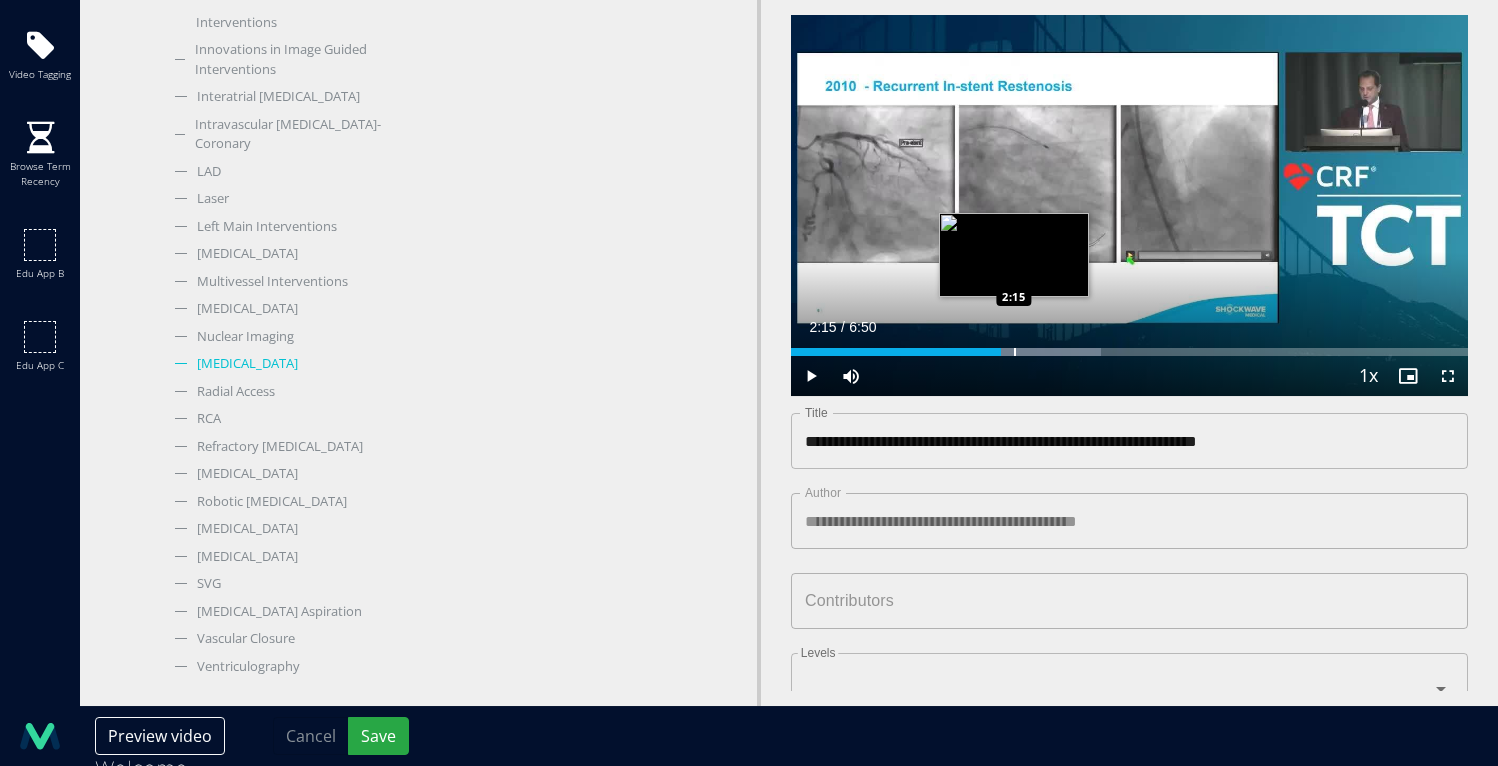 click on "Loaded :  45.86% 2:15 2:15" at bounding box center [1129, 346] 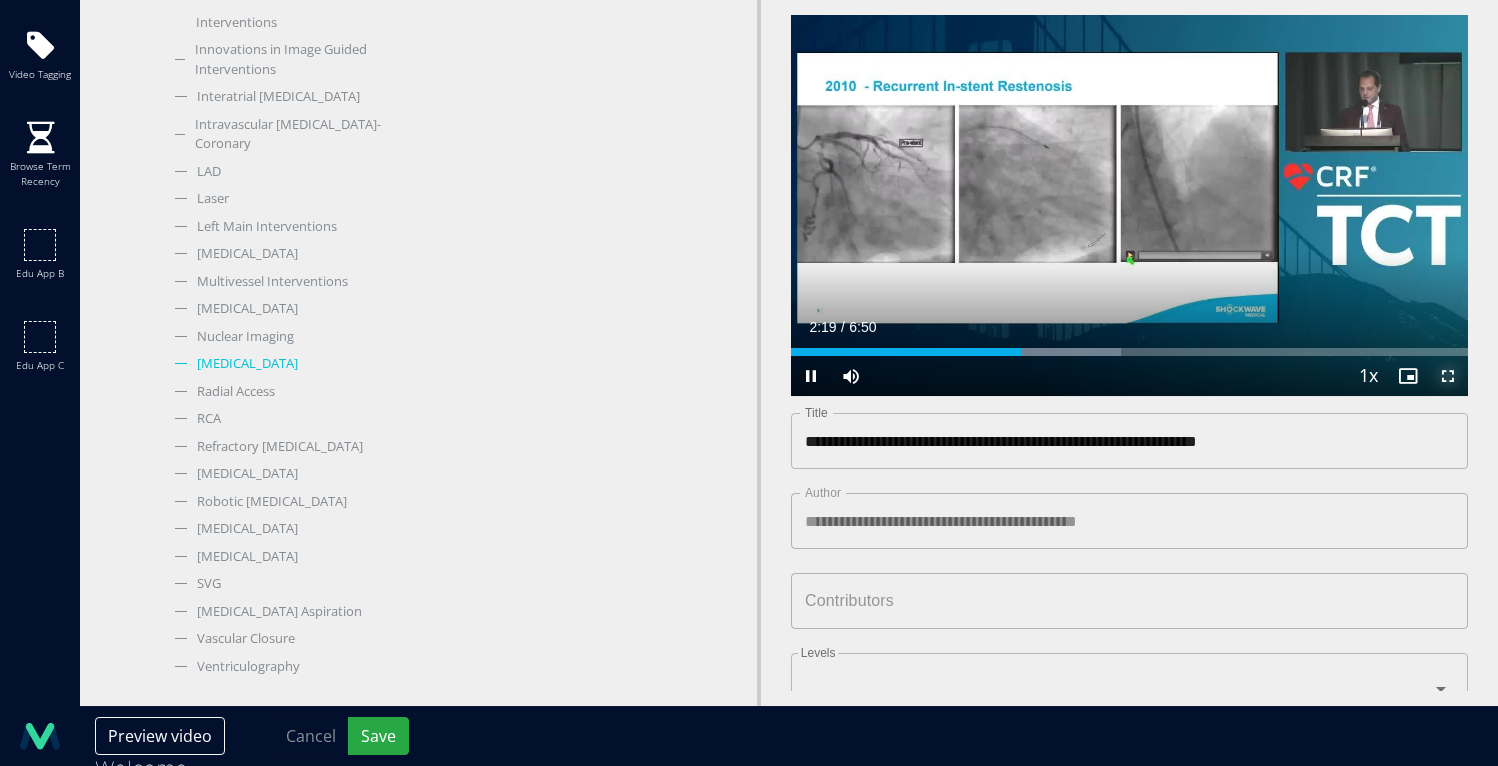 click at bounding box center (1448, 376) 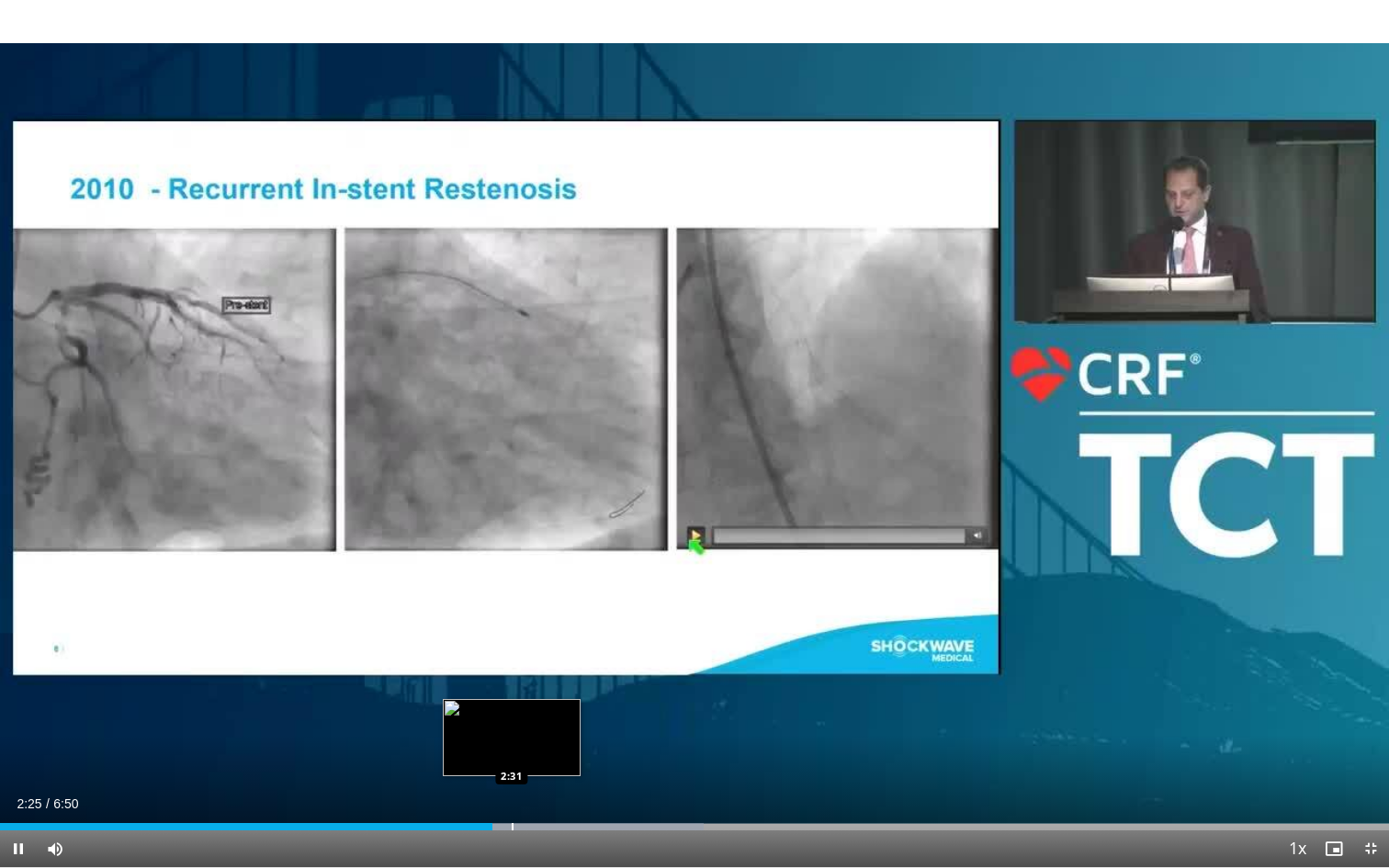 click at bounding box center (513, 827) 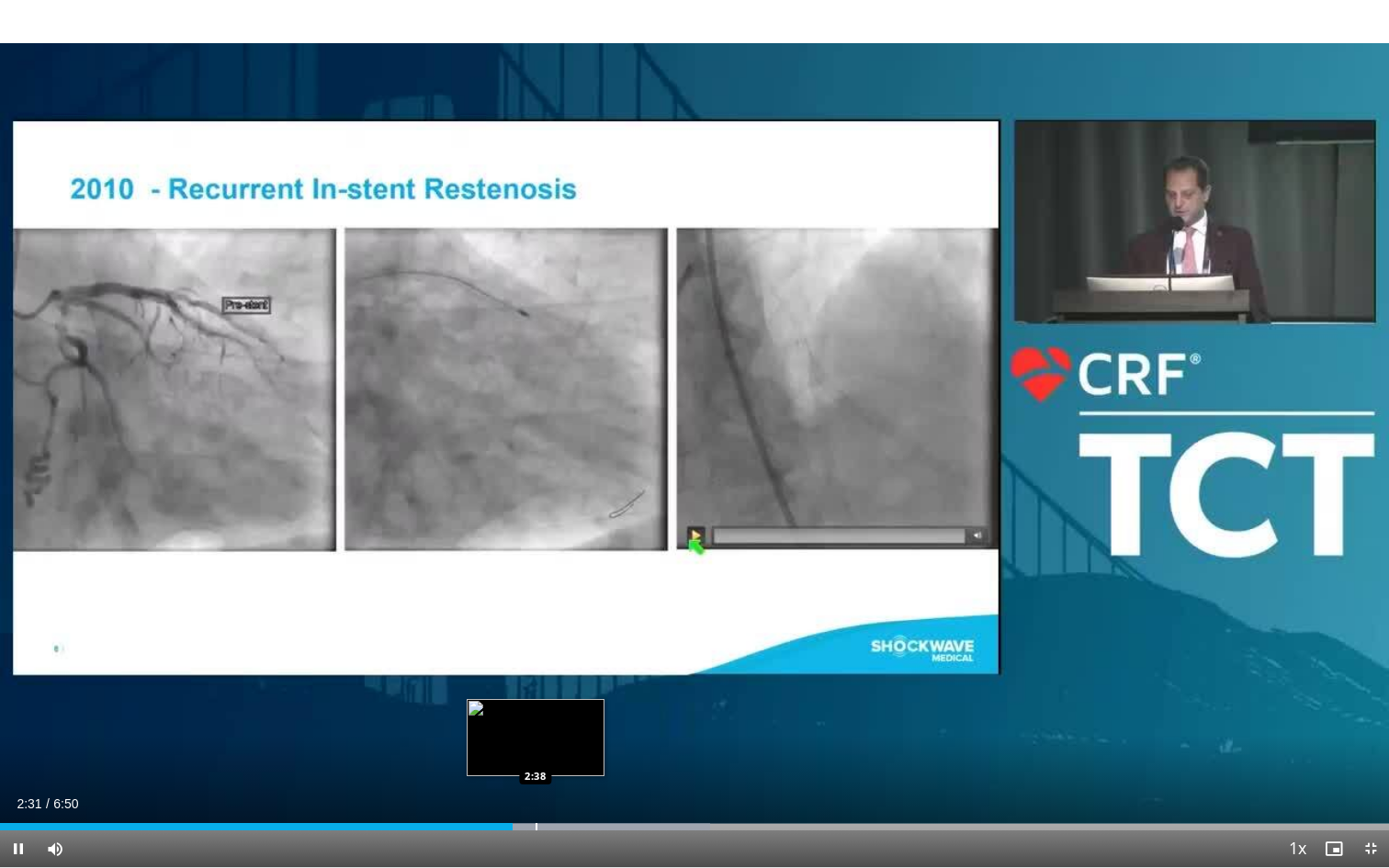 click at bounding box center [536, 827] 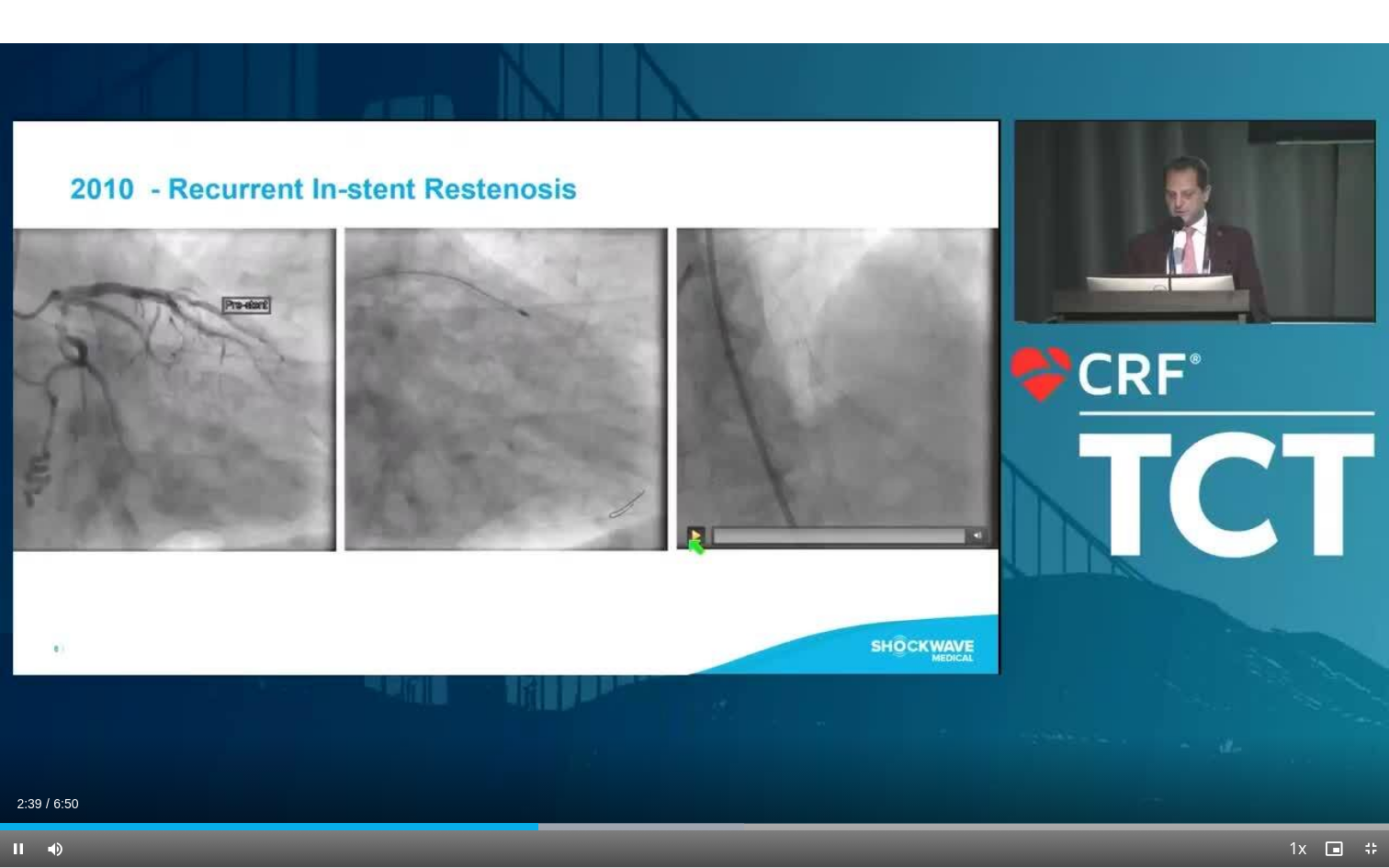 click on "Current Time  2:39 / Duration  6:50 Pause Skip Backward Skip Forward Mute 100% Loaded :  53.55% 2:39 2:43 Stream Type  LIVE Seek to live, currently behind live LIVE   1x Playback Rate 0.5x 0.75x 1x , selected 1.25x 1.5x 1.75x 2x Chapters Chapters Descriptions descriptions off , selected Captions captions settings , opens captions settings dialog captions off , selected Audio Track en (Main) , selected Exit Fullscreen Enable picture-in-picture mode" at bounding box center (694, 849) 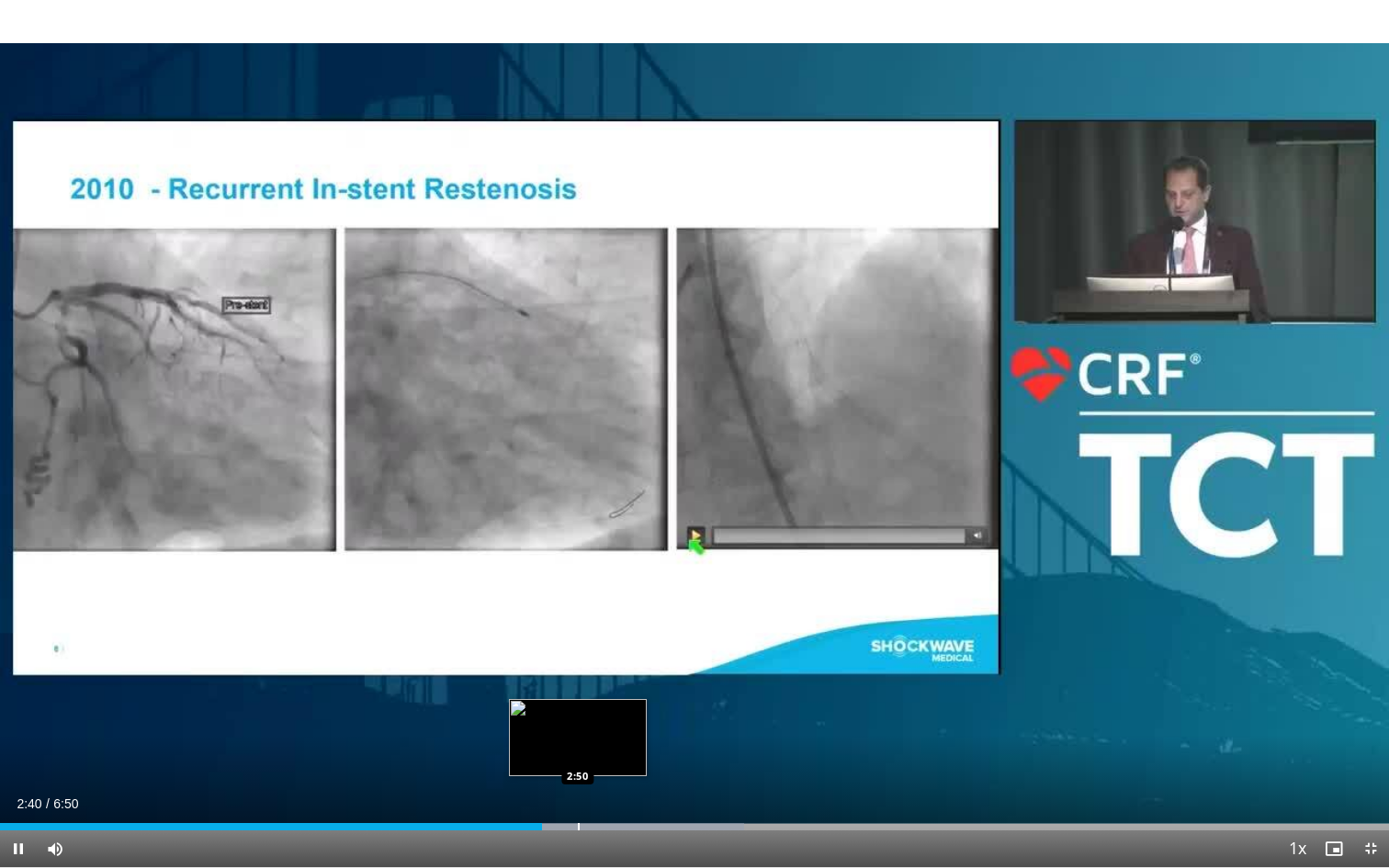 click at bounding box center (579, 827) 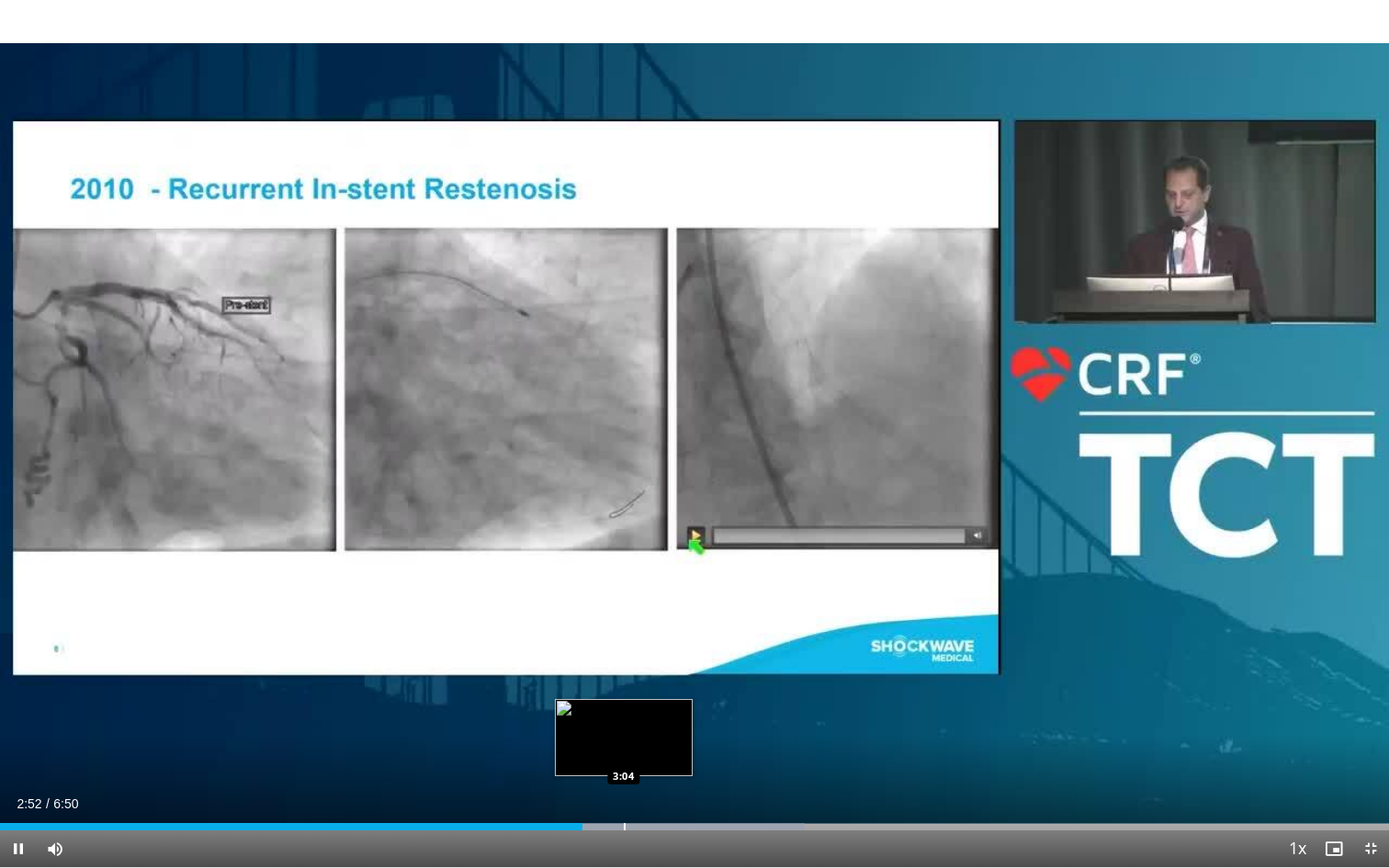 click at bounding box center (625, 827) 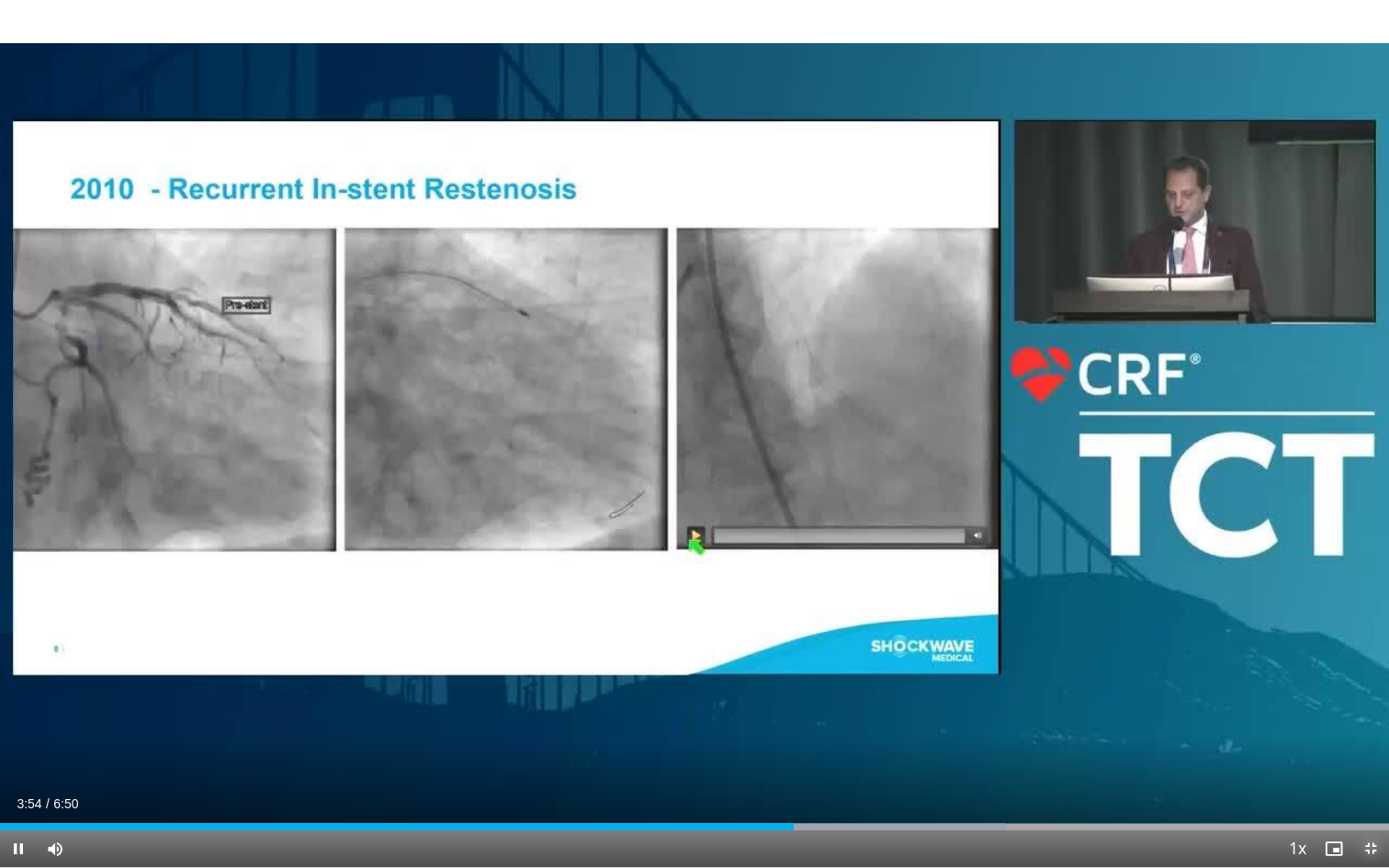 click at bounding box center [1371, 849] 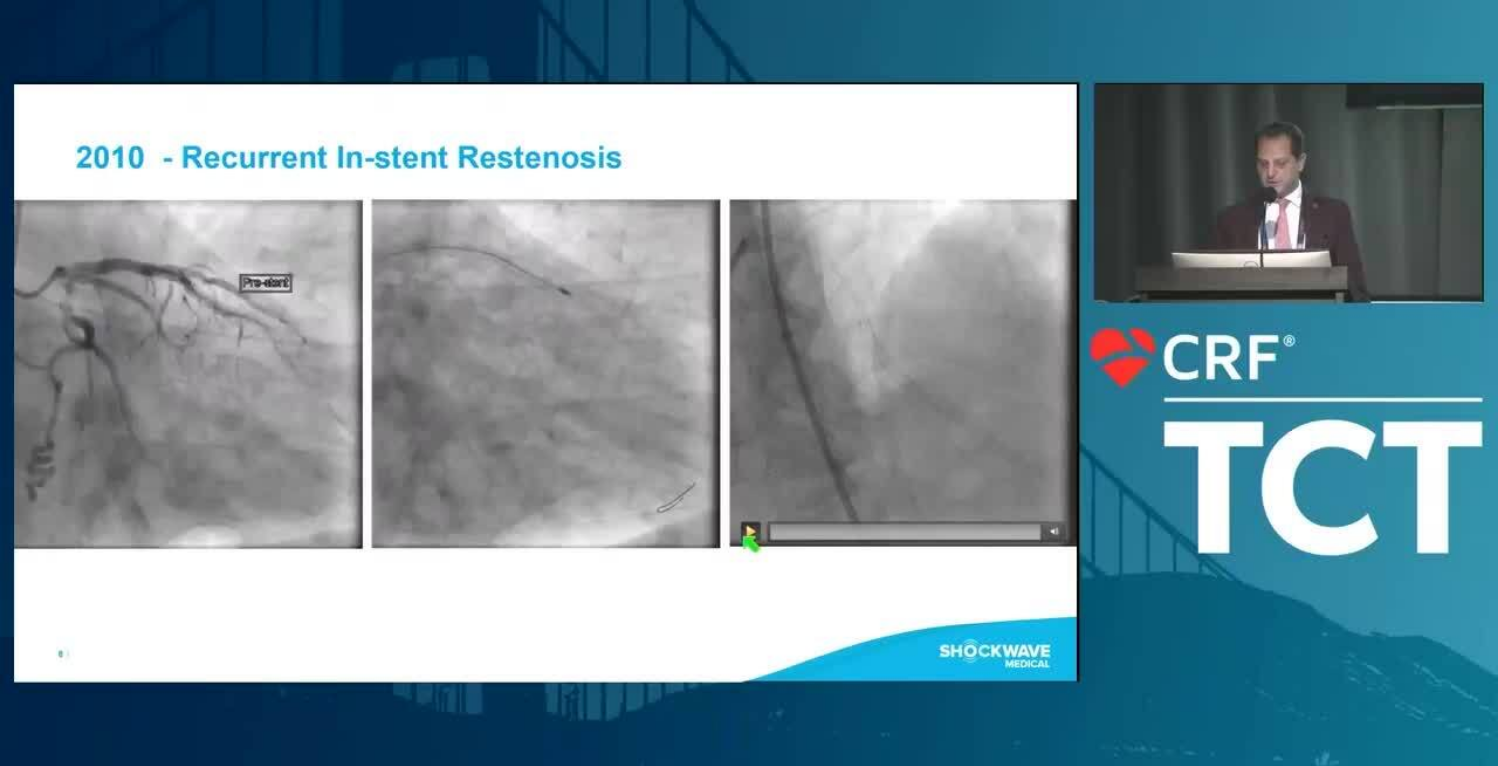 scroll, scrollTop: 497, scrollLeft: 0, axis: vertical 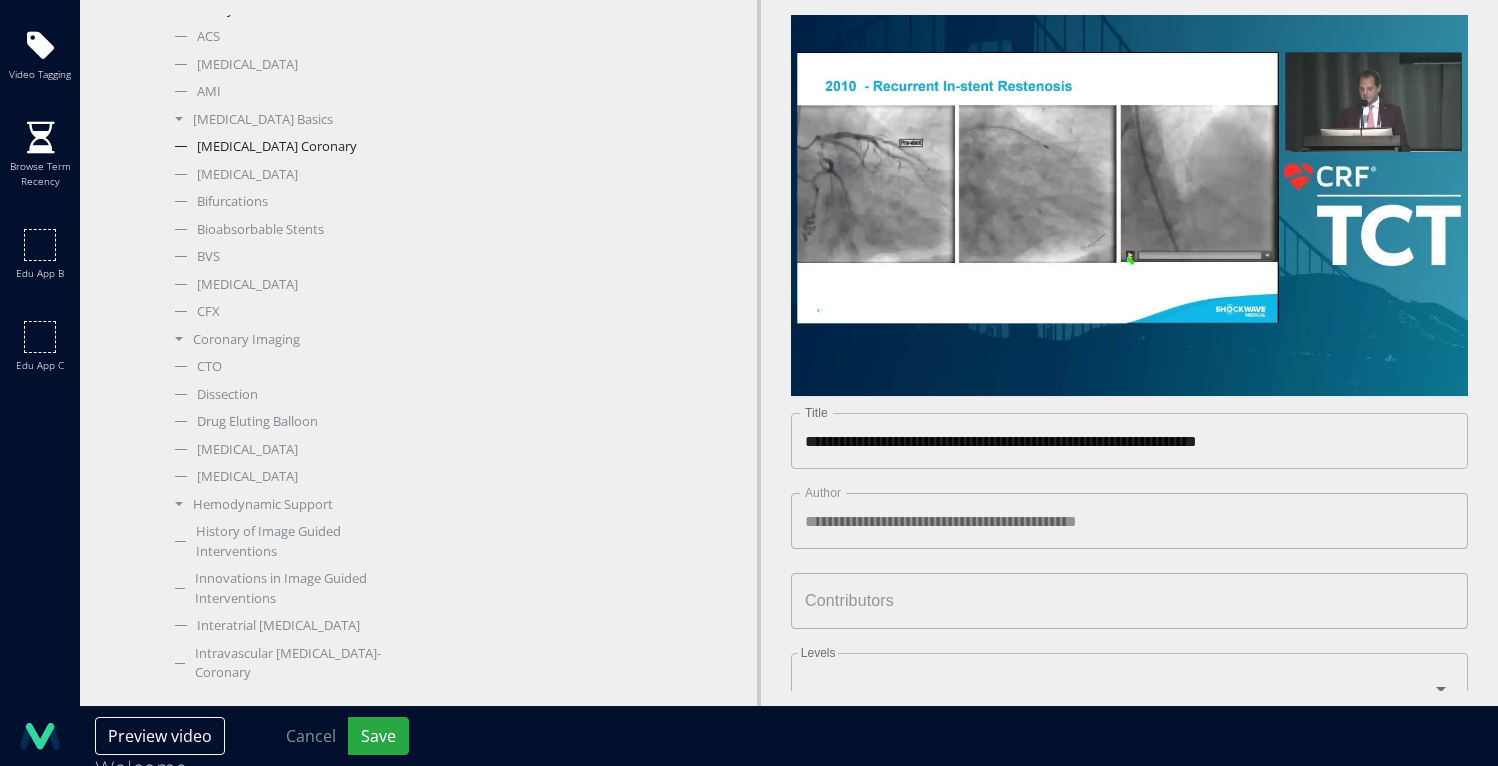 click on "[MEDICAL_DATA] Coronary" at bounding box center (284, 147) 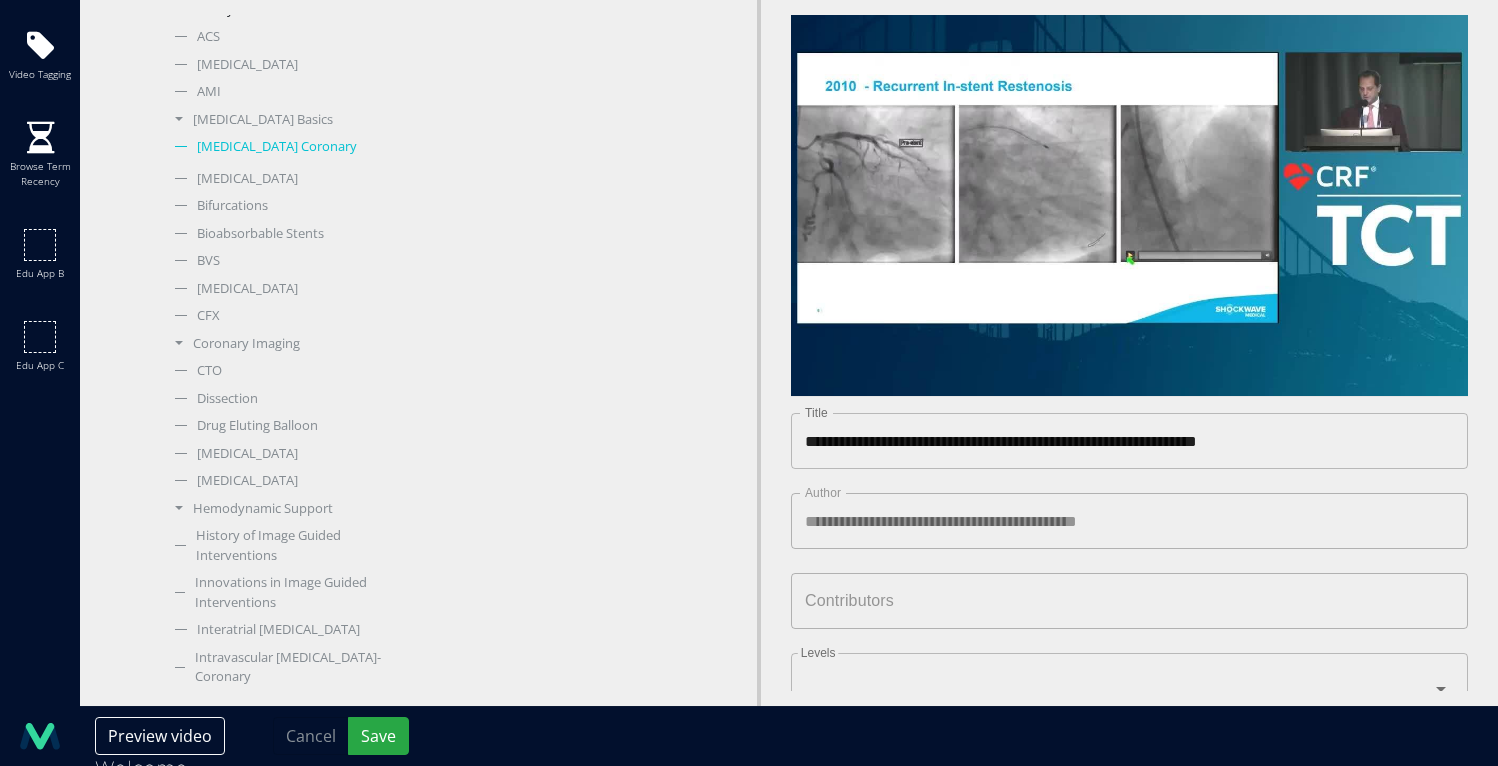 click on "[MEDICAL_DATA] Coronary" at bounding box center (284, 147) 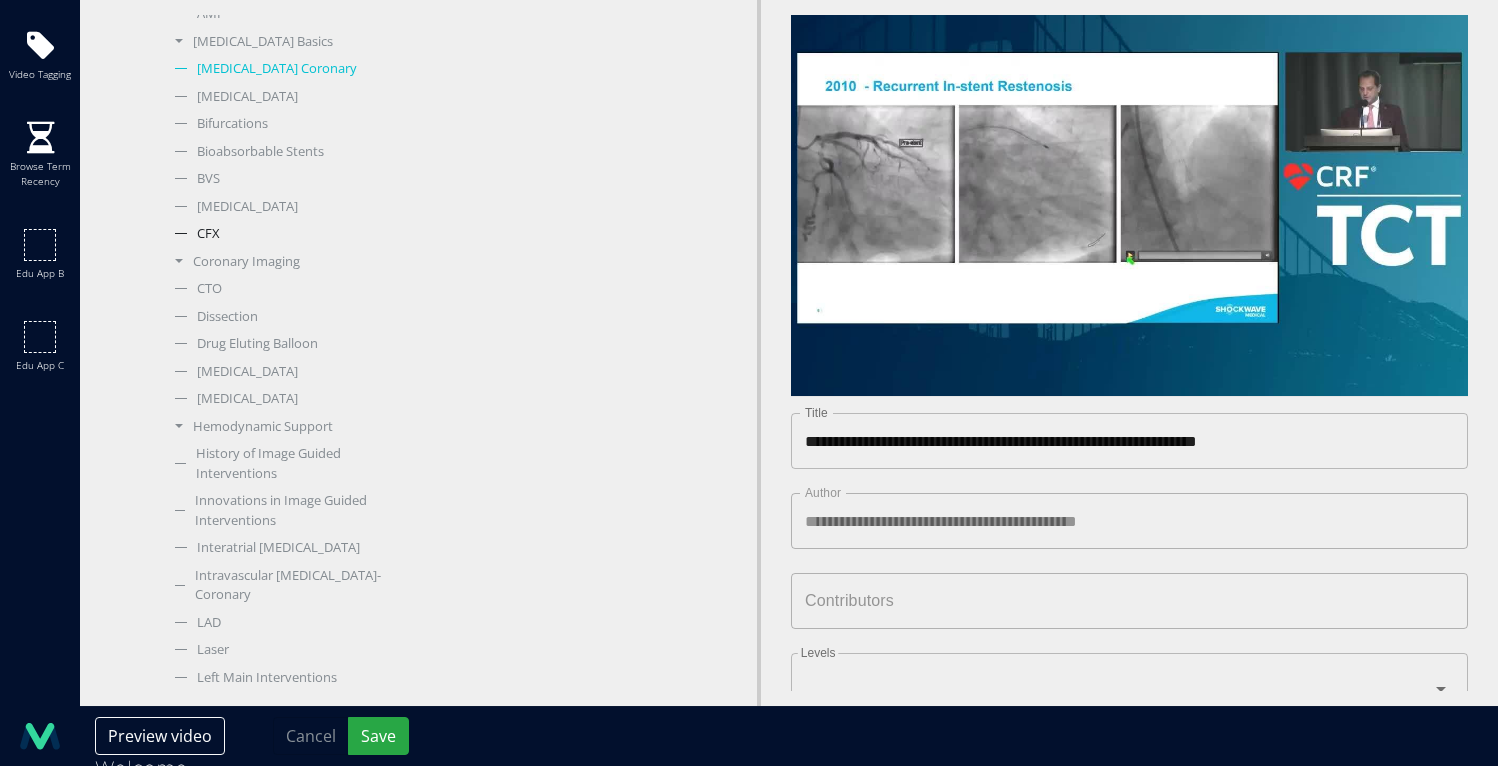 scroll, scrollTop: 586, scrollLeft: 0, axis: vertical 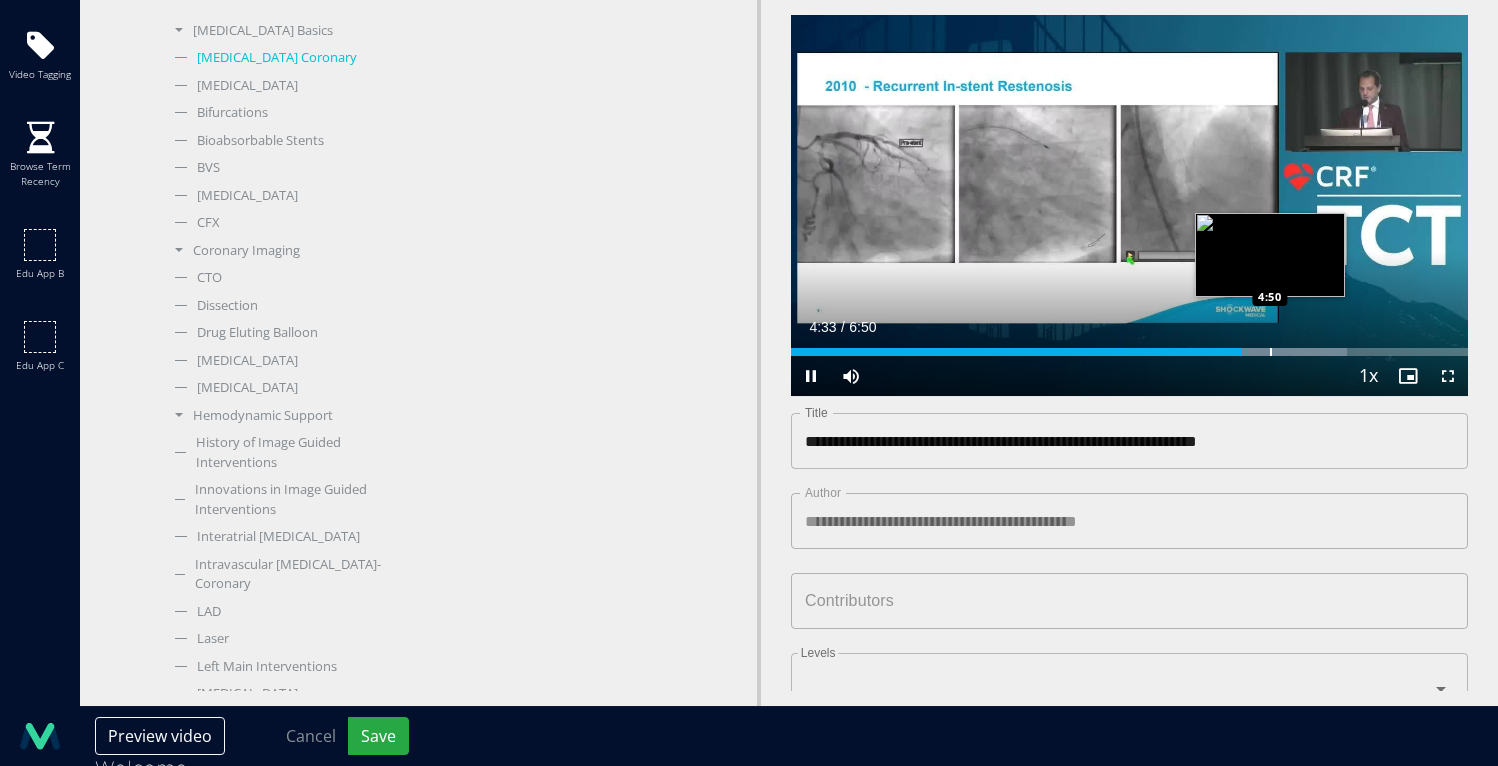 click at bounding box center (1271, 352) 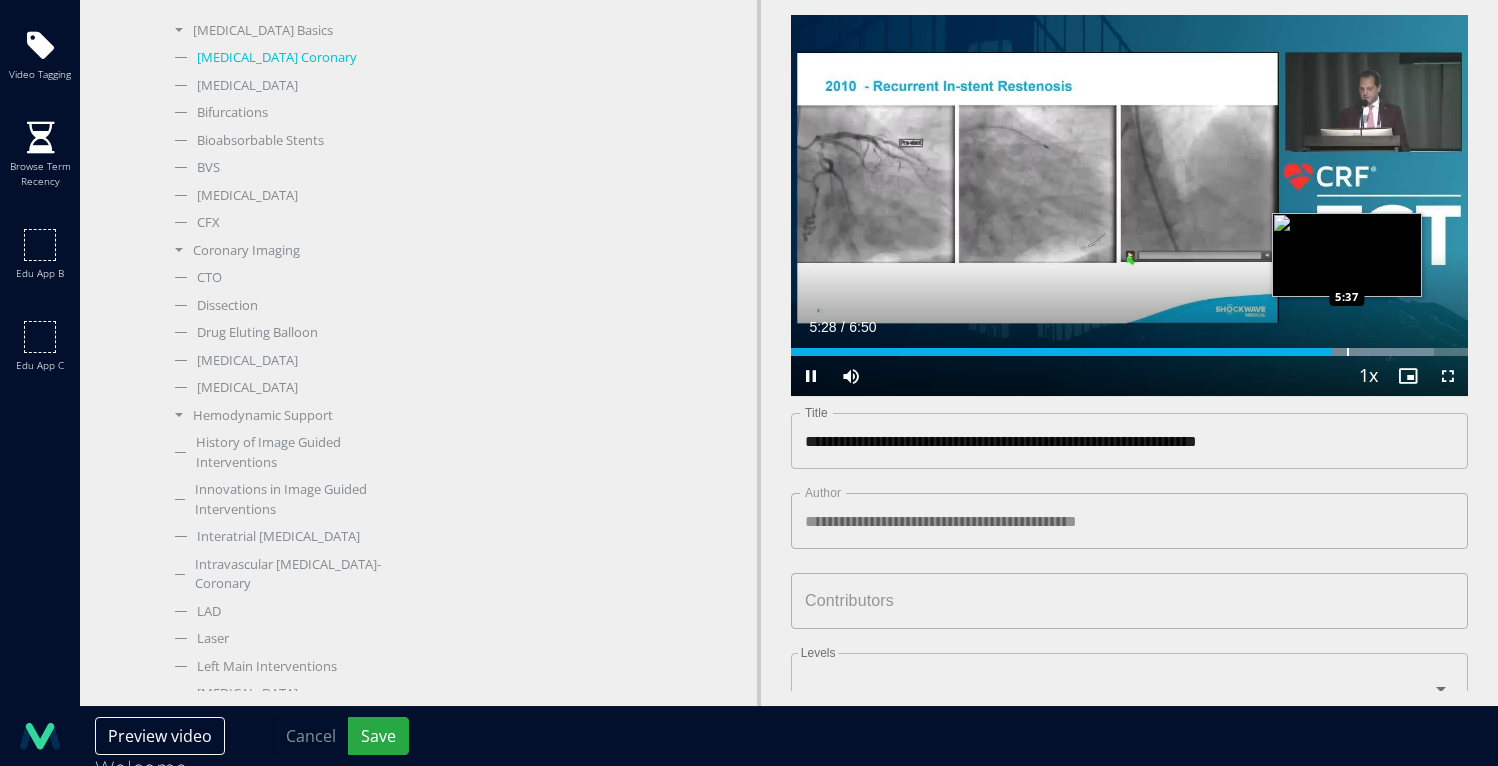 click on "Loaded :  94.93% 5:28 5:37" at bounding box center [1129, 346] 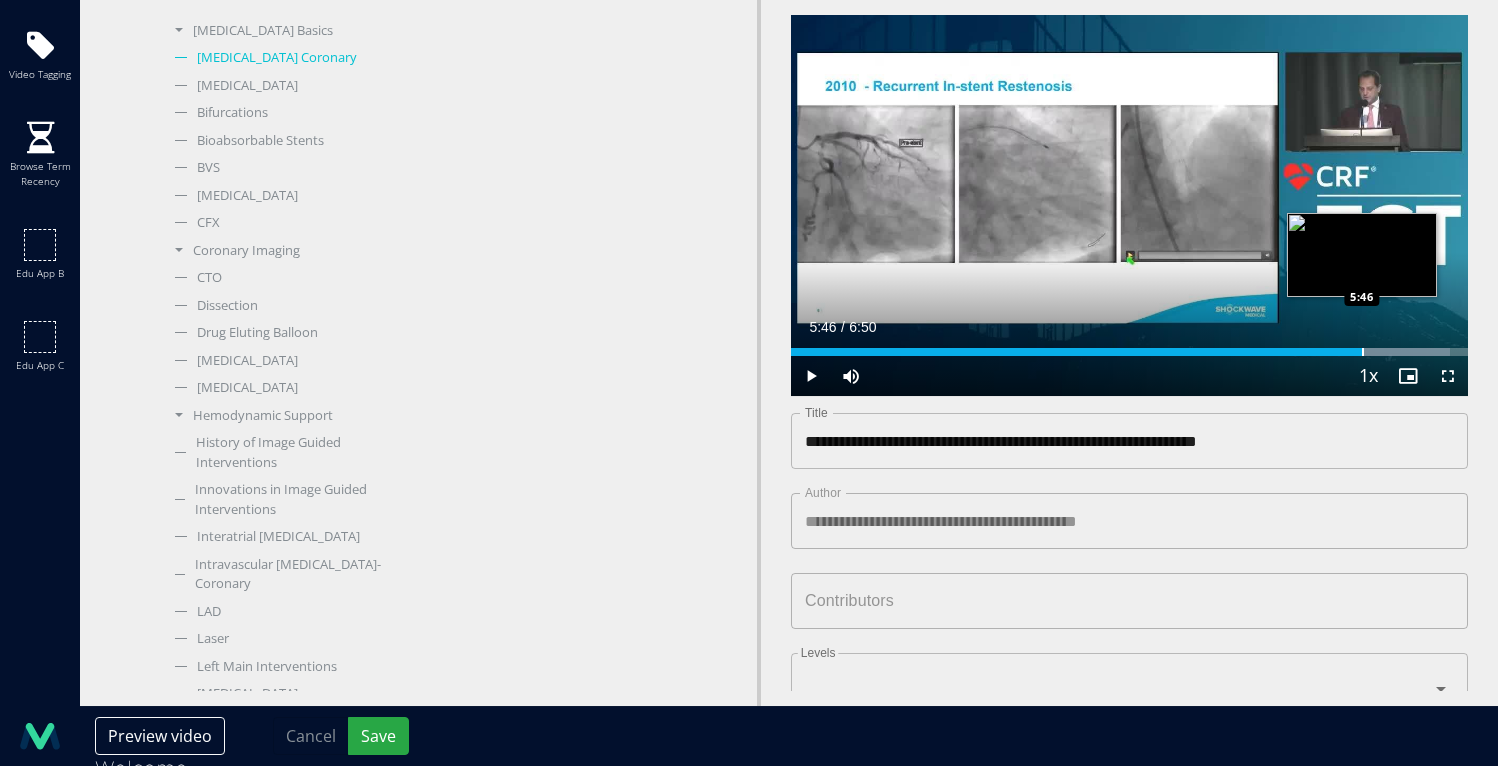click at bounding box center (1363, 352) 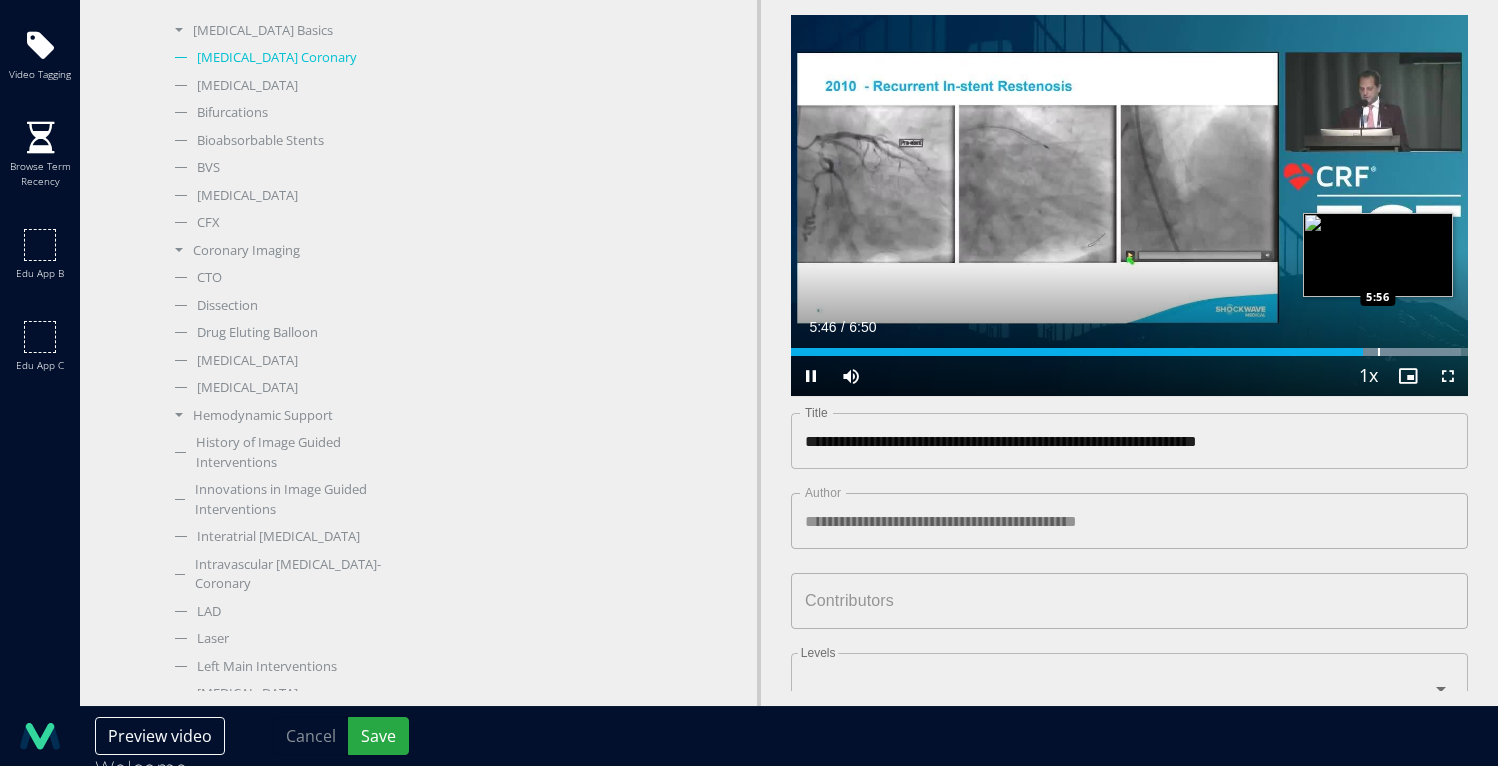click at bounding box center (1379, 352) 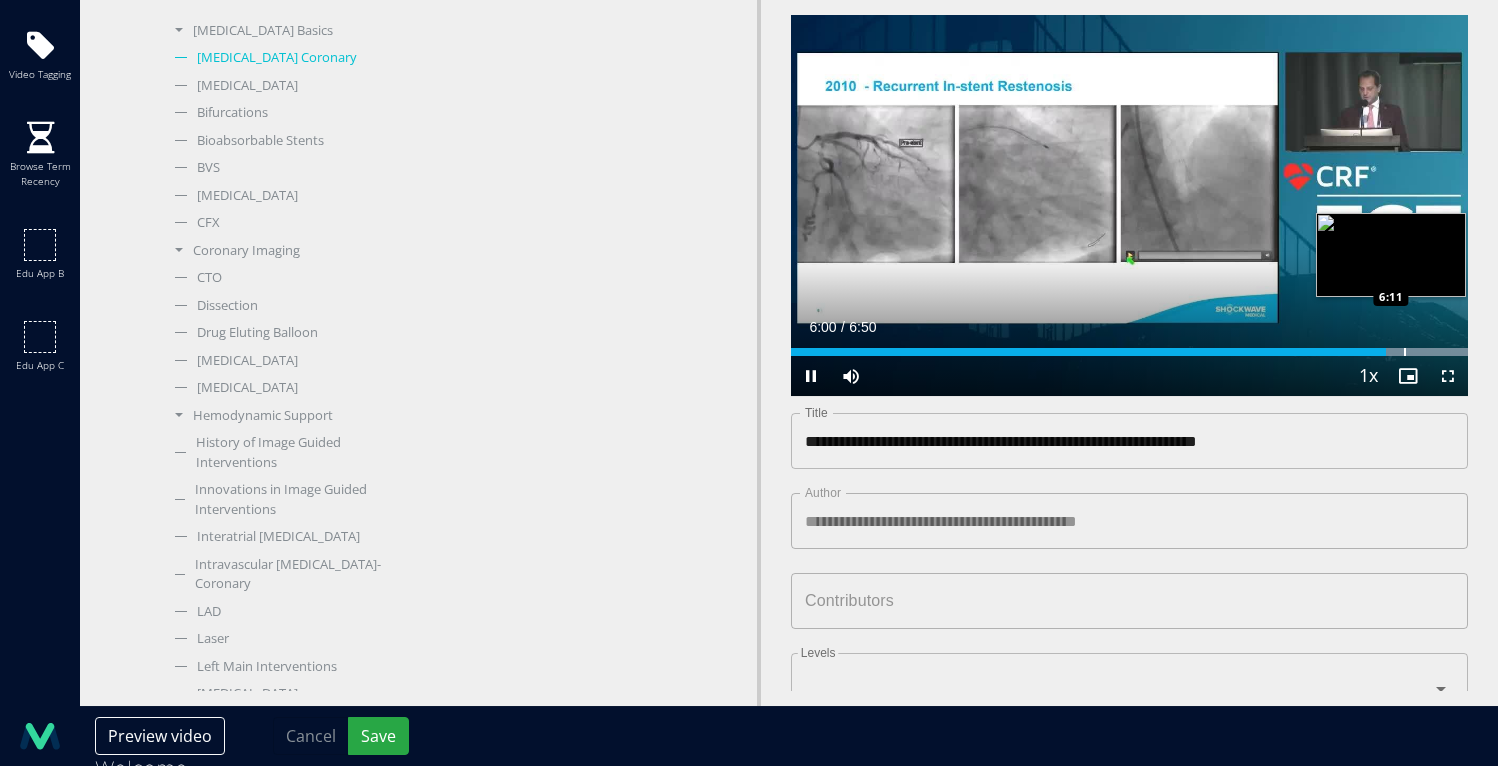 click at bounding box center [1405, 352] 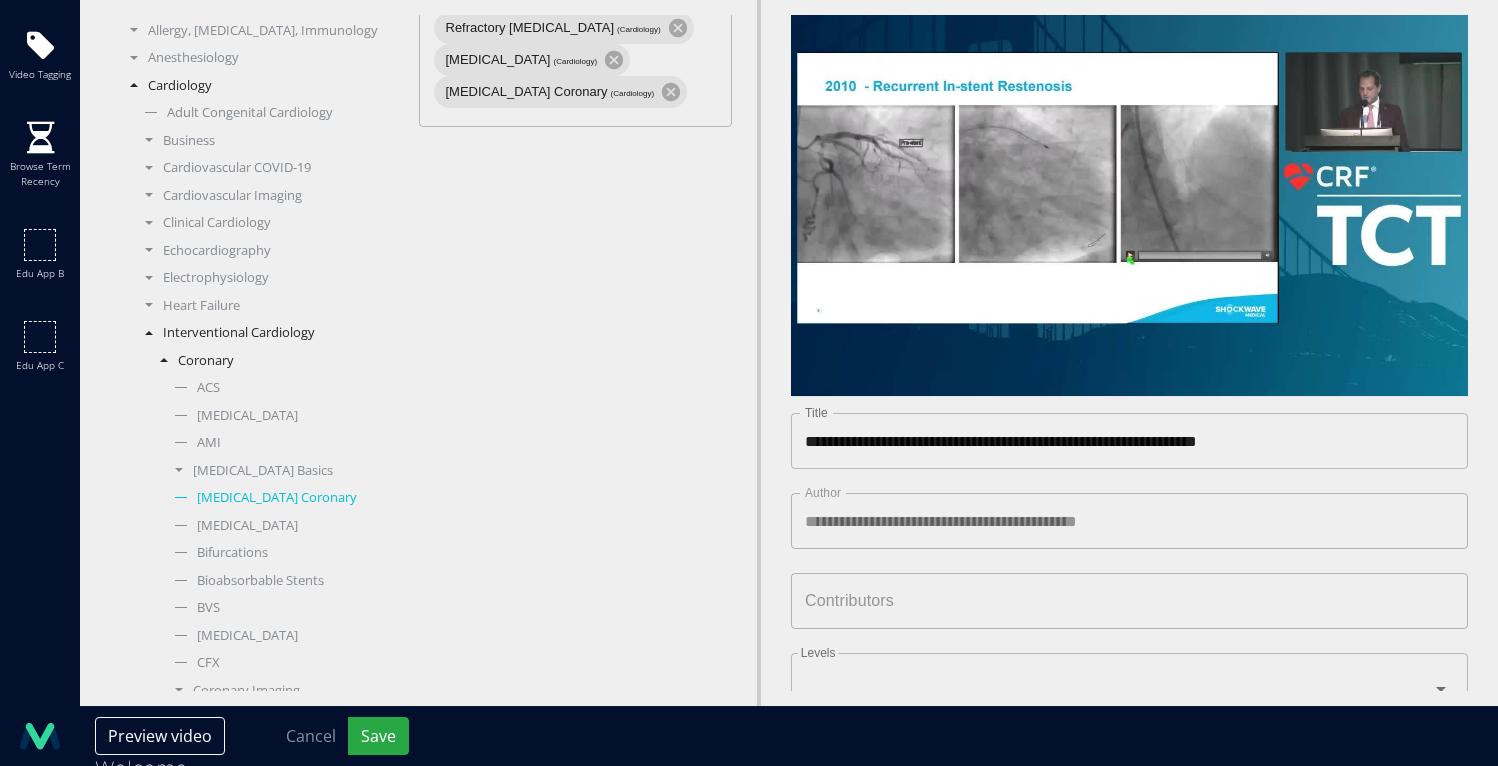 scroll, scrollTop: 0, scrollLeft: 0, axis: both 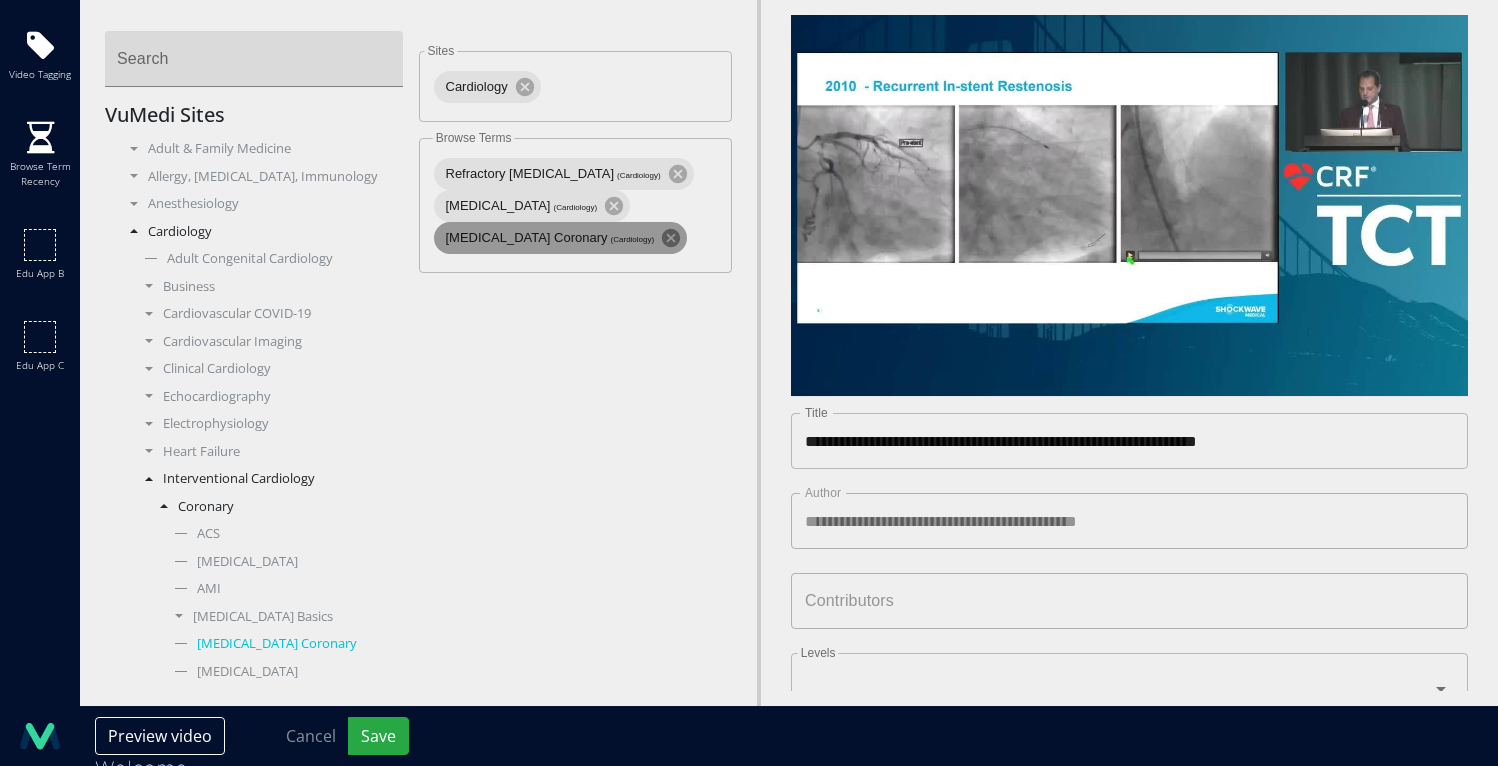 click 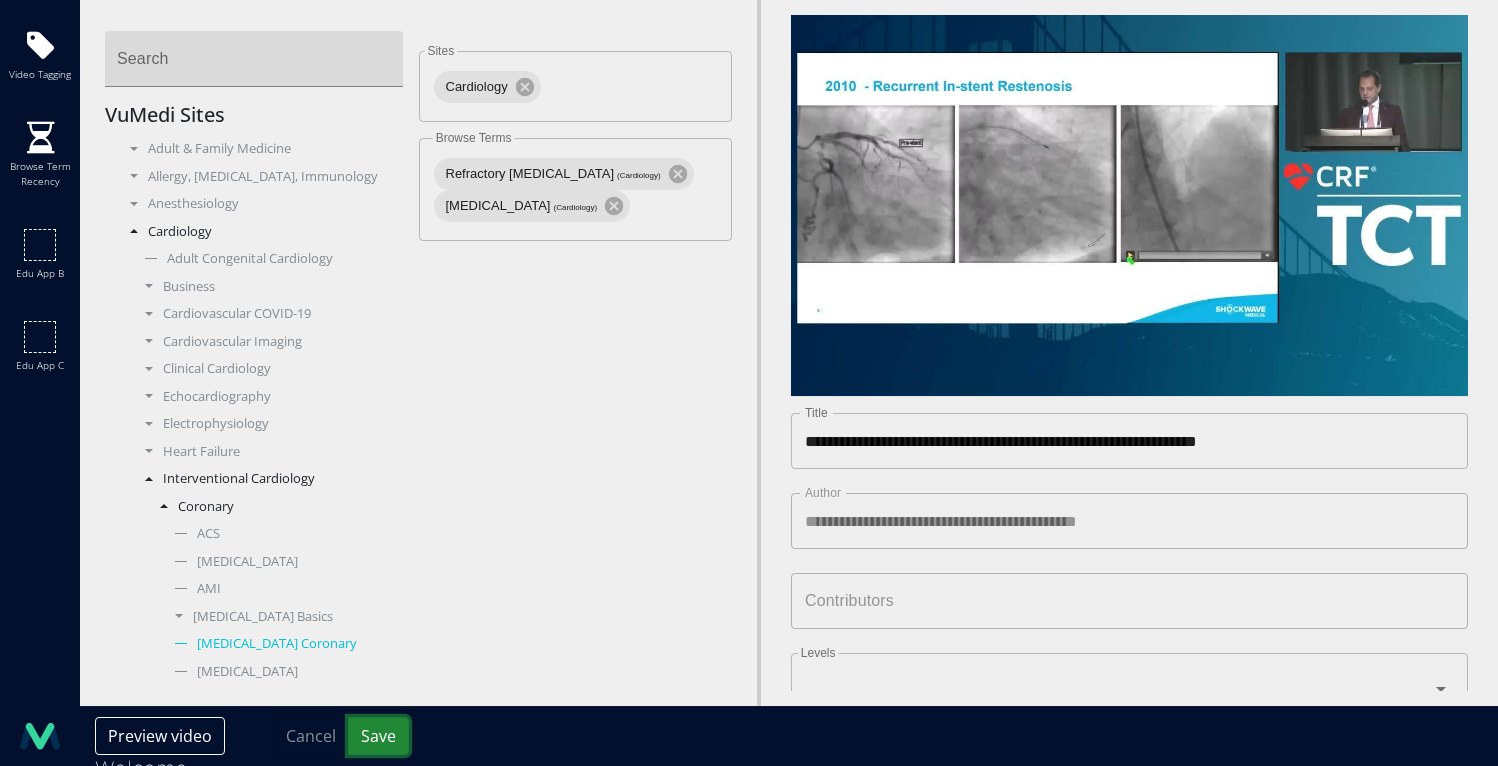 click on "Save" at bounding box center (378, 736) 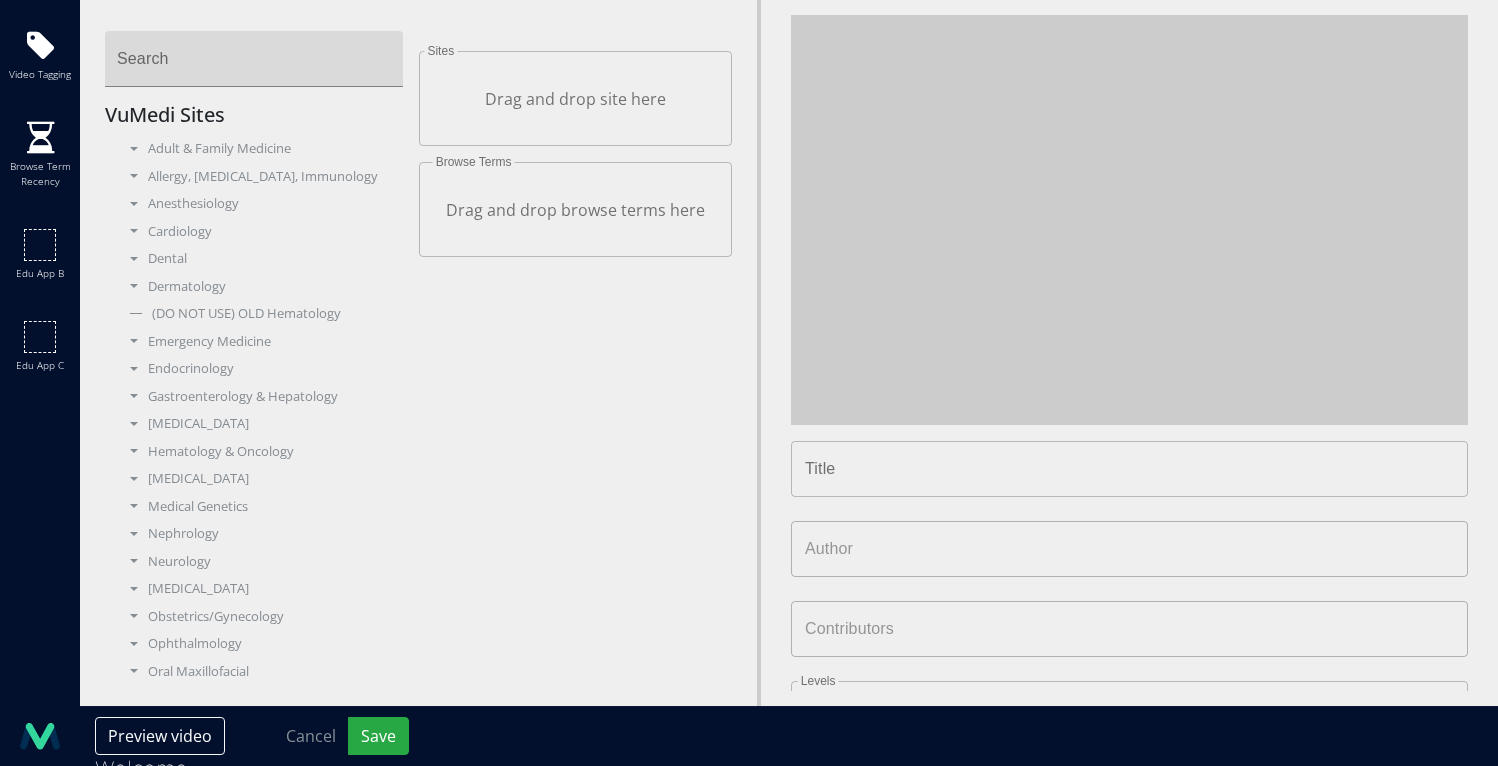 scroll, scrollTop: 0, scrollLeft: 0, axis: both 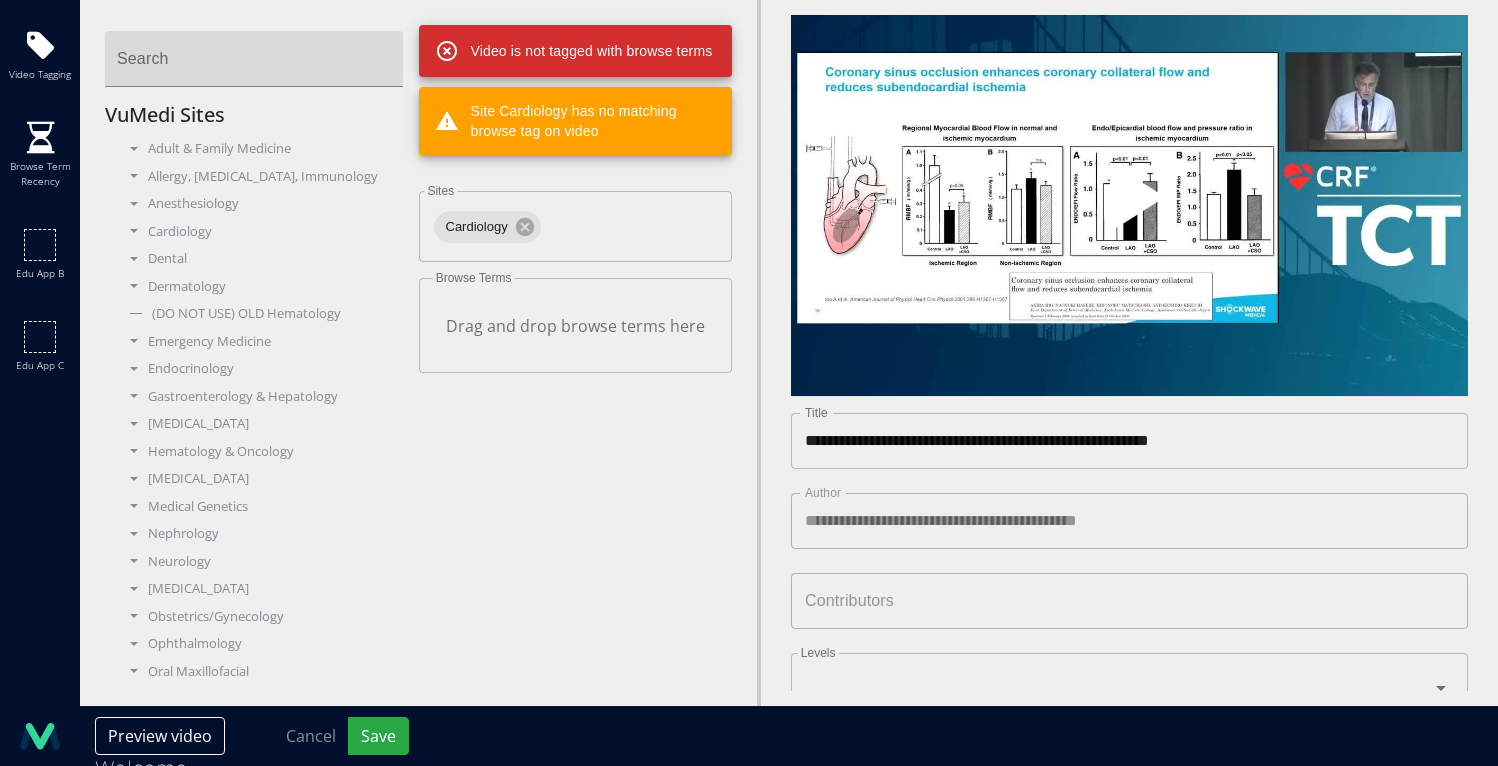 click at bounding box center (1130, 205) 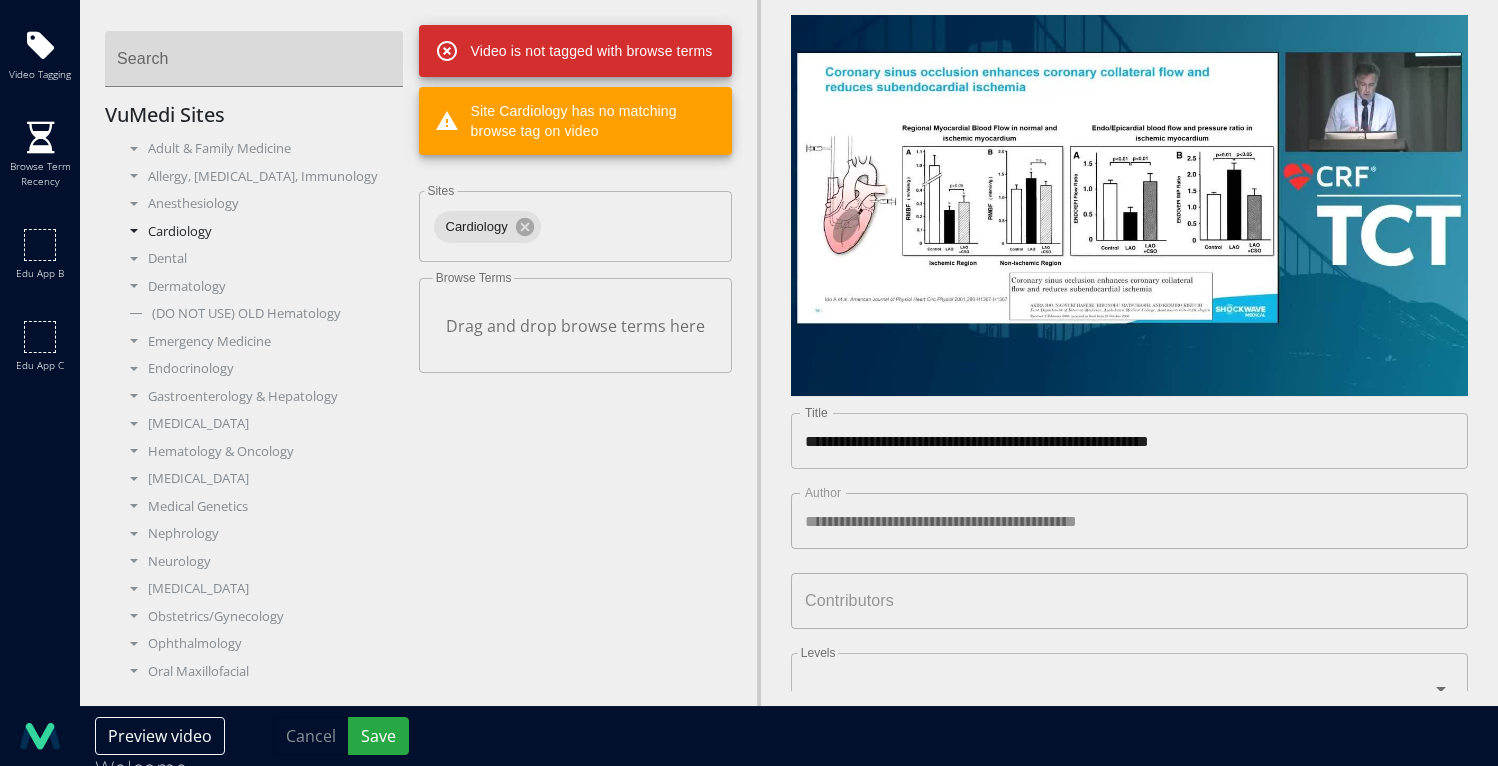 click on "Cardiology" at bounding box center (262, 232) 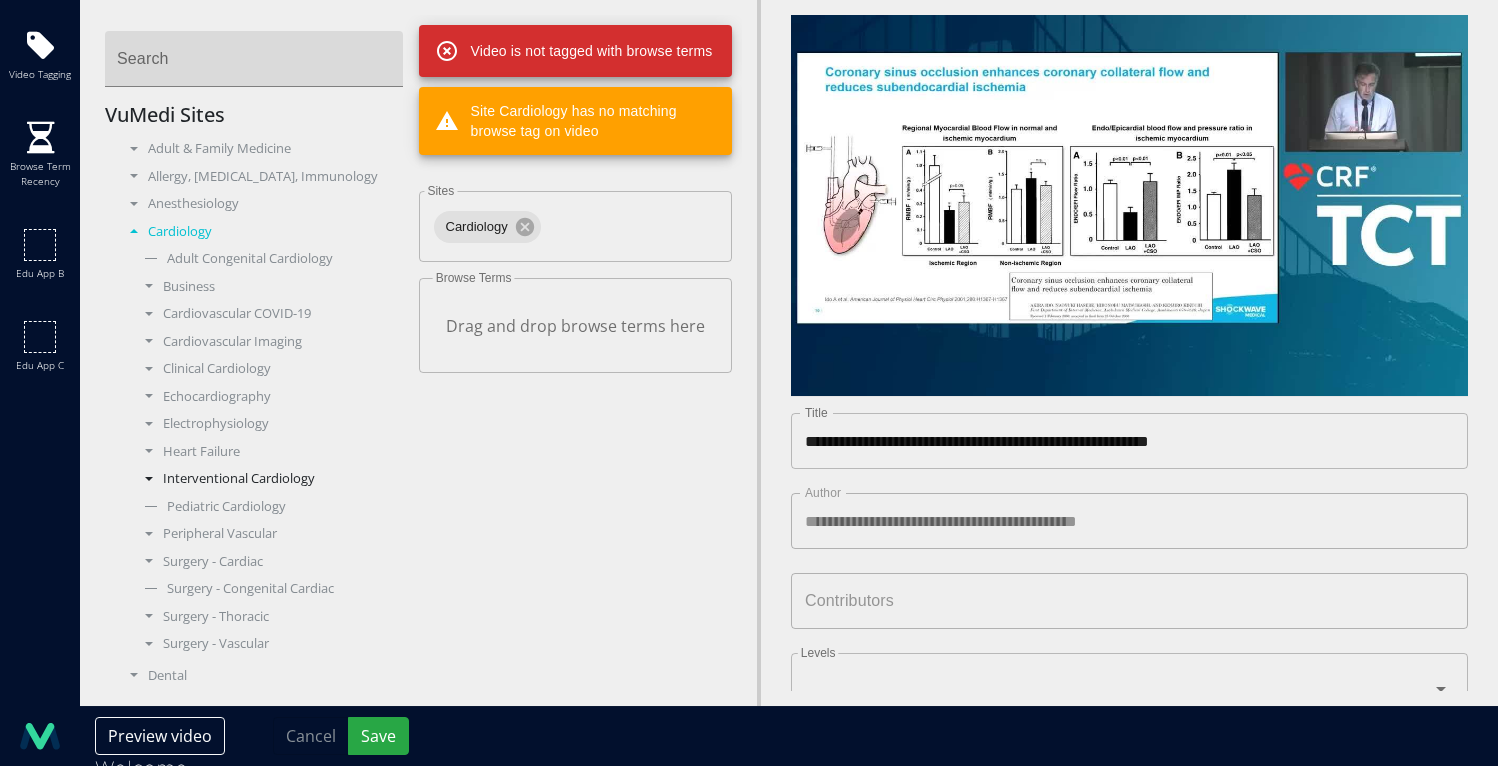click on "Interventional Cardiology" at bounding box center [269, 479] 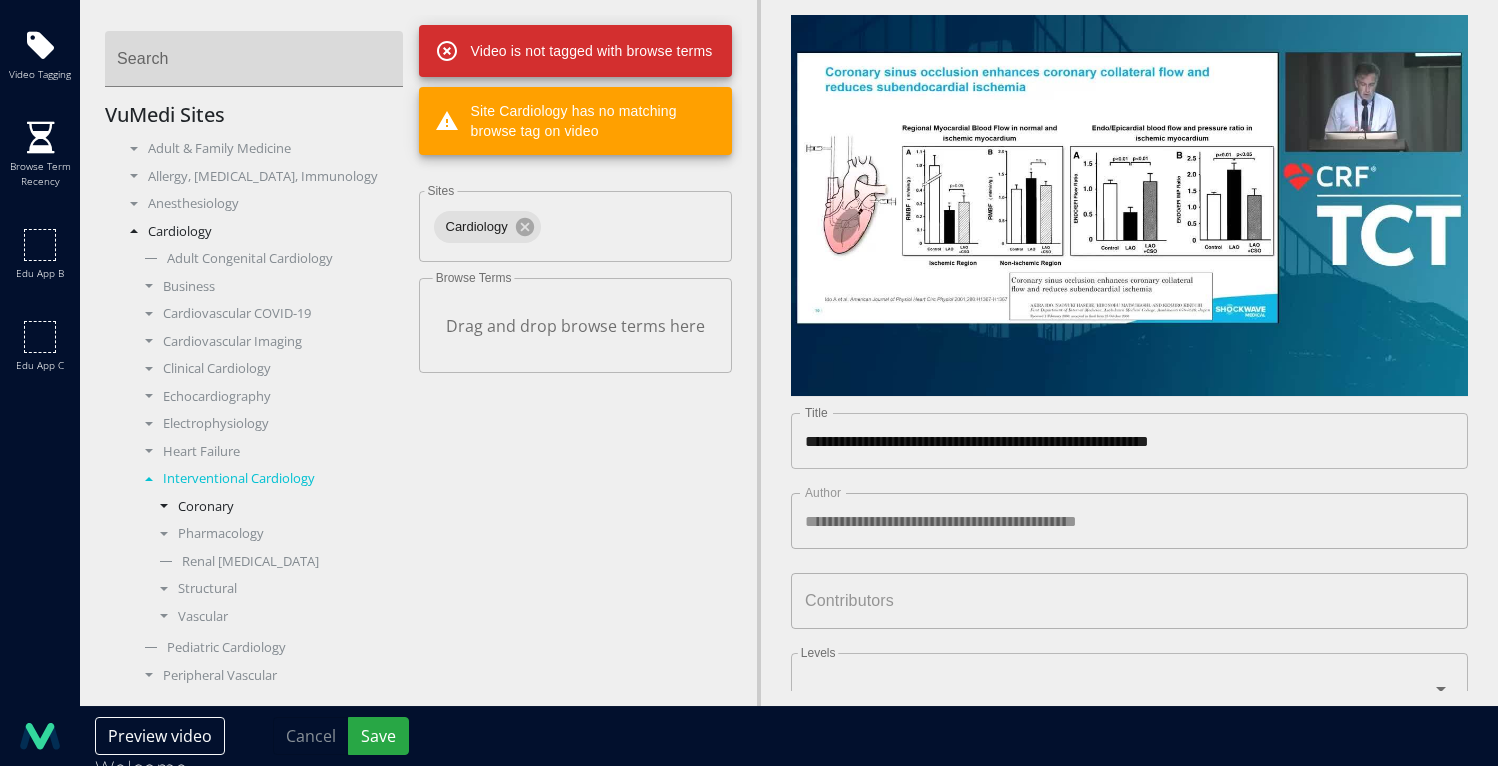 click on "Coronary" at bounding box center (277, 507) 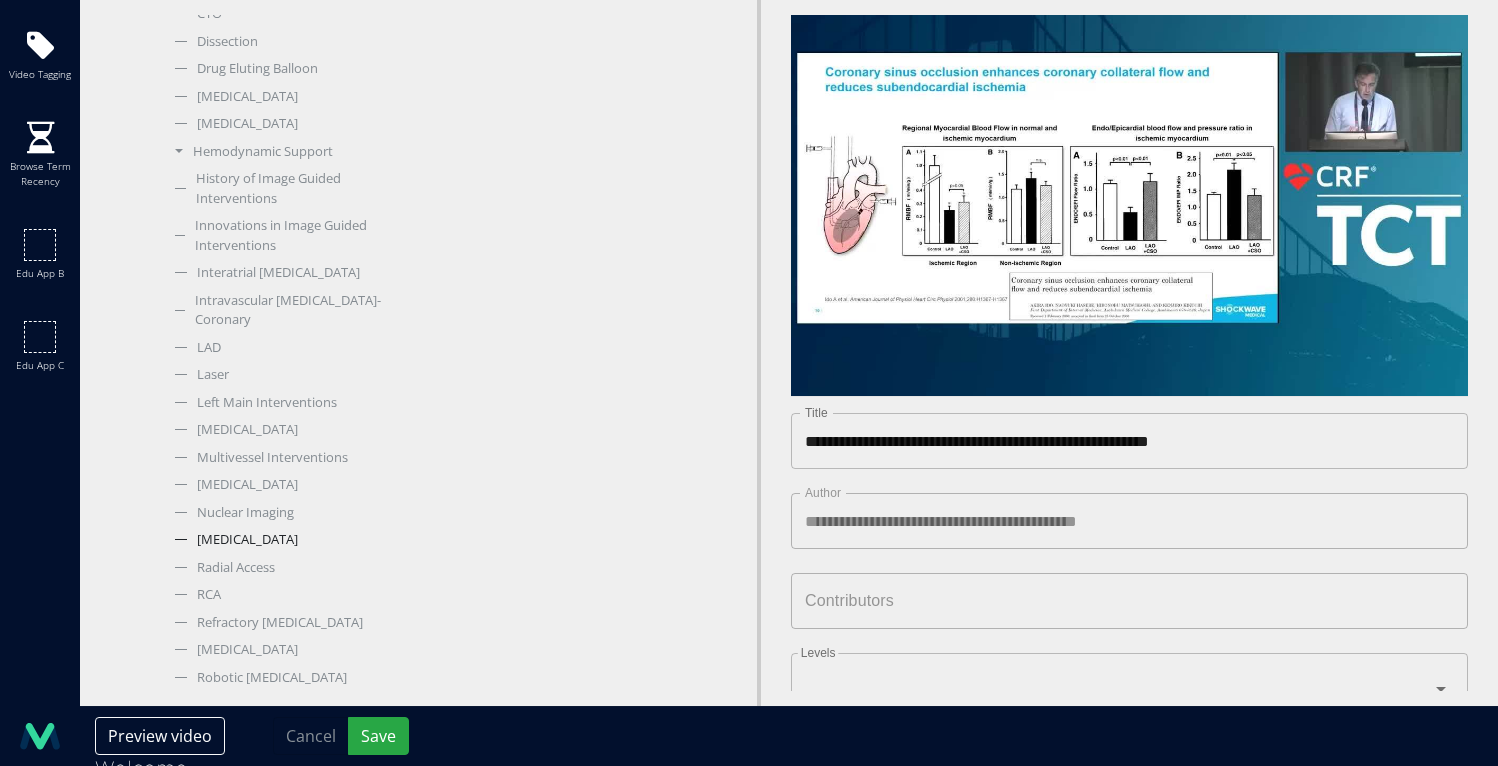 scroll, scrollTop: 866, scrollLeft: 0, axis: vertical 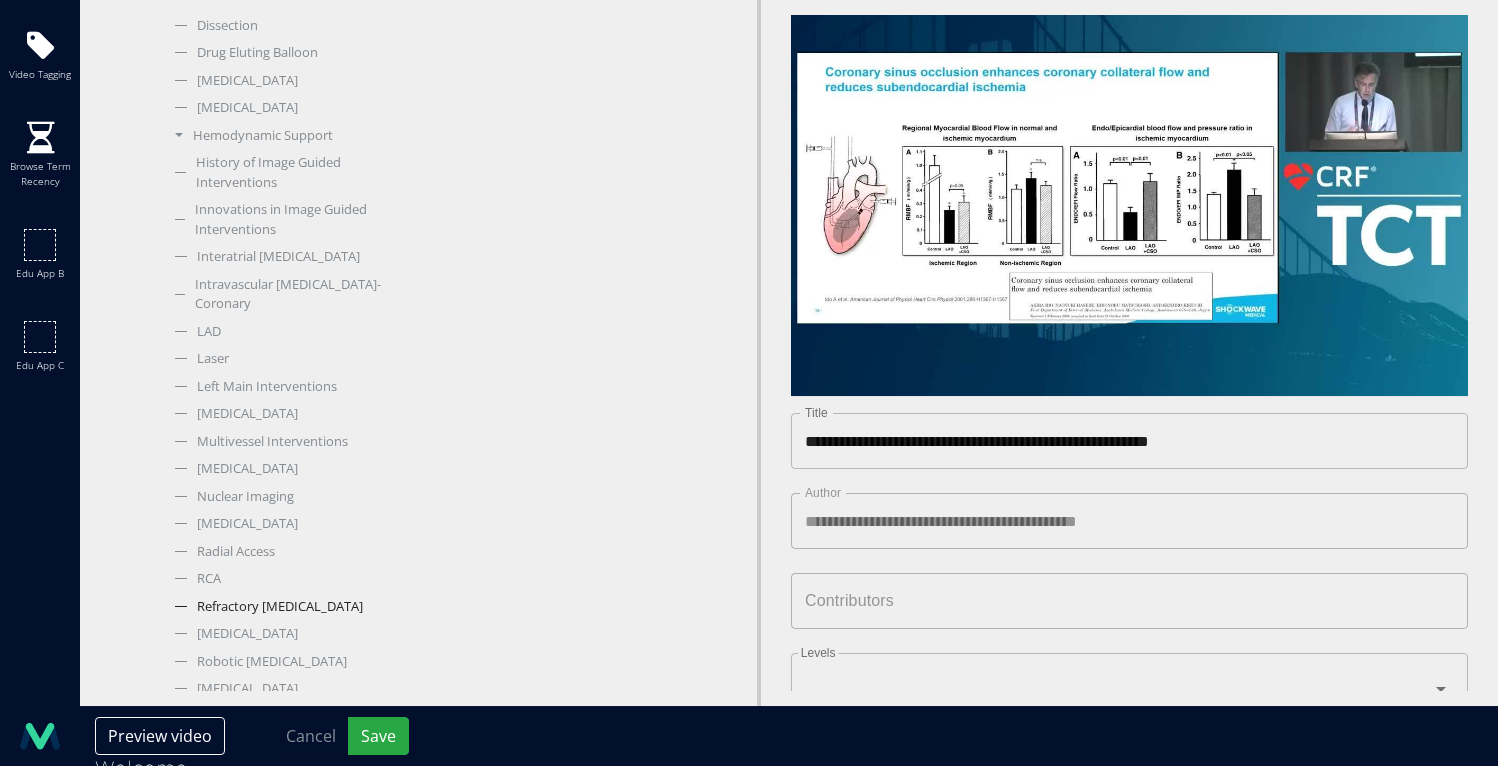 click on "Refractory [MEDICAL_DATA]" at bounding box center (284, 607) 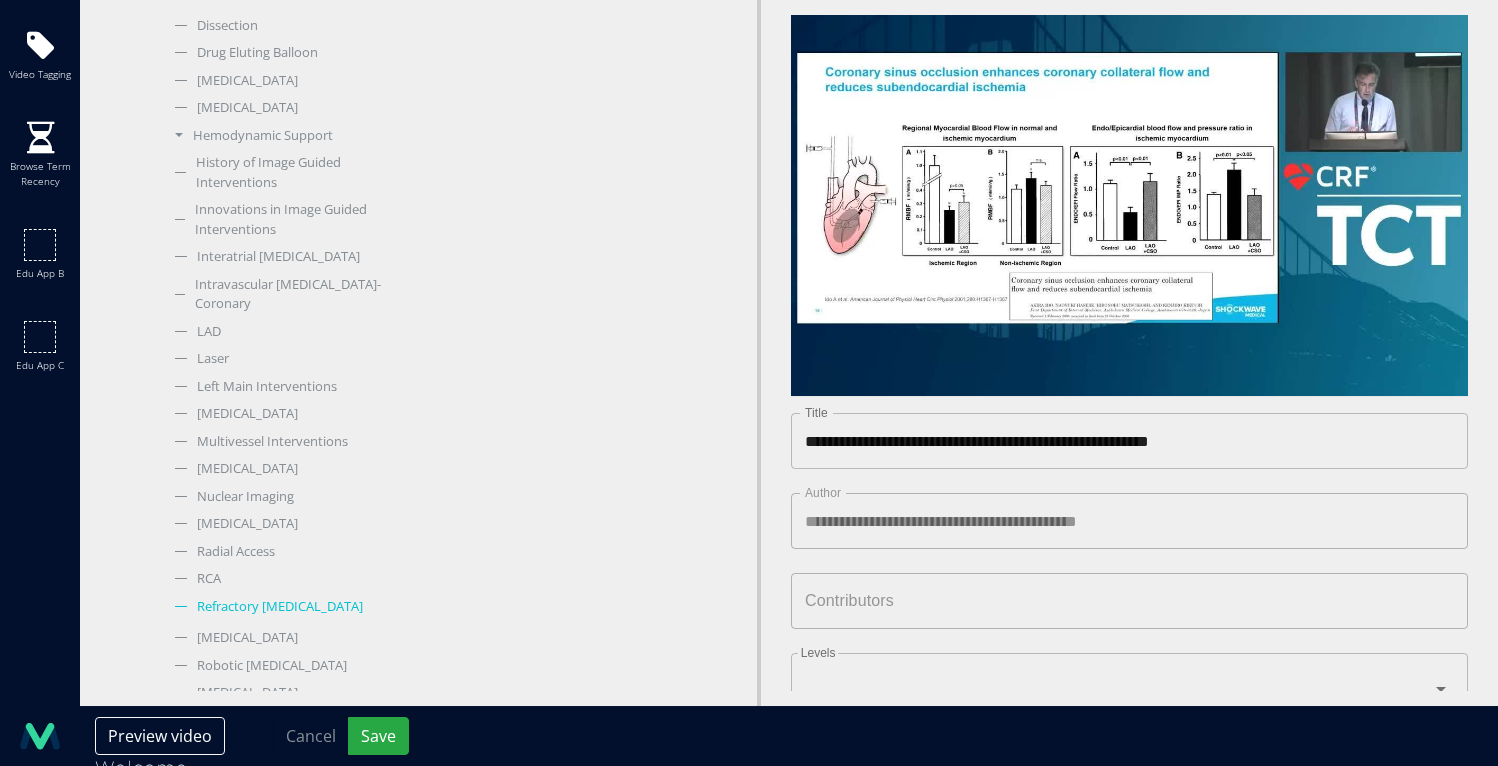 click on "Refractory [MEDICAL_DATA]" at bounding box center (284, 607) 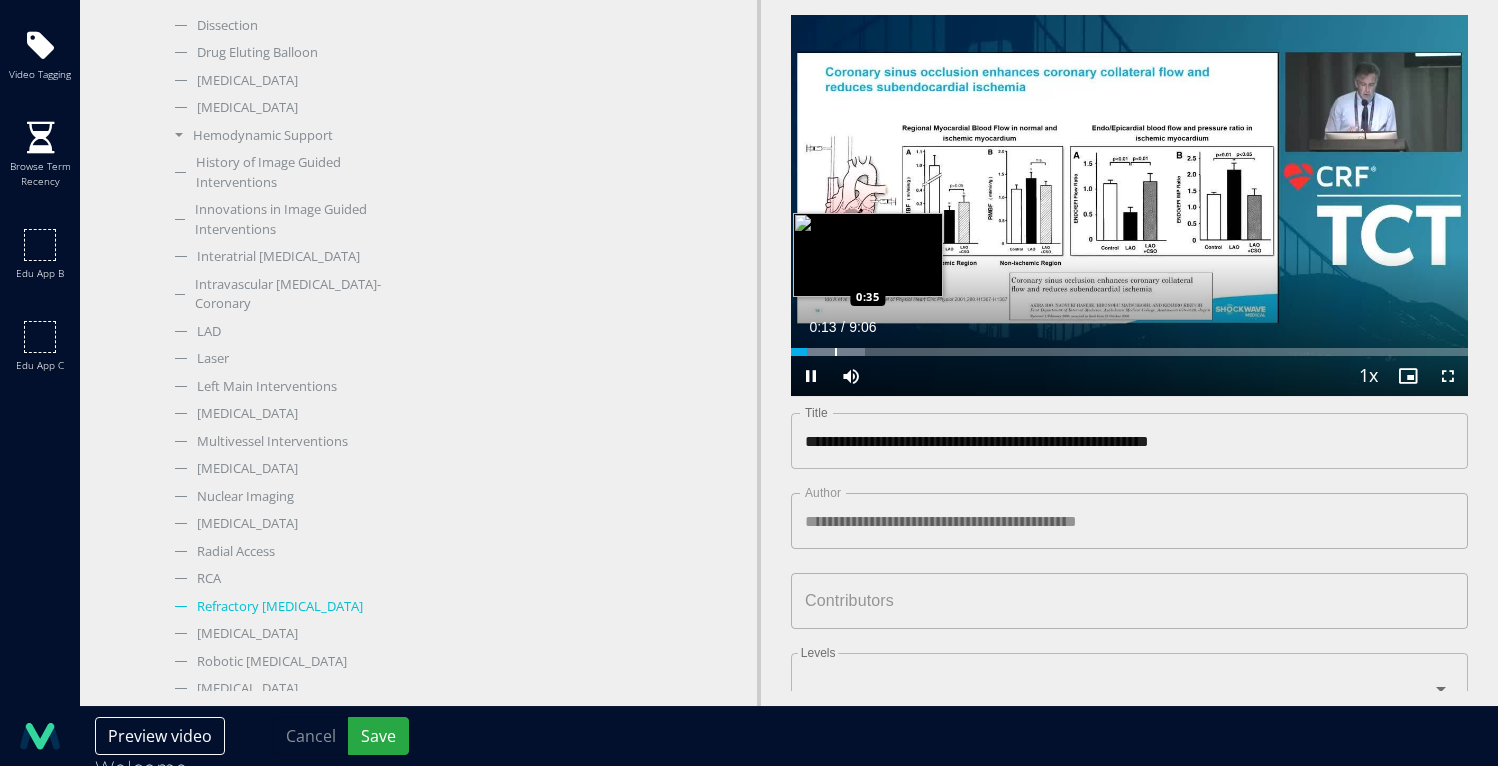click at bounding box center (828, 352) 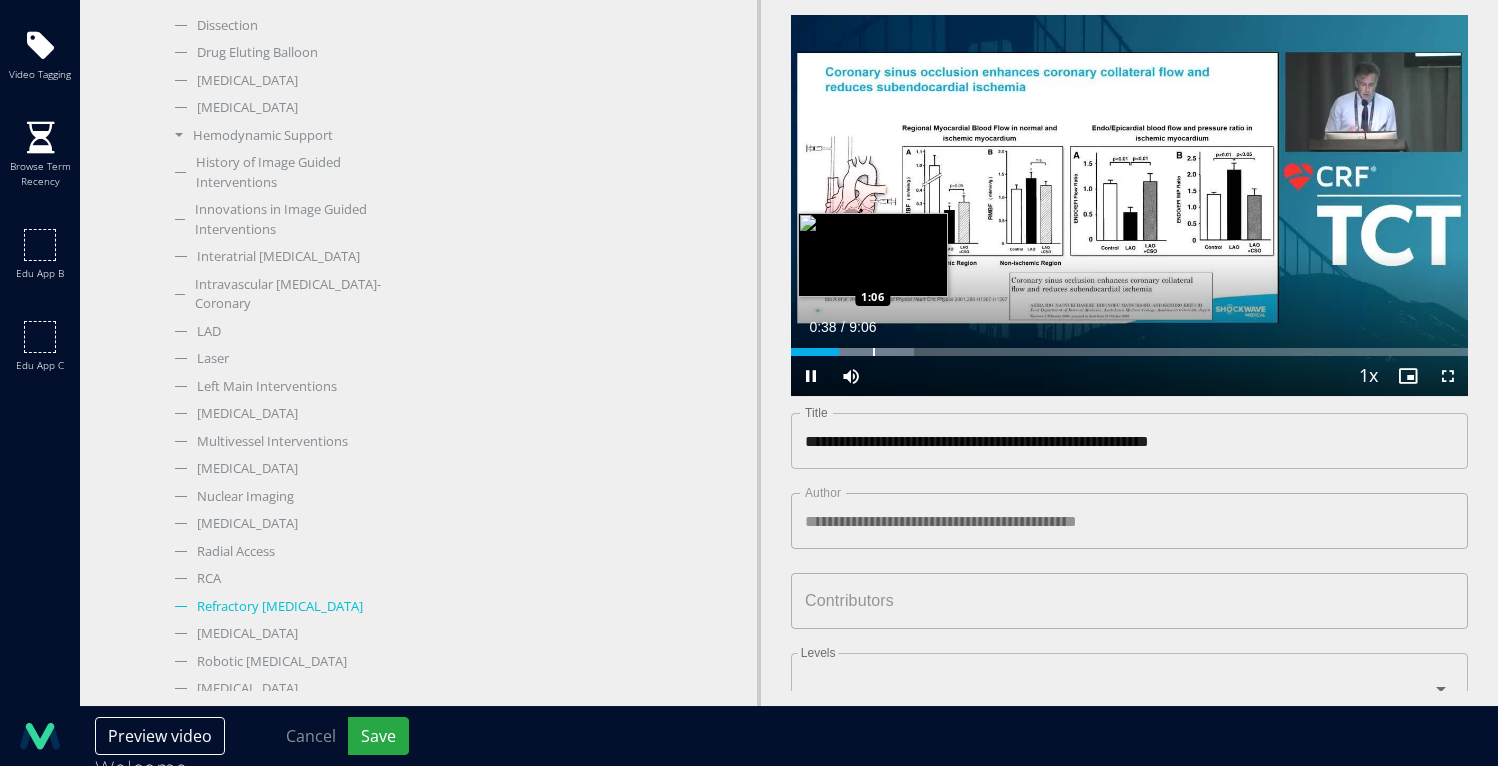 click on "Loaded :  18.16% 0:38 1:06" at bounding box center (1129, 346) 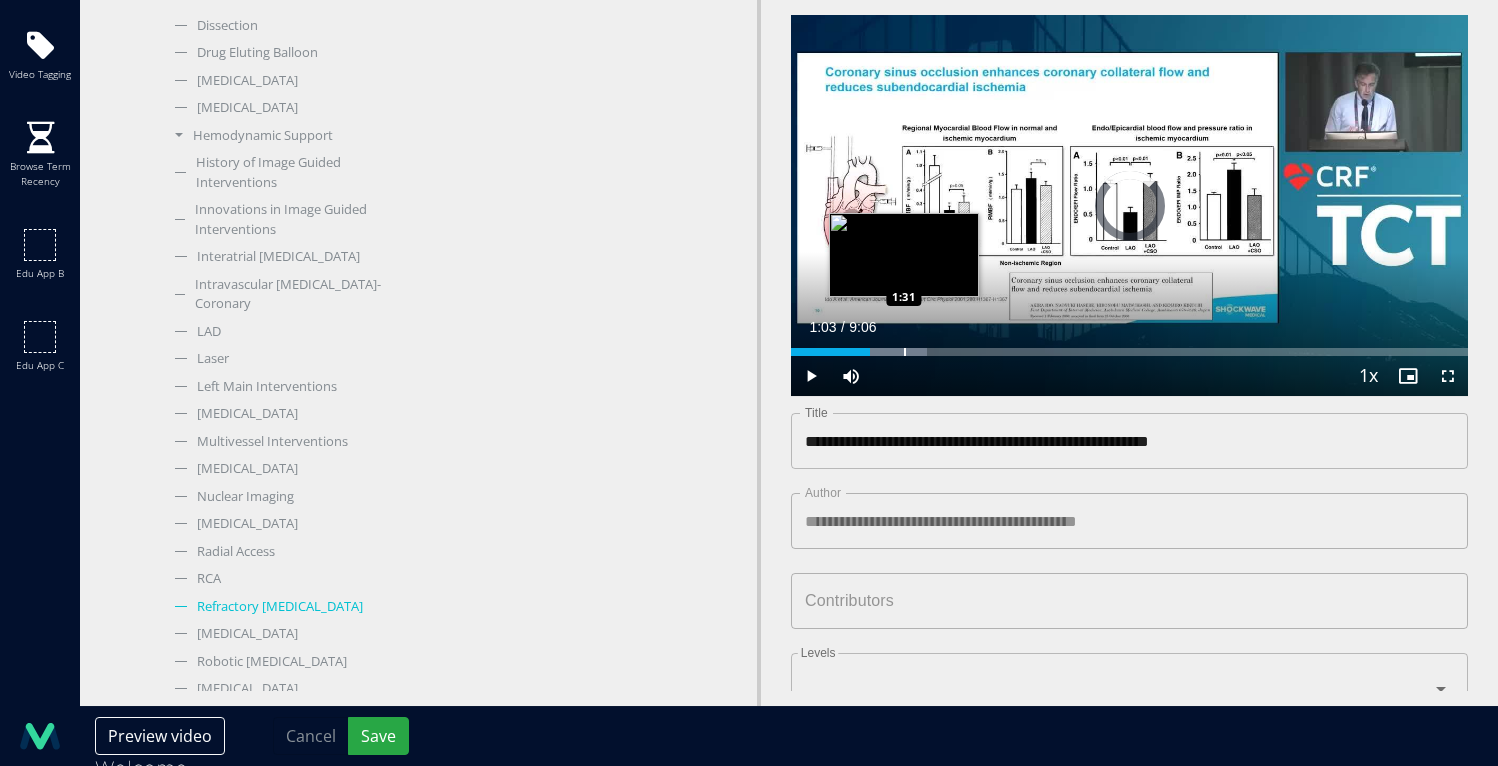 click at bounding box center (905, 352) 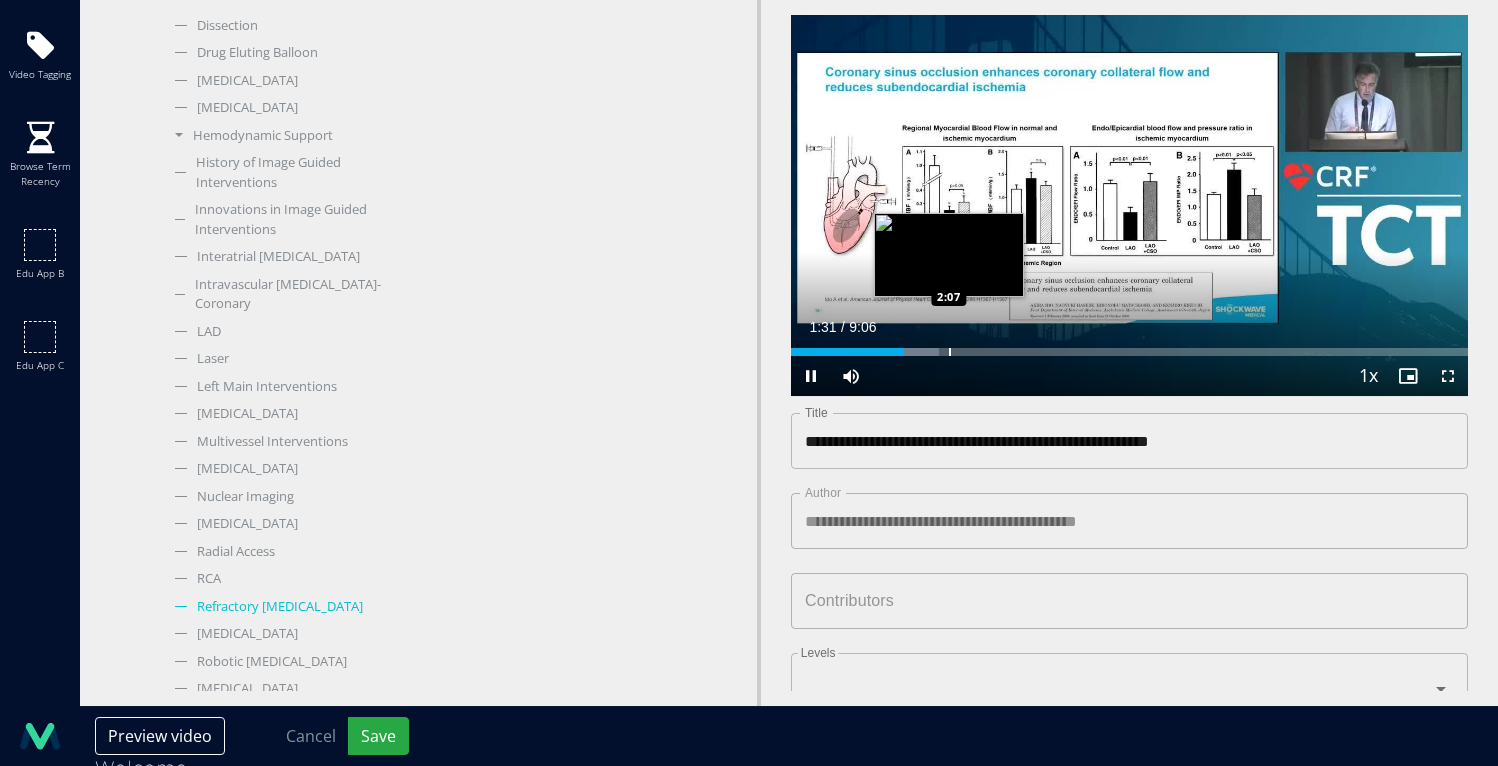 click at bounding box center [950, 352] 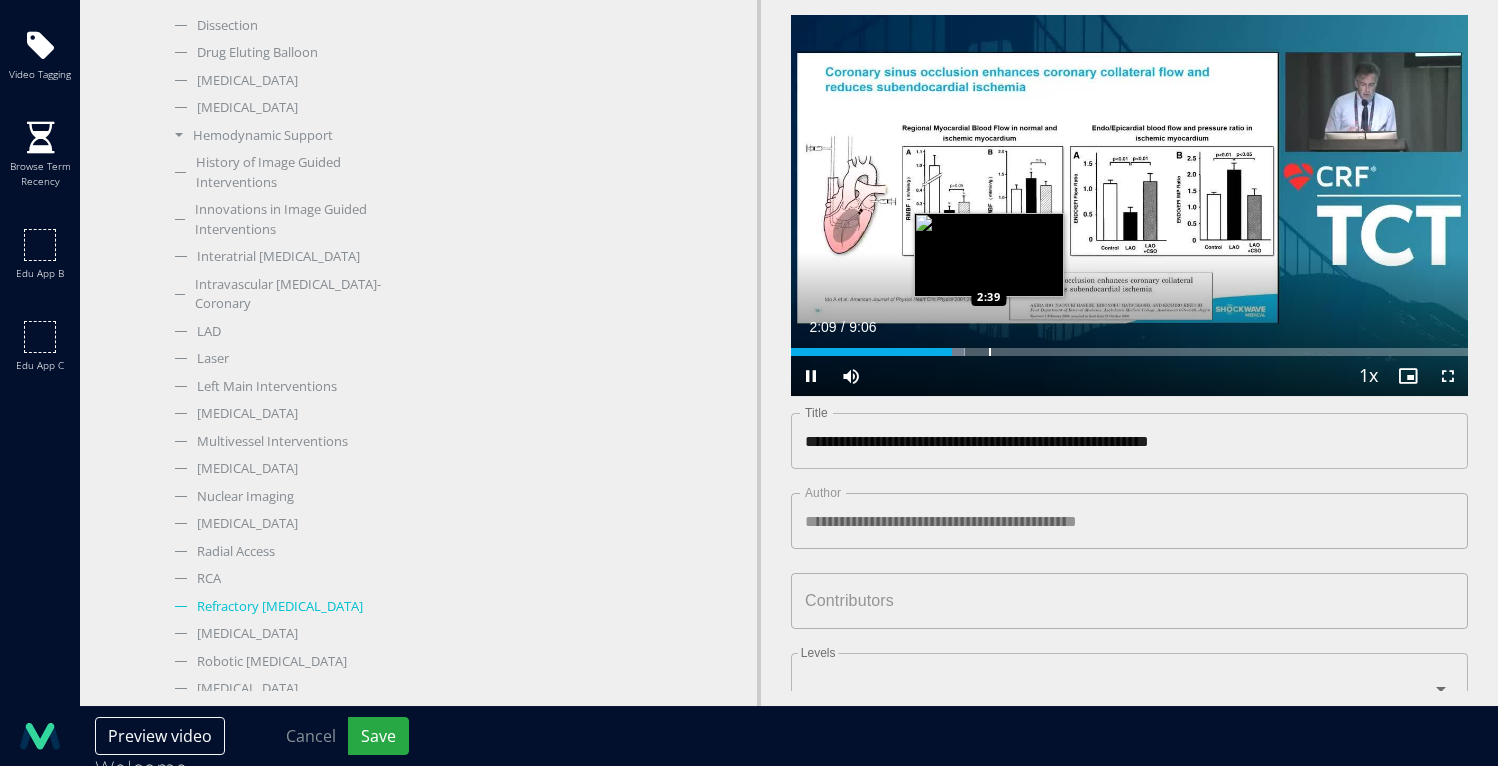 click at bounding box center (990, 352) 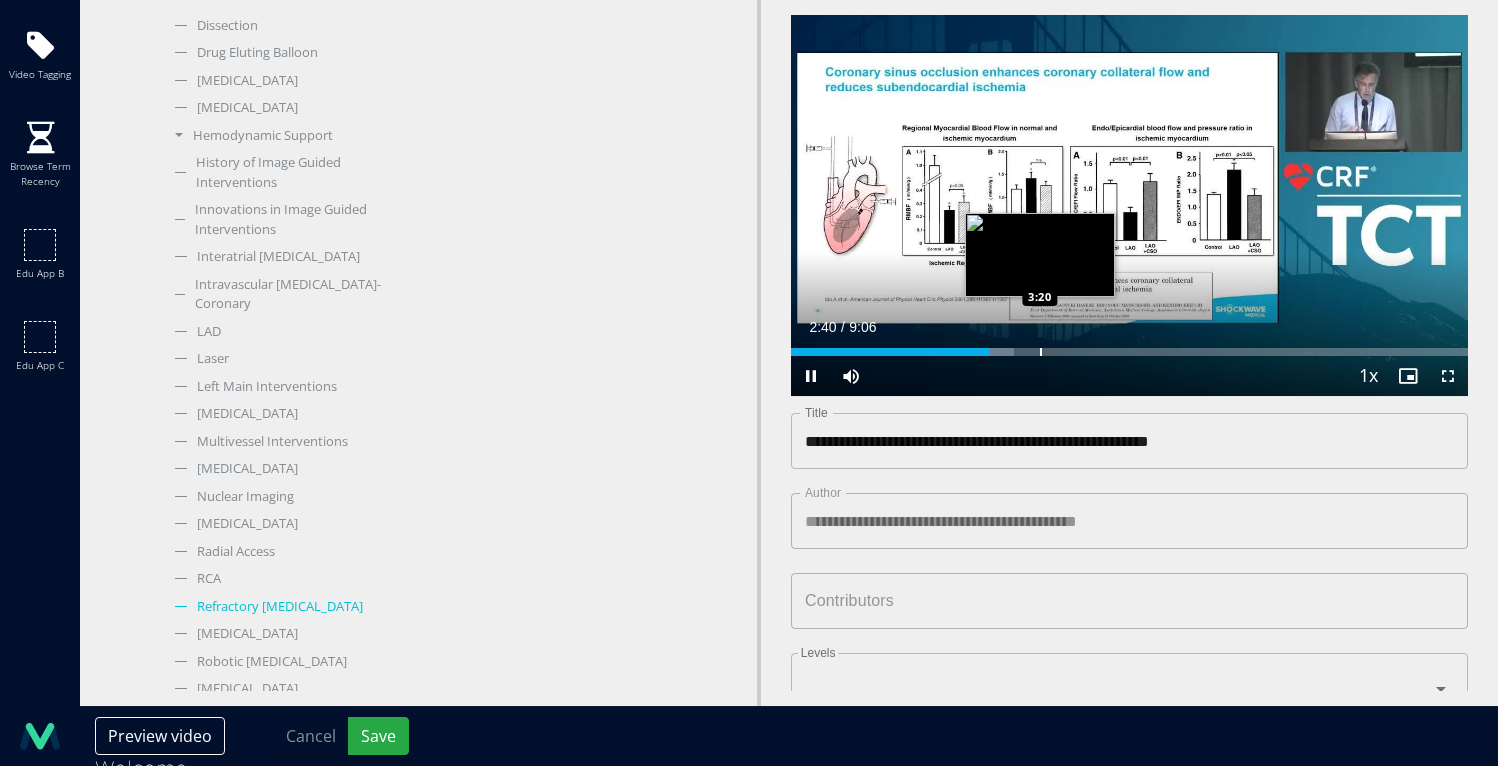 click at bounding box center (1041, 352) 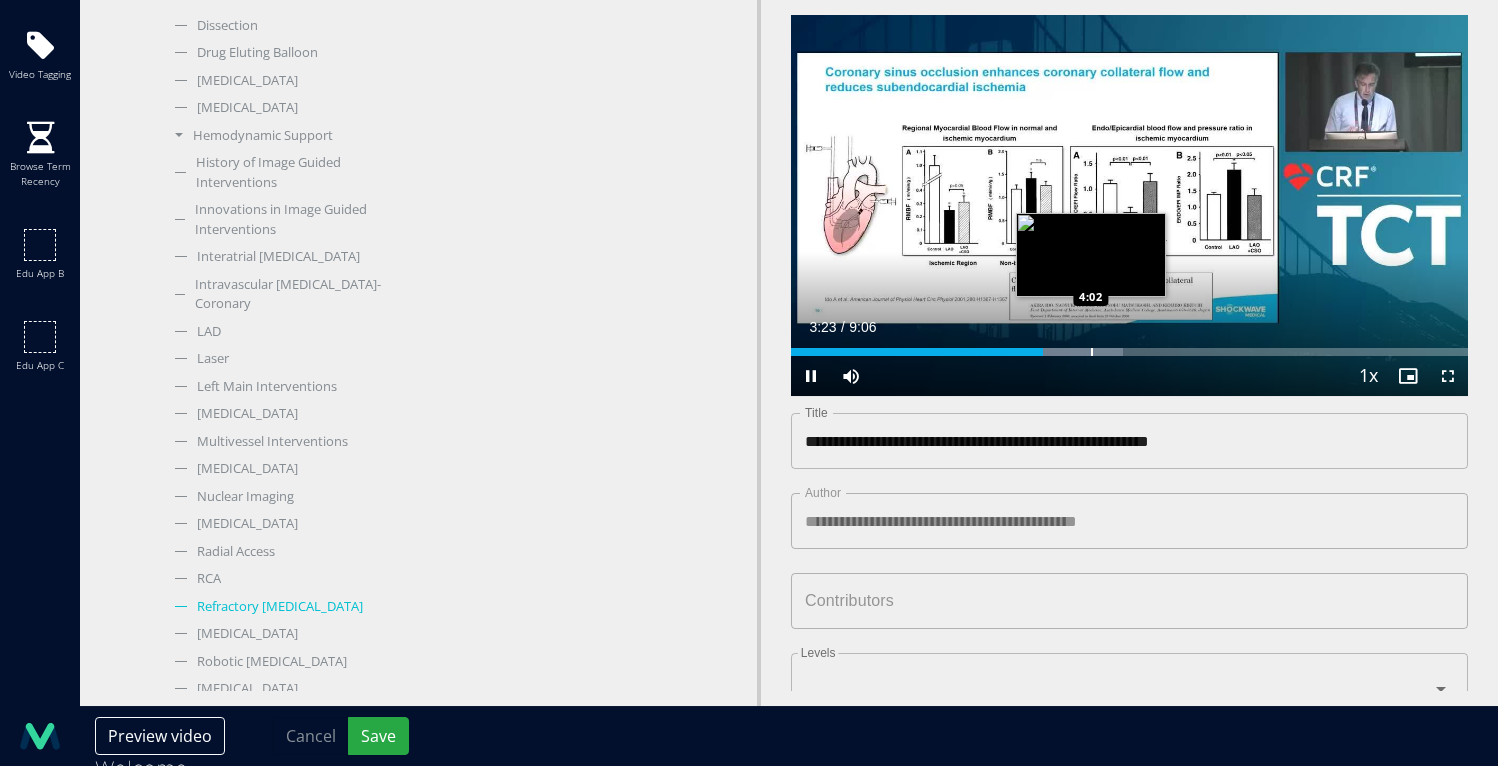 click at bounding box center [1092, 352] 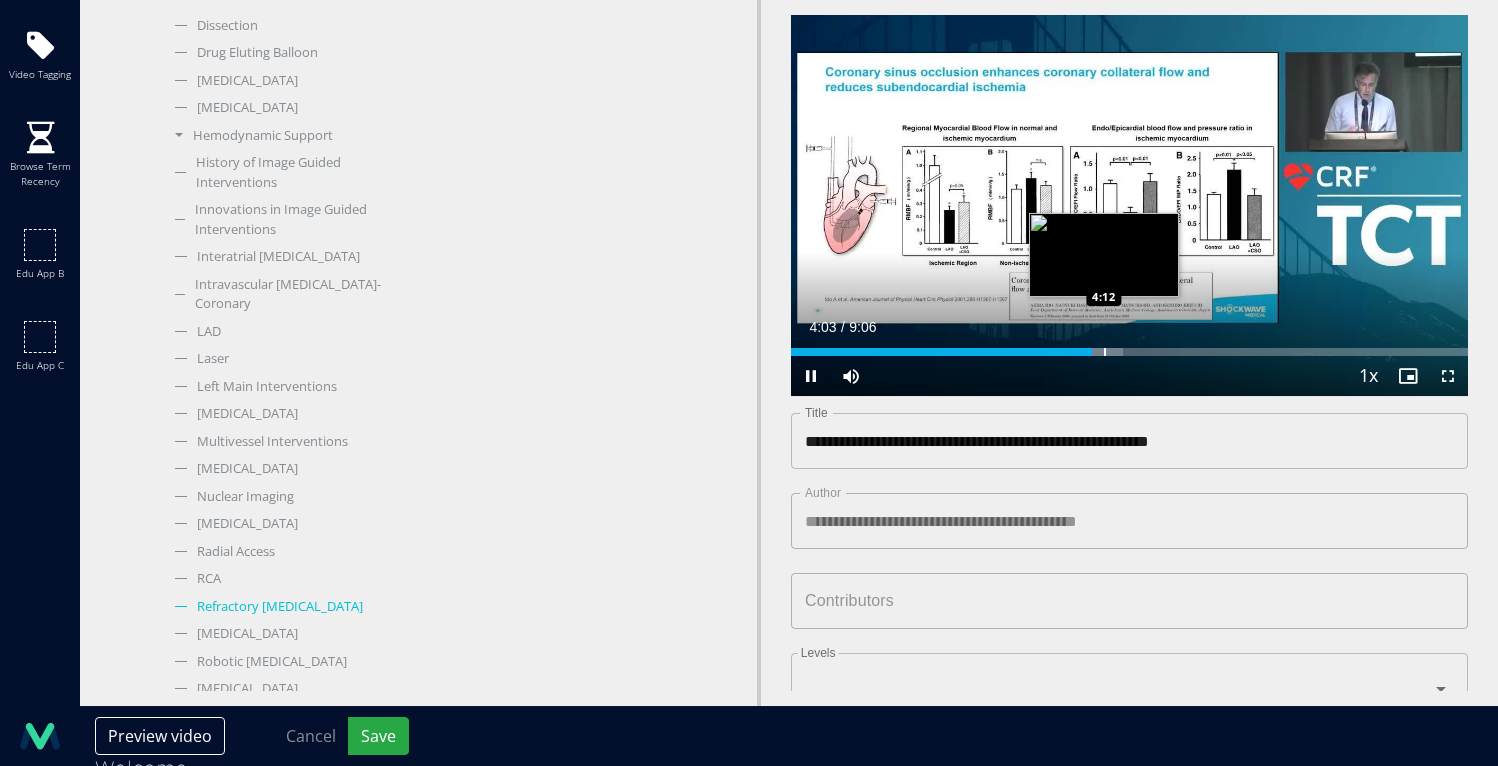 click on "Loaded :  49.04% 4:03 4:12" at bounding box center (1129, 346) 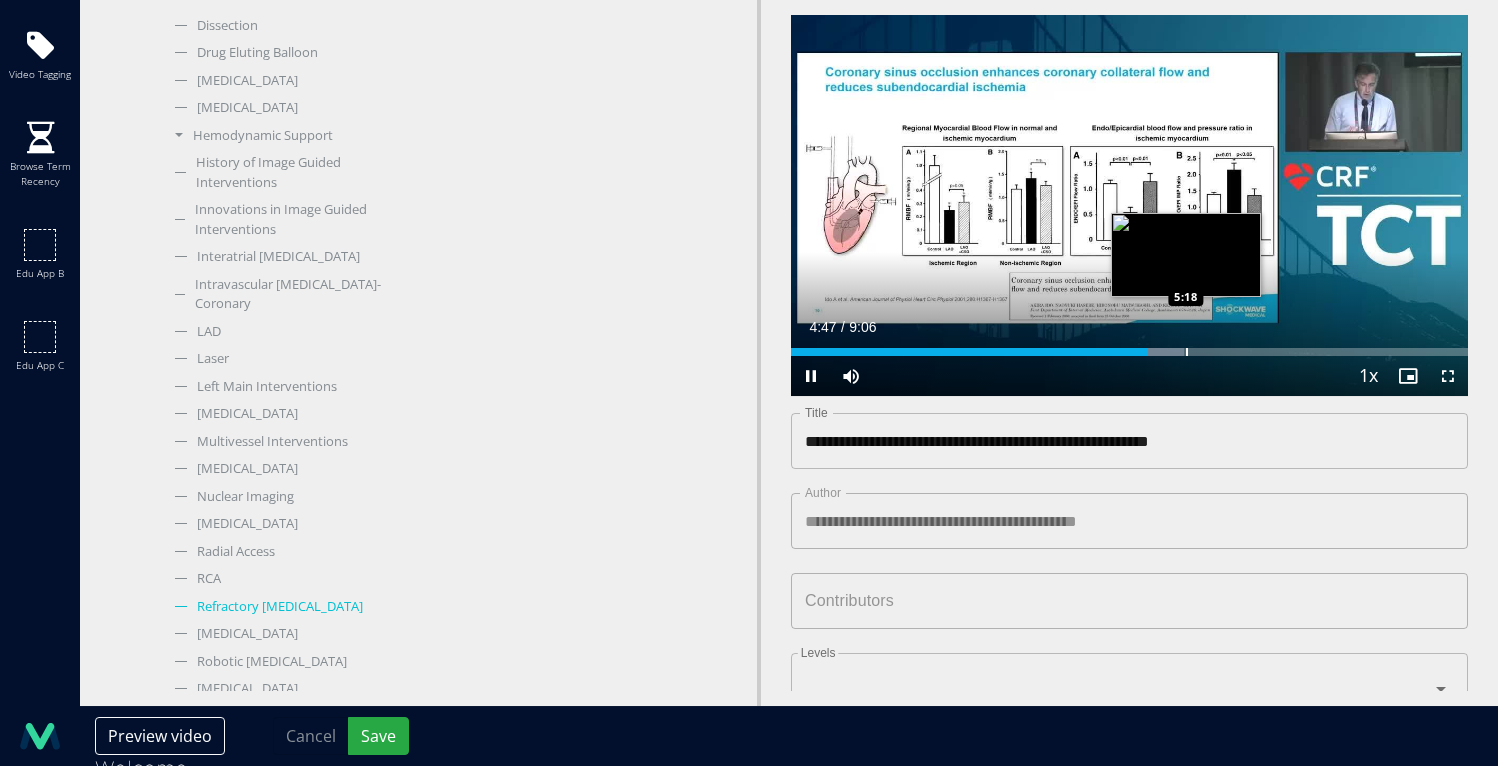 click on "Loaded :  58.12% 4:47 5:18" at bounding box center [1129, 346] 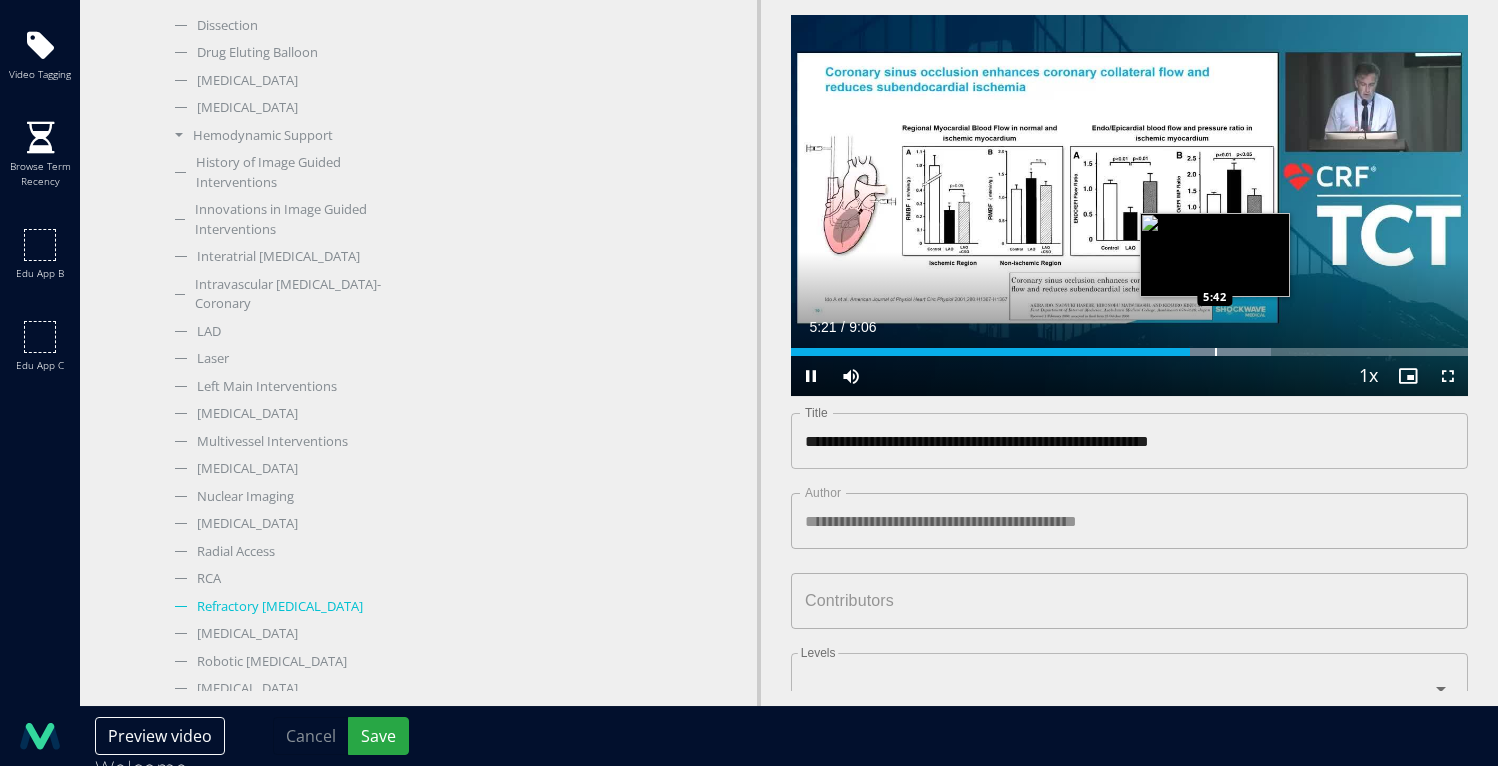 click at bounding box center [1216, 352] 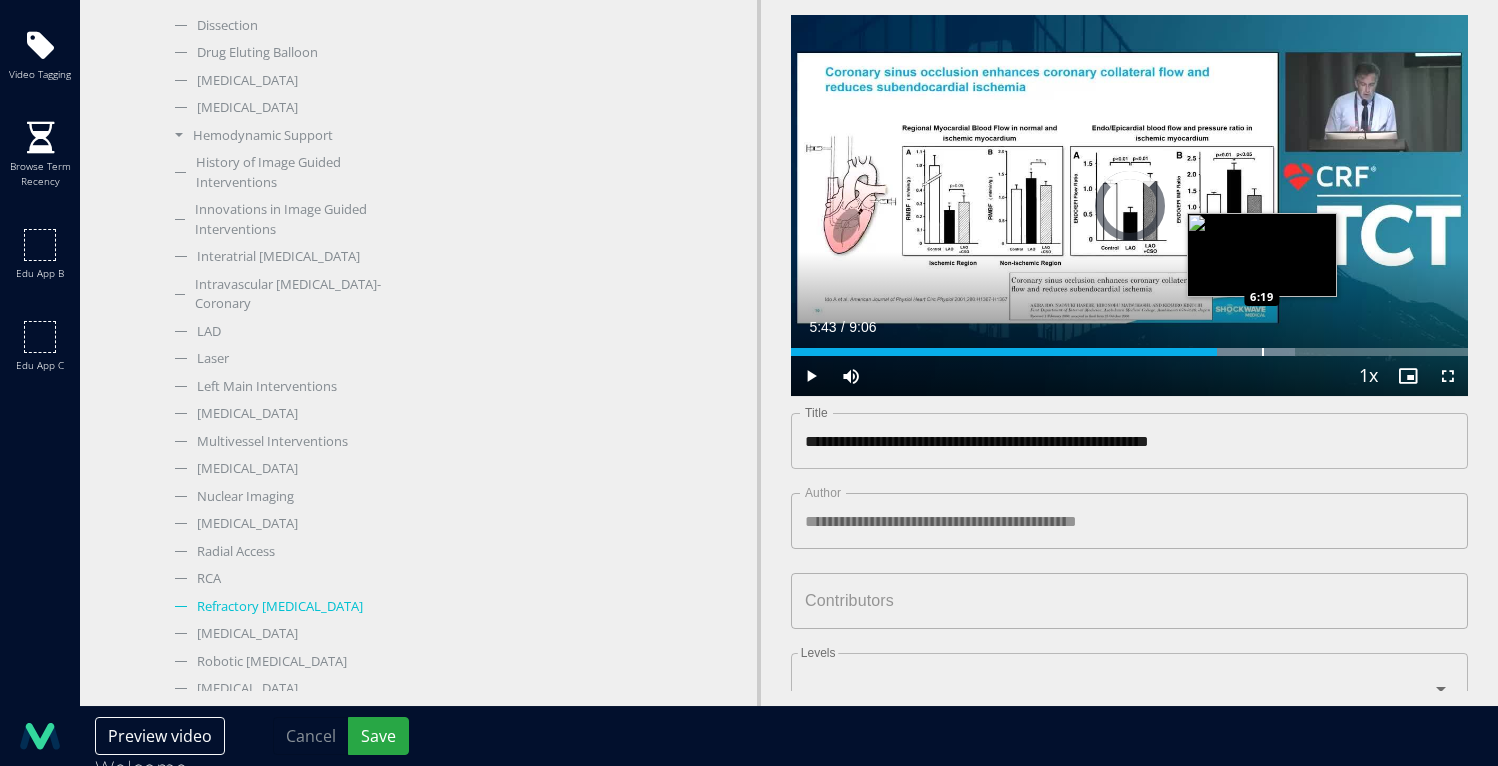 click on "Loaded :  74.47% 5:43 6:19" at bounding box center [1129, 346] 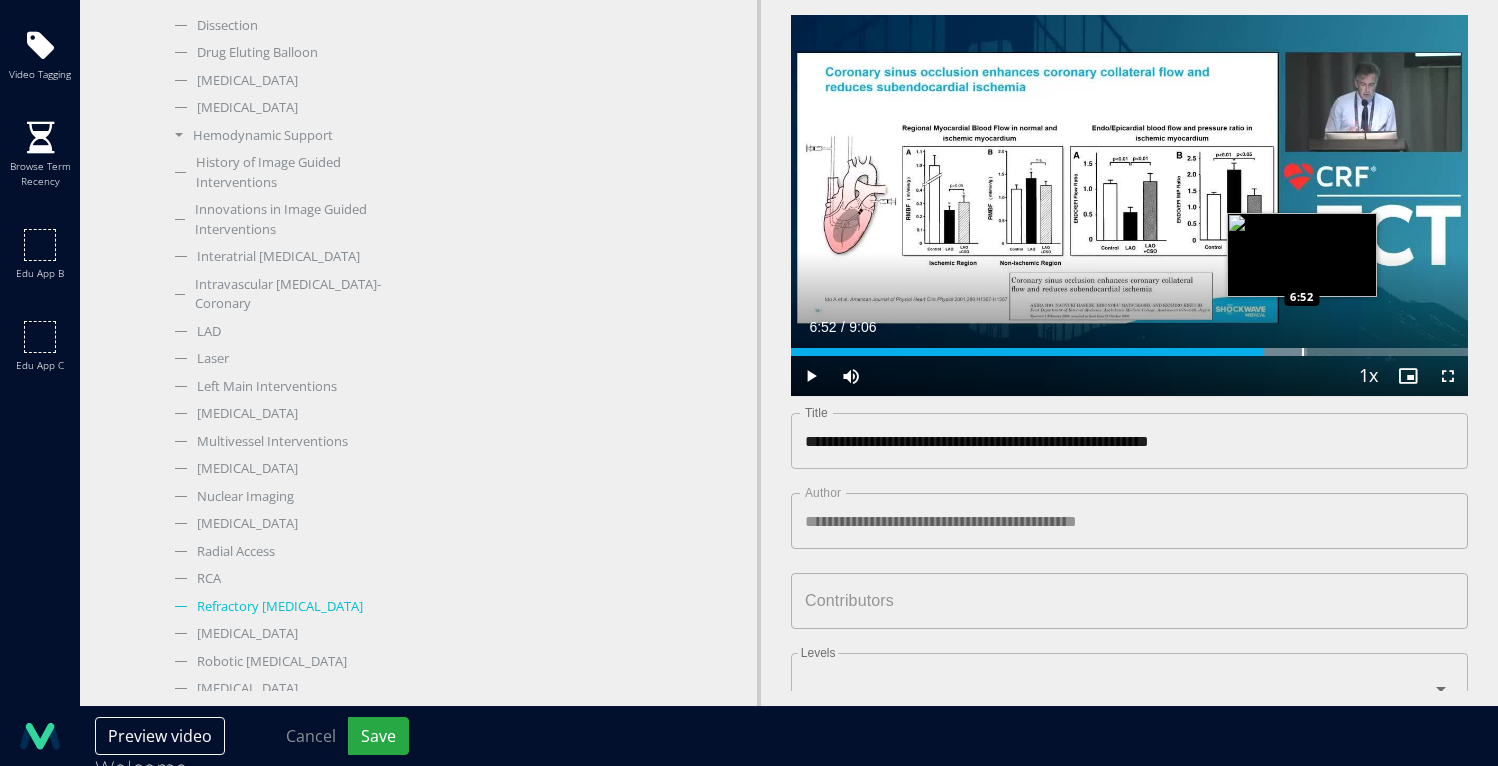 click on "Loaded :  76.28% 6:20 6:52" at bounding box center [1129, 346] 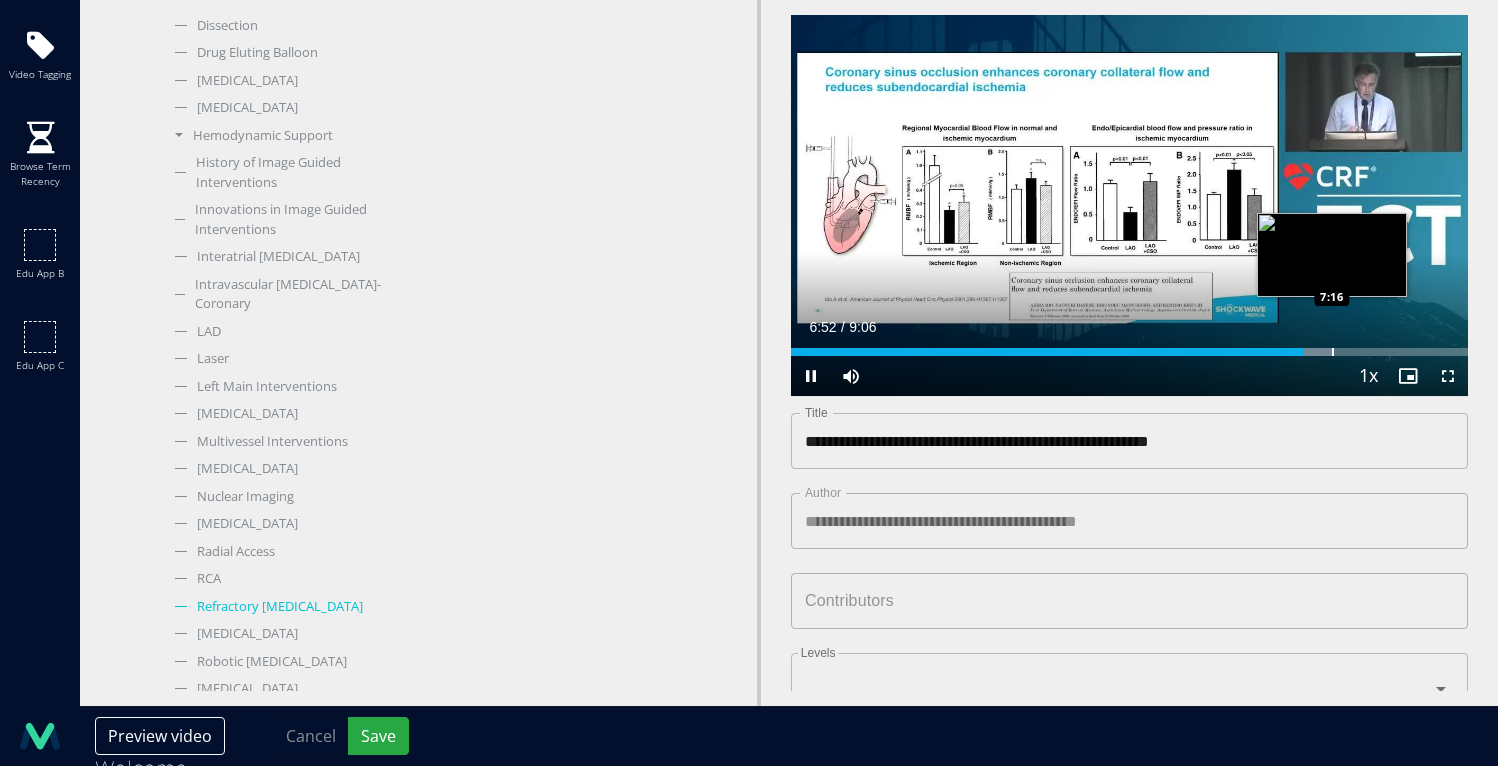 click on "Loaded :  79.92% 6:53 7:16" at bounding box center (1129, 346) 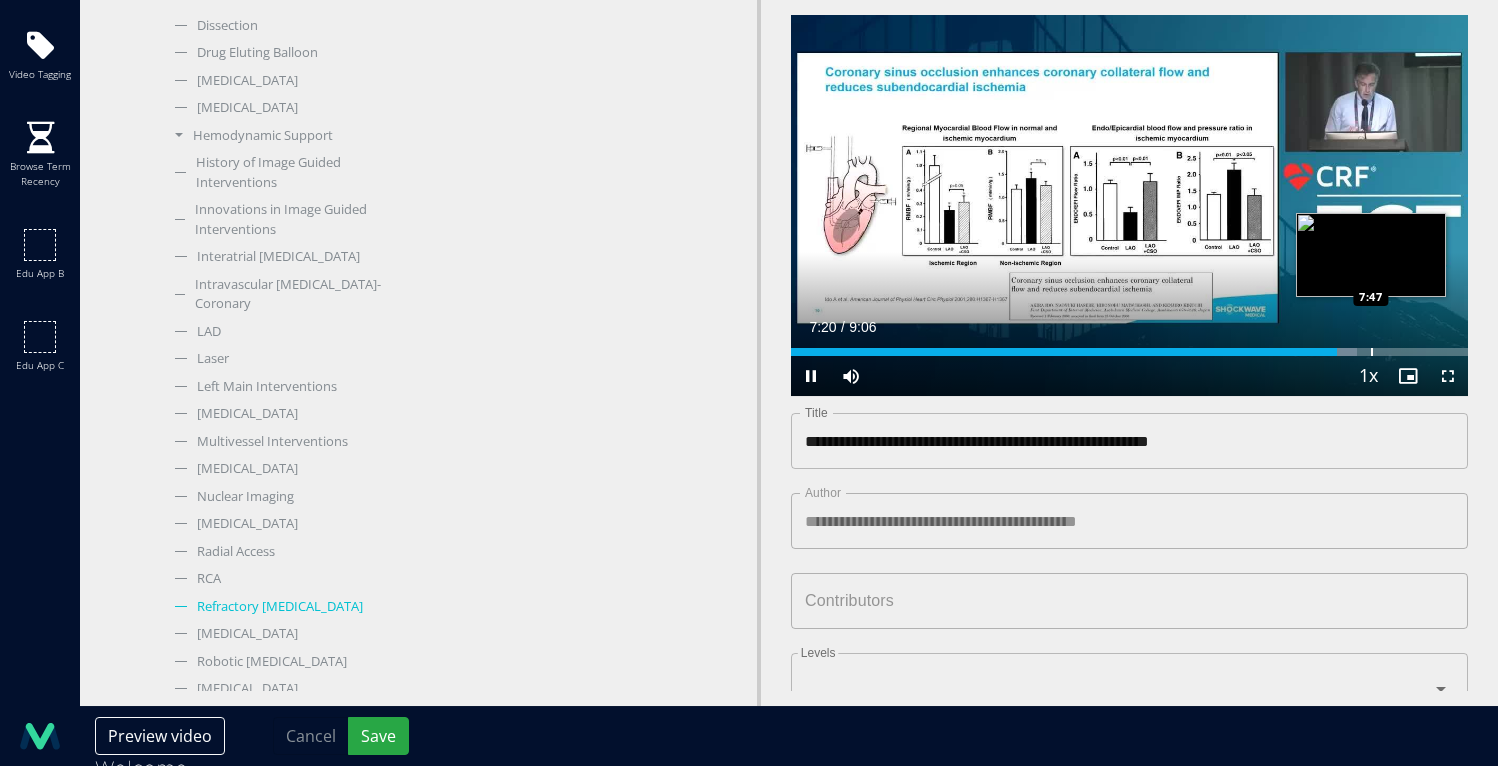 click at bounding box center [1372, 352] 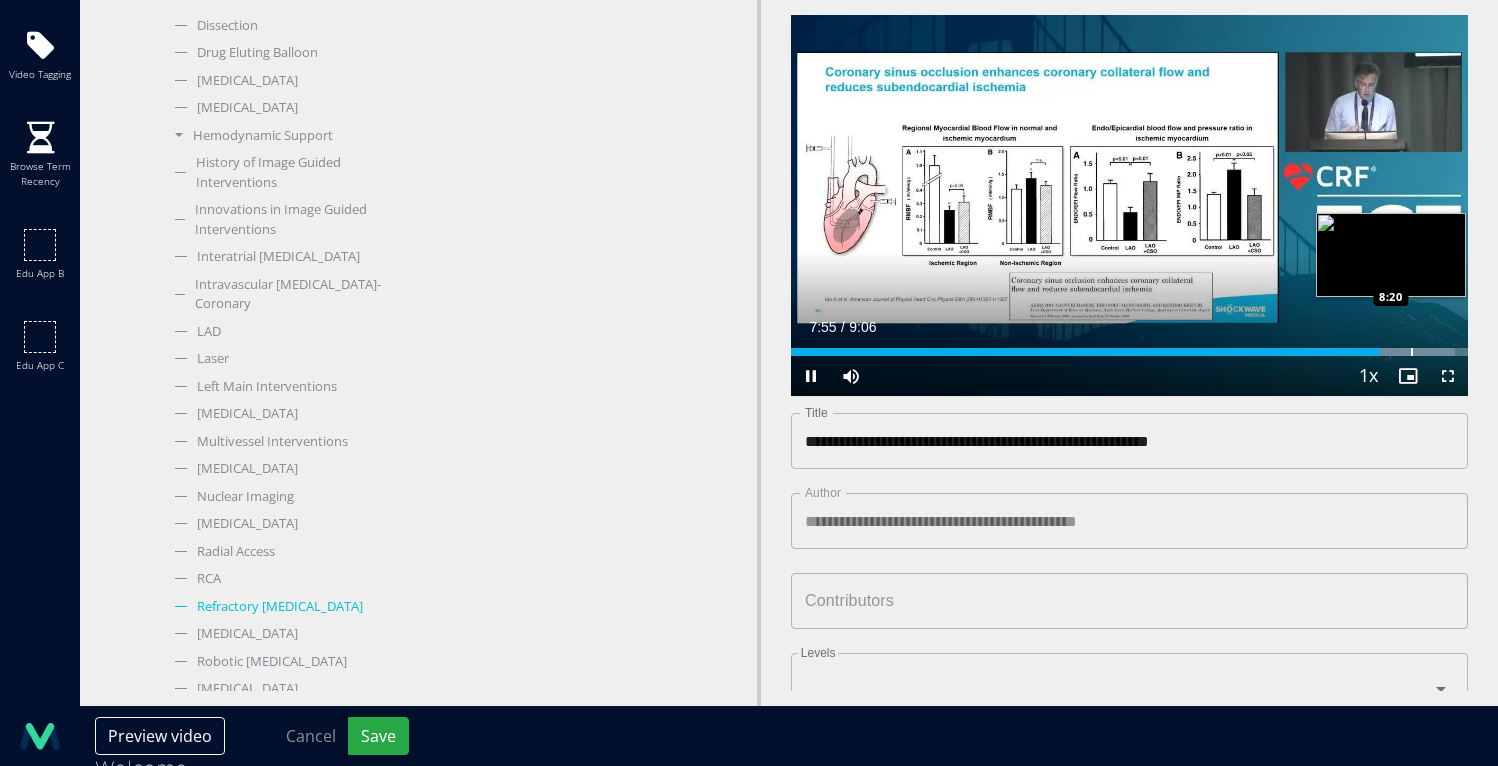 click at bounding box center [1412, 352] 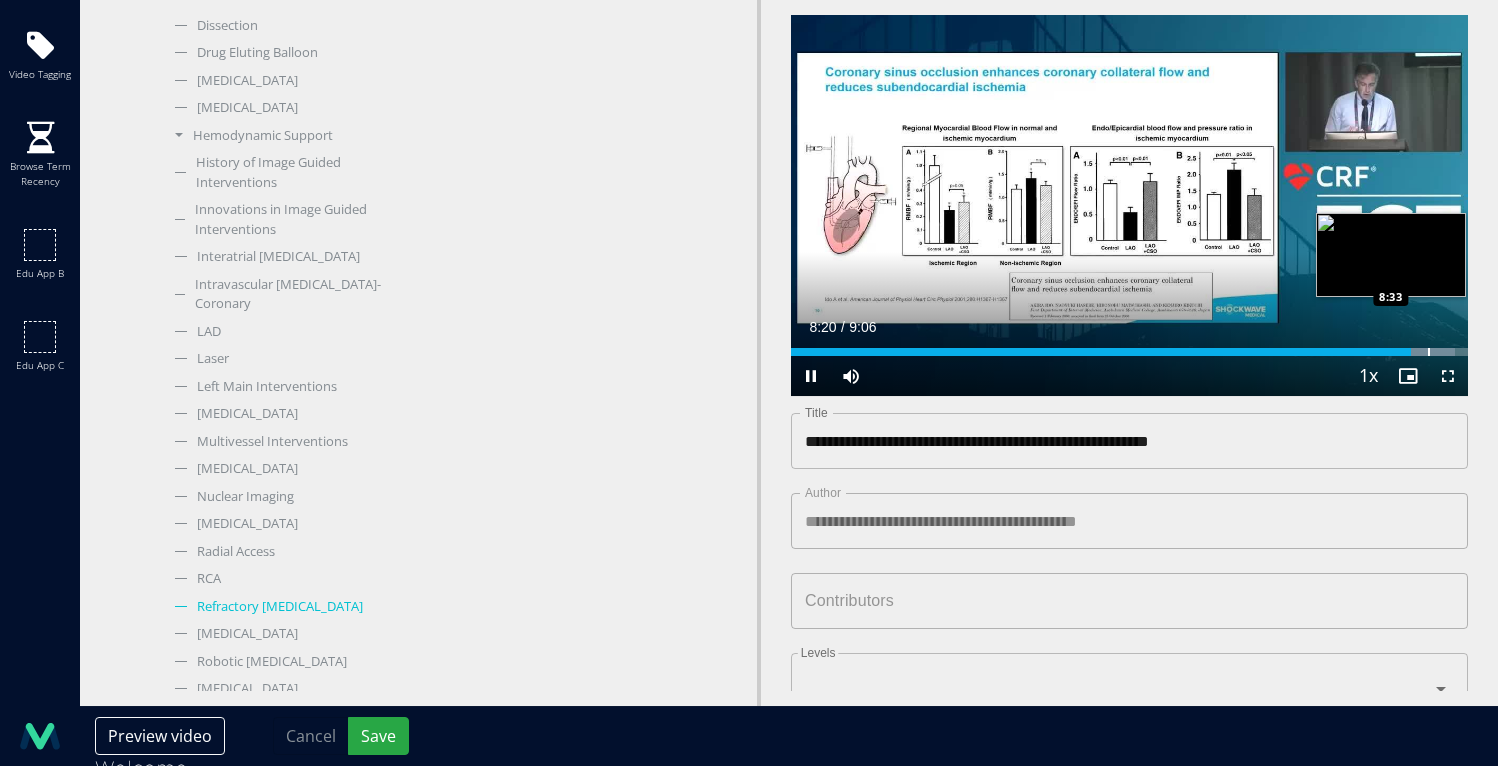click at bounding box center (1429, 352) 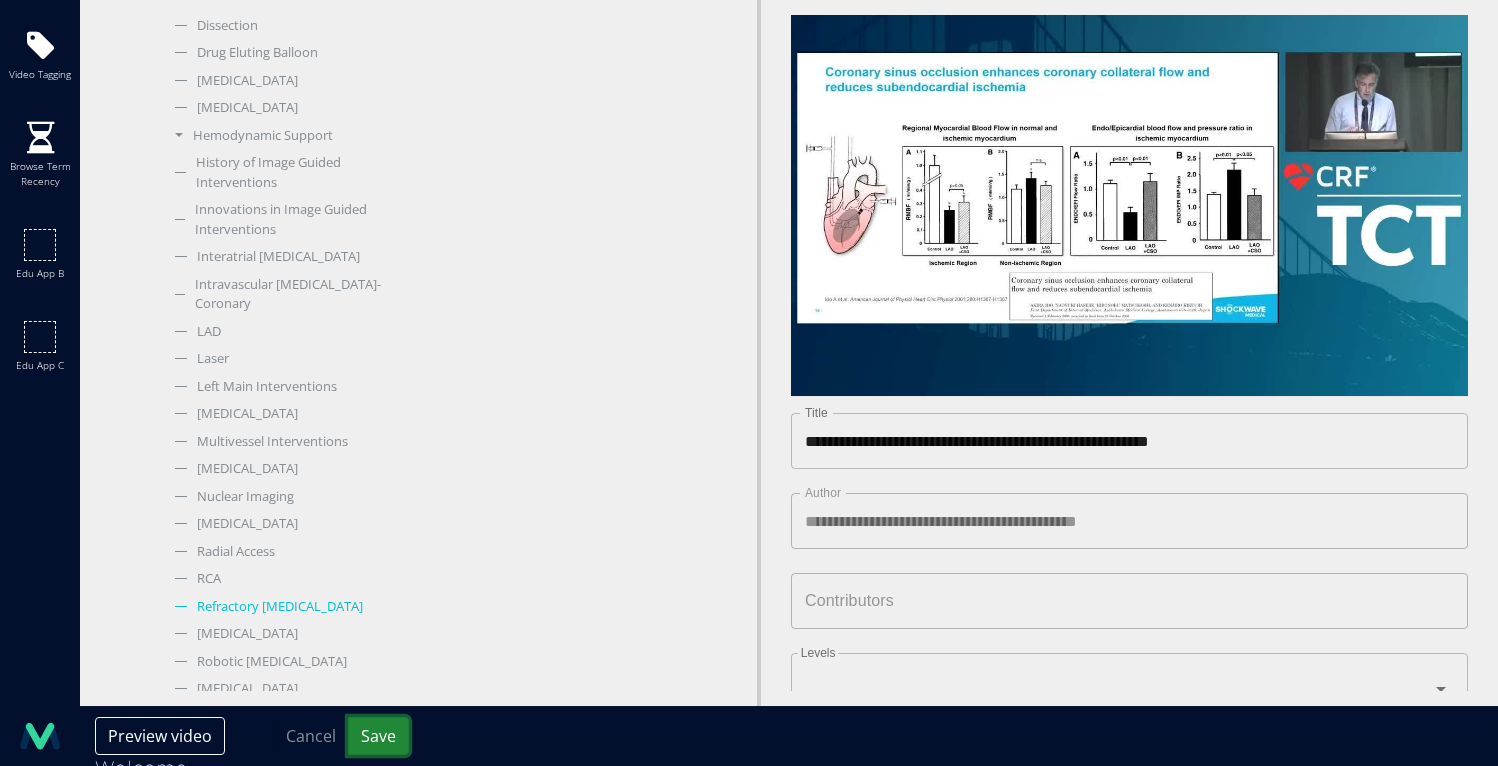 click on "Save" at bounding box center (378, 736) 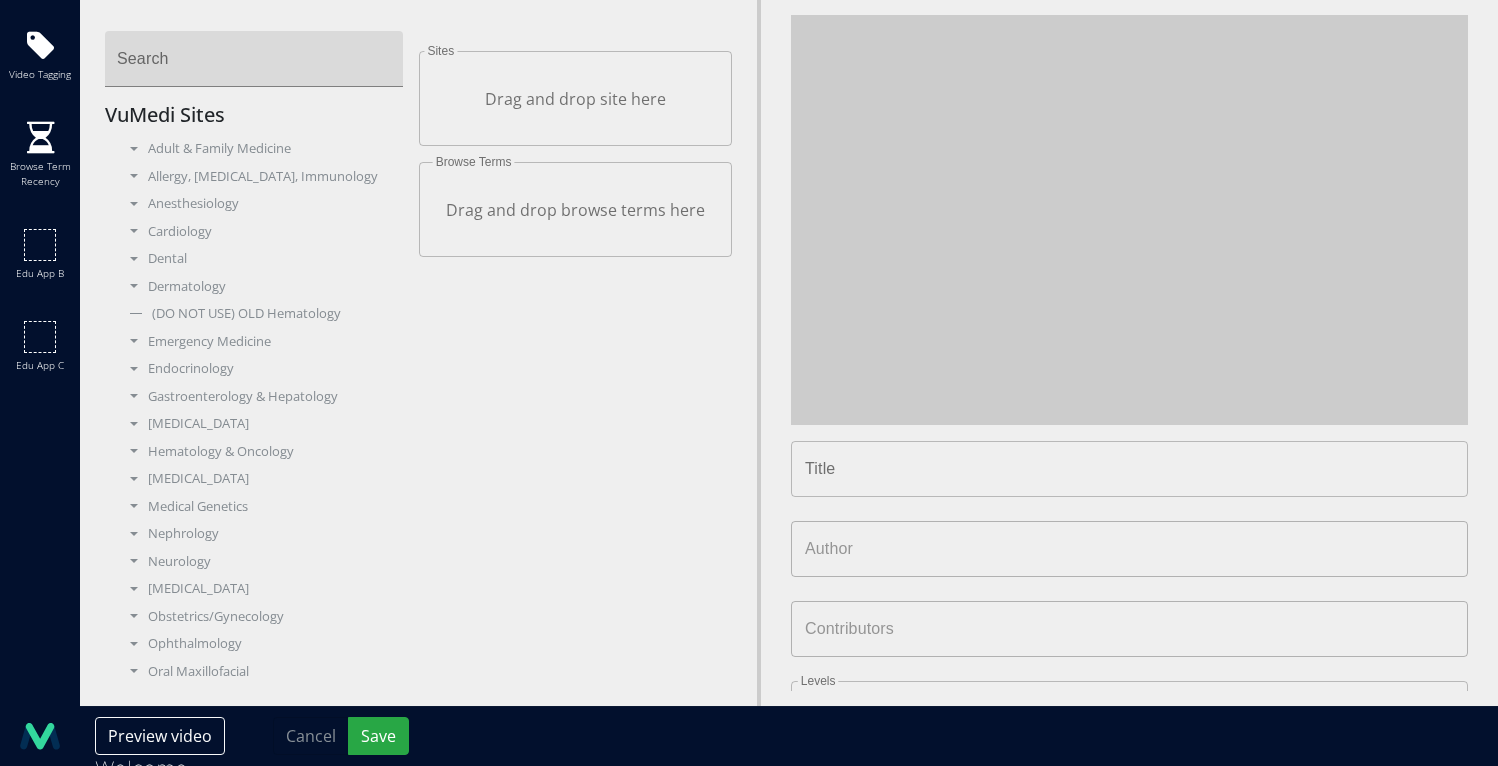 type on "**********" 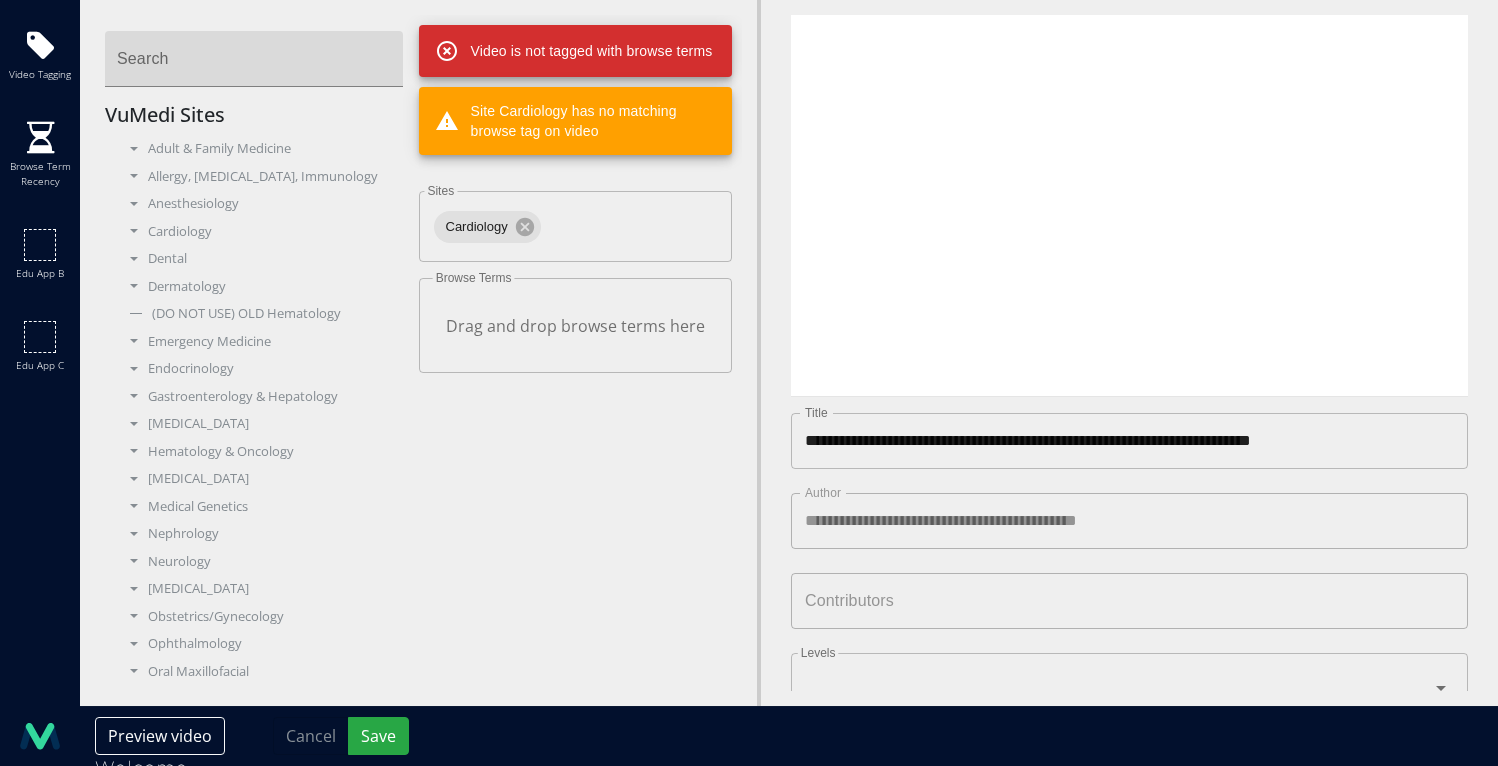 scroll, scrollTop: 0, scrollLeft: 0, axis: both 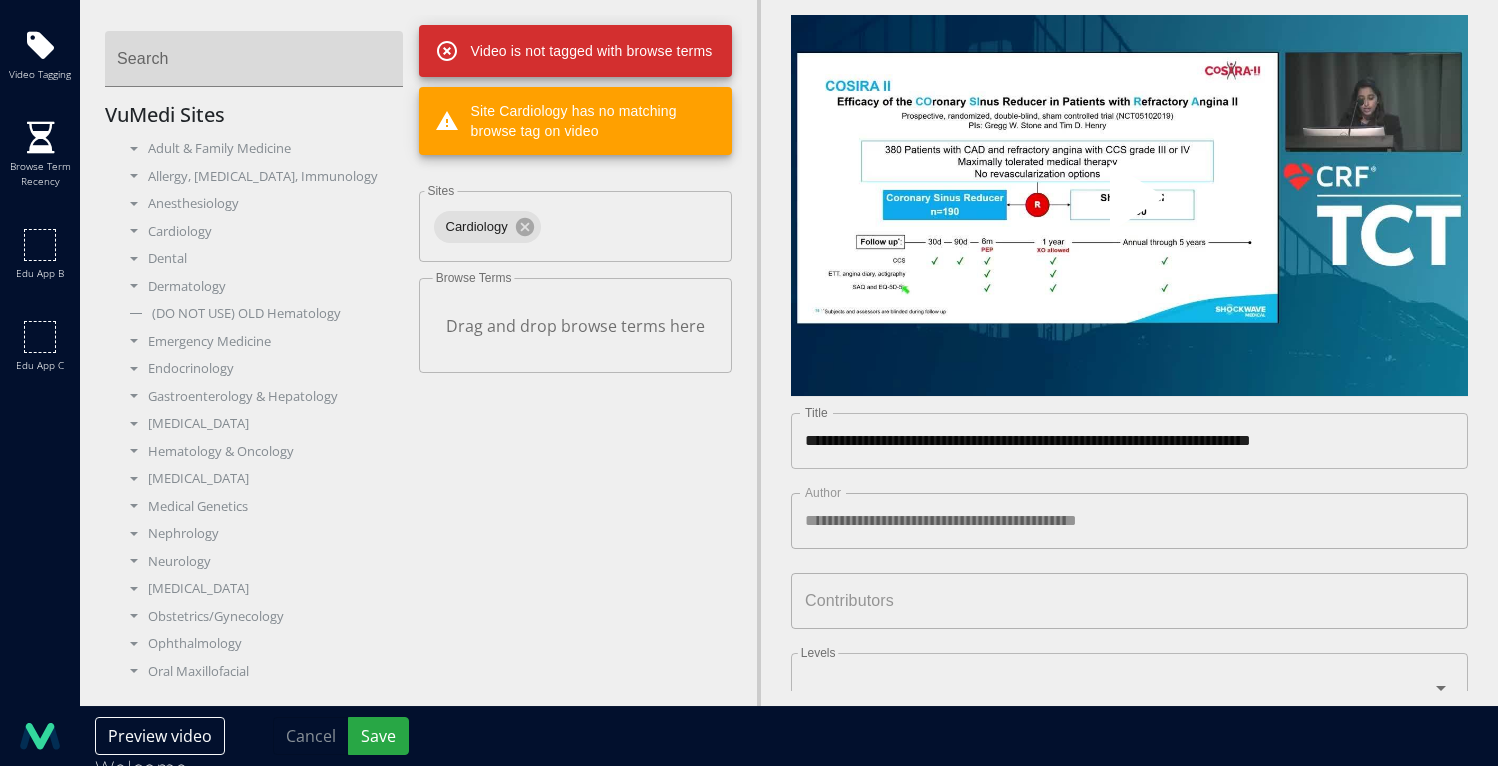 click at bounding box center (1130, 205) 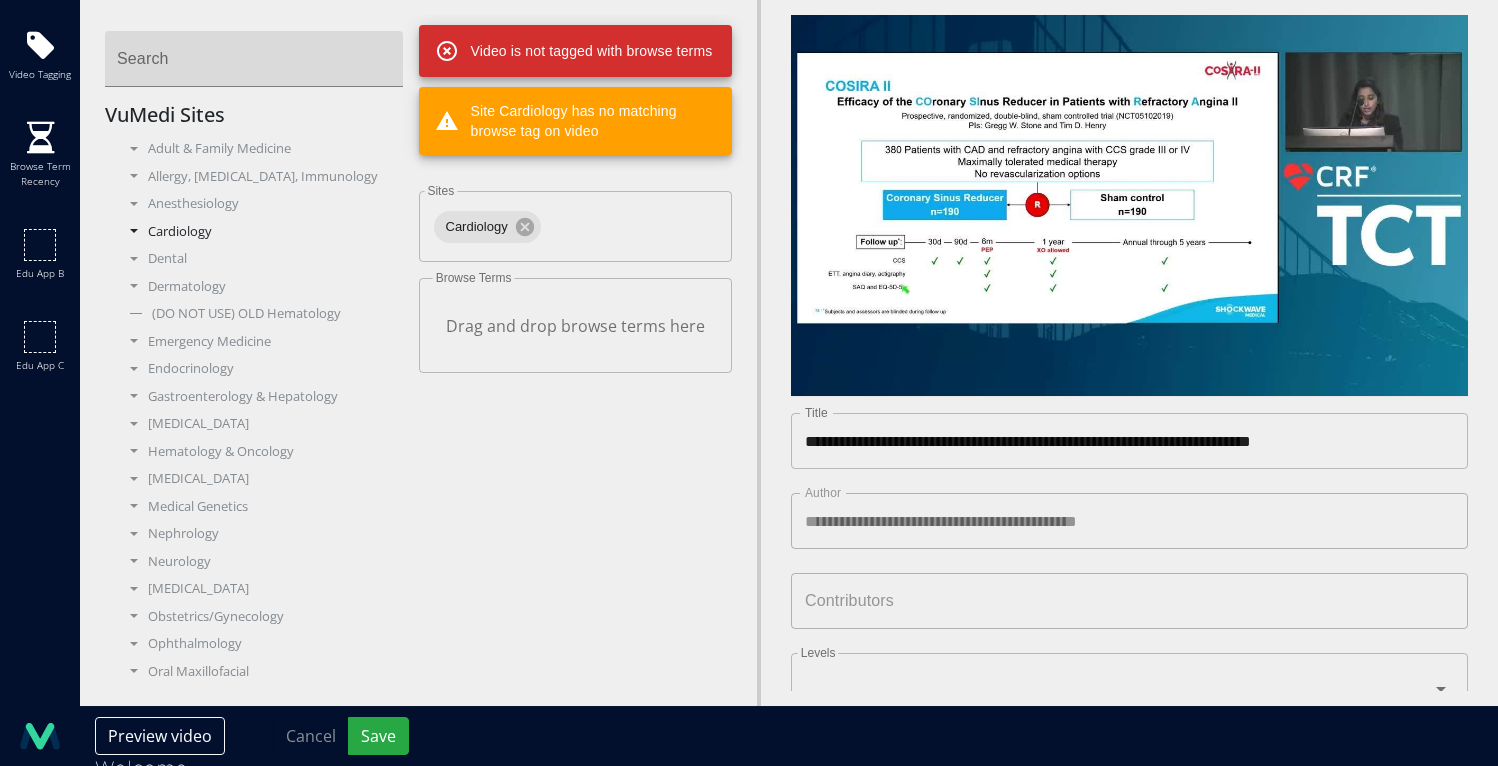 click on "Cardiology" at bounding box center [262, 232] 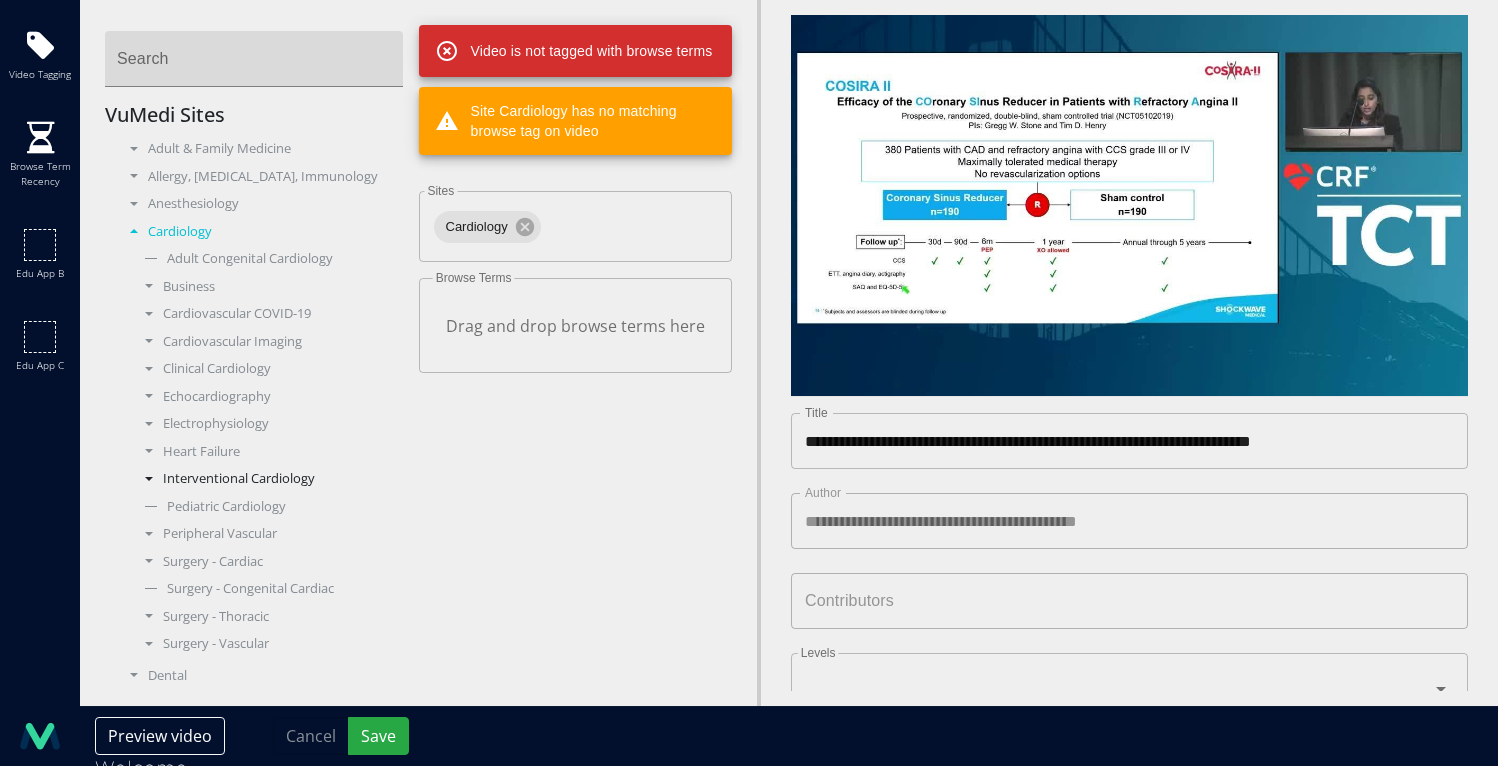 click on "Interventional Cardiology" at bounding box center (269, 479) 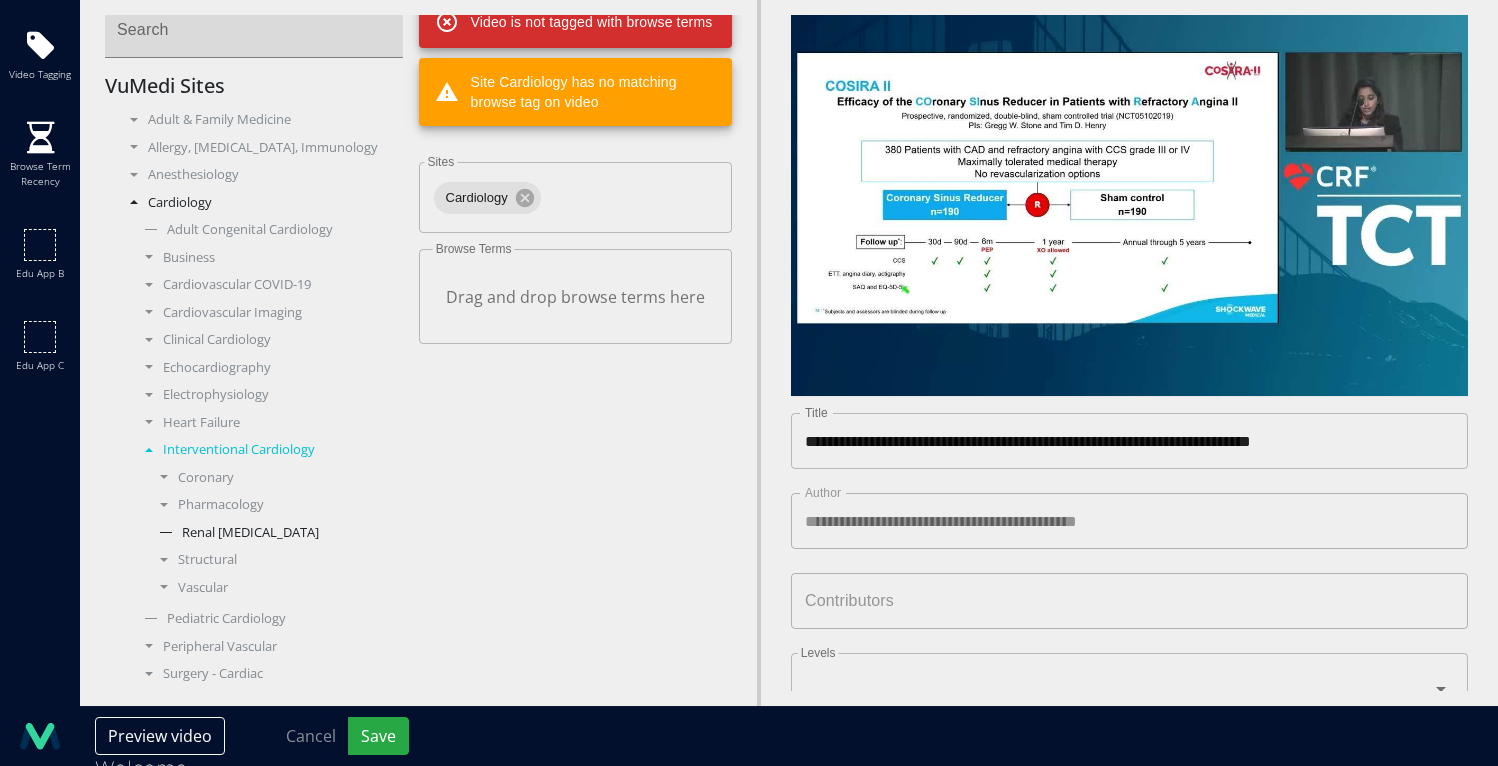 scroll, scrollTop: 32, scrollLeft: 0, axis: vertical 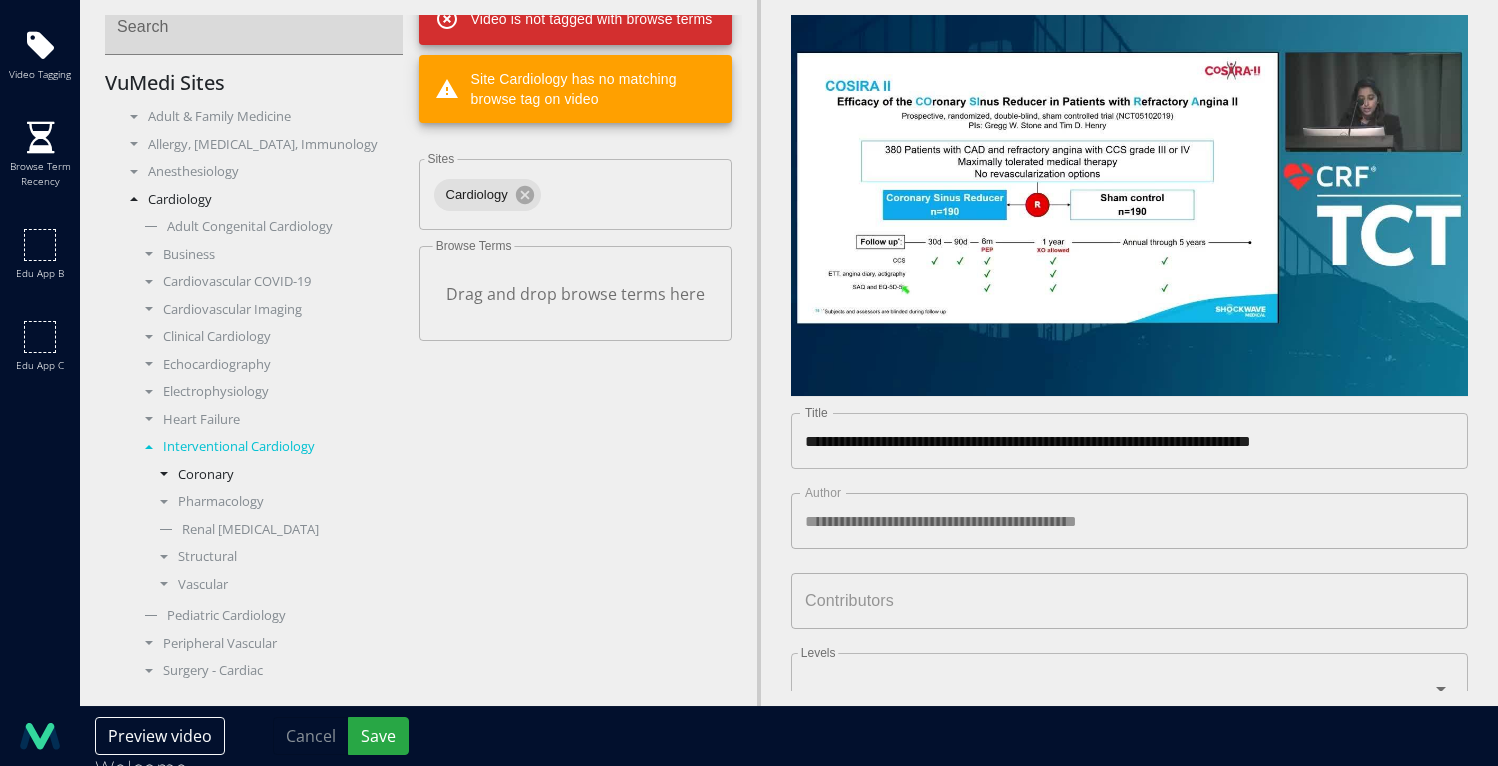 click on "Coronary" at bounding box center [277, 475] 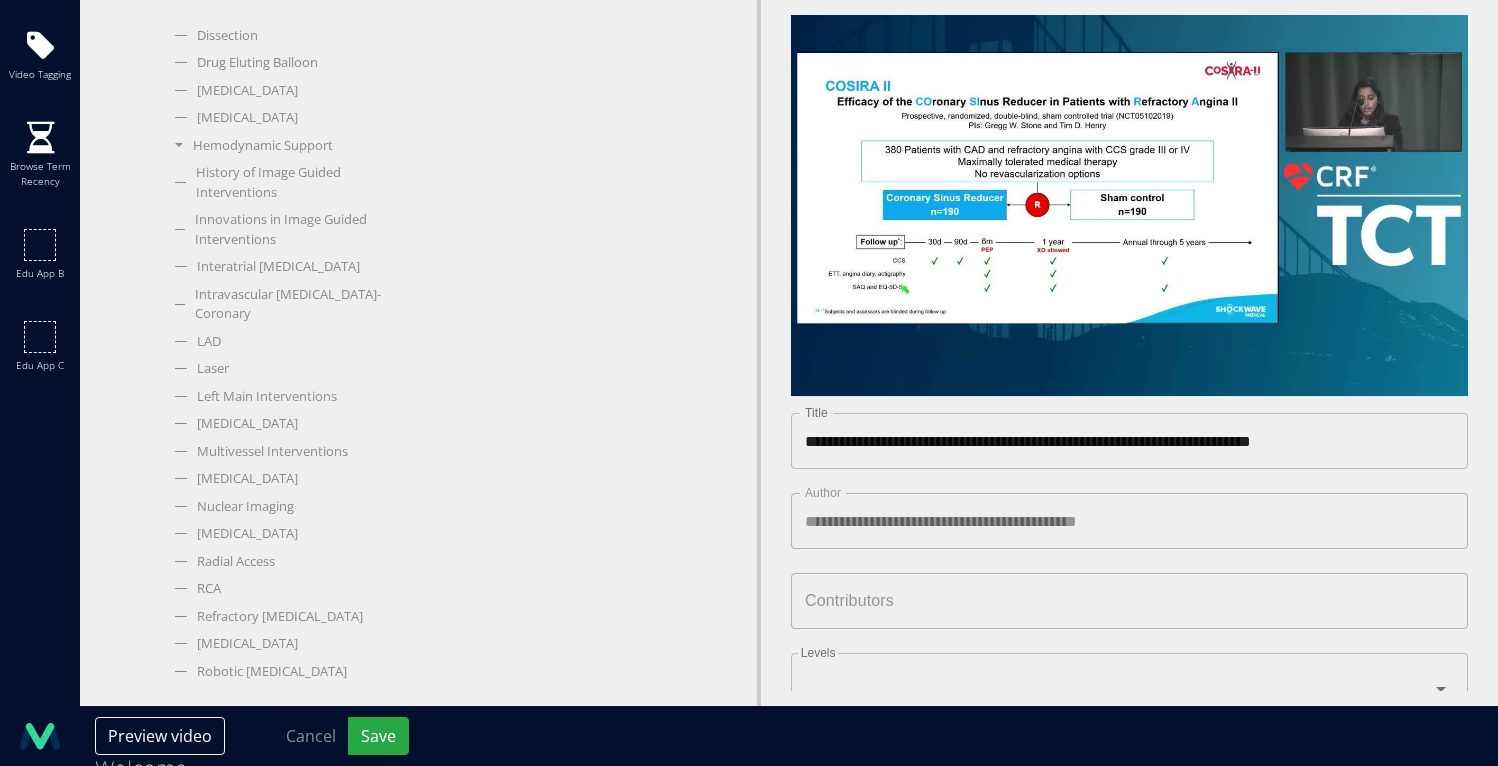 scroll, scrollTop: 890, scrollLeft: 0, axis: vertical 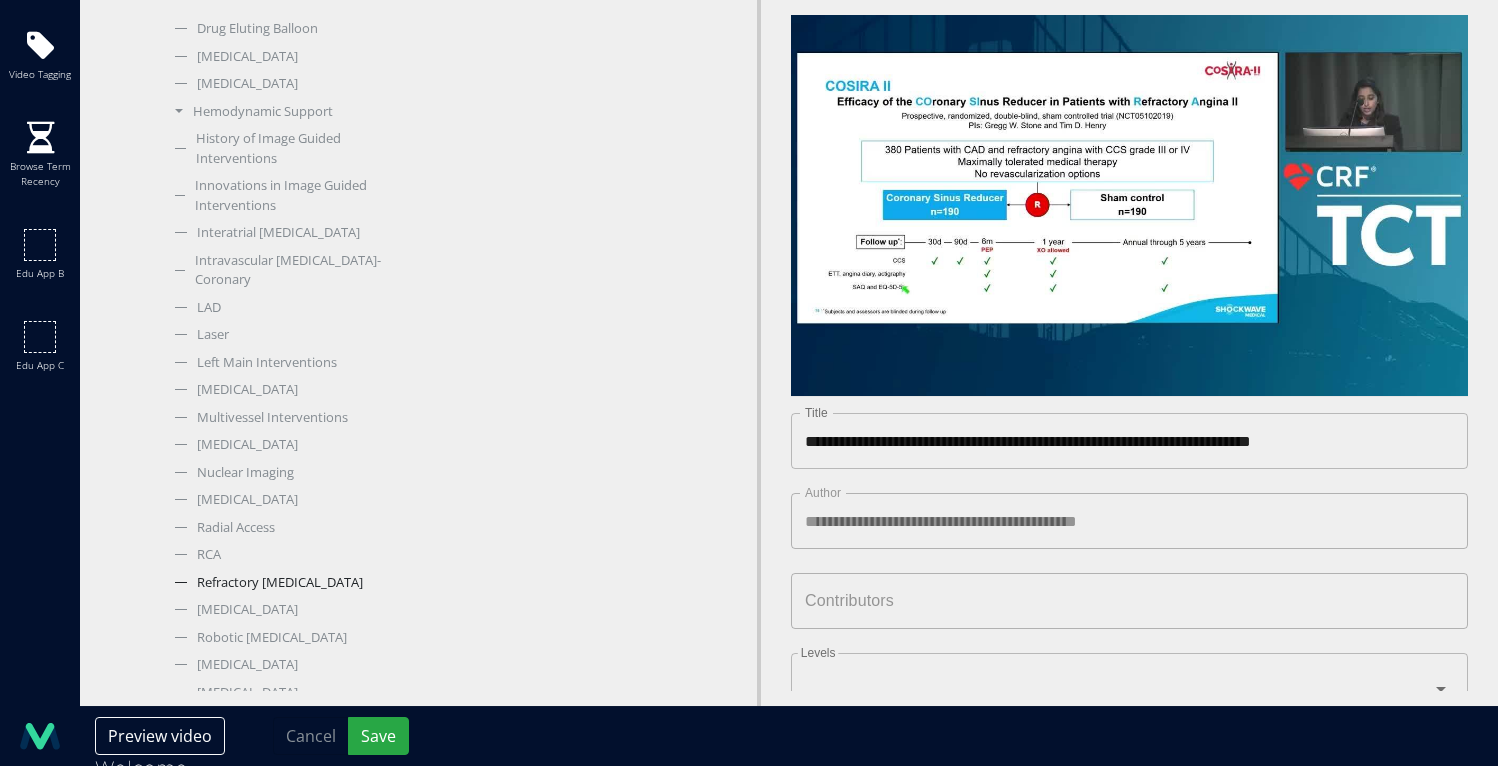 click on "Refractory [MEDICAL_DATA]" at bounding box center (284, 583) 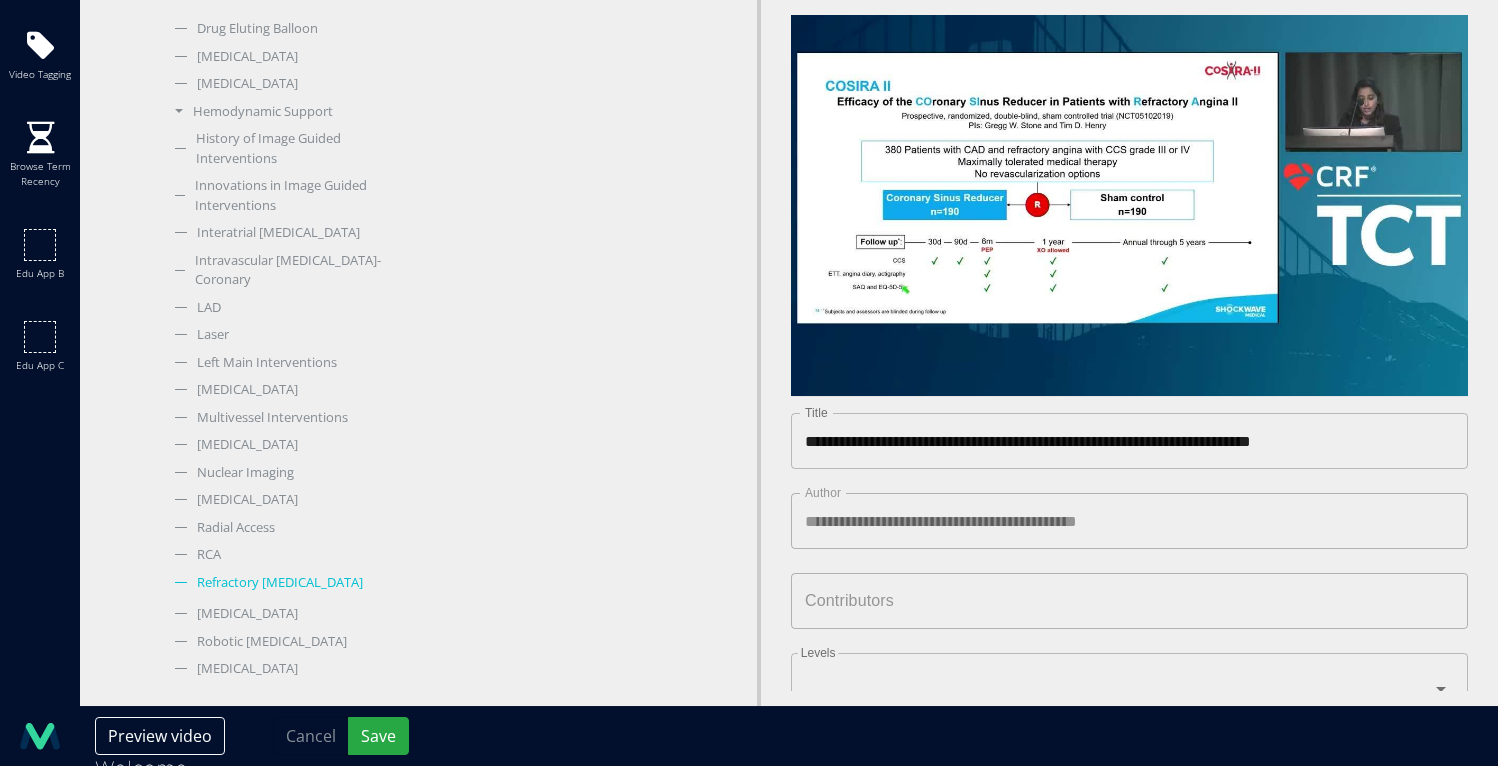 click on "Refractory [MEDICAL_DATA]" at bounding box center (284, 583) 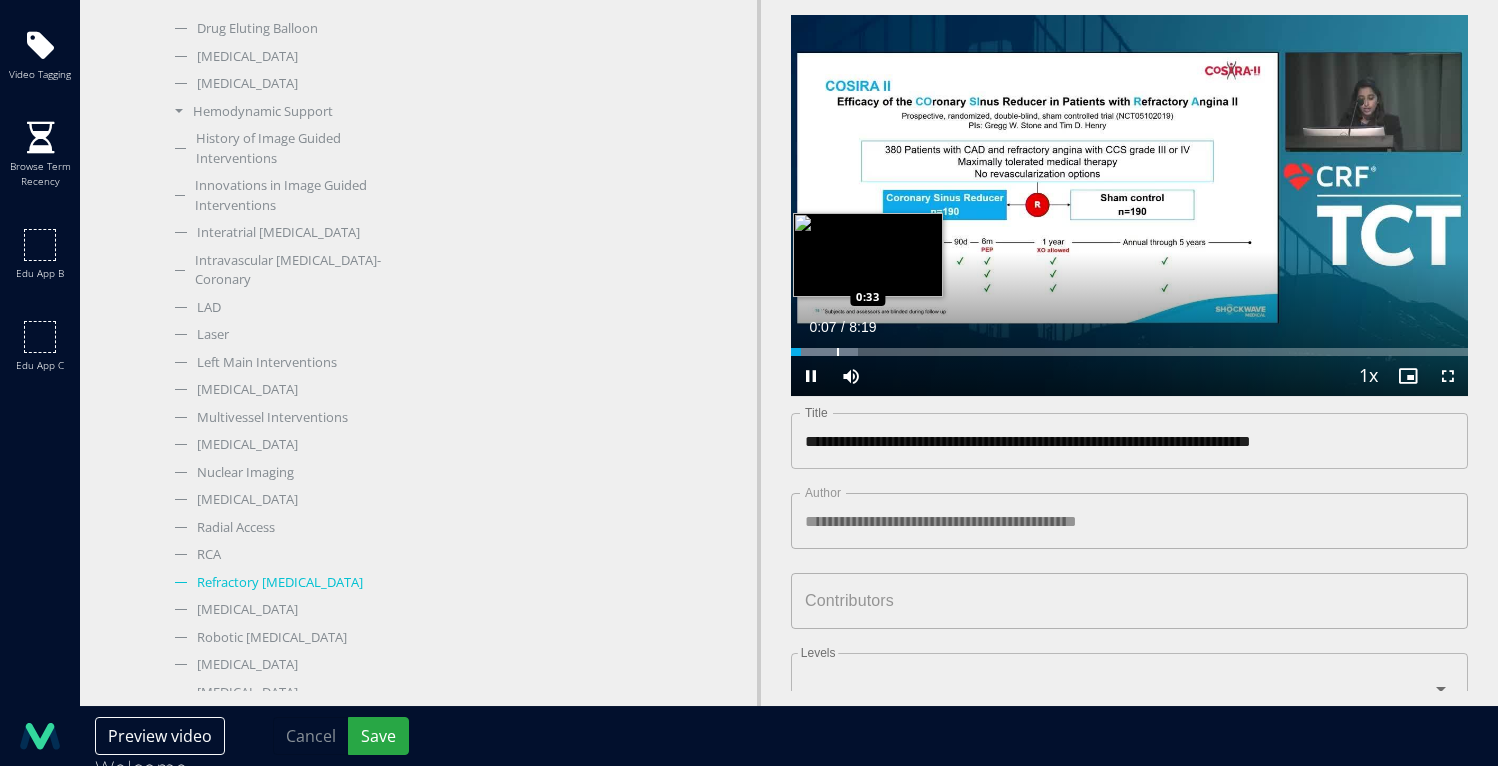 click at bounding box center [838, 352] 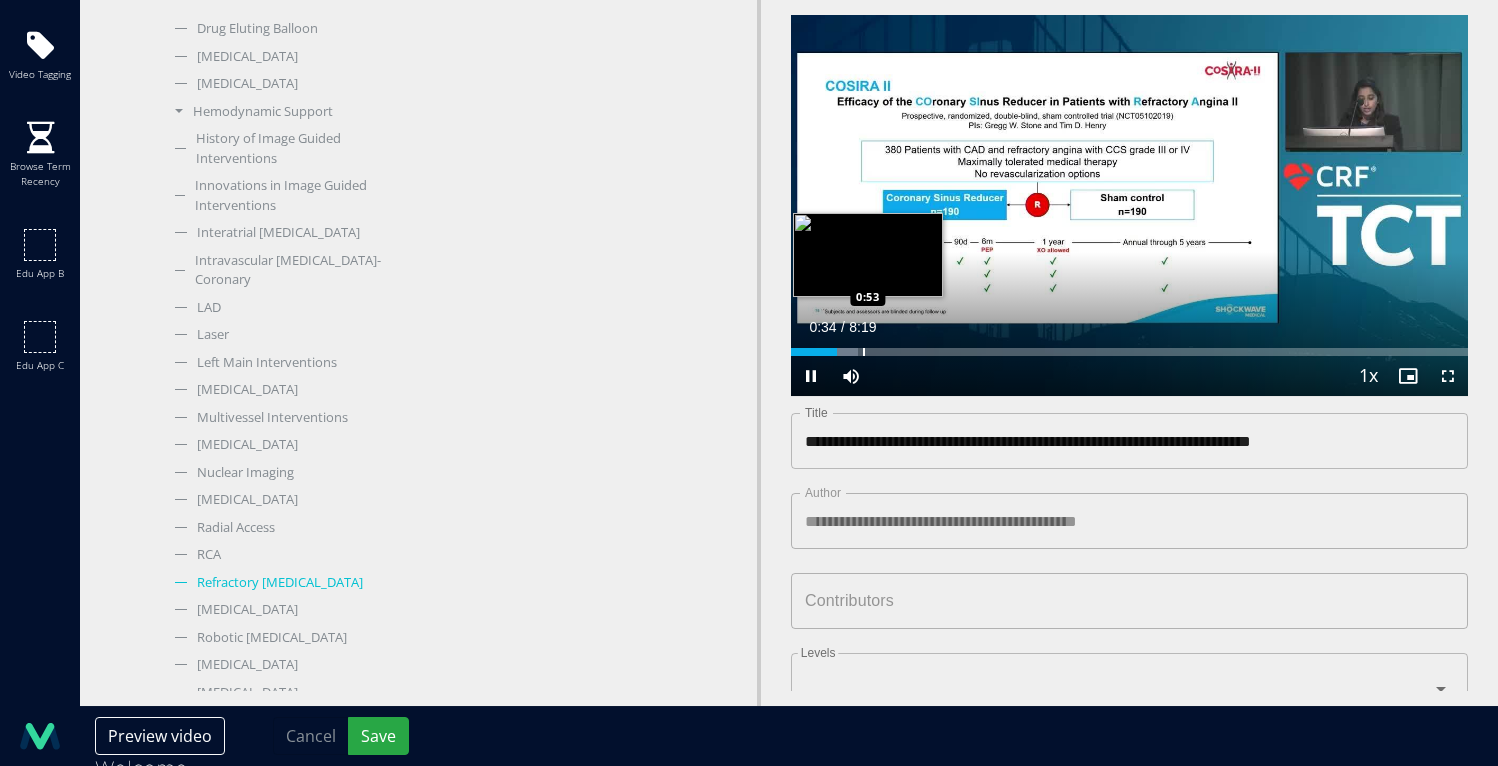 click at bounding box center (864, 352) 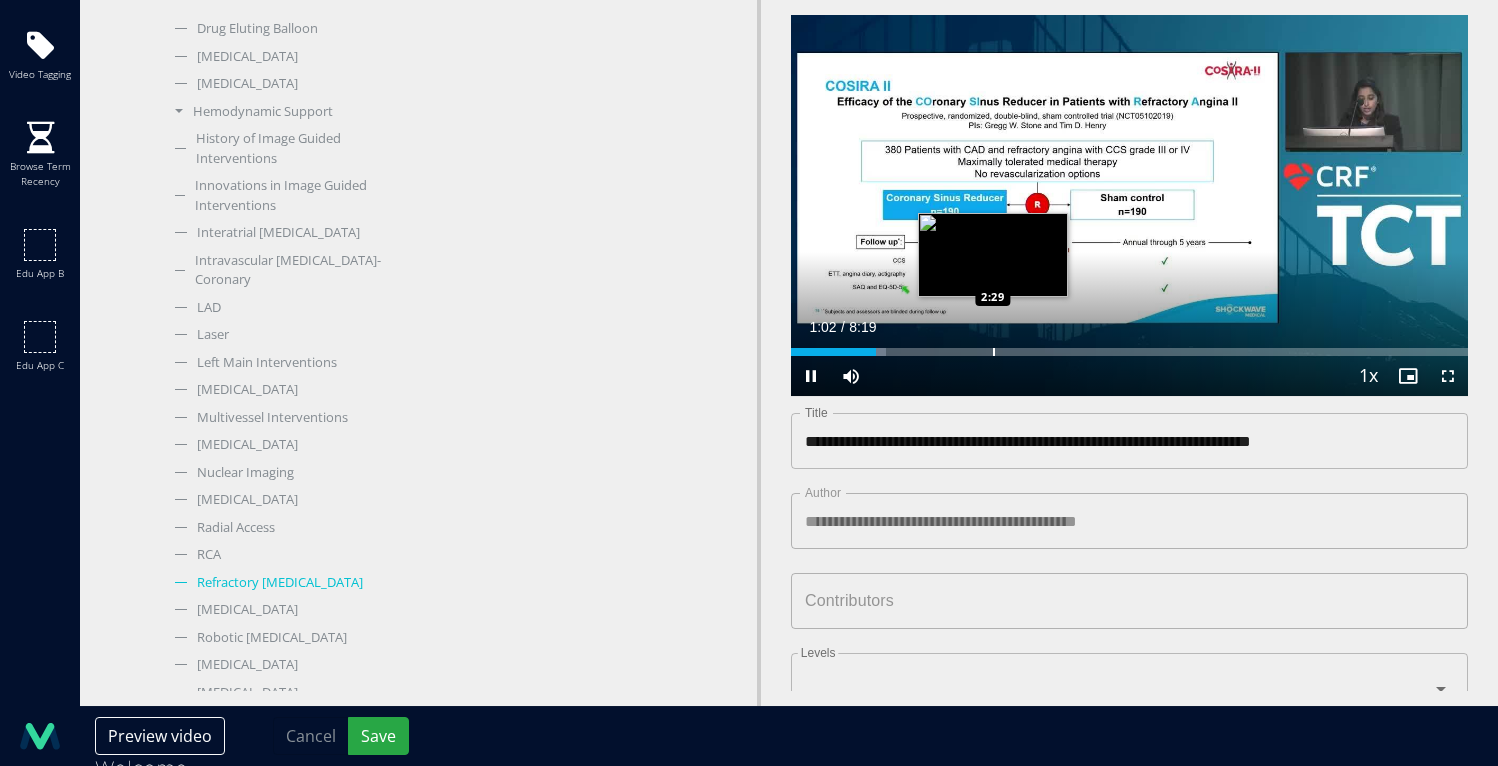 click on "Loaded :  14.01% 1:03 2:29" at bounding box center [1129, 346] 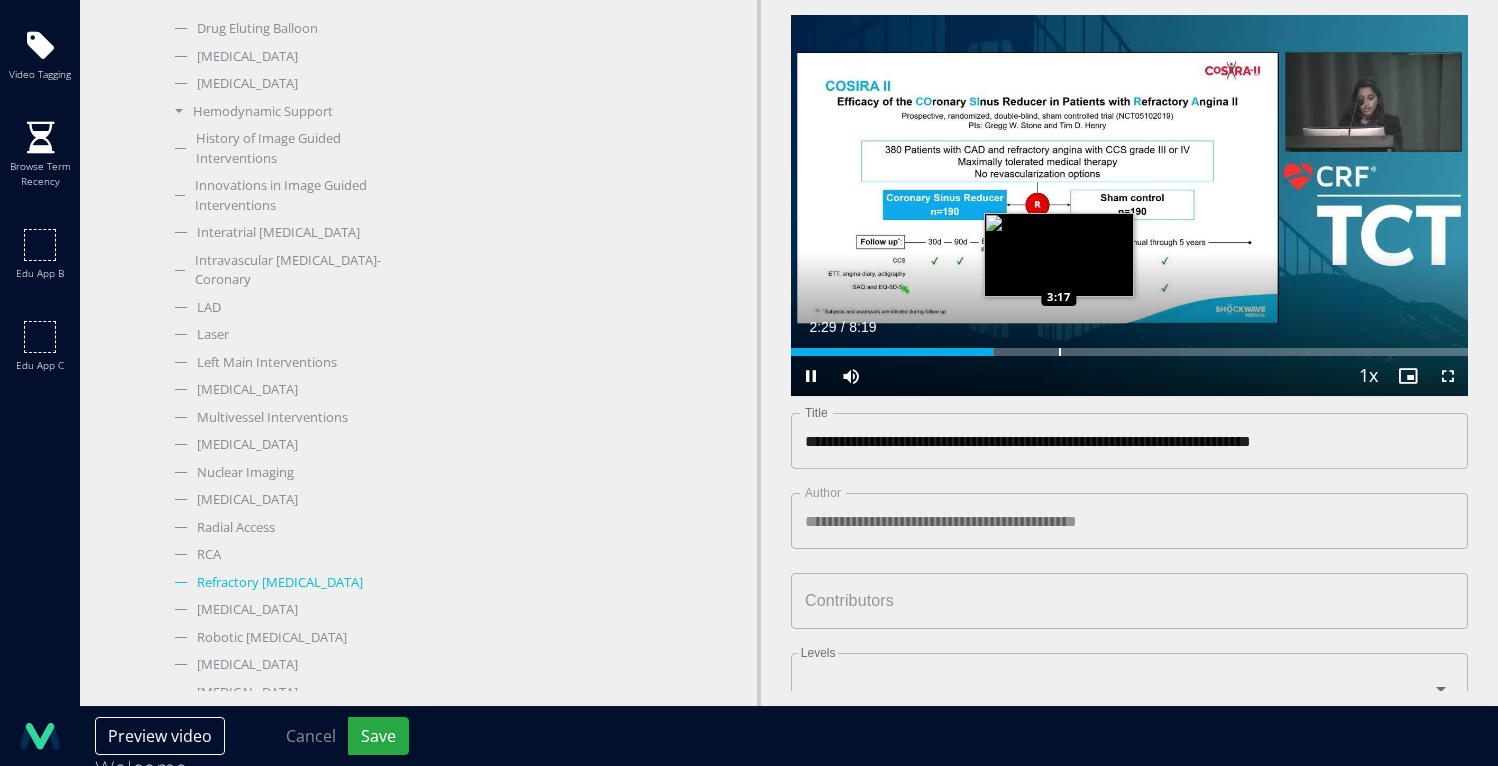 click at bounding box center (1060, 352) 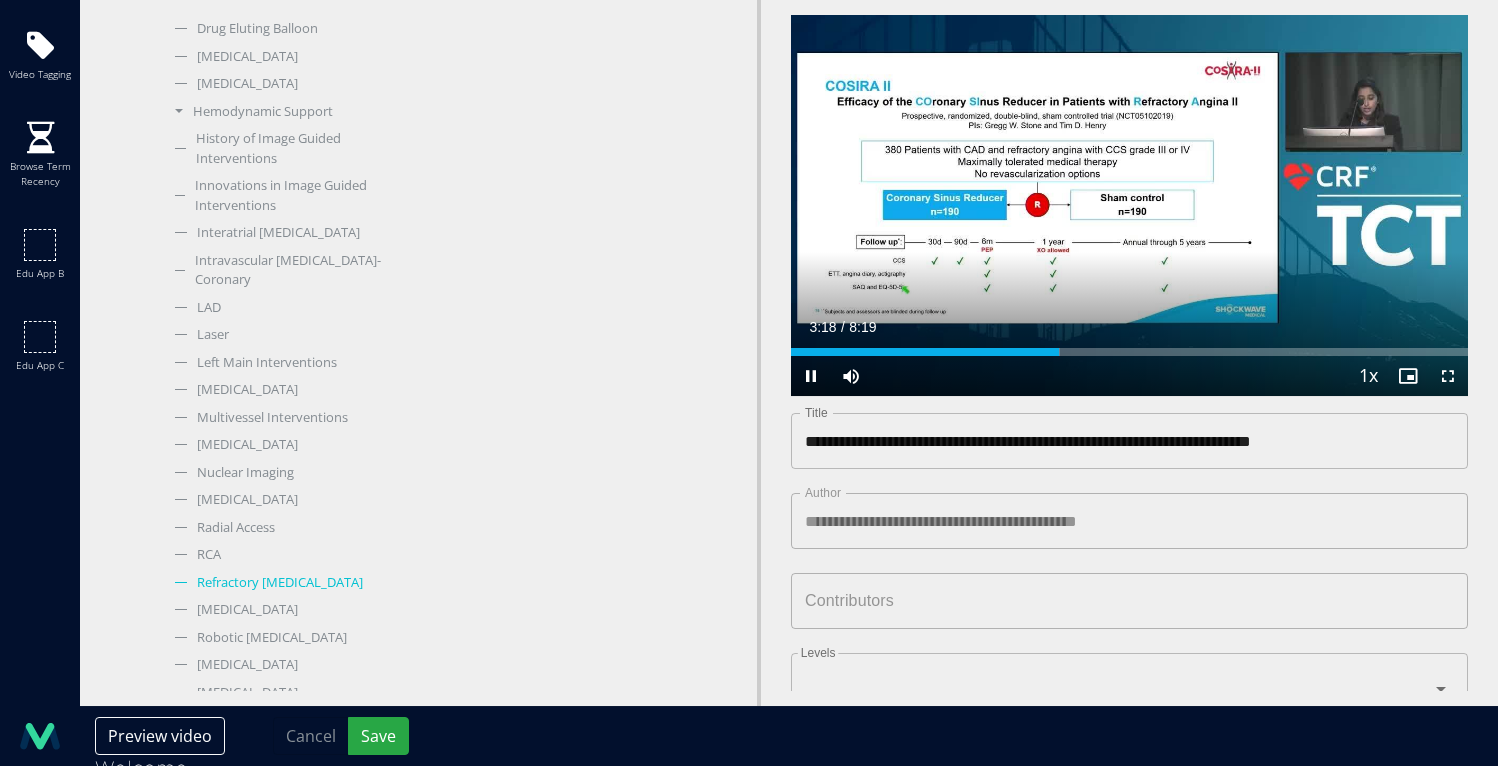 click on "Current Time  3:18 / Duration  8:19 Pause Skip Backward Skip Forward Mute Loaded :  39.70% 3:18 4:11 Stream Type  LIVE Seek to live, currently behind live LIVE   1x Playback Rate 0.5x 0.75x 1x , selected 1.25x 1.5x 1.75x 2x Chapters Chapters Descriptions descriptions off , selected Captions captions settings , opens captions settings dialog captions off , selected Audio Track en (Main) , selected Fullscreen Enable picture-in-picture mode" at bounding box center [1129, 376] 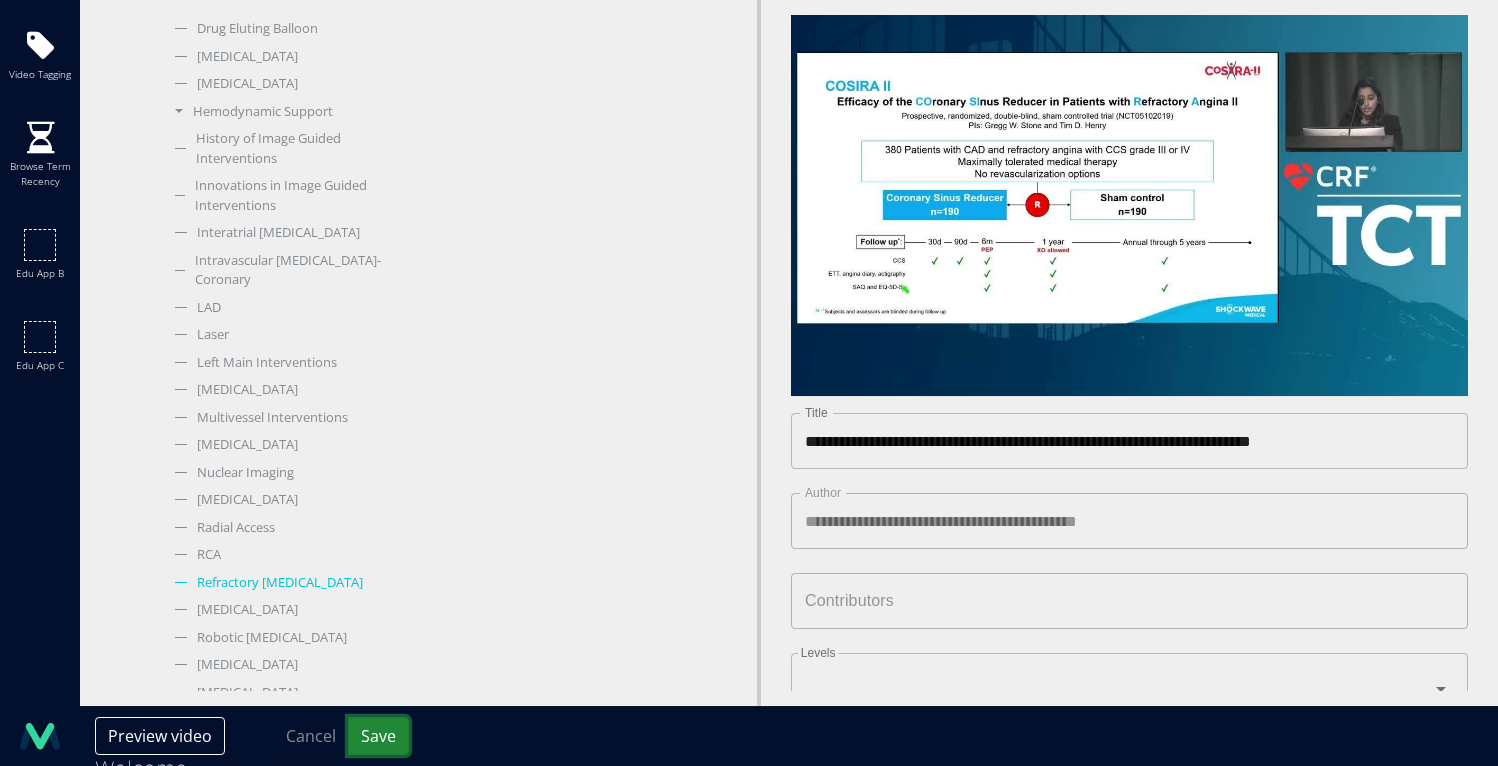 click on "Save" at bounding box center [378, 736] 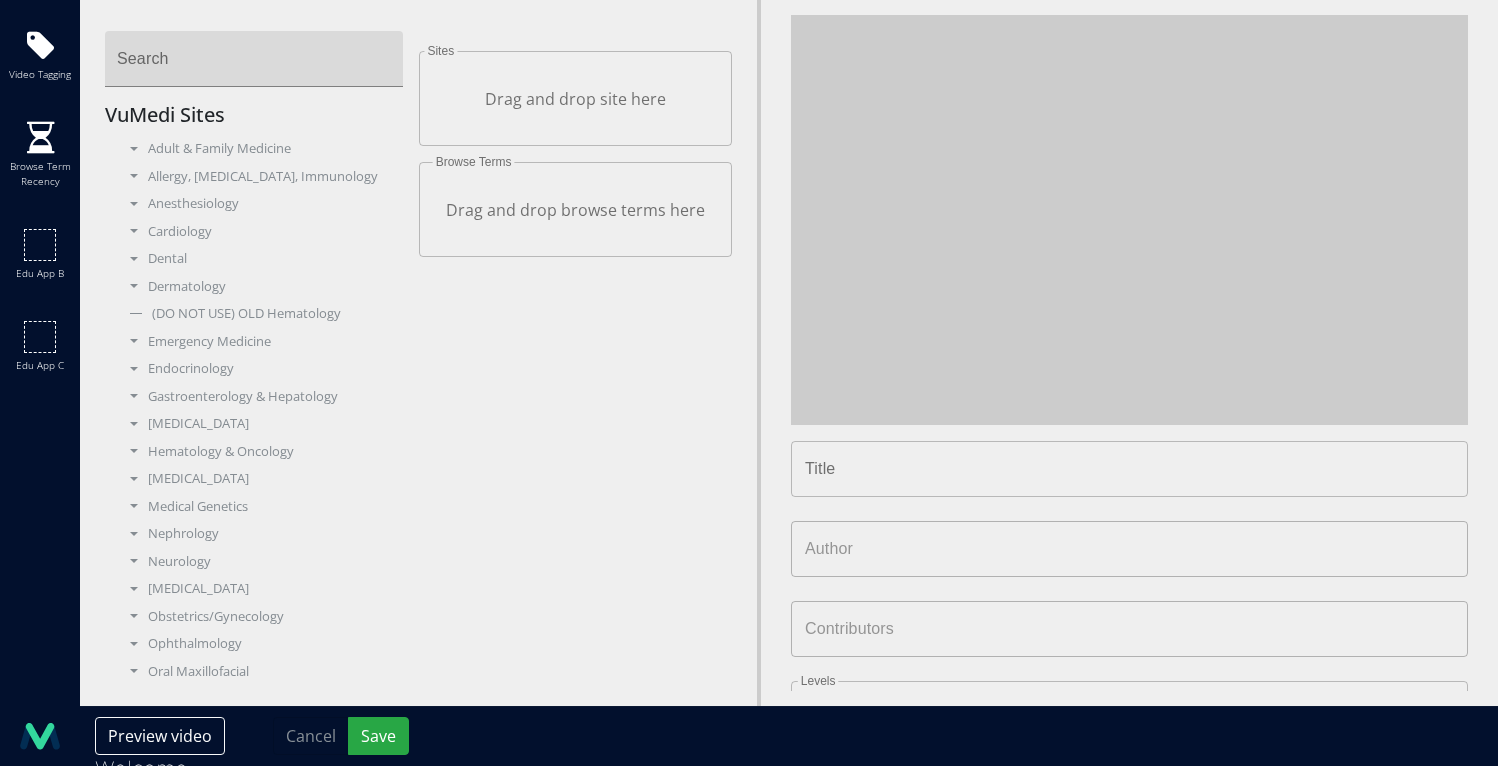 scroll, scrollTop: 0, scrollLeft: 0, axis: both 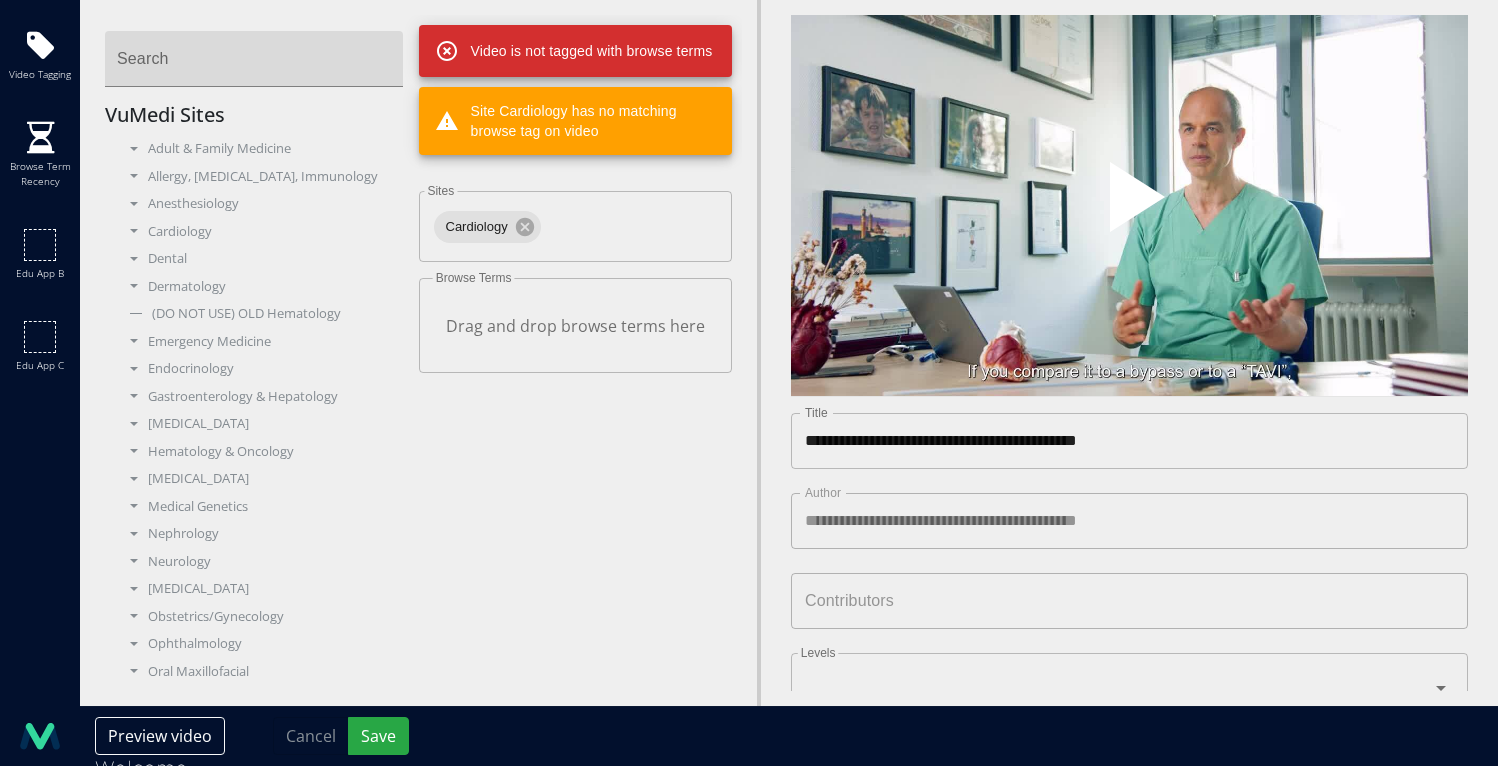 click at bounding box center [1130, 205] 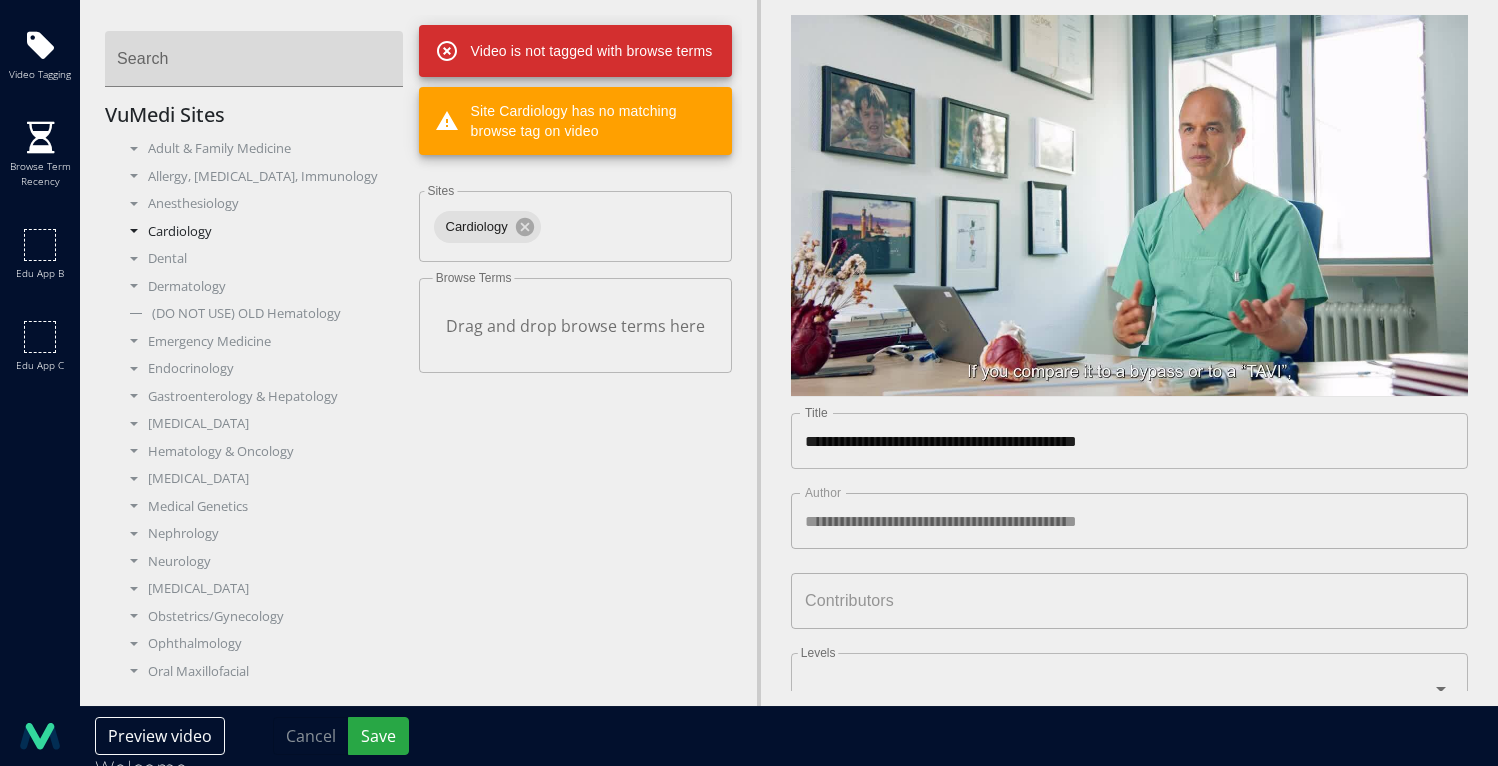 click on "Cardiology" at bounding box center [262, 232] 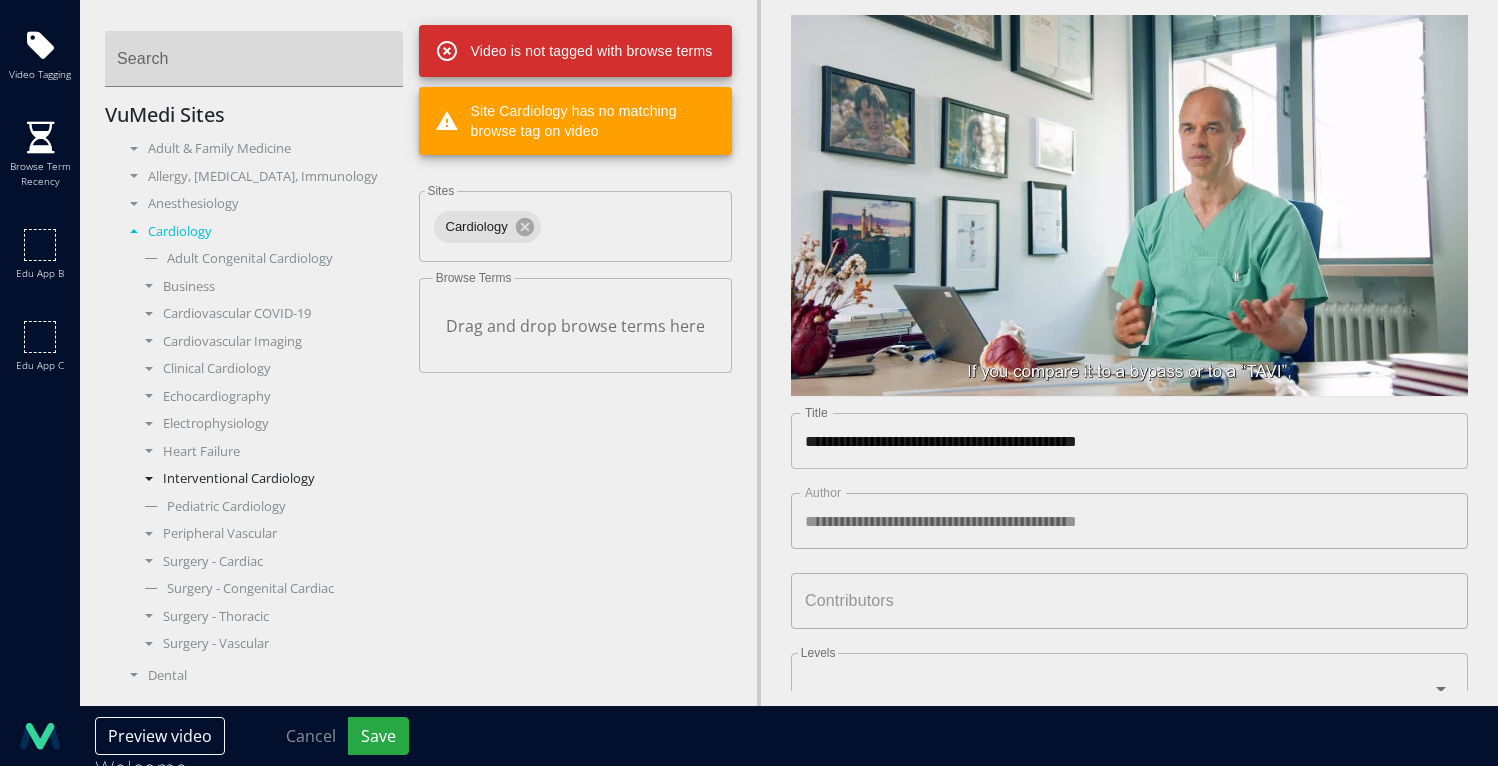 click on "Interventional Cardiology" at bounding box center [269, 479] 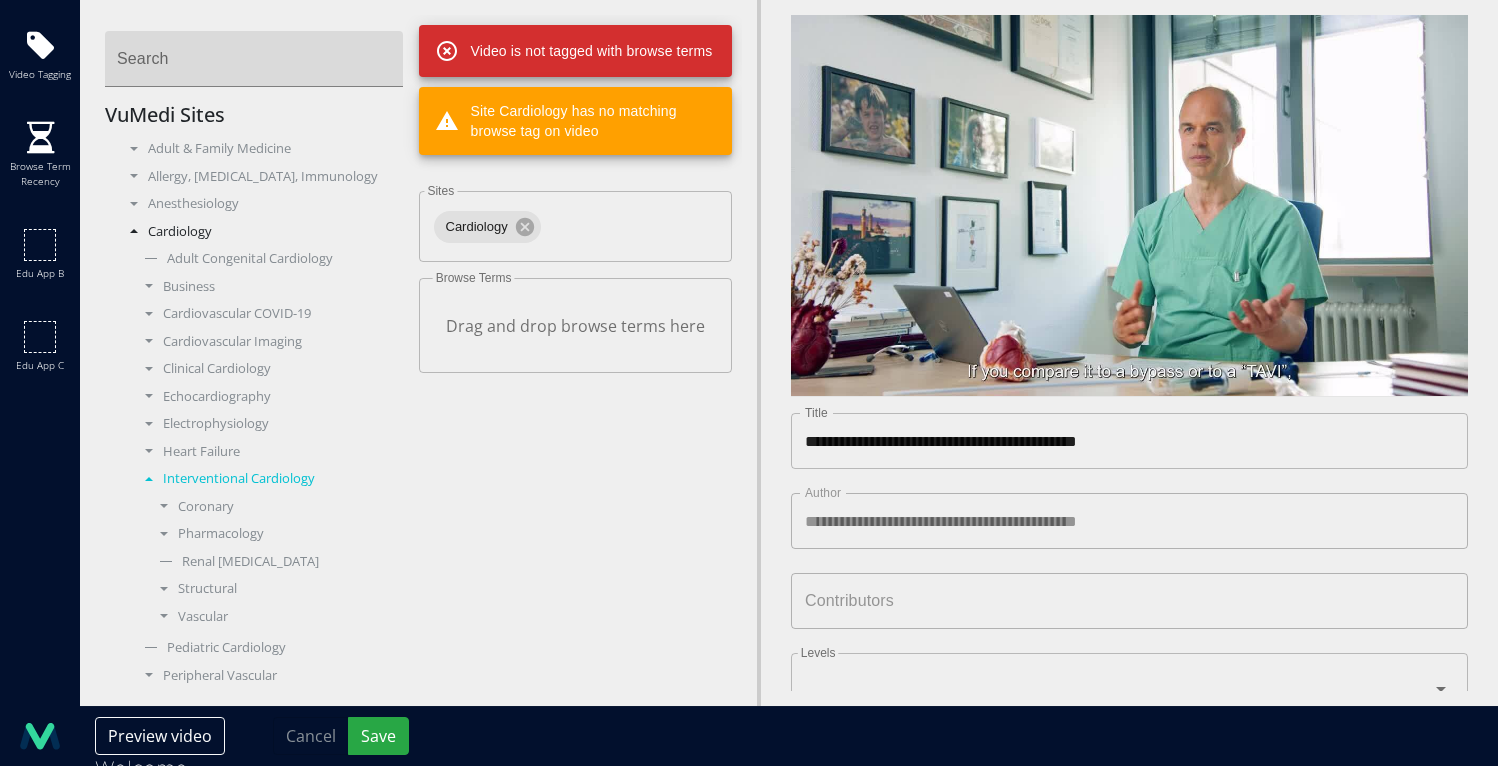 scroll, scrollTop: 104, scrollLeft: 0, axis: vertical 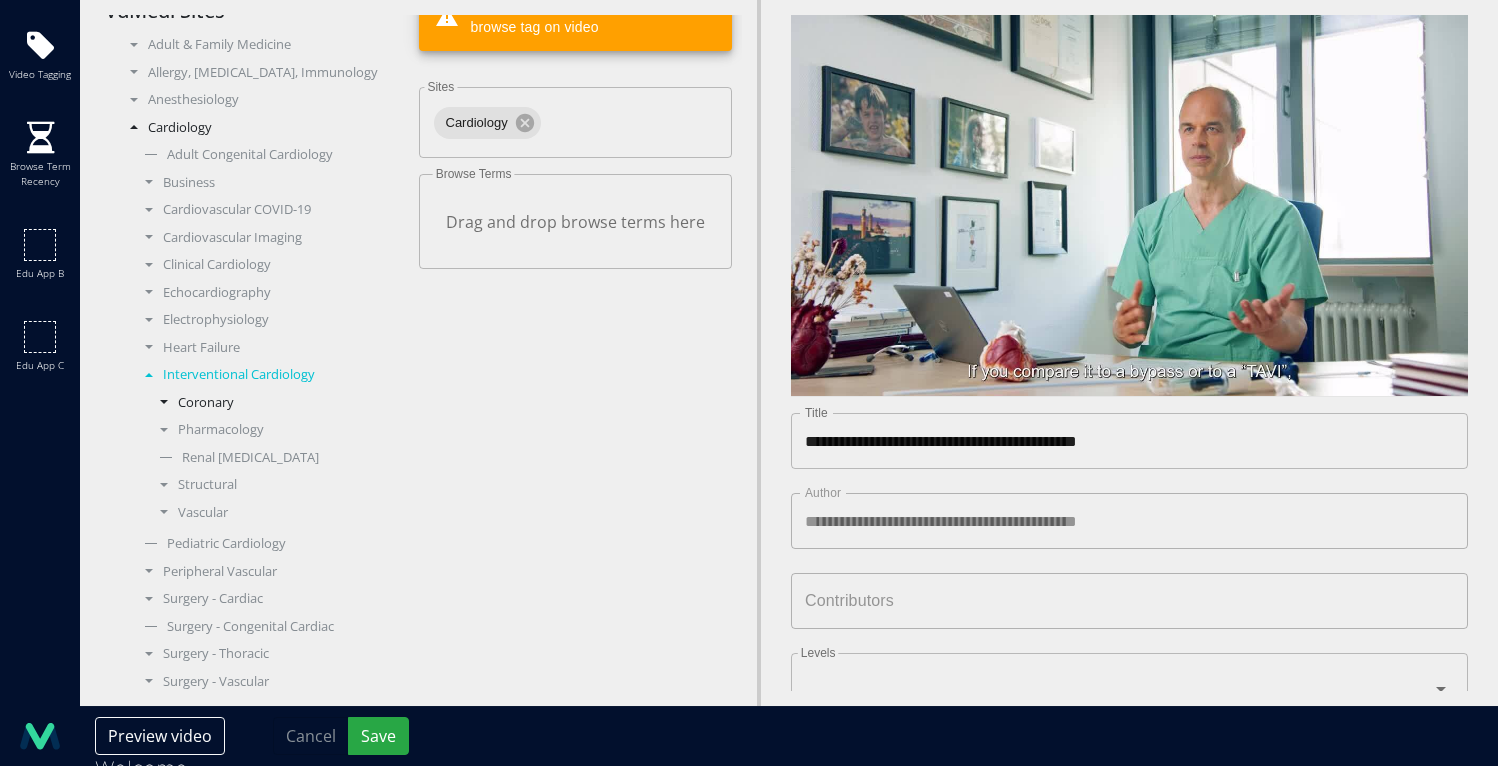 click on "Coronary" at bounding box center [277, 403] 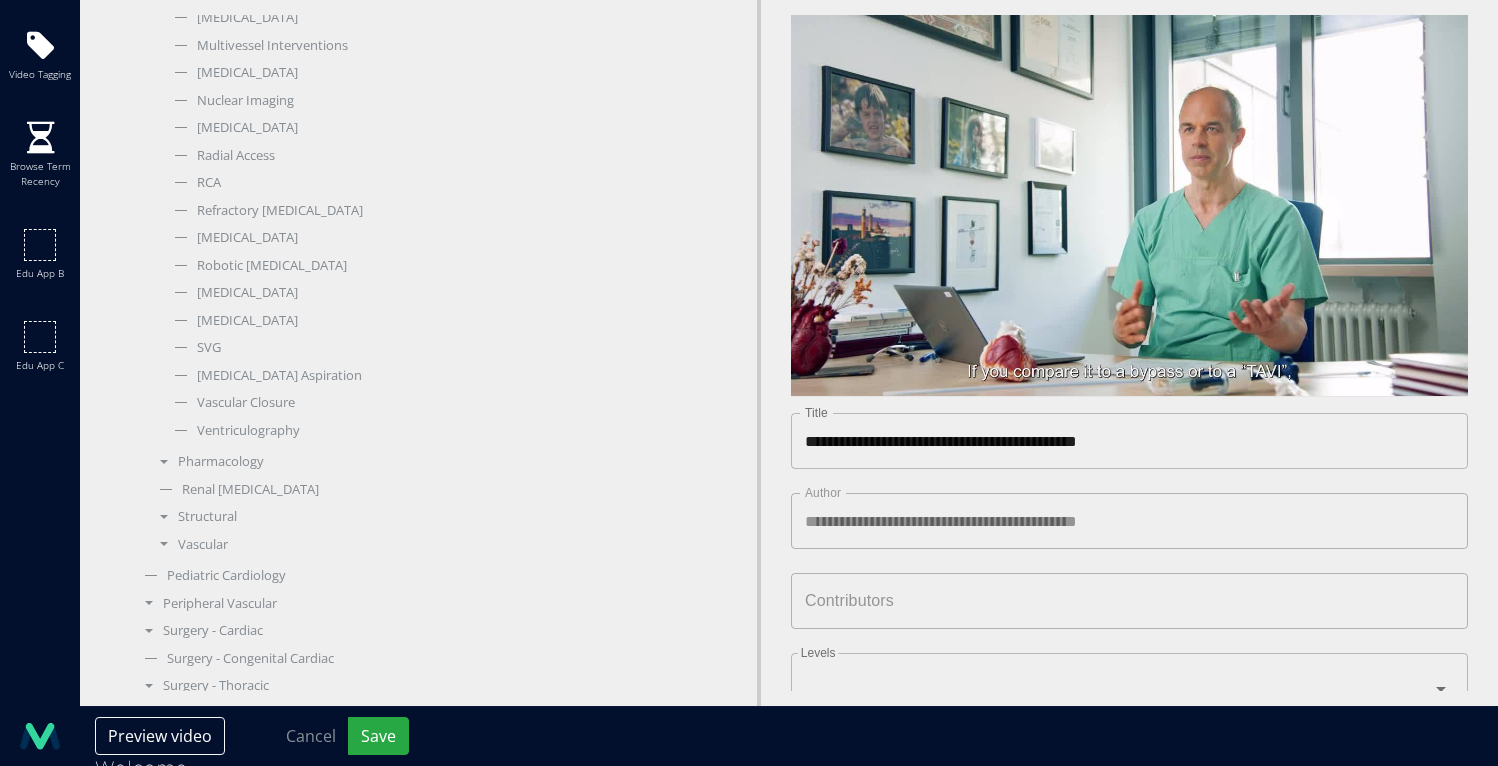 scroll, scrollTop: 1196, scrollLeft: 0, axis: vertical 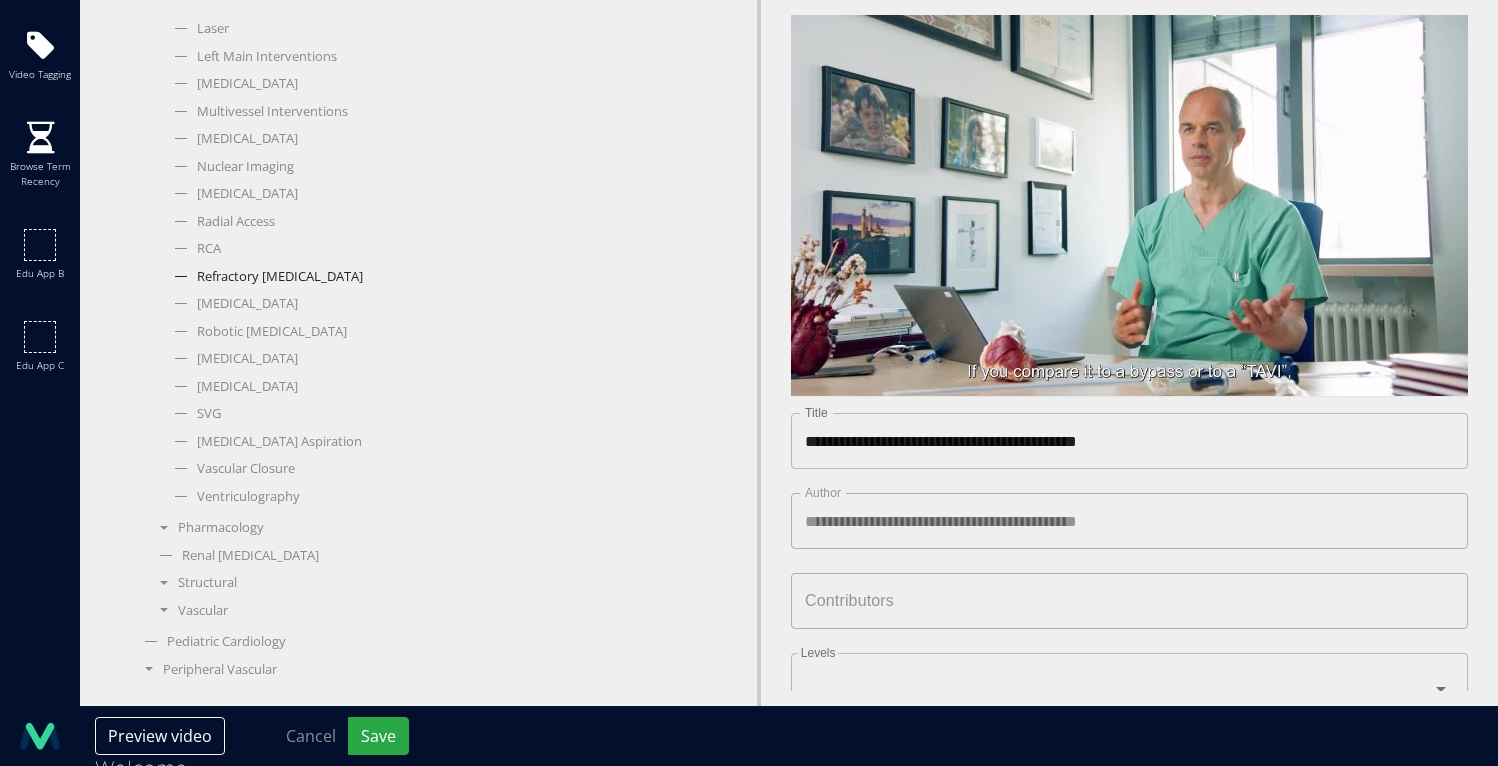 click on "Refractory [MEDICAL_DATA]" at bounding box center (284, 277) 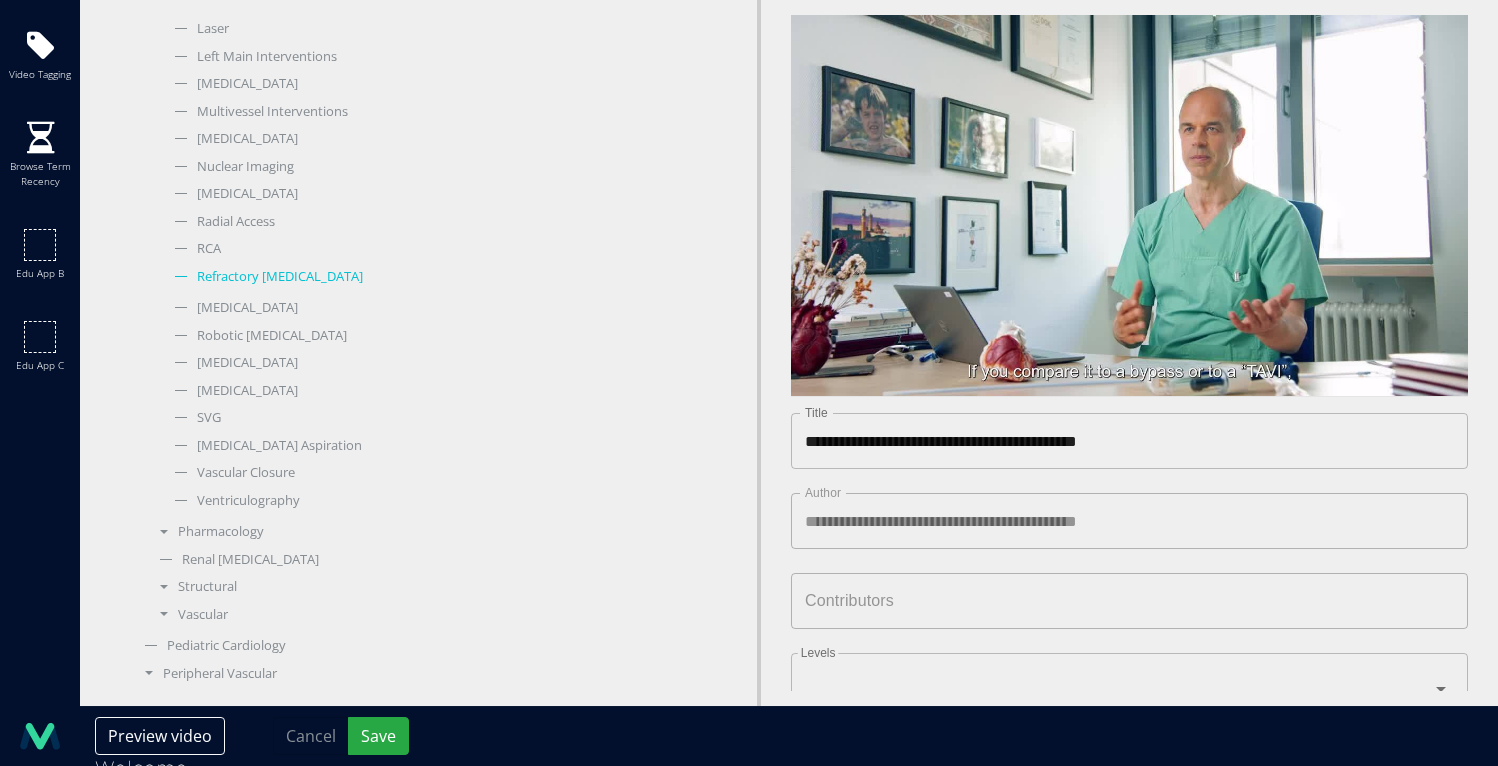 click on "Refractory [MEDICAL_DATA]" at bounding box center (284, 277) 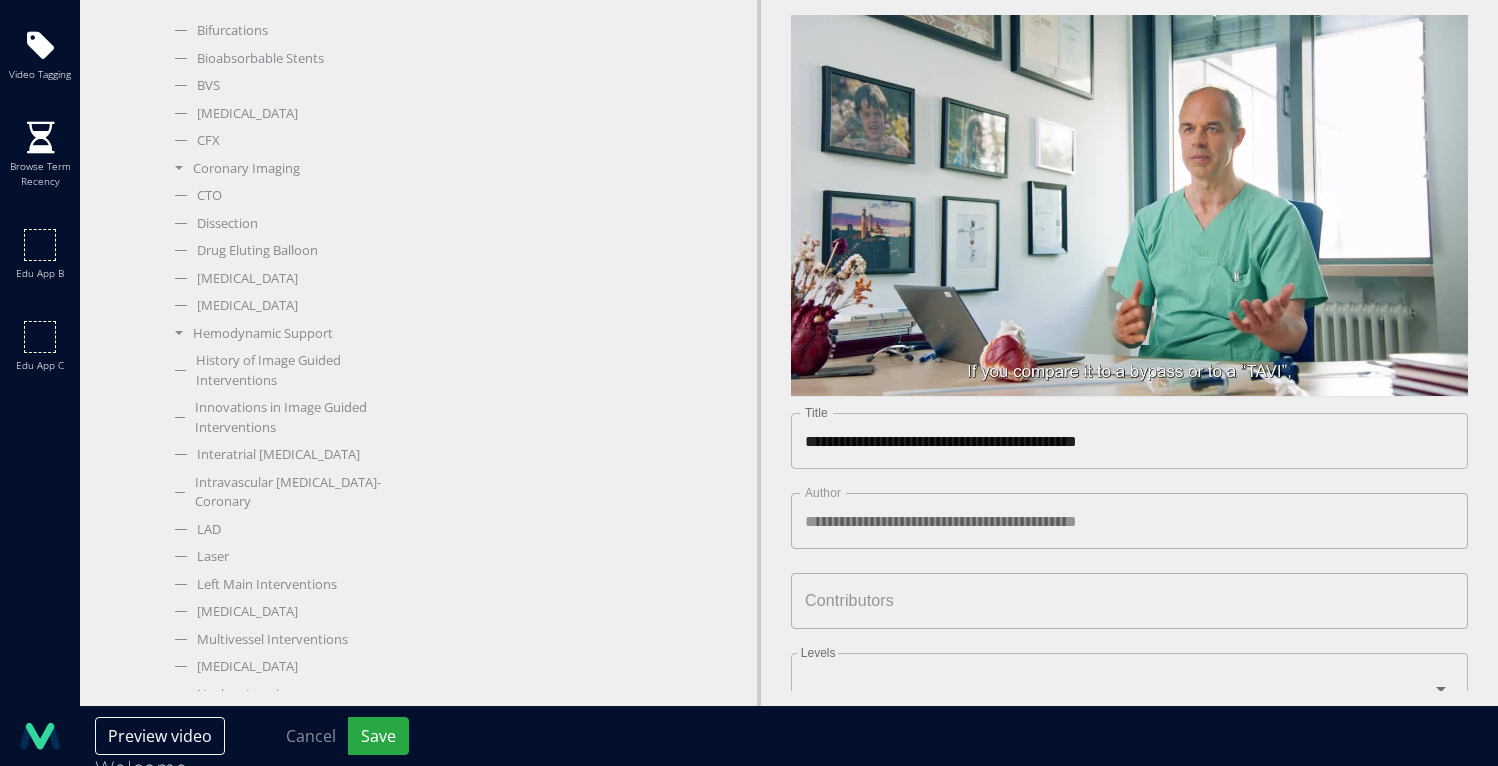 scroll, scrollTop: 643, scrollLeft: 0, axis: vertical 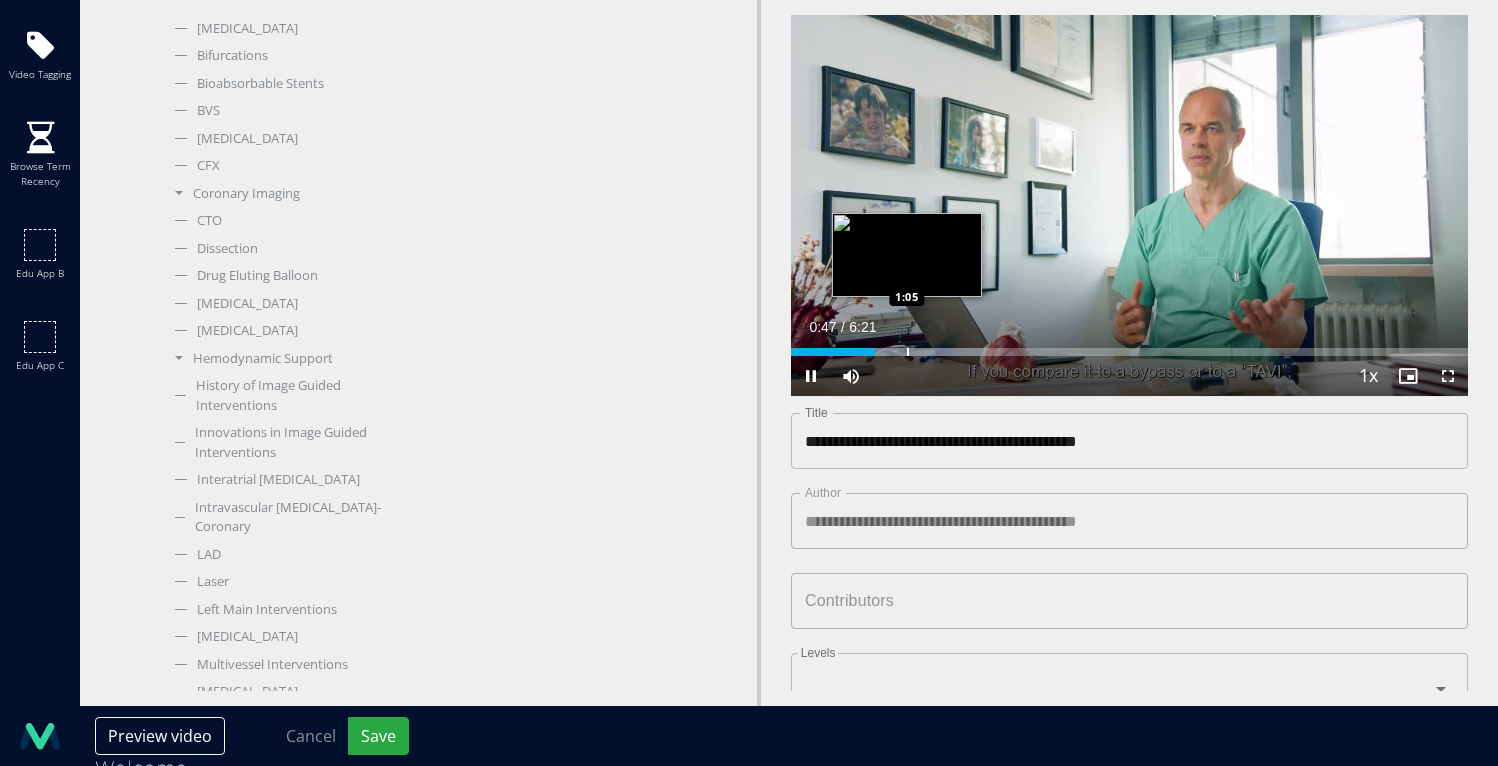 click at bounding box center [908, 352] 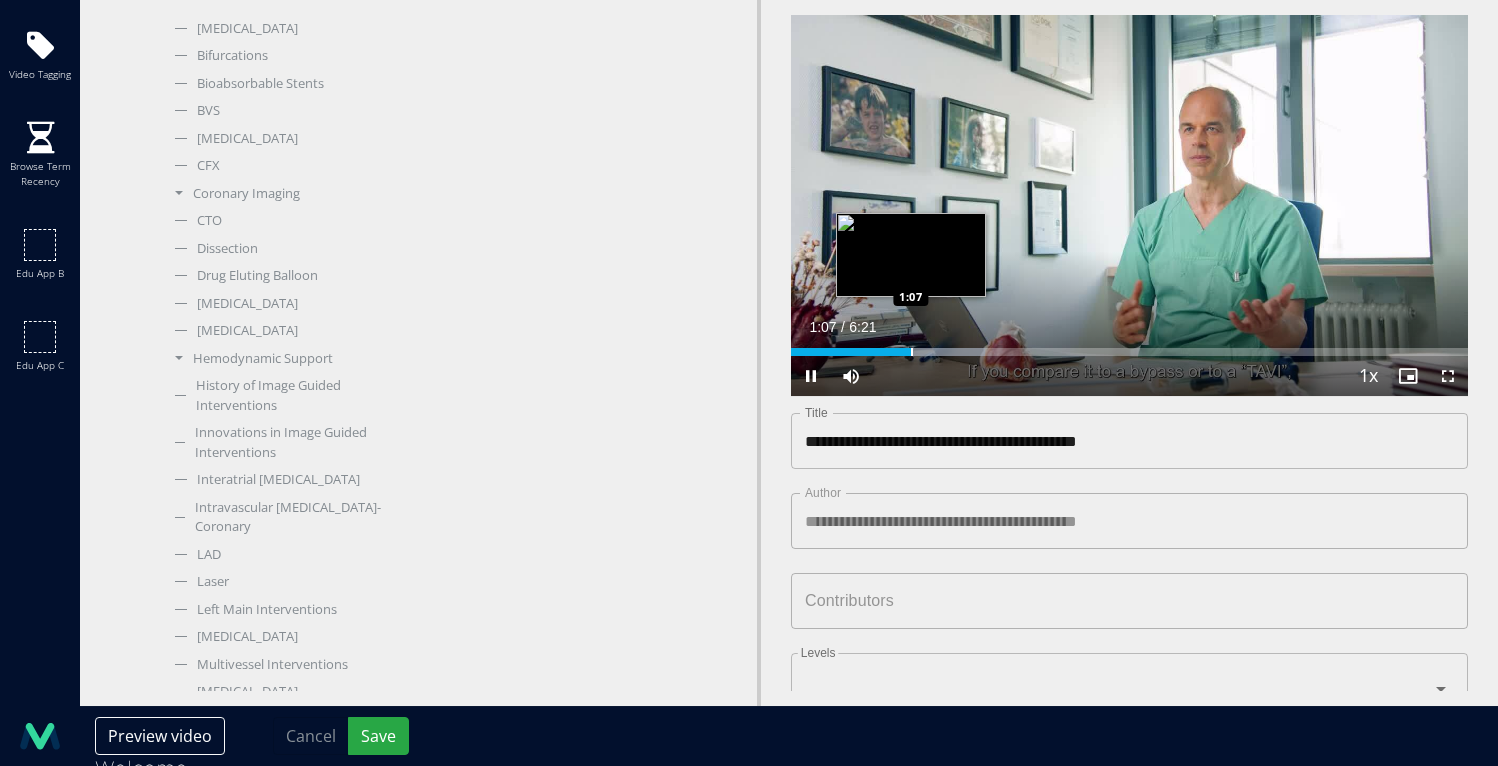 click at bounding box center (912, 352) 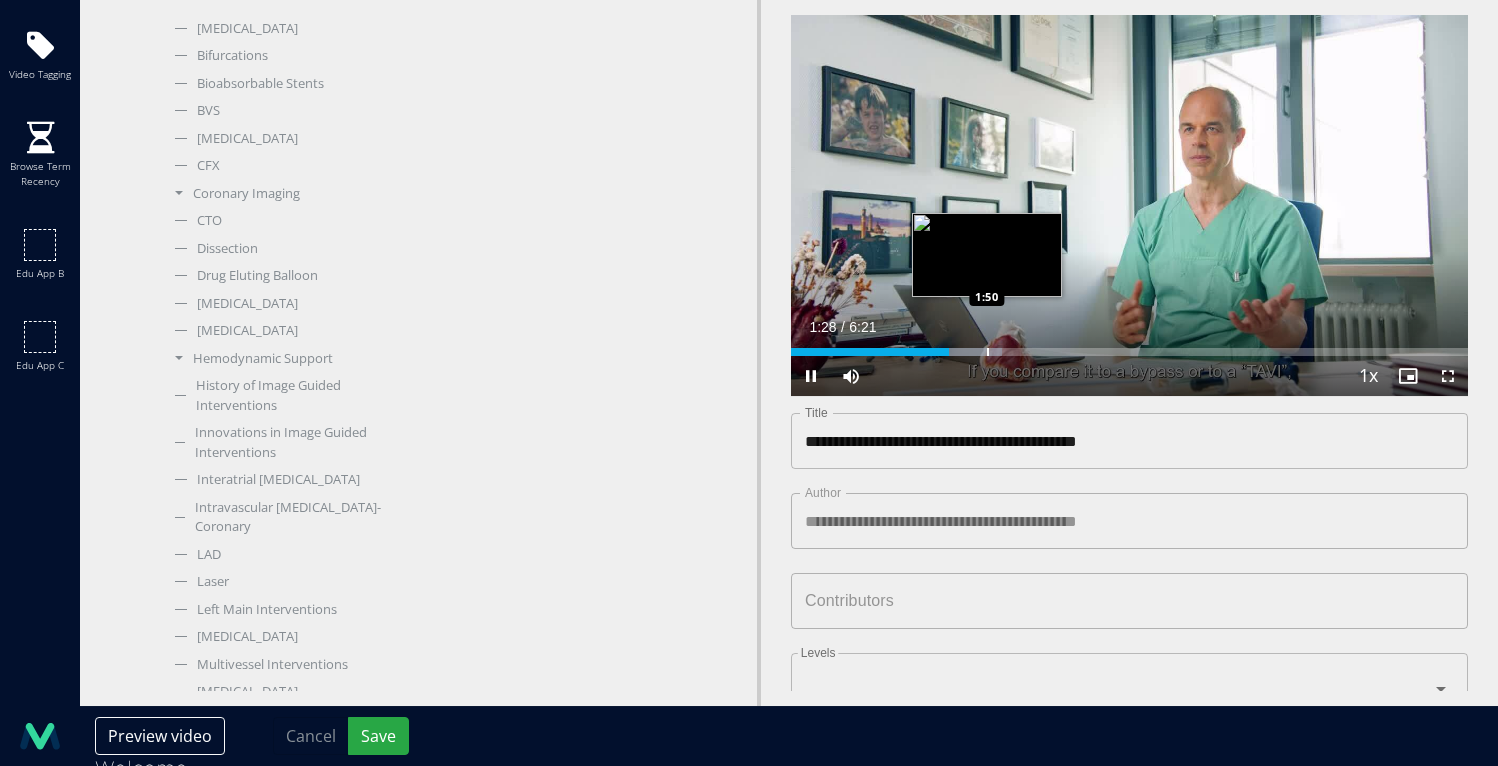 click at bounding box center (988, 352) 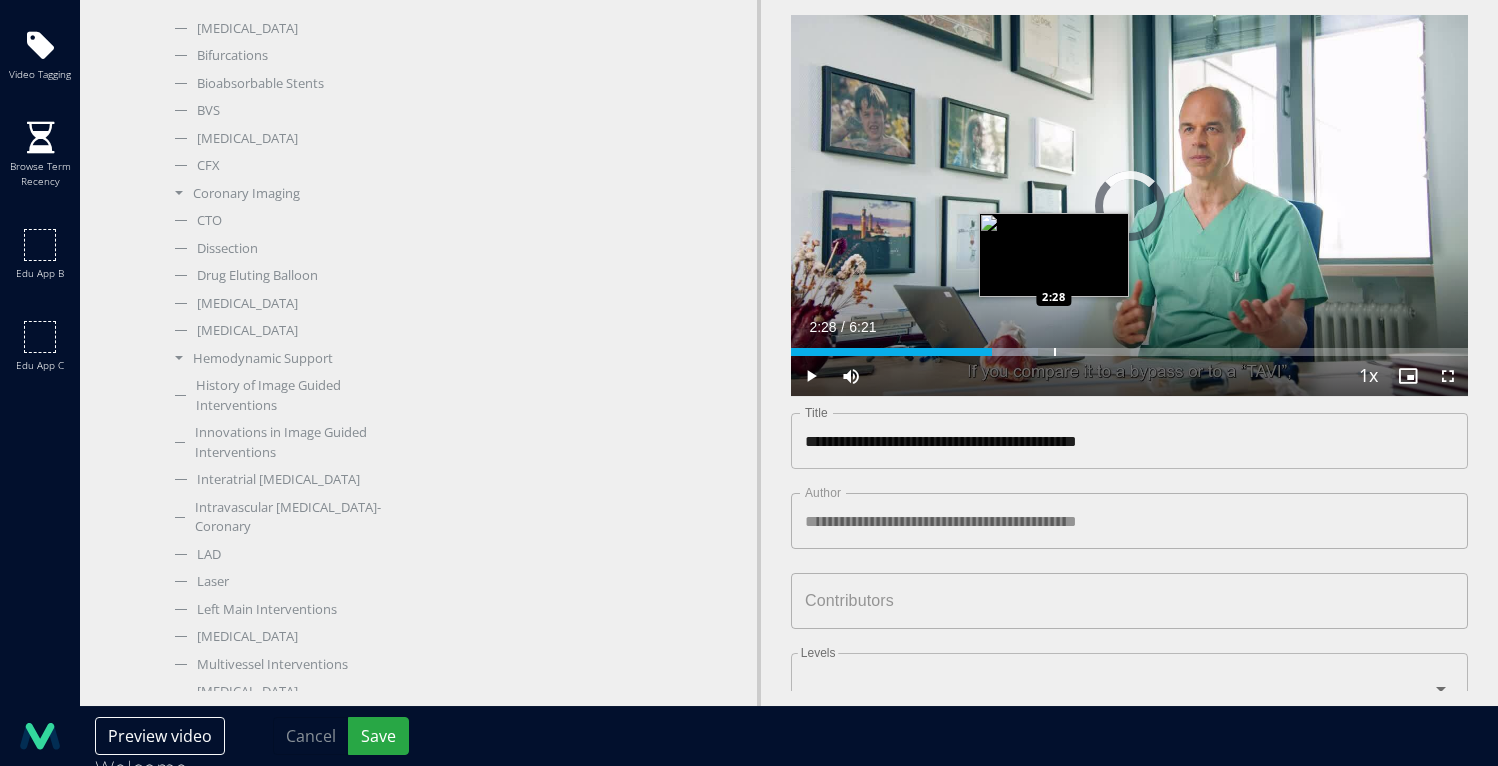 click at bounding box center (1055, 352) 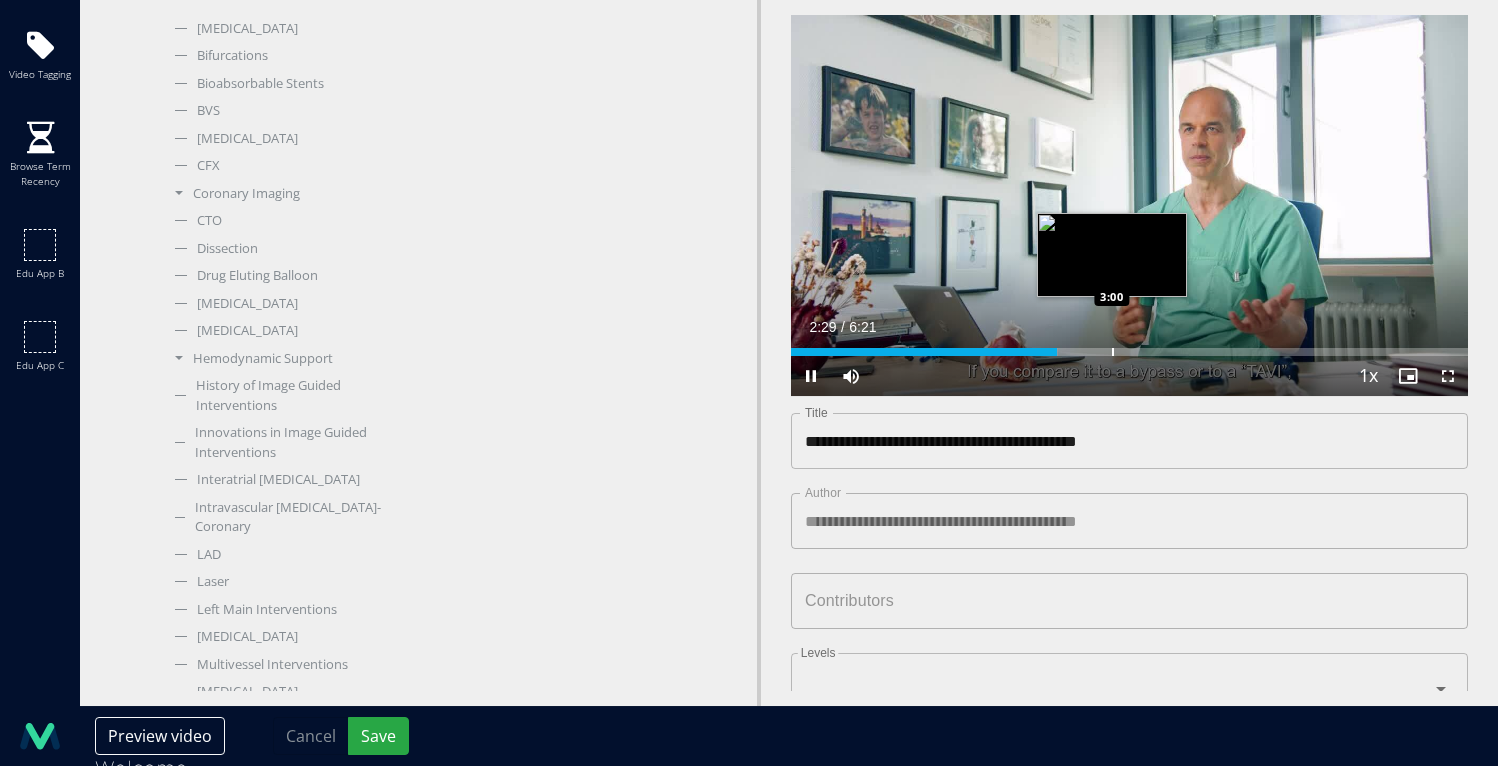 click on "Loaded :  39.37% 2:29 3:00" at bounding box center [1129, 346] 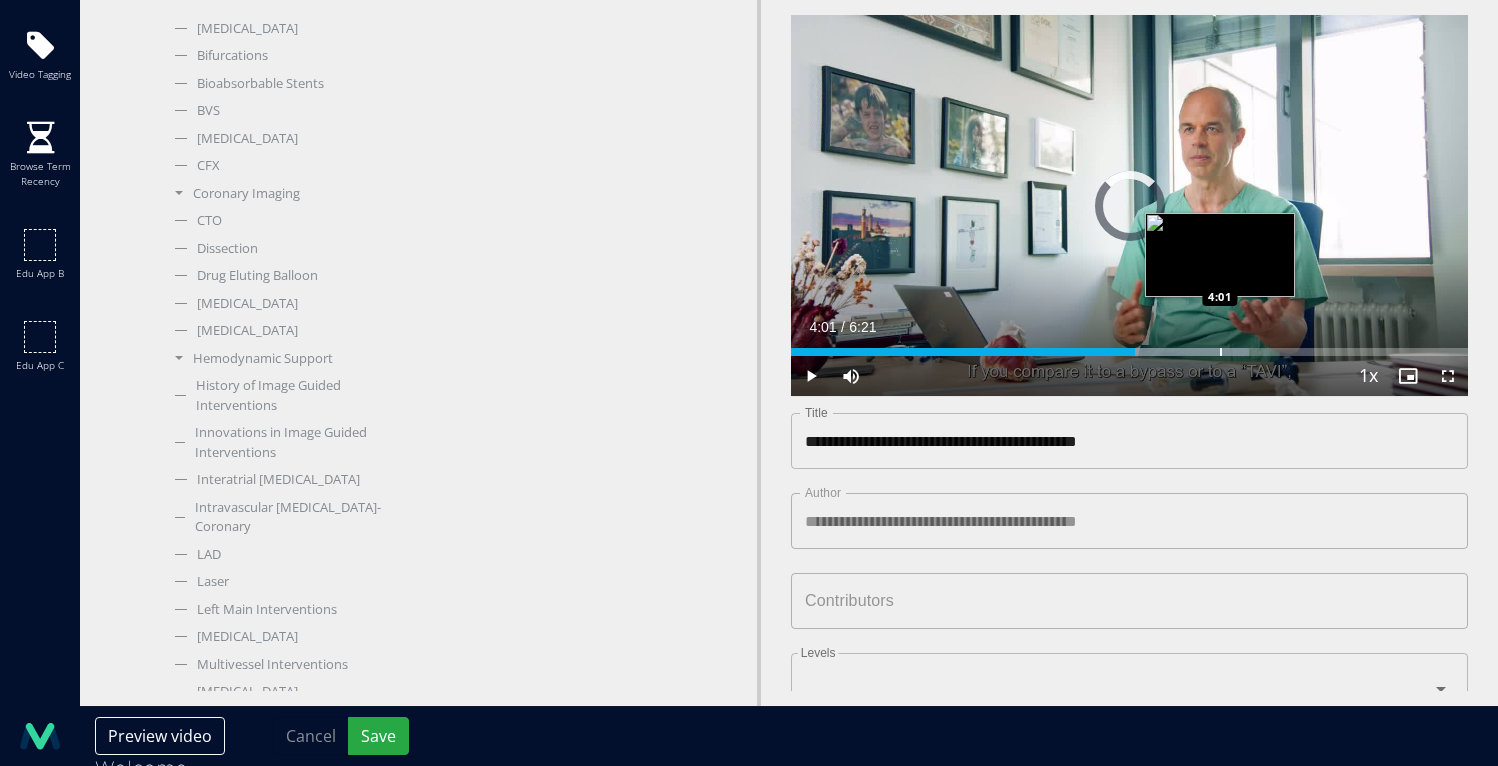 click at bounding box center [1221, 352] 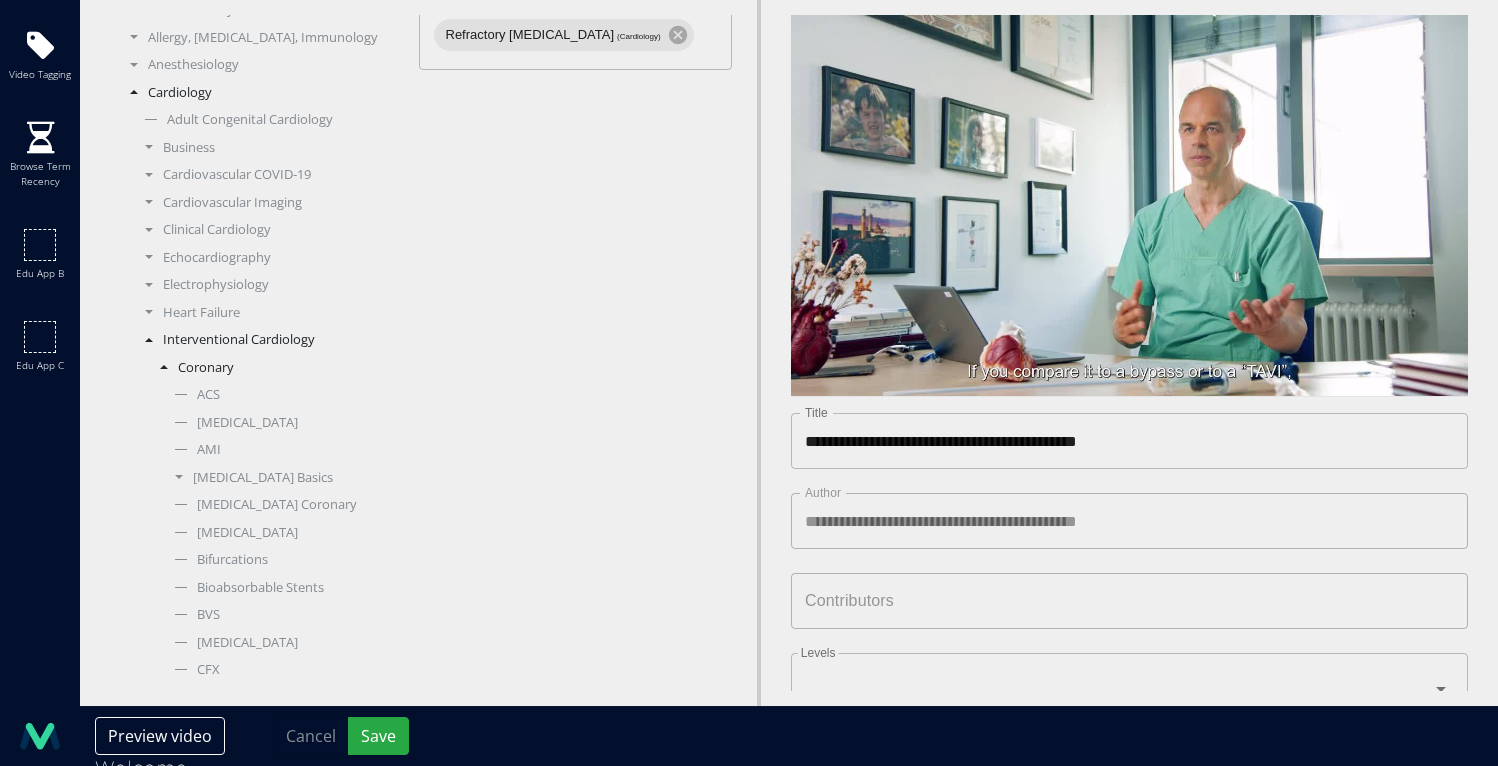 scroll, scrollTop: 124, scrollLeft: 0, axis: vertical 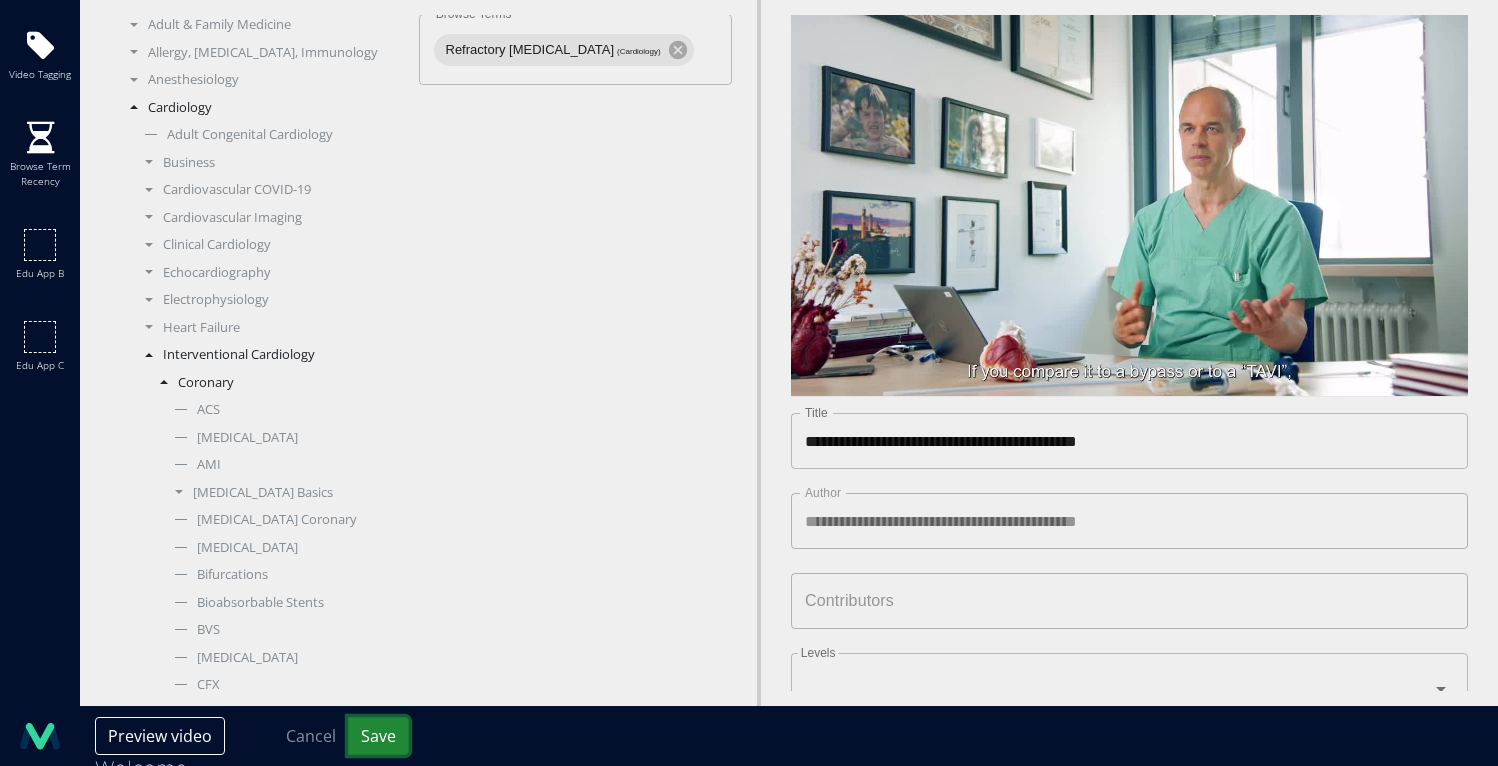 click on "Save" at bounding box center (378, 736) 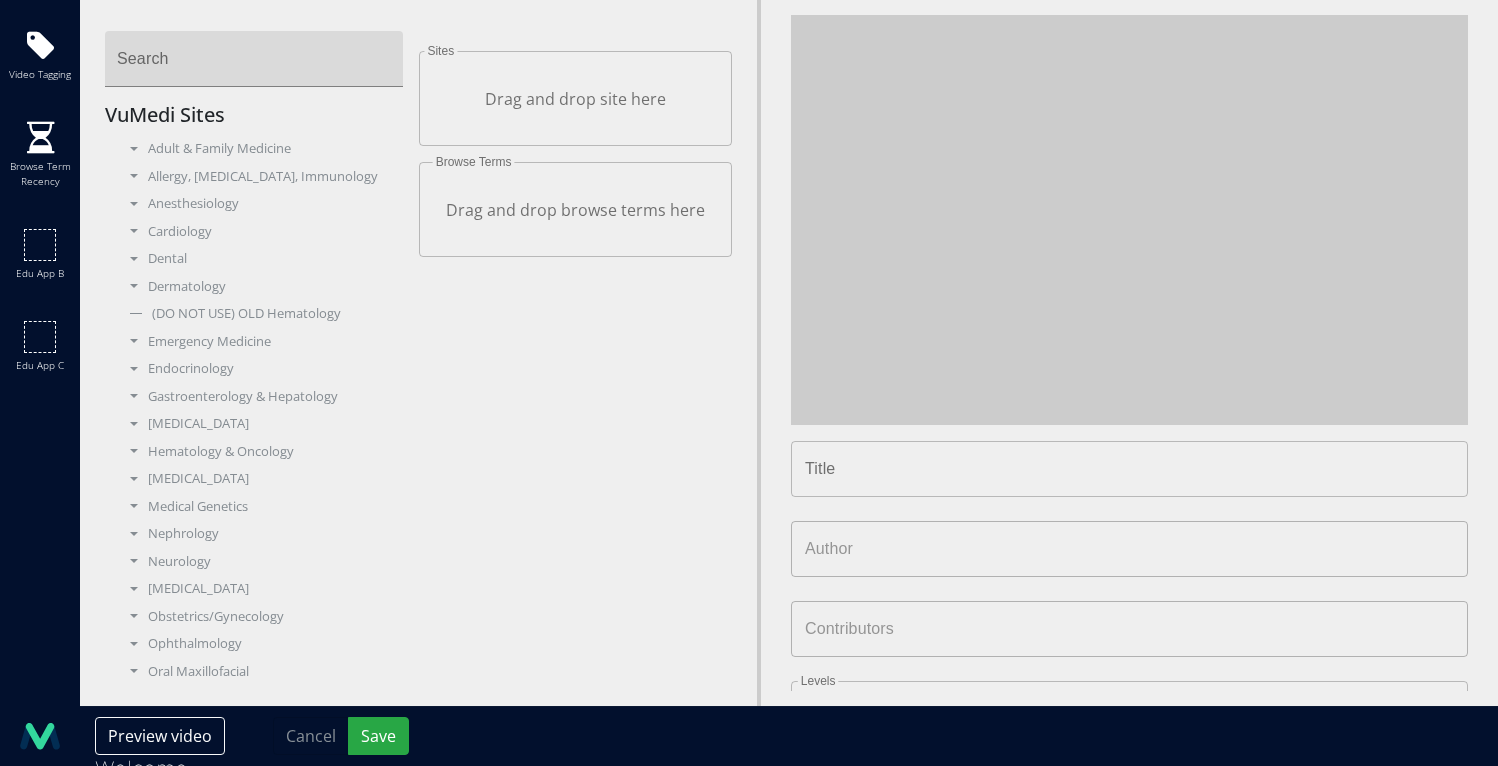 scroll, scrollTop: 0, scrollLeft: 0, axis: both 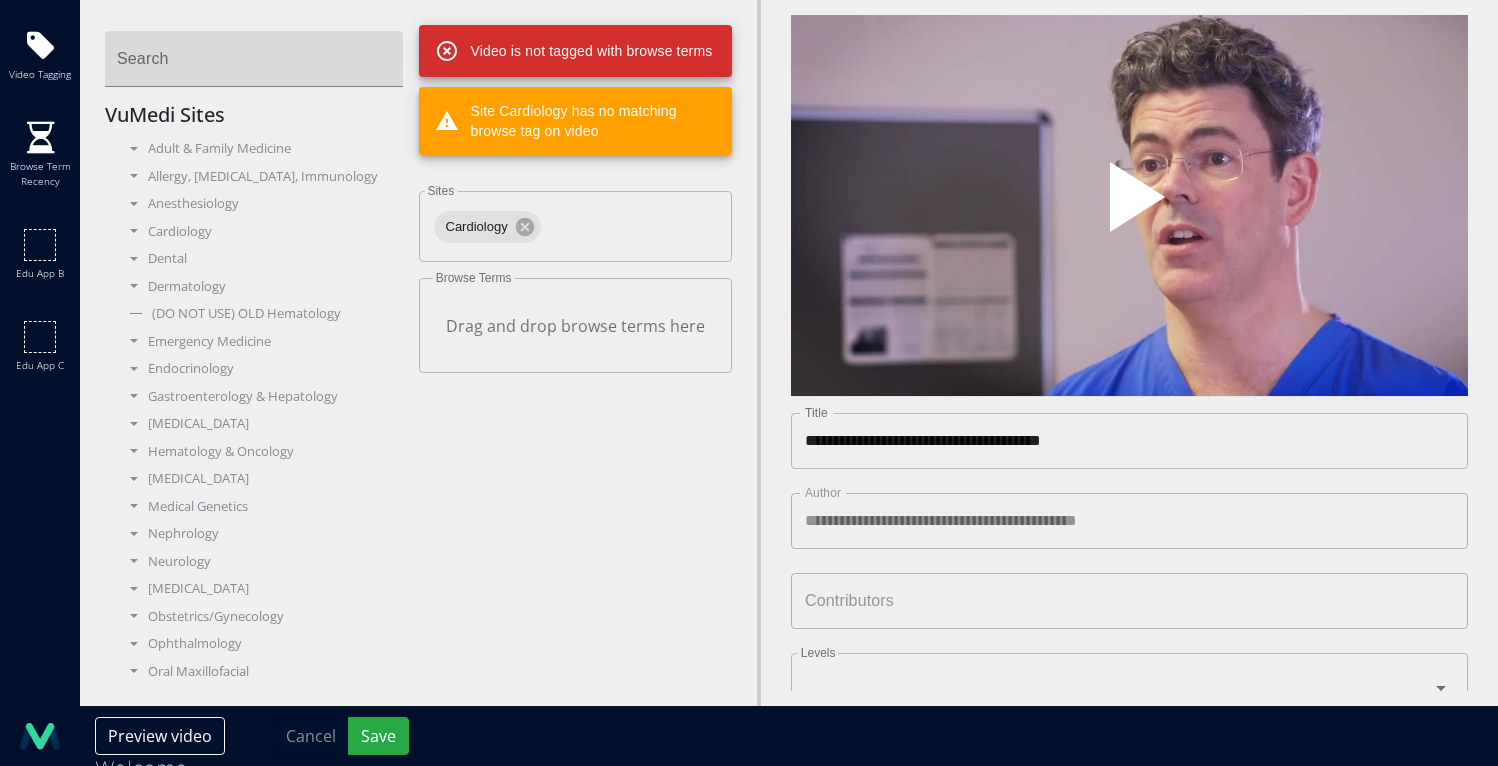 click at bounding box center (1130, 205) 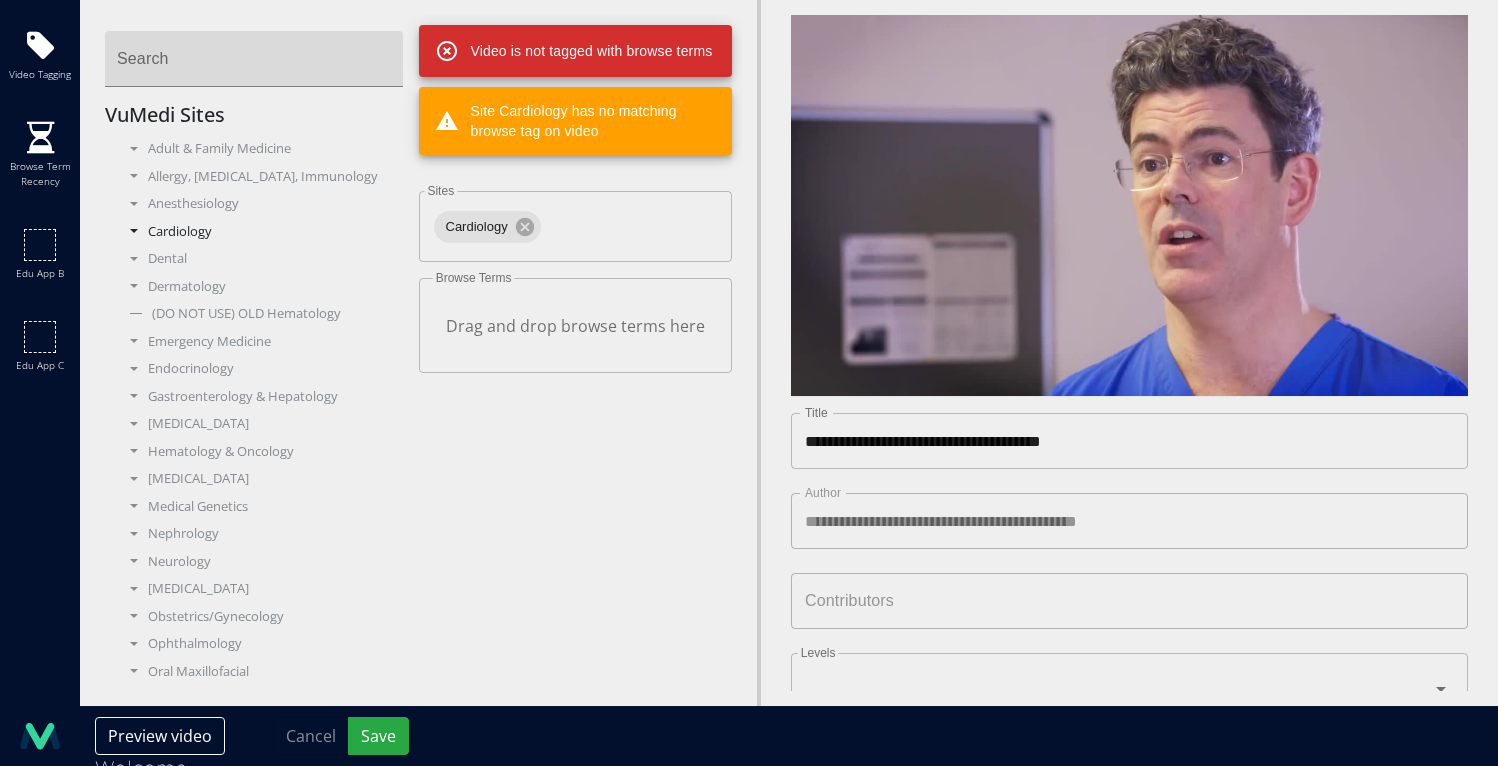 click on "Cardiology" at bounding box center [262, 232] 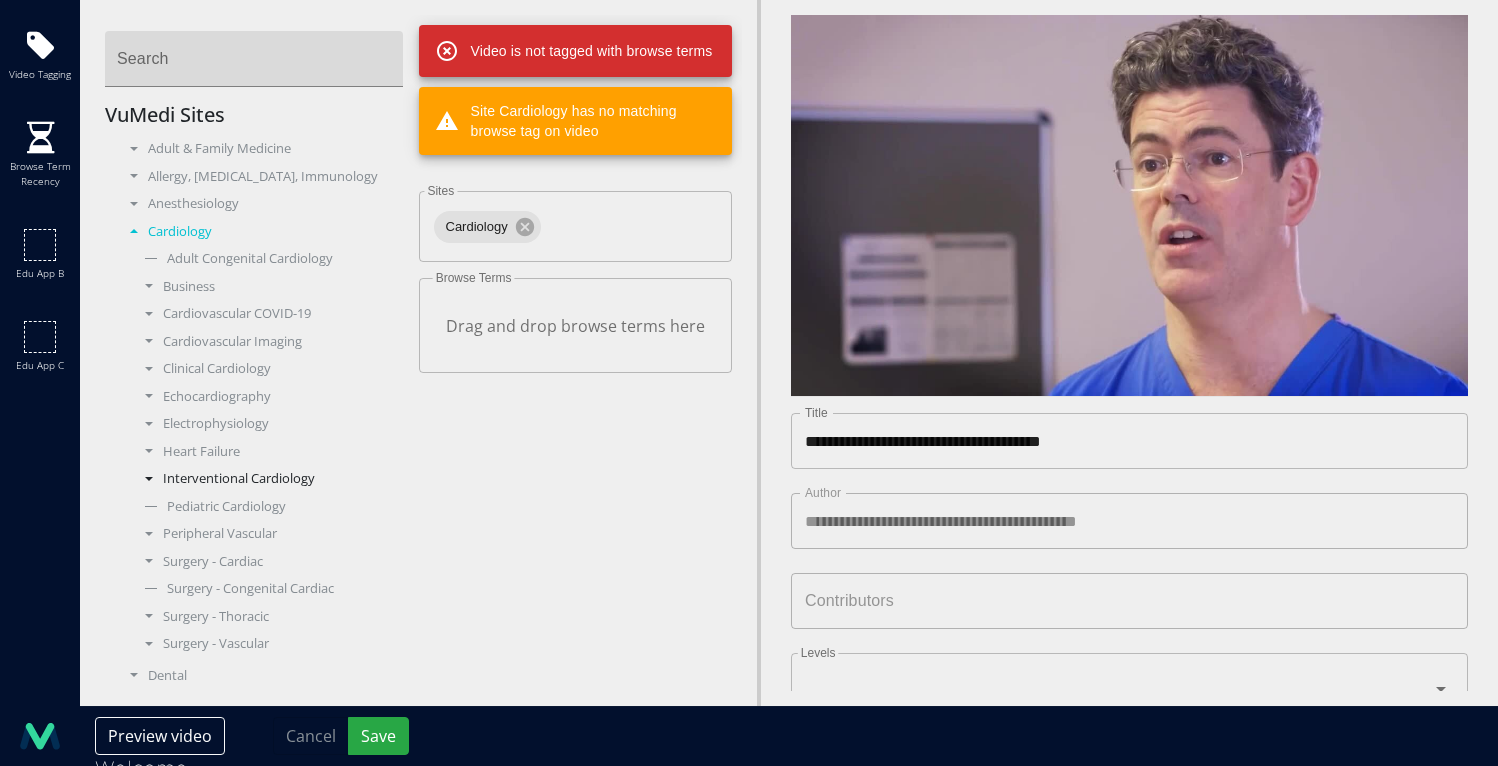 click on "Interventional Cardiology" at bounding box center (269, 479) 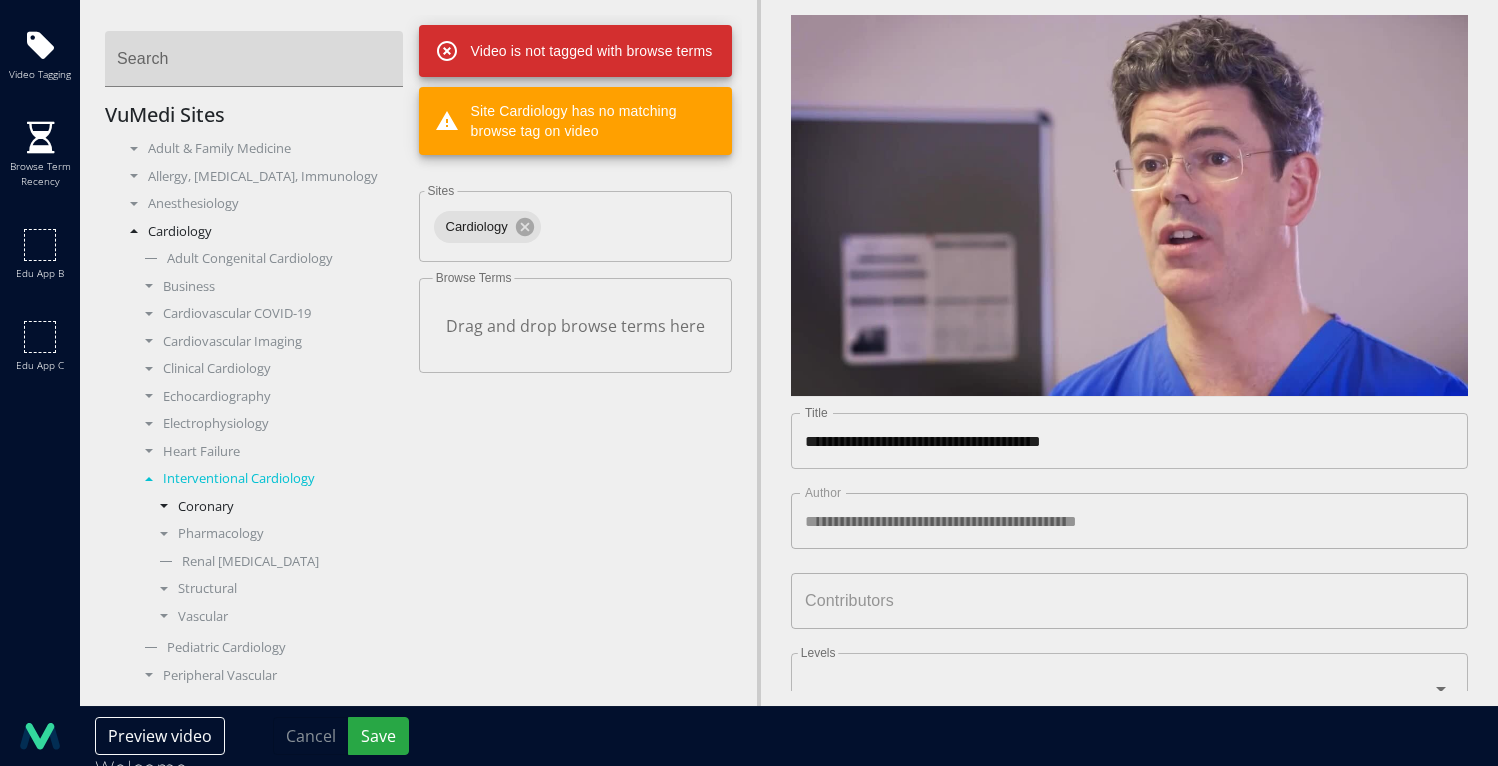 click on "Coronary" at bounding box center [277, 507] 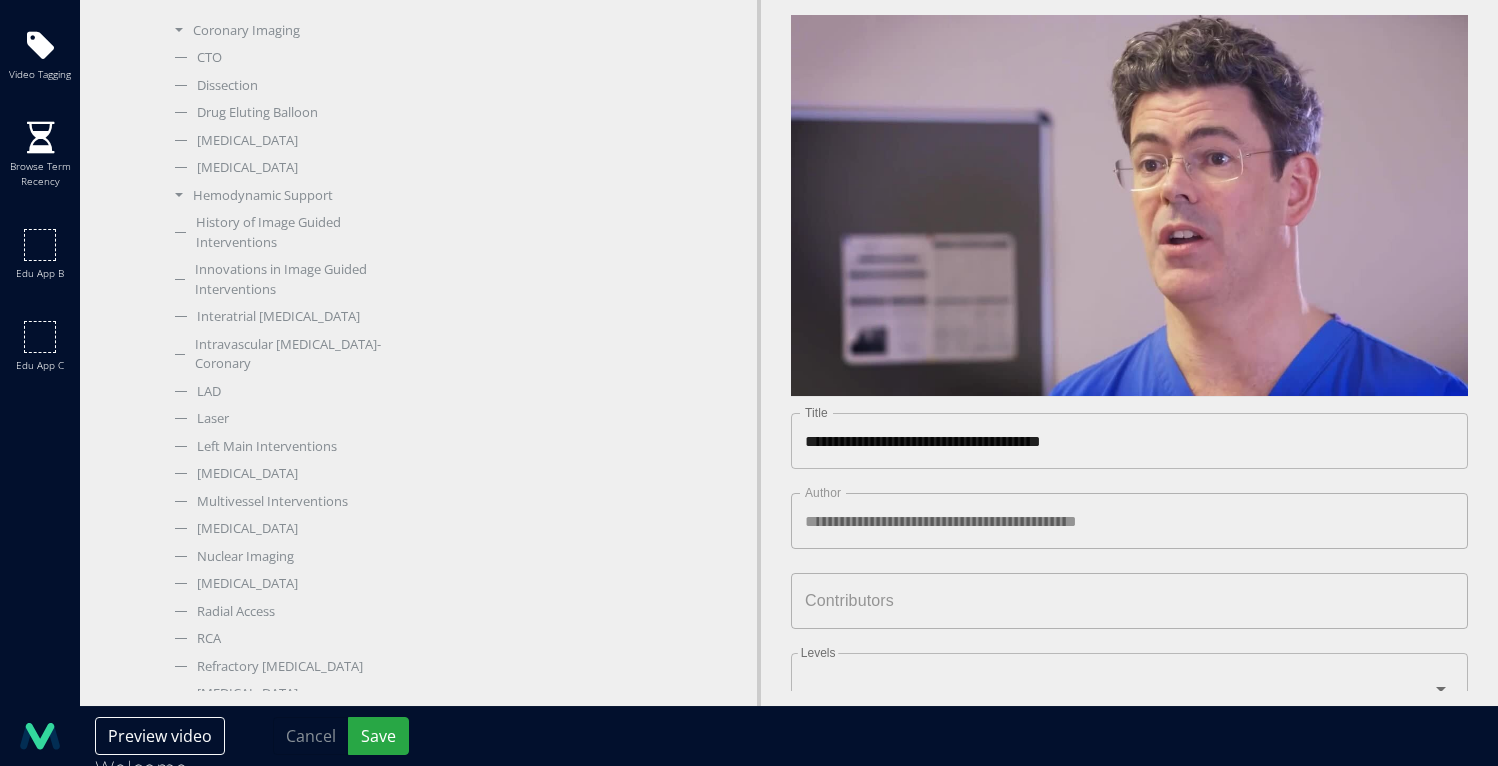 scroll, scrollTop: 897, scrollLeft: 0, axis: vertical 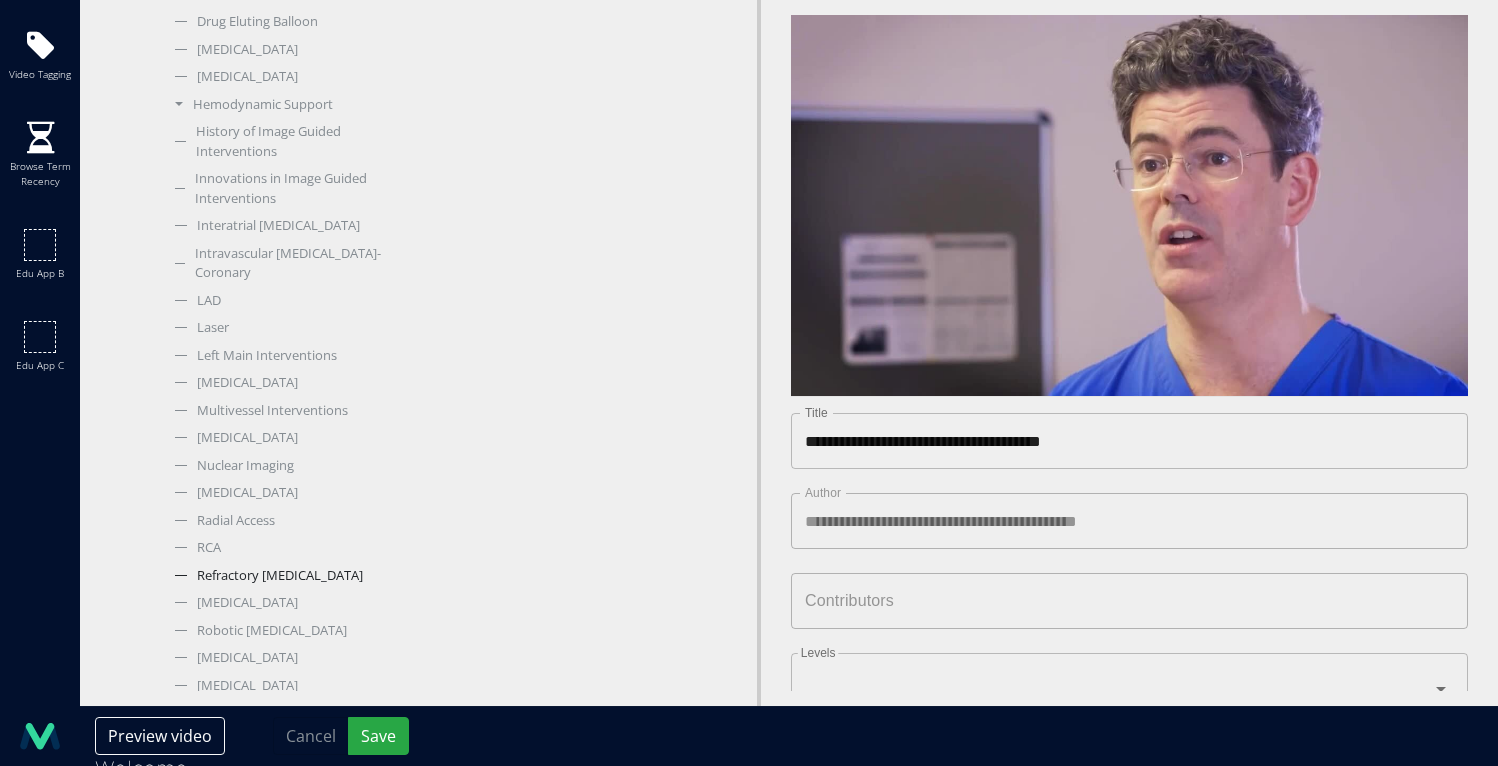 click on "Refractory [MEDICAL_DATA]" at bounding box center (284, 576) 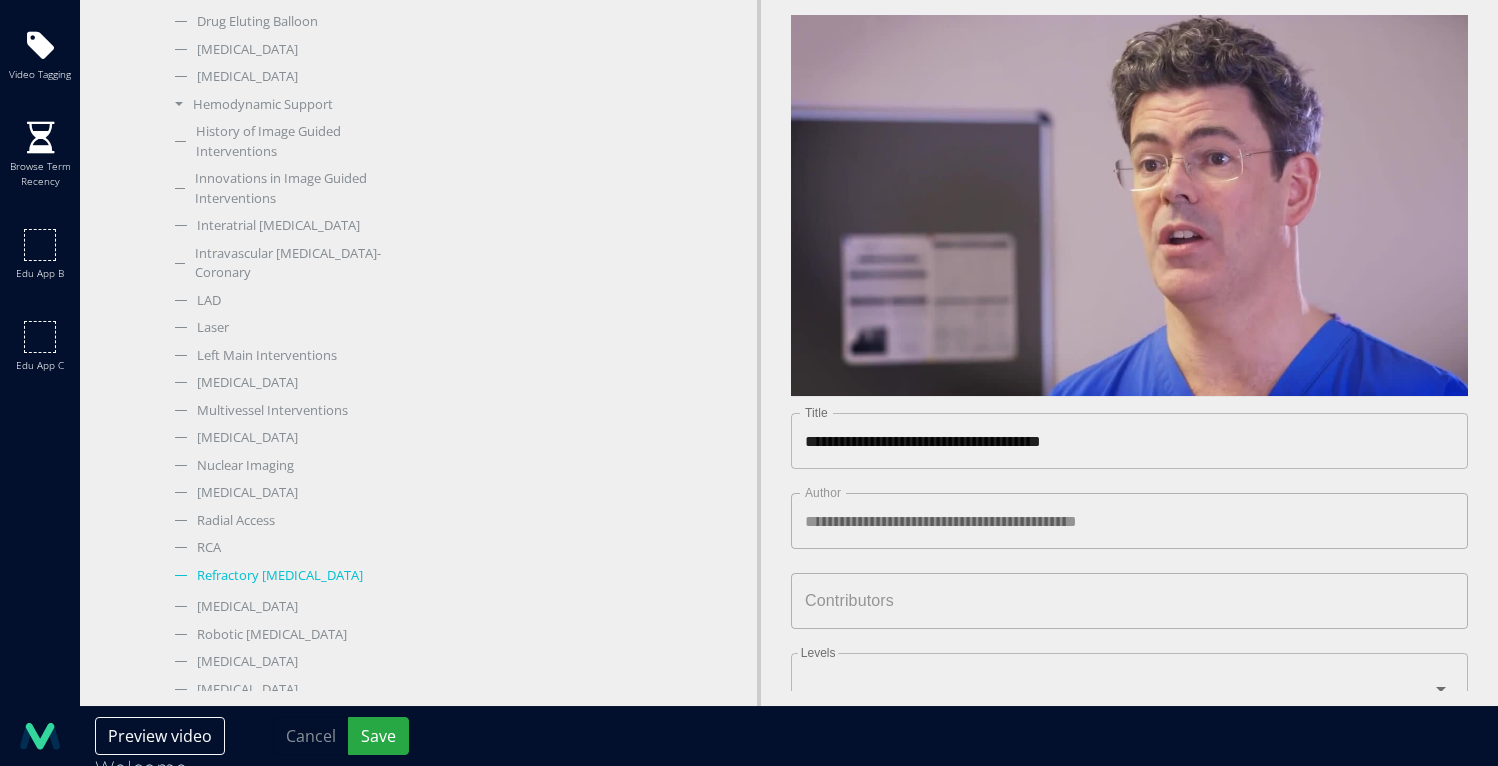 click on "Refractory [MEDICAL_DATA]" at bounding box center [284, 576] 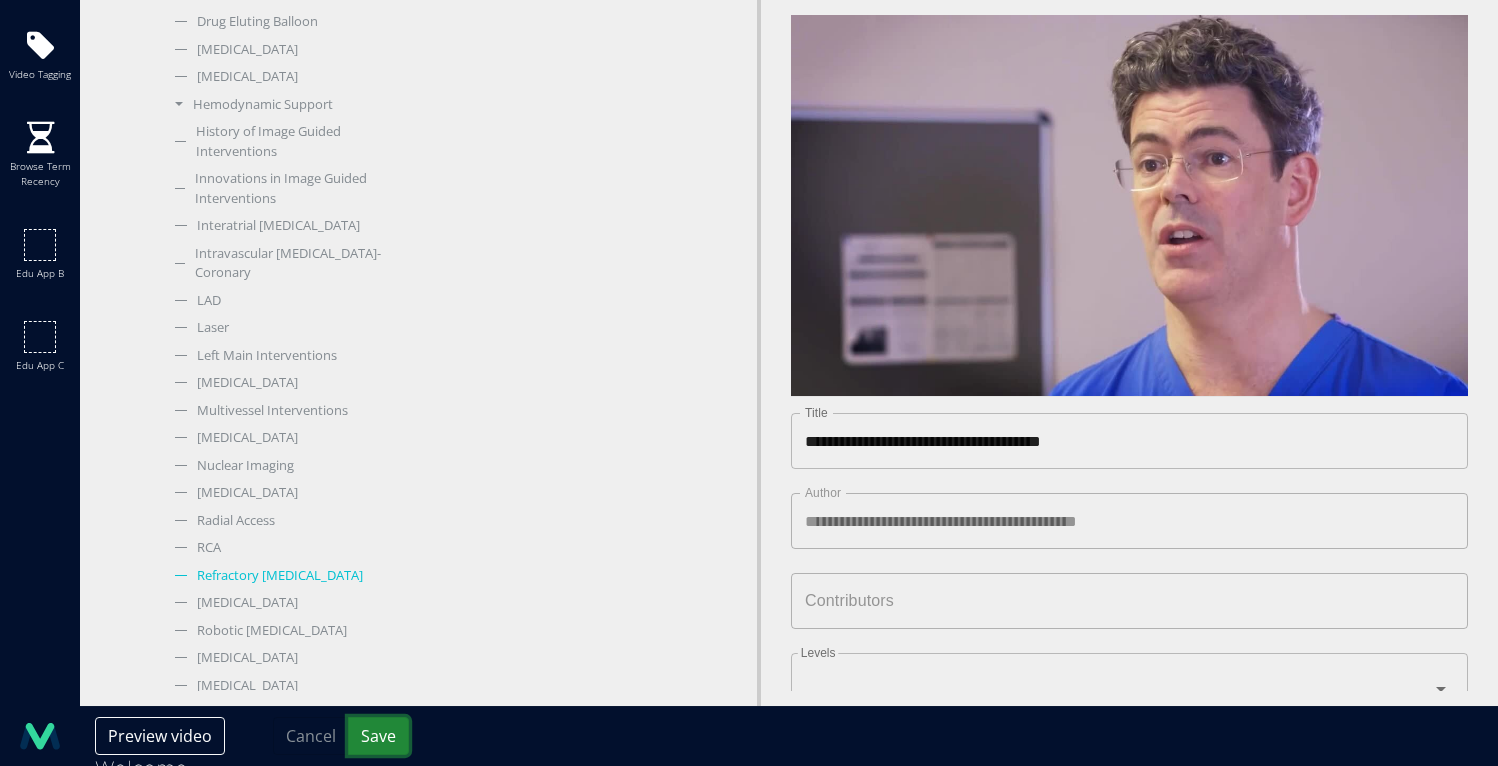 click on "Save" at bounding box center (378, 736) 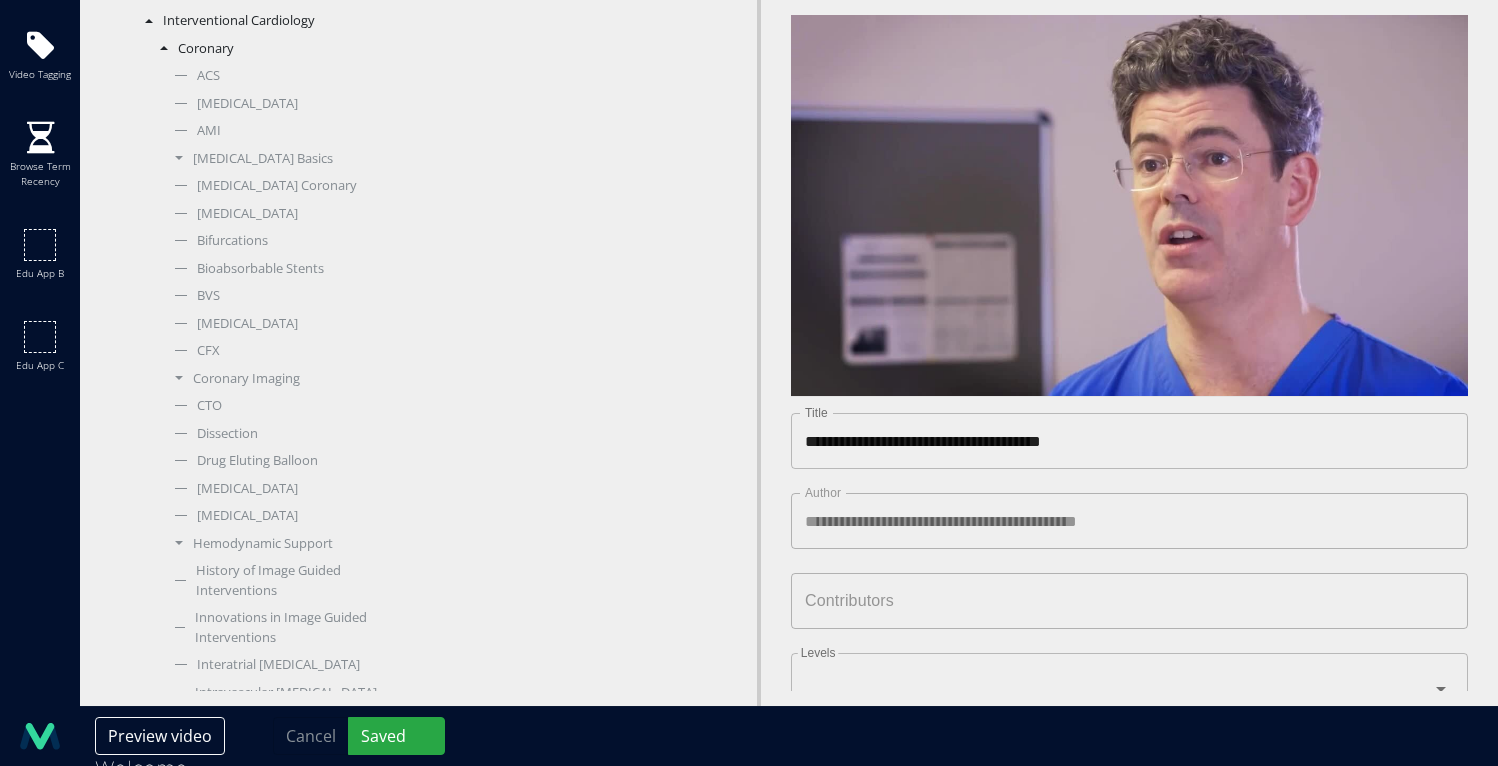 scroll, scrollTop: 256, scrollLeft: 0, axis: vertical 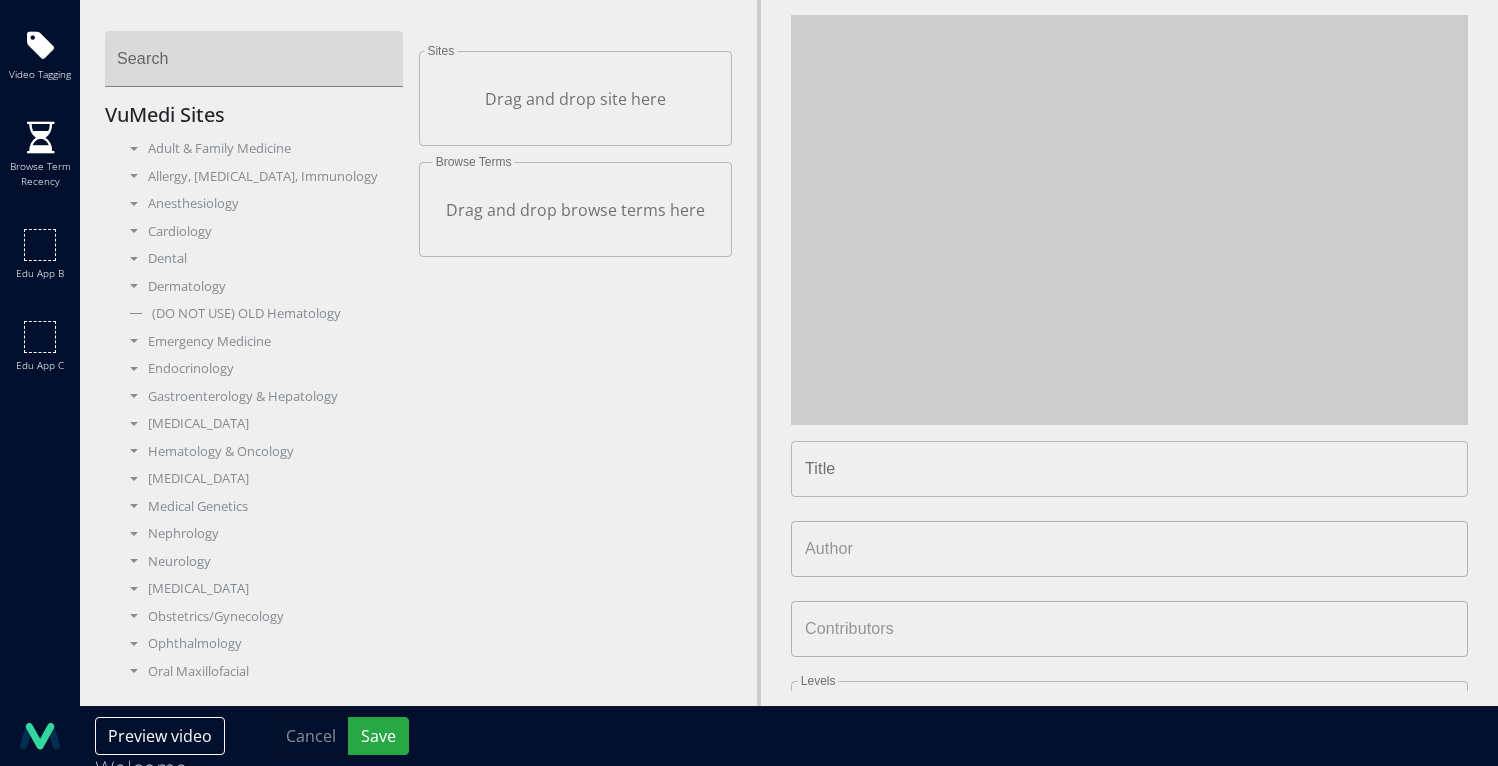 type on "**********" 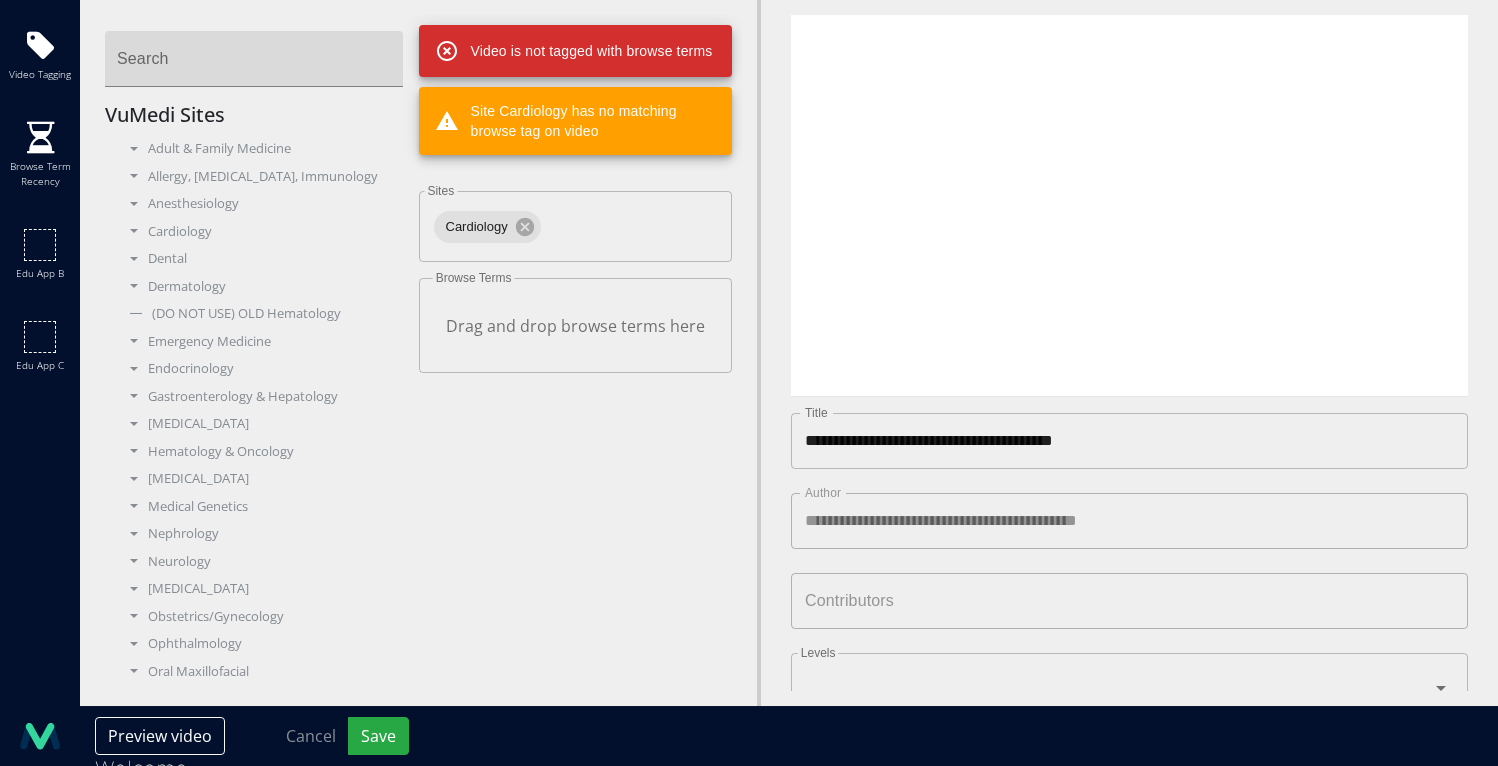 scroll, scrollTop: 0, scrollLeft: 0, axis: both 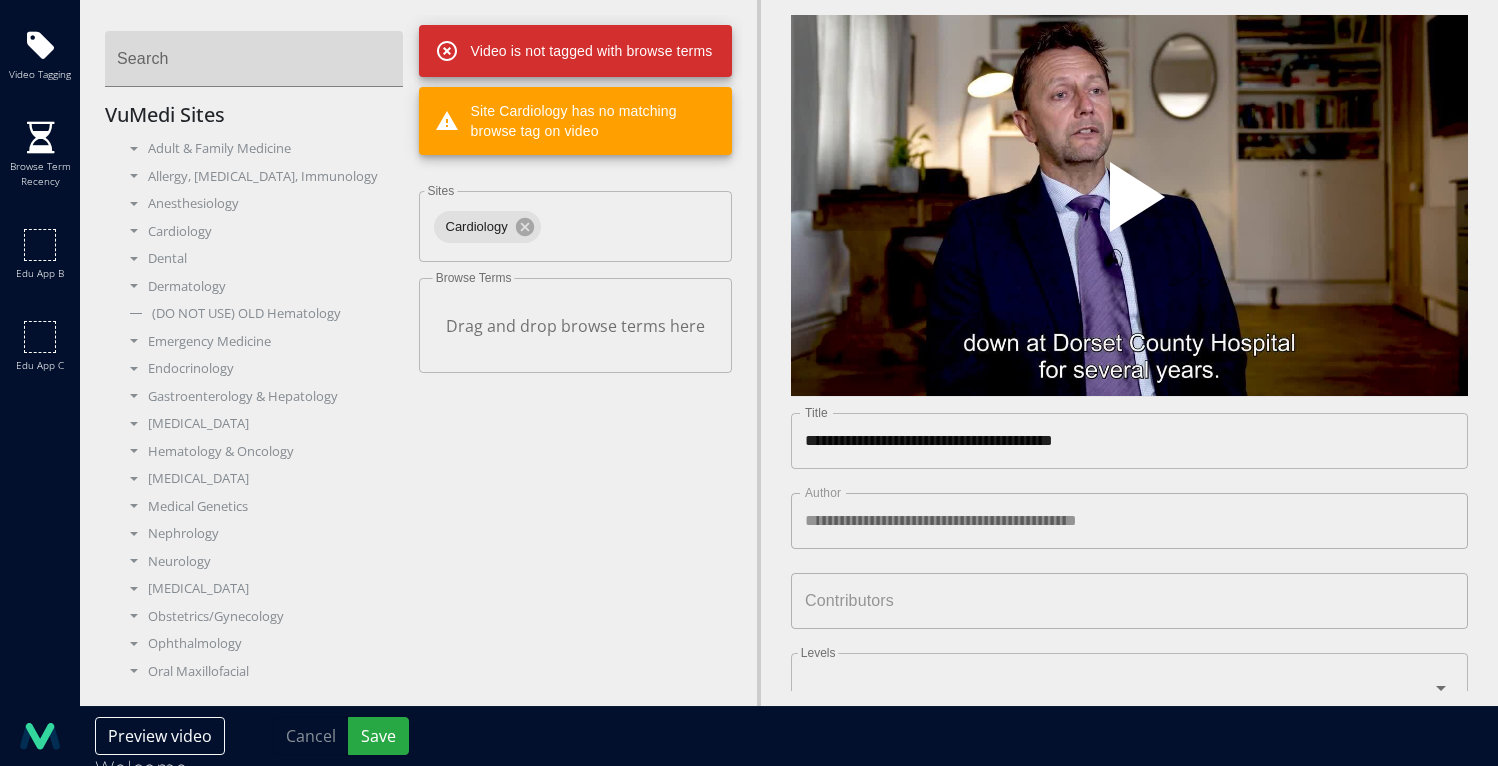 click at bounding box center (1130, 205) 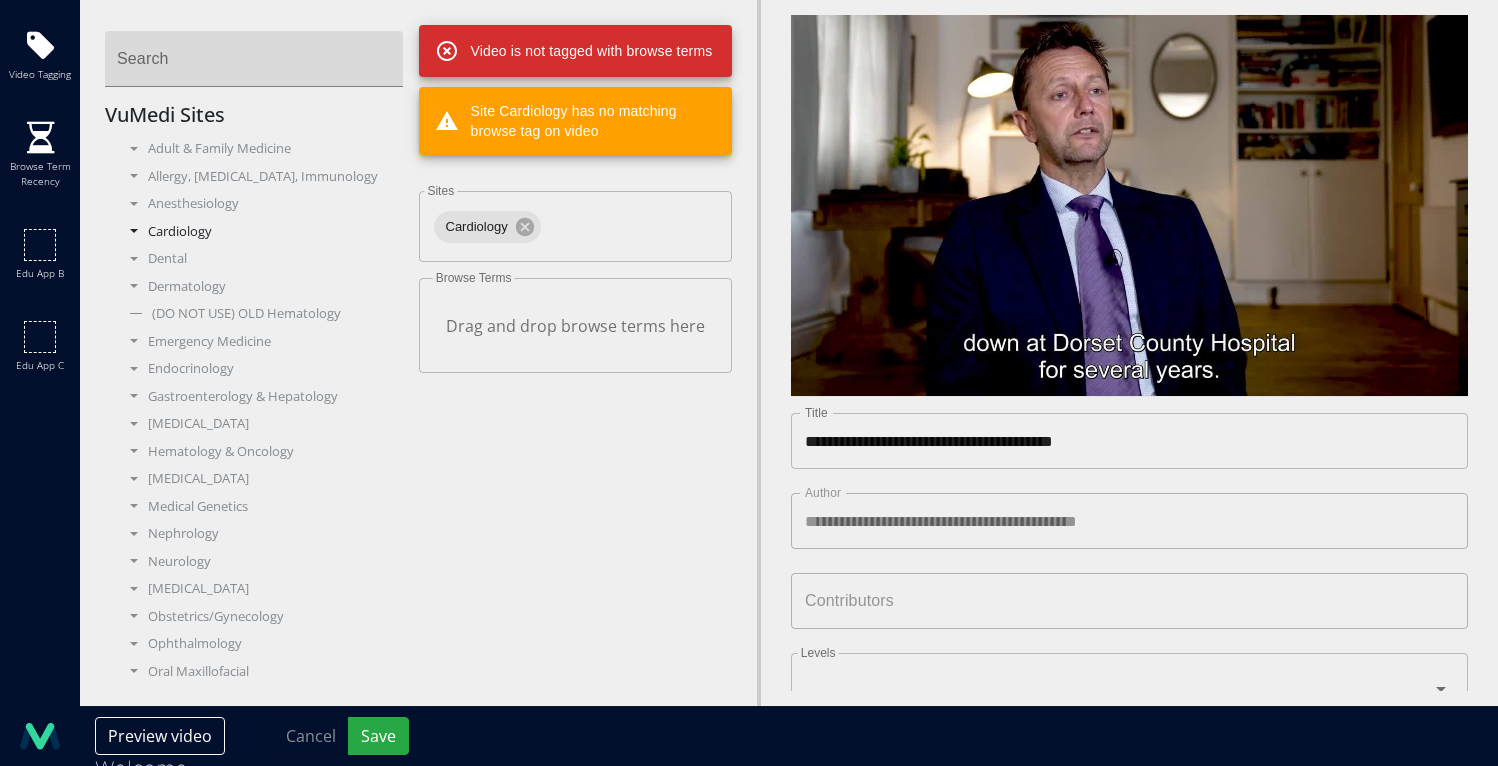 click on "Cardiology" at bounding box center (262, 232) 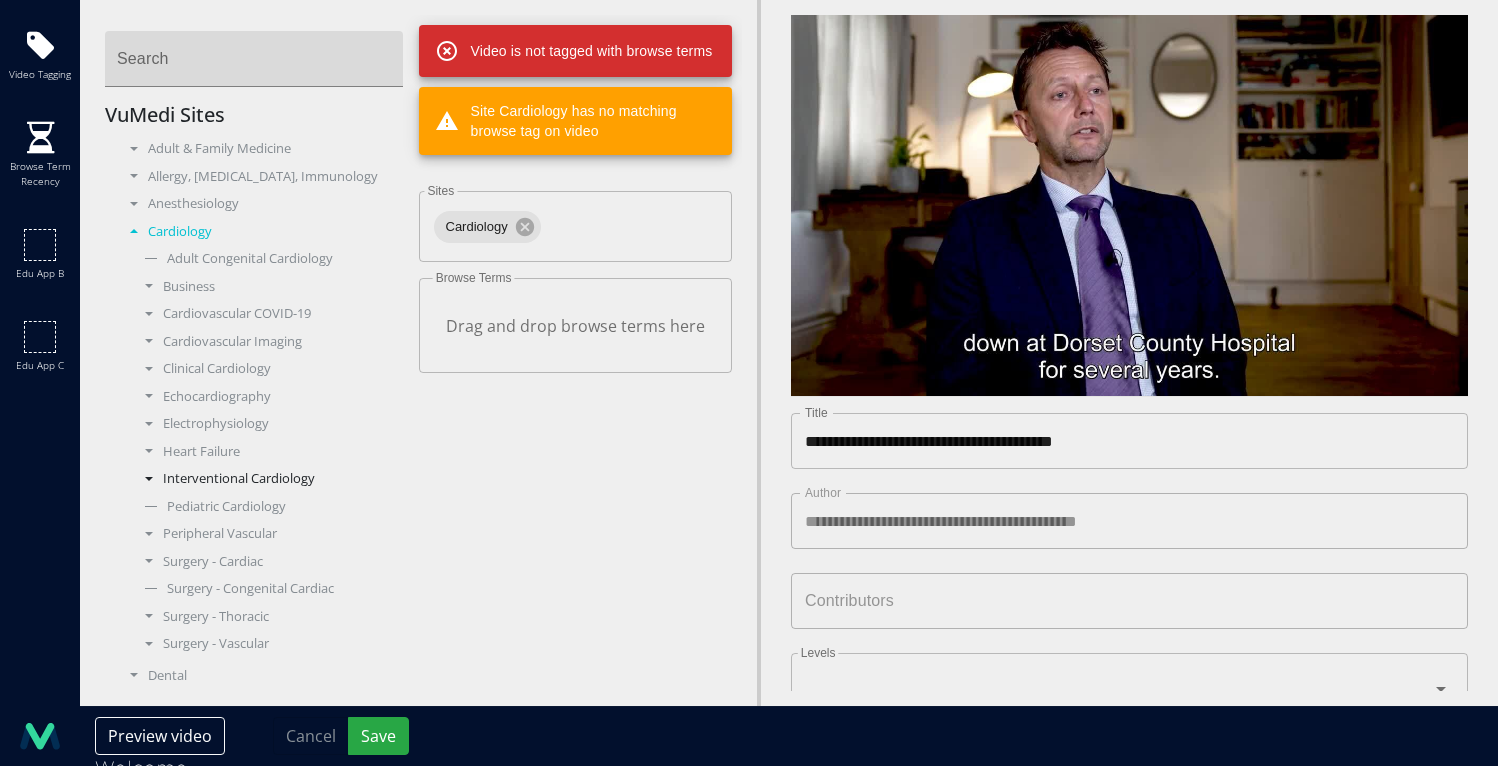 click on "Interventional Cardiology" at bounding box center (269, 479) 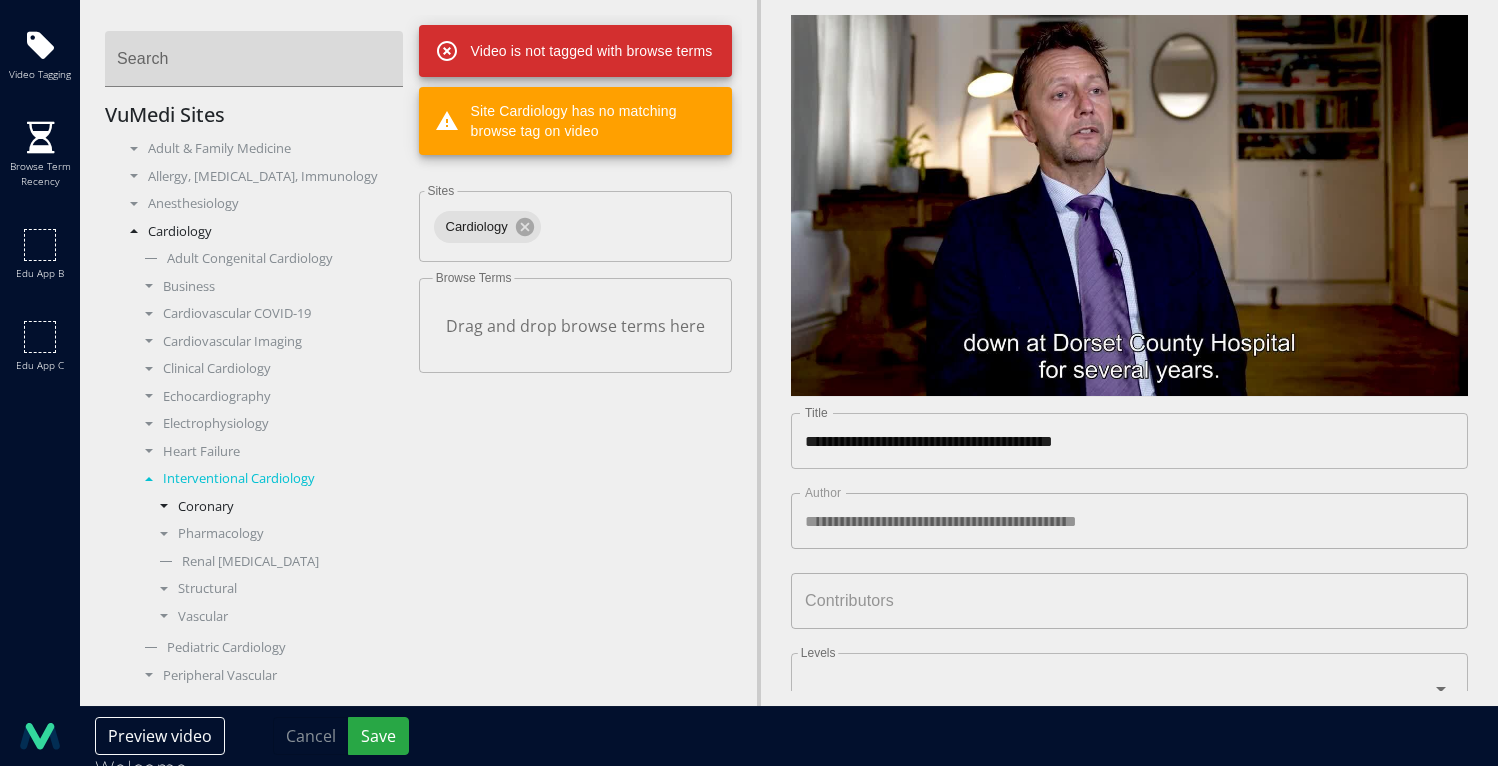 click on "Coronary" at bounding box center (277, 507) 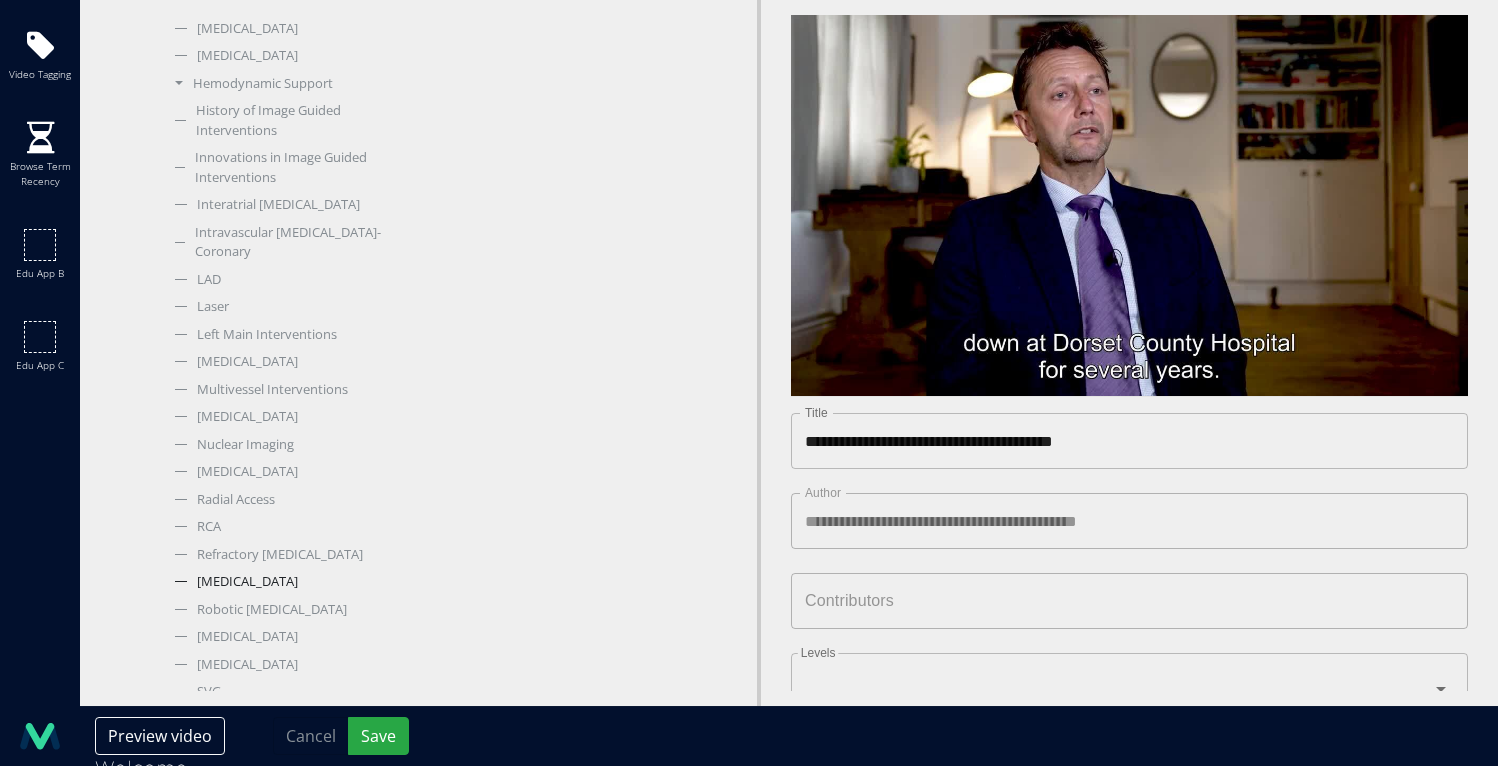 scroll, scrollTop: 946, scrollLeft: 0, axis: vertical 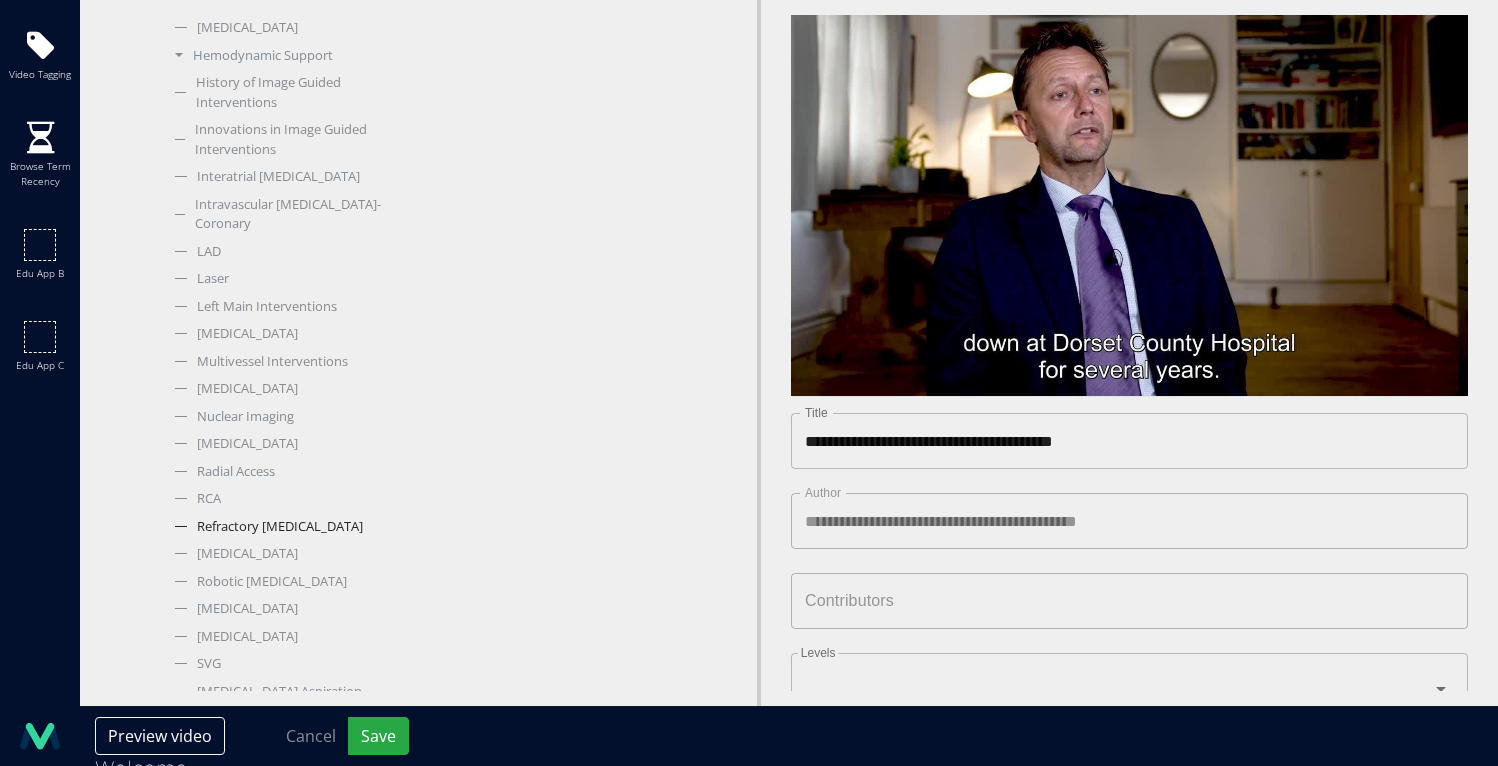 click on "Refractory Angina" at bounding box center (284, 527) 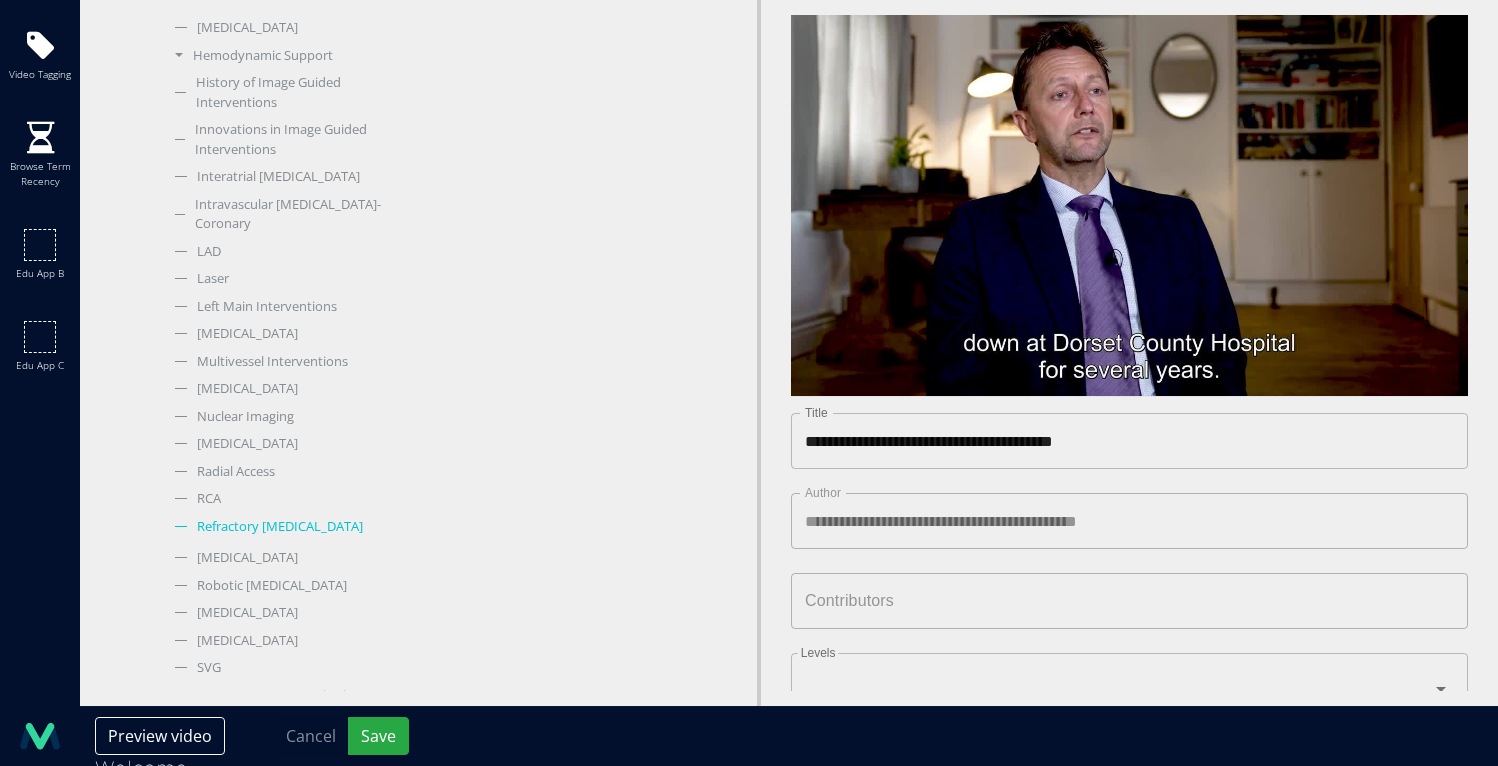 click on "Refractory Angina" at bounding box center [284, 527] 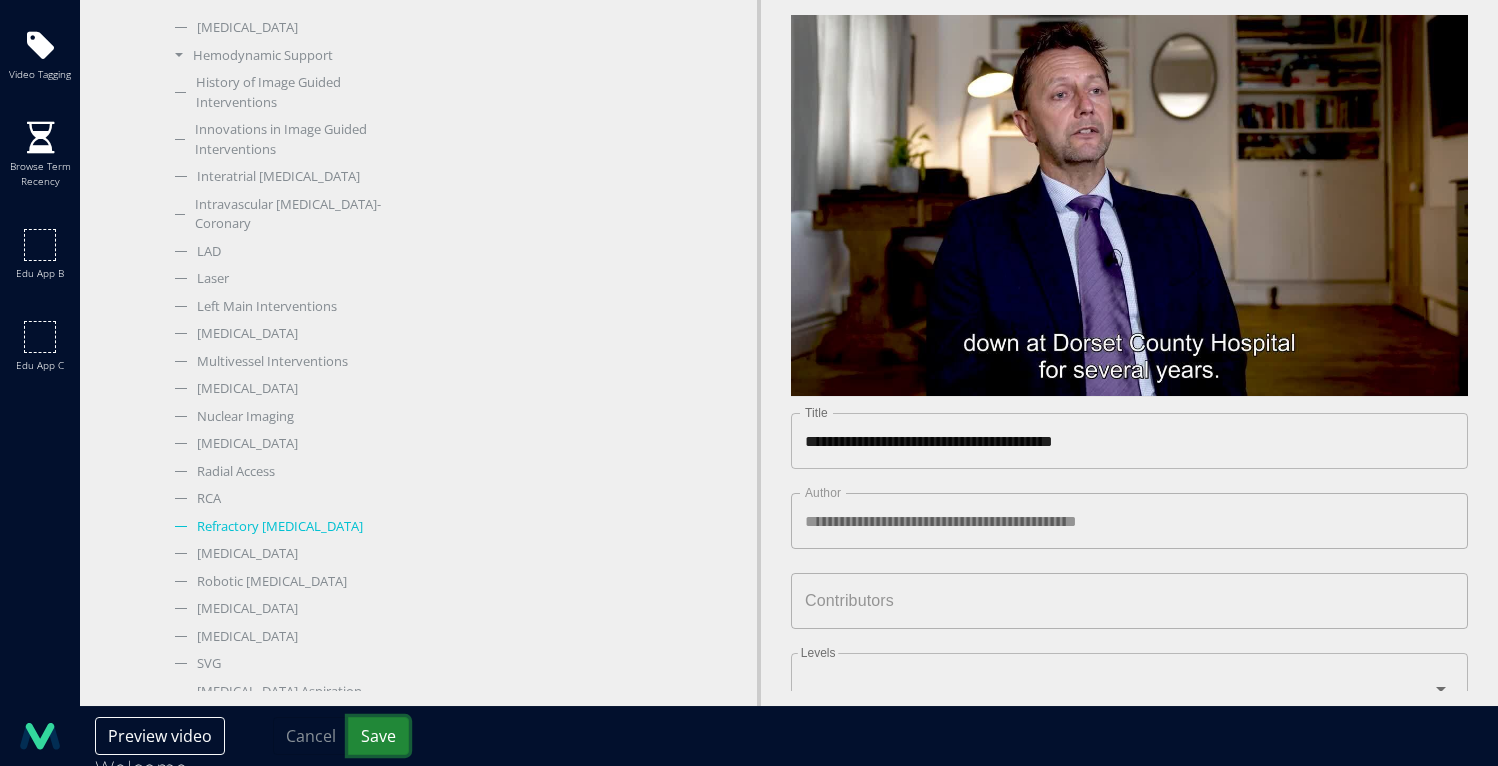 click on "Save" at bounding box center (378, 736) 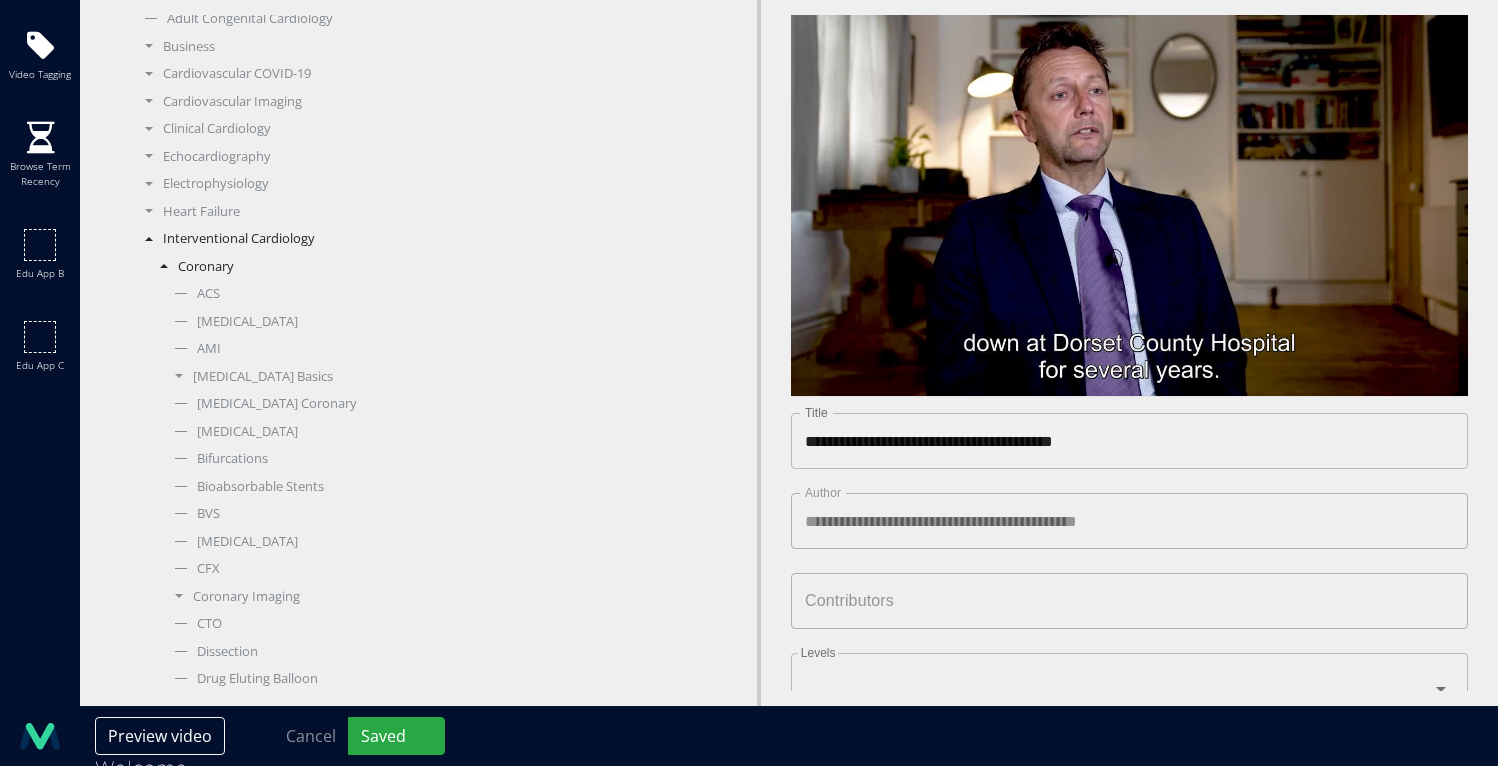 scroll, scrollTop: 99, scrollLeft: 0, axis: vertical 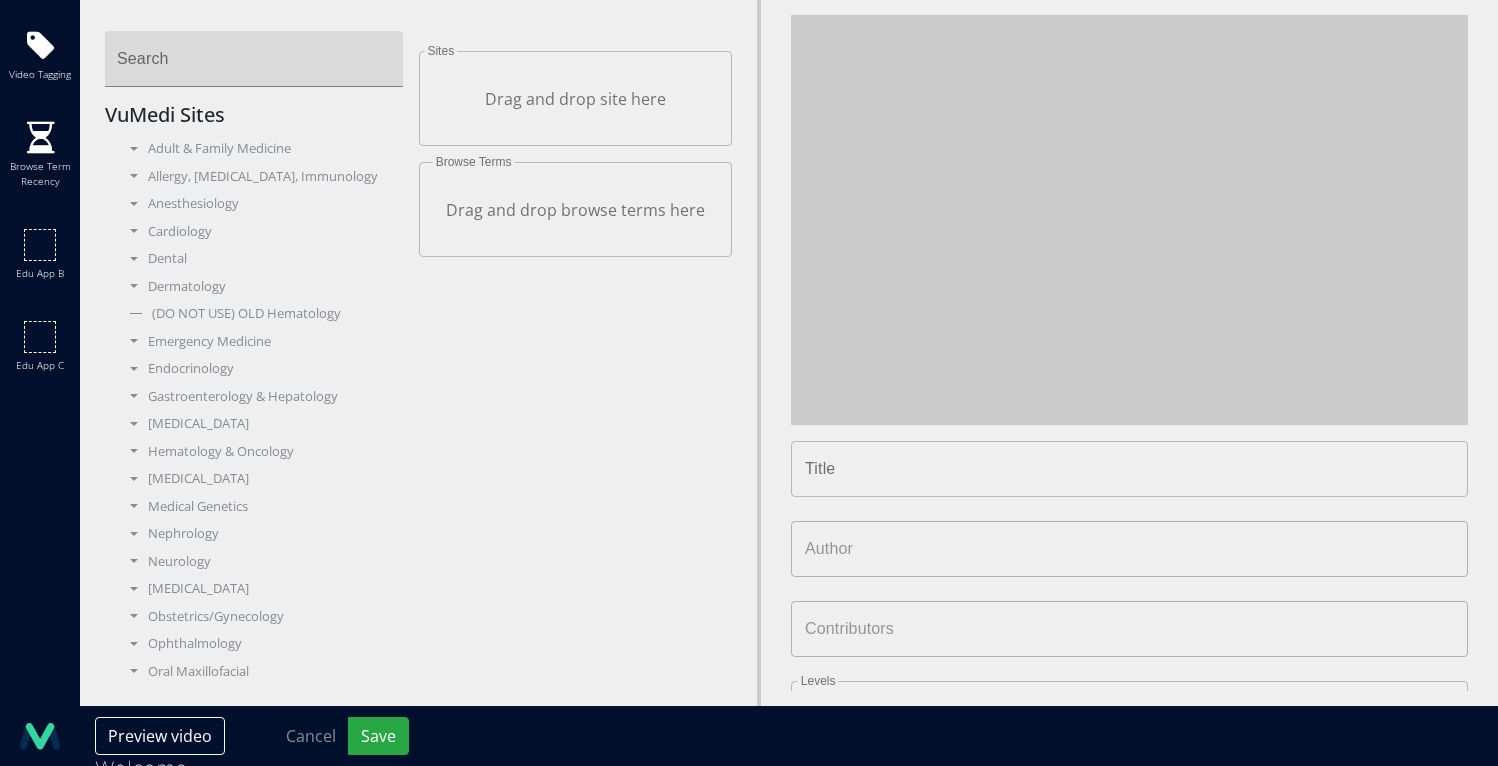 type on "**********" 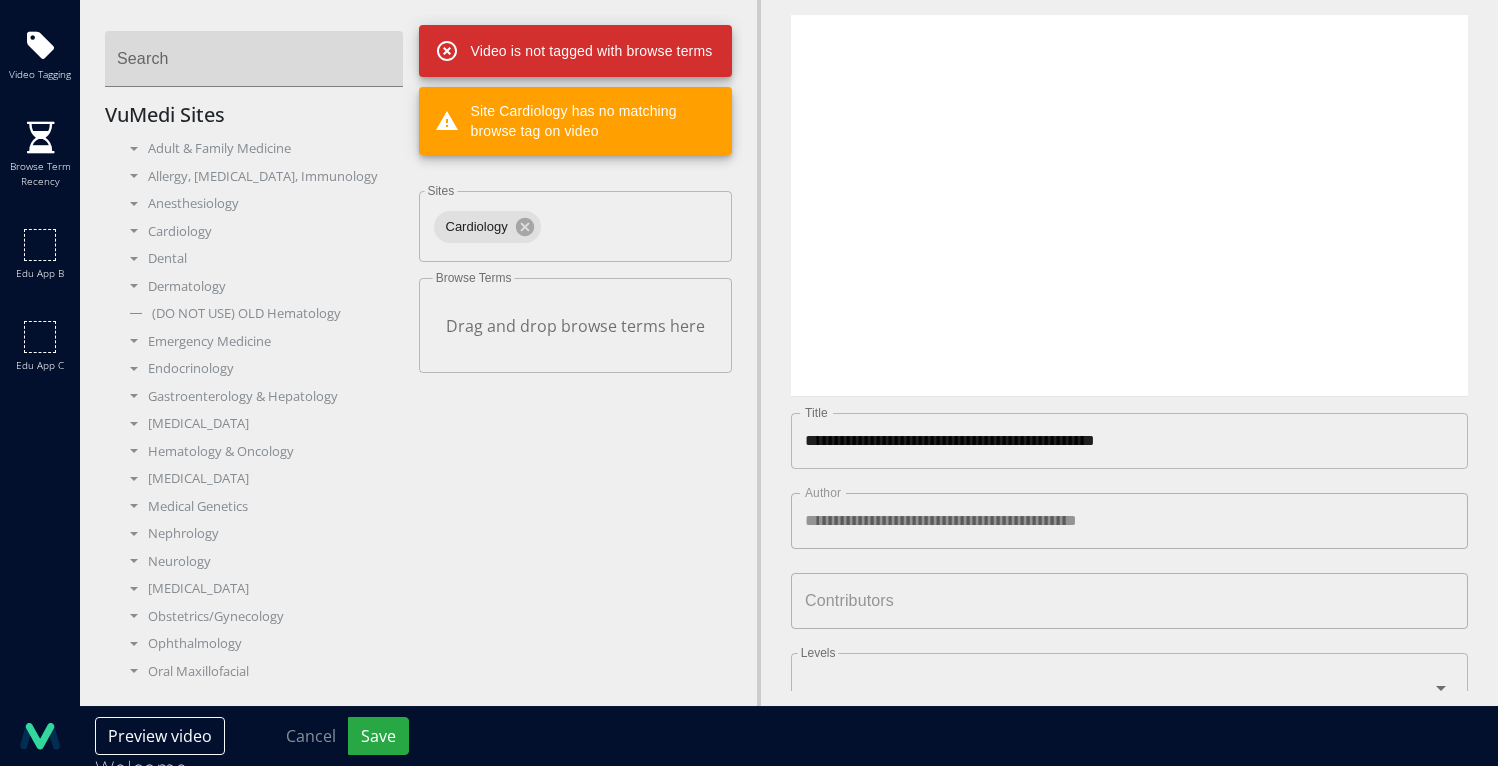 scroll, scrollTop: 0, scrollLeft: 0, axis: both 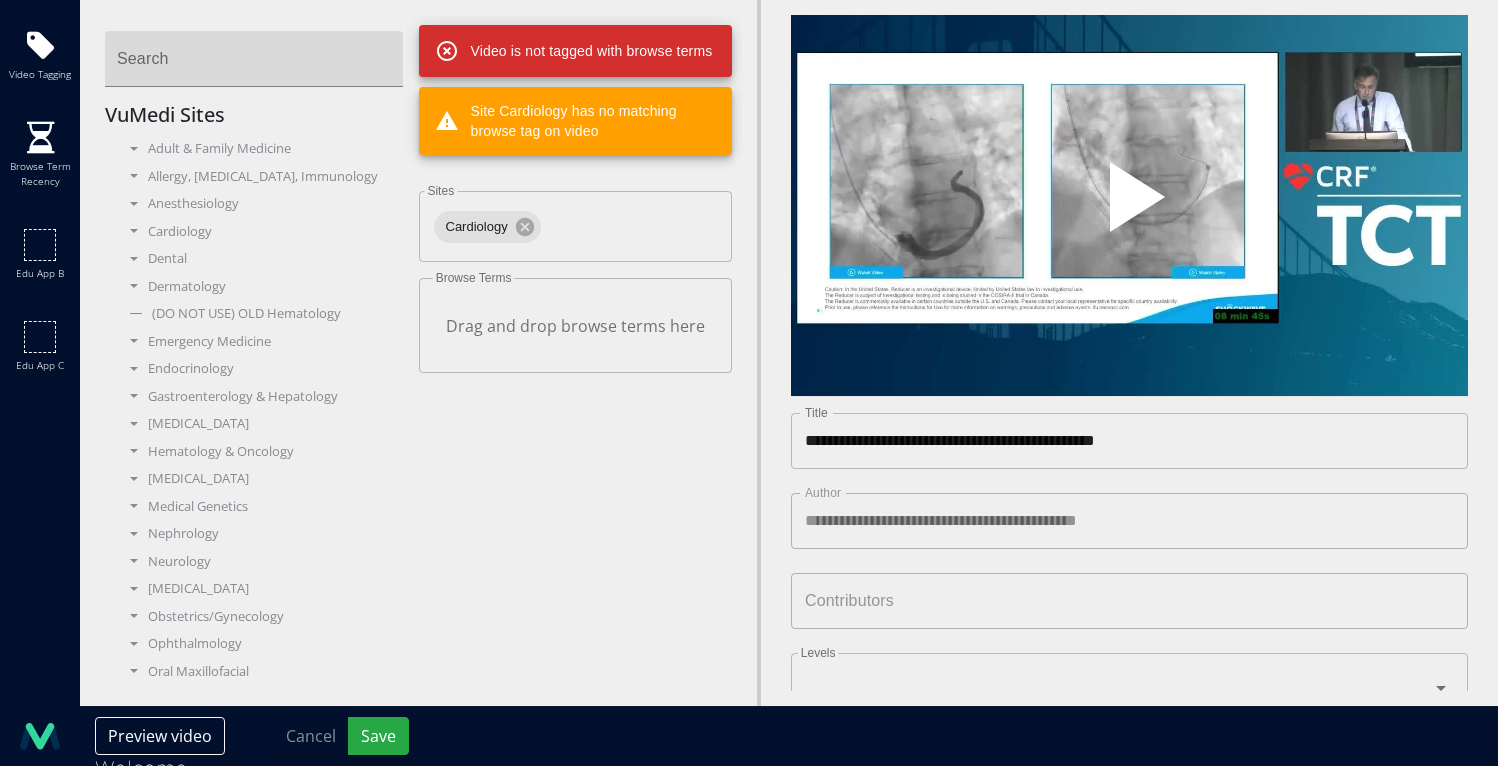 click at bounding box center [1130, 205] 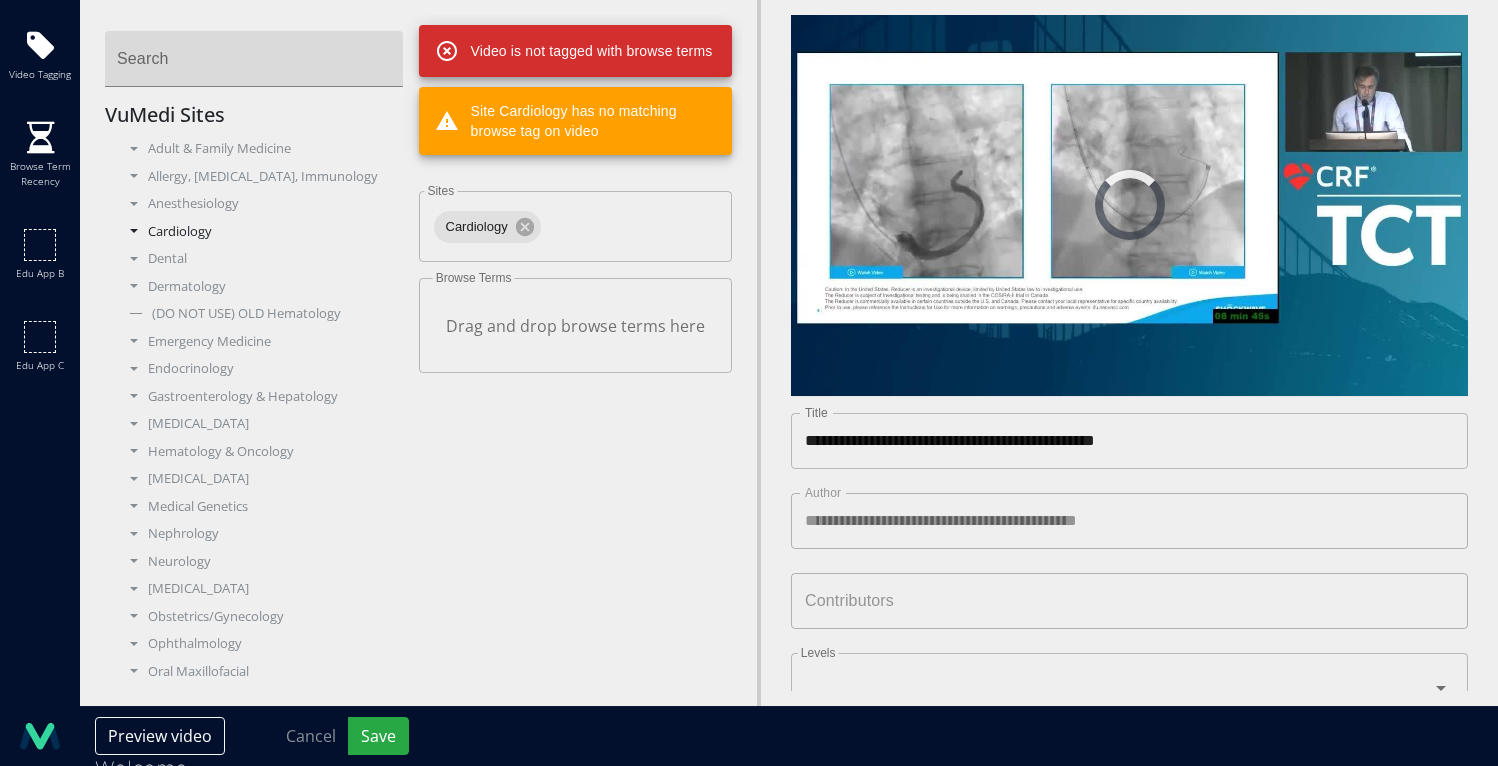 click on "Cardiology" at bounding box center [262, 232] 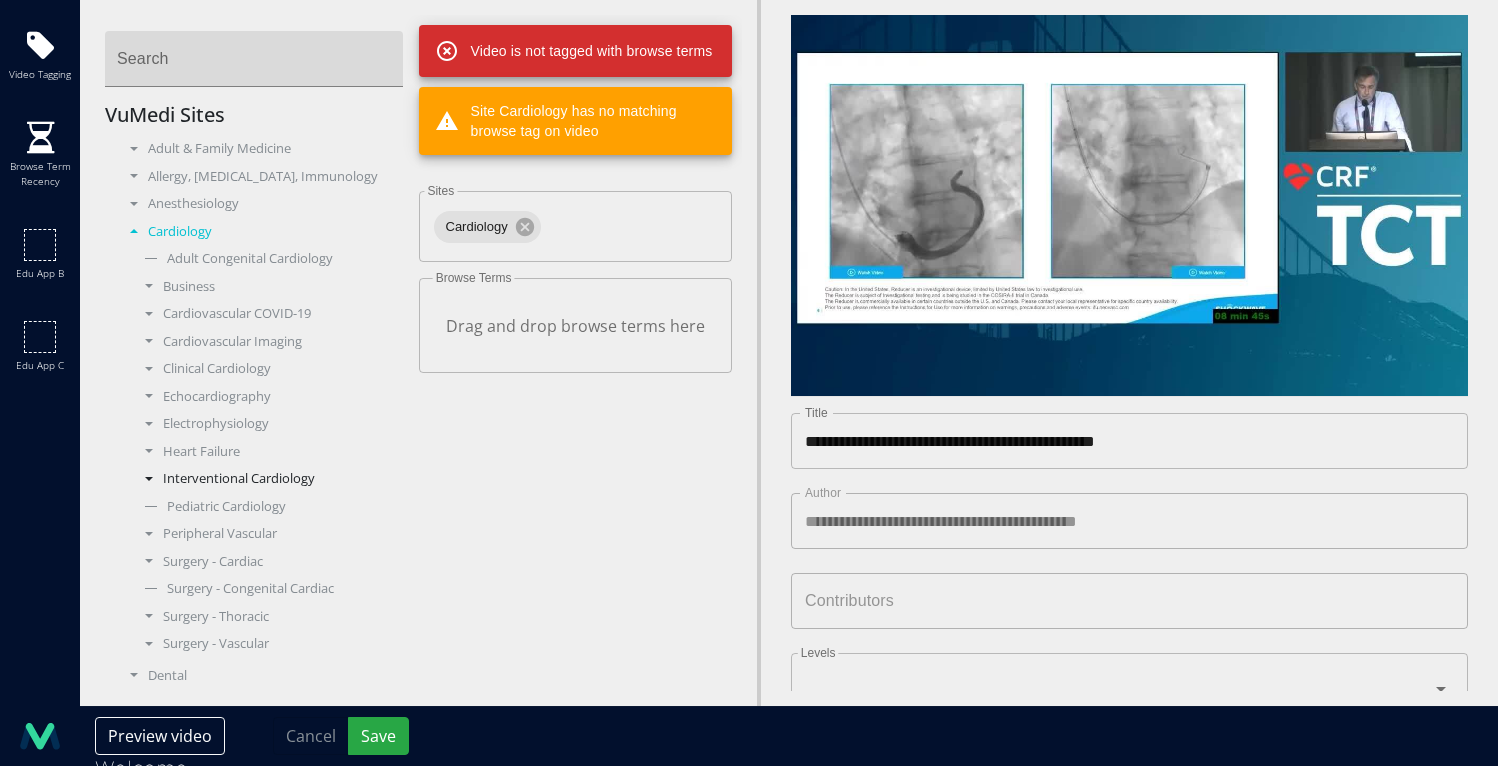 click on "Interventional Cardiology" at bounding box center (269, 479) 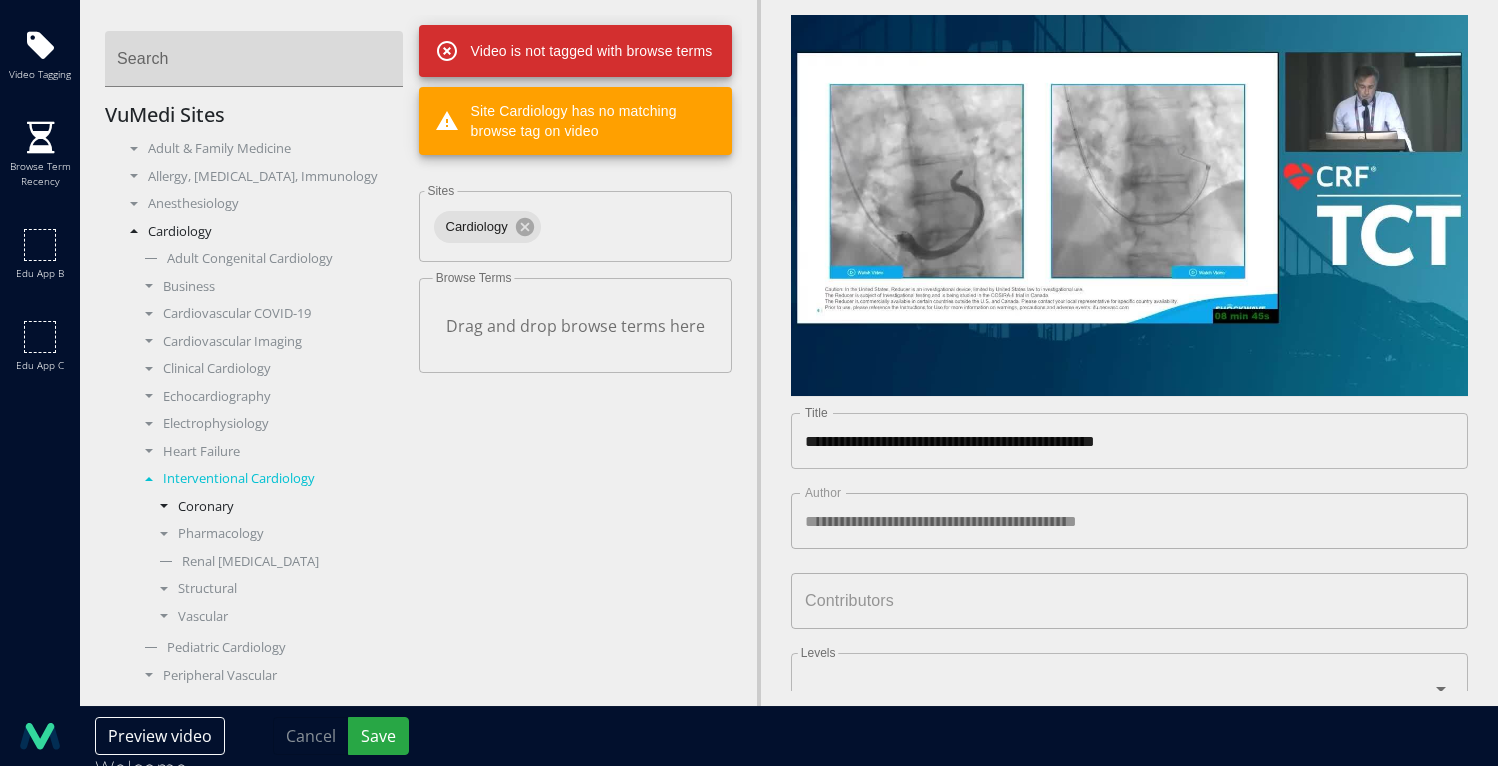 click on "Coronary" at bounding box center (277, 507) 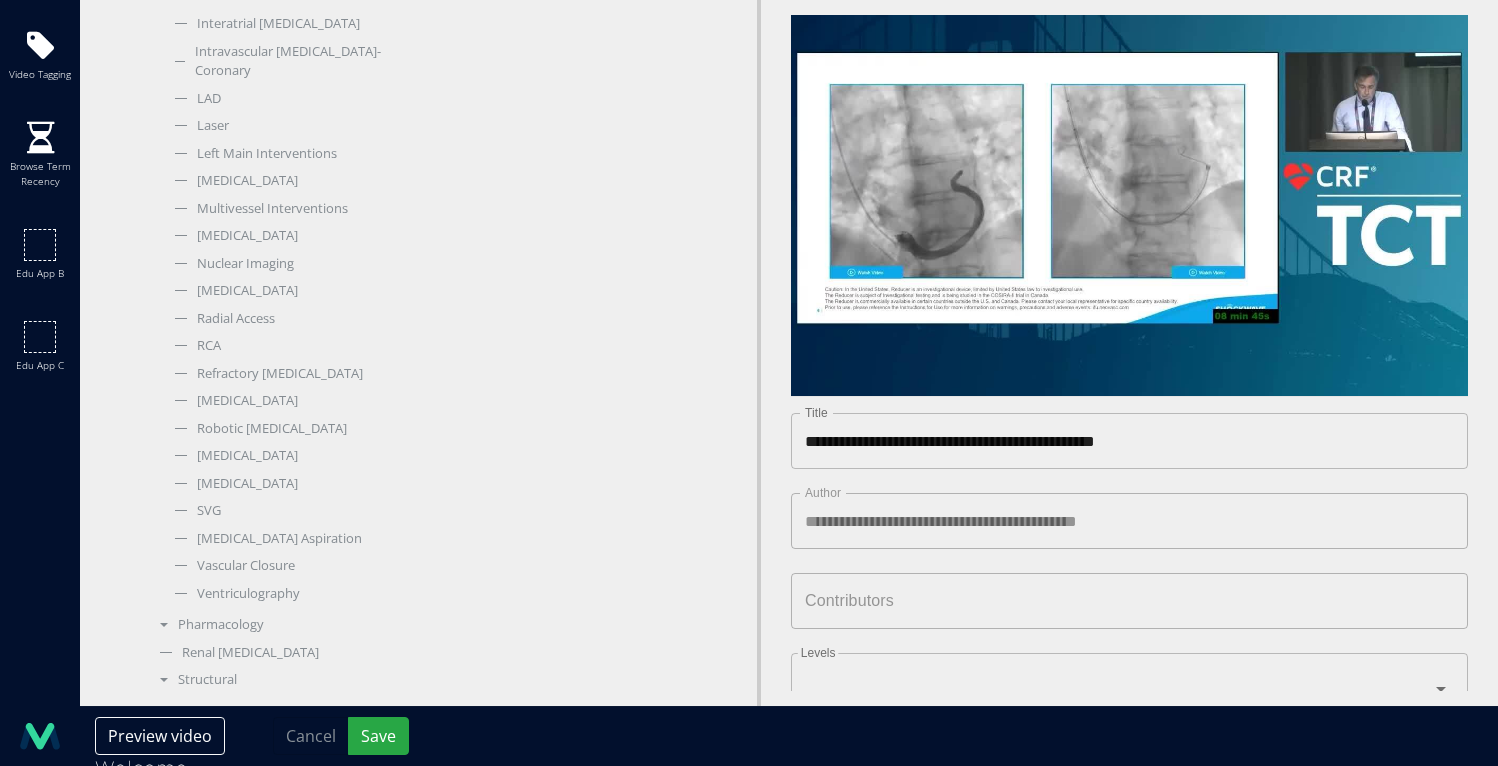 scroll, scrollTop: 1129, scrollLeft: 0, axis: vertical 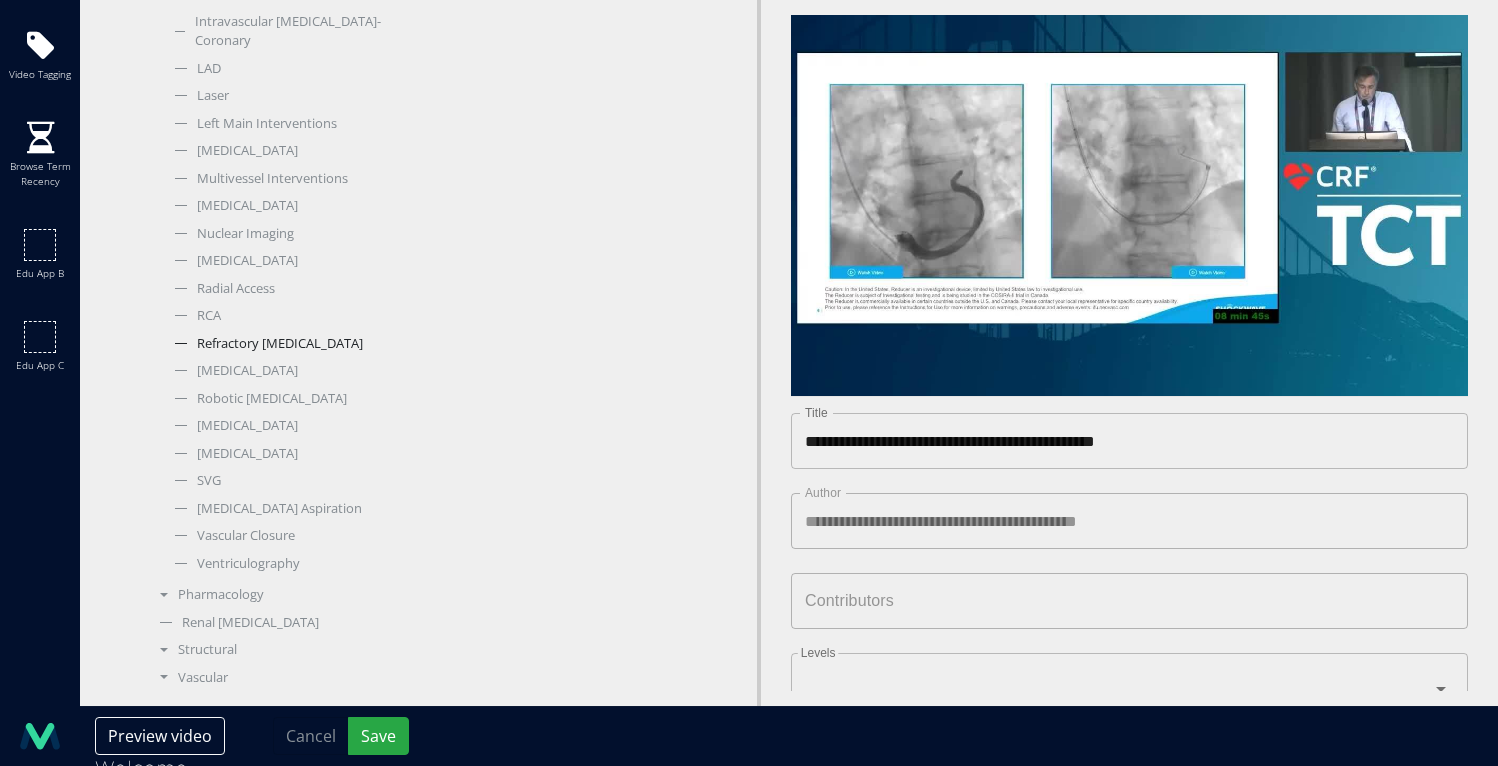 click on "Refractory [MEDICAL_DATA]" at bounding box center [284, 344] 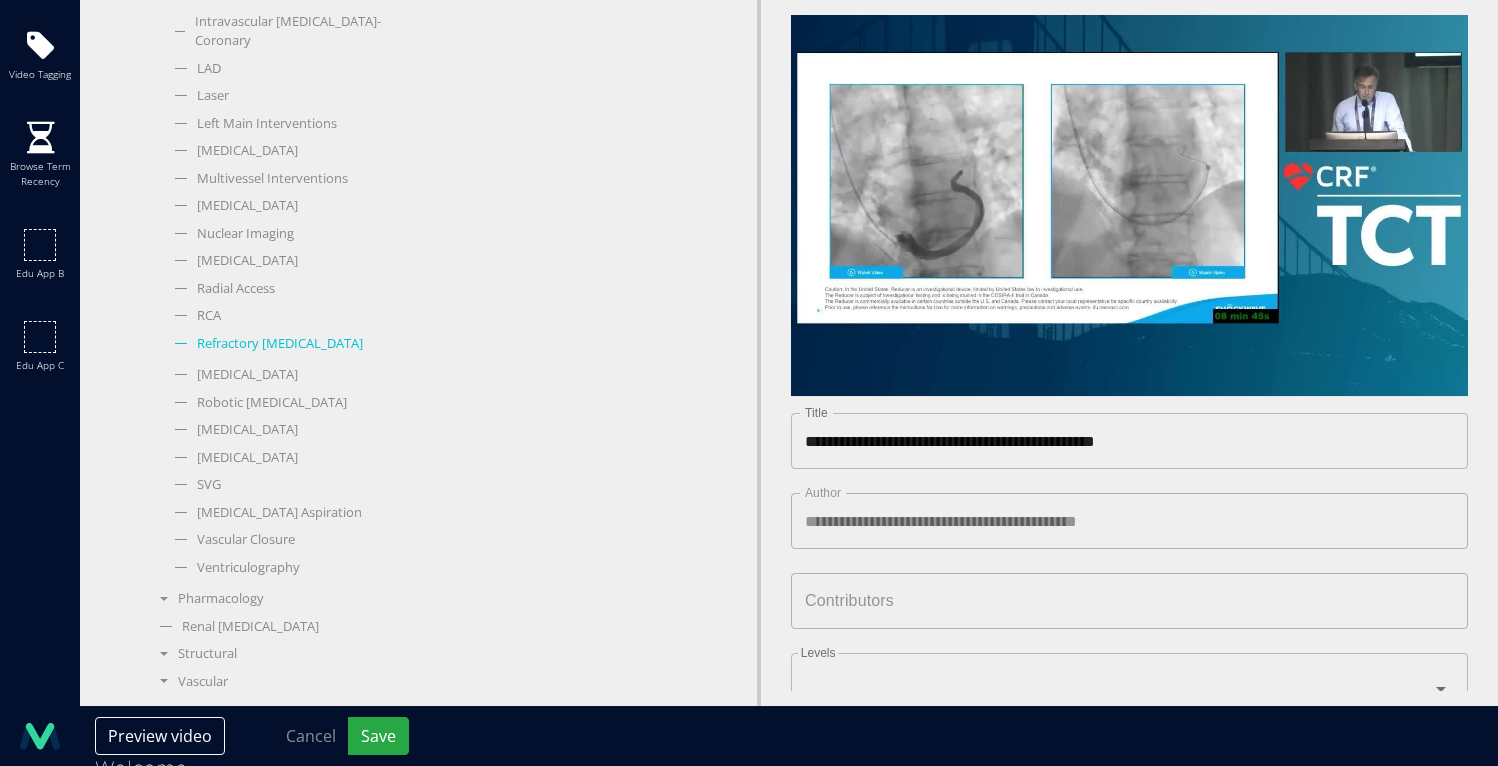 click on "Refractory [MEDICAL_DATA]" at bounding box center [284, 344] 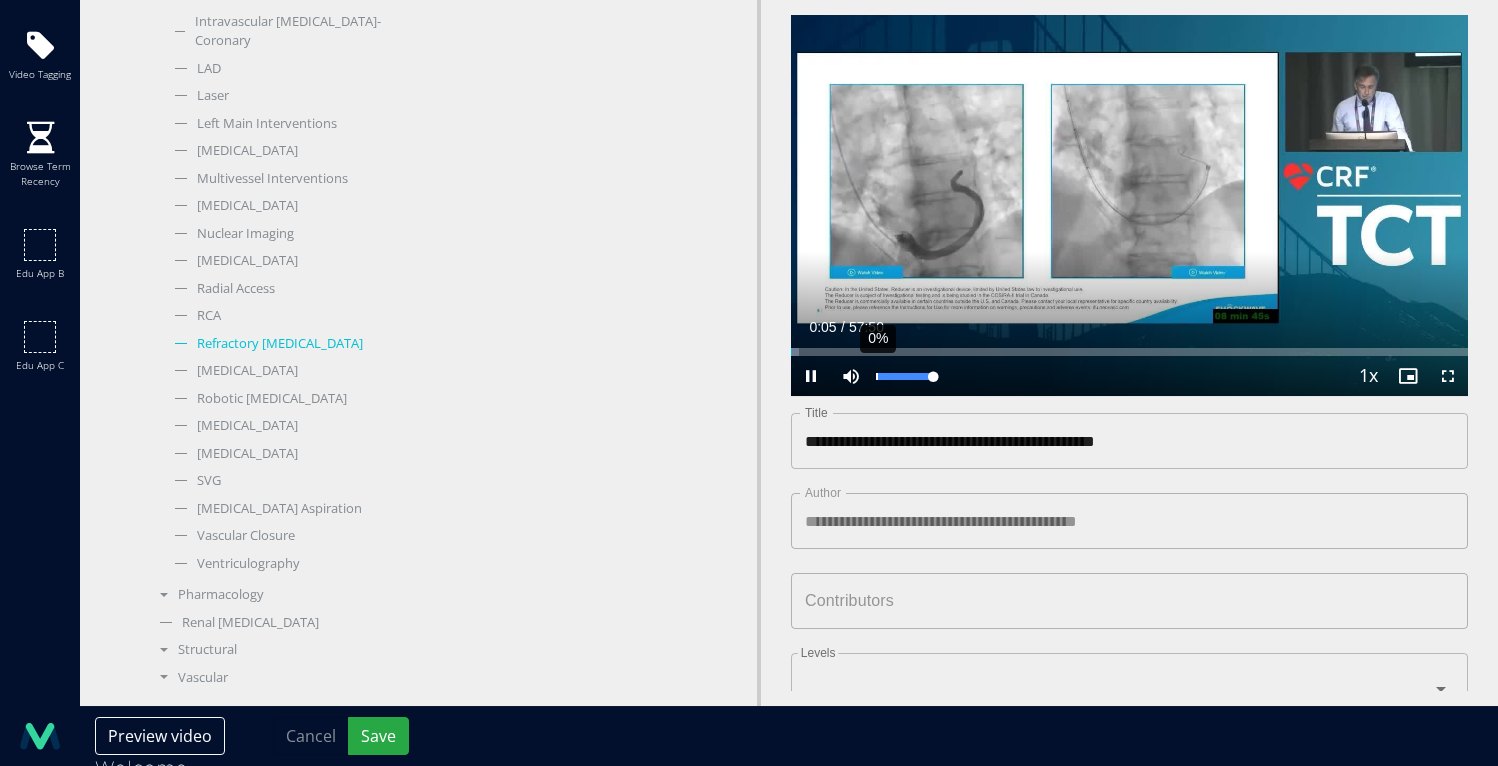 click on "0%" at bounding box center (905, 376) 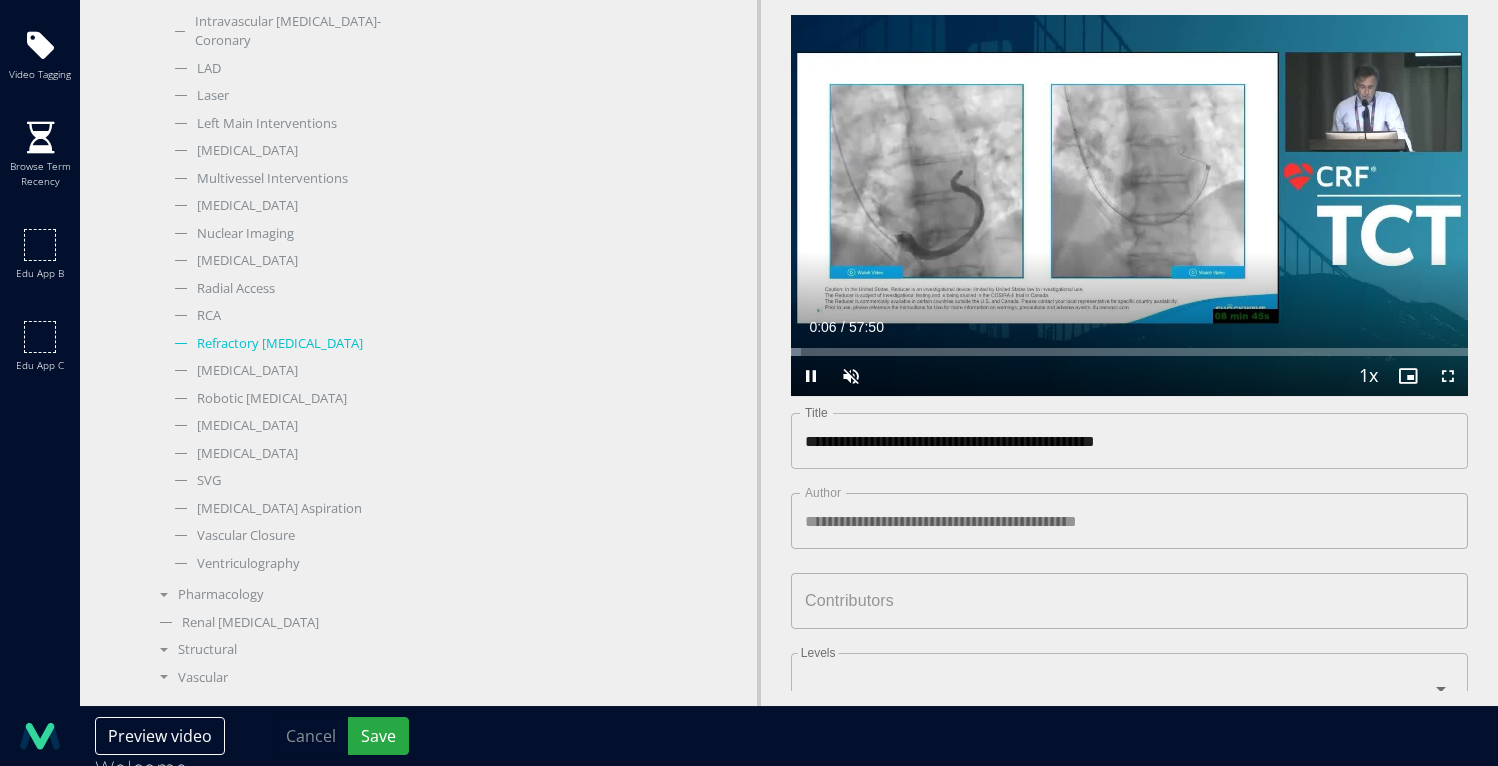 click on "Current Time  0:06 / Duration  57:50" at bounding box center [1129, 327] 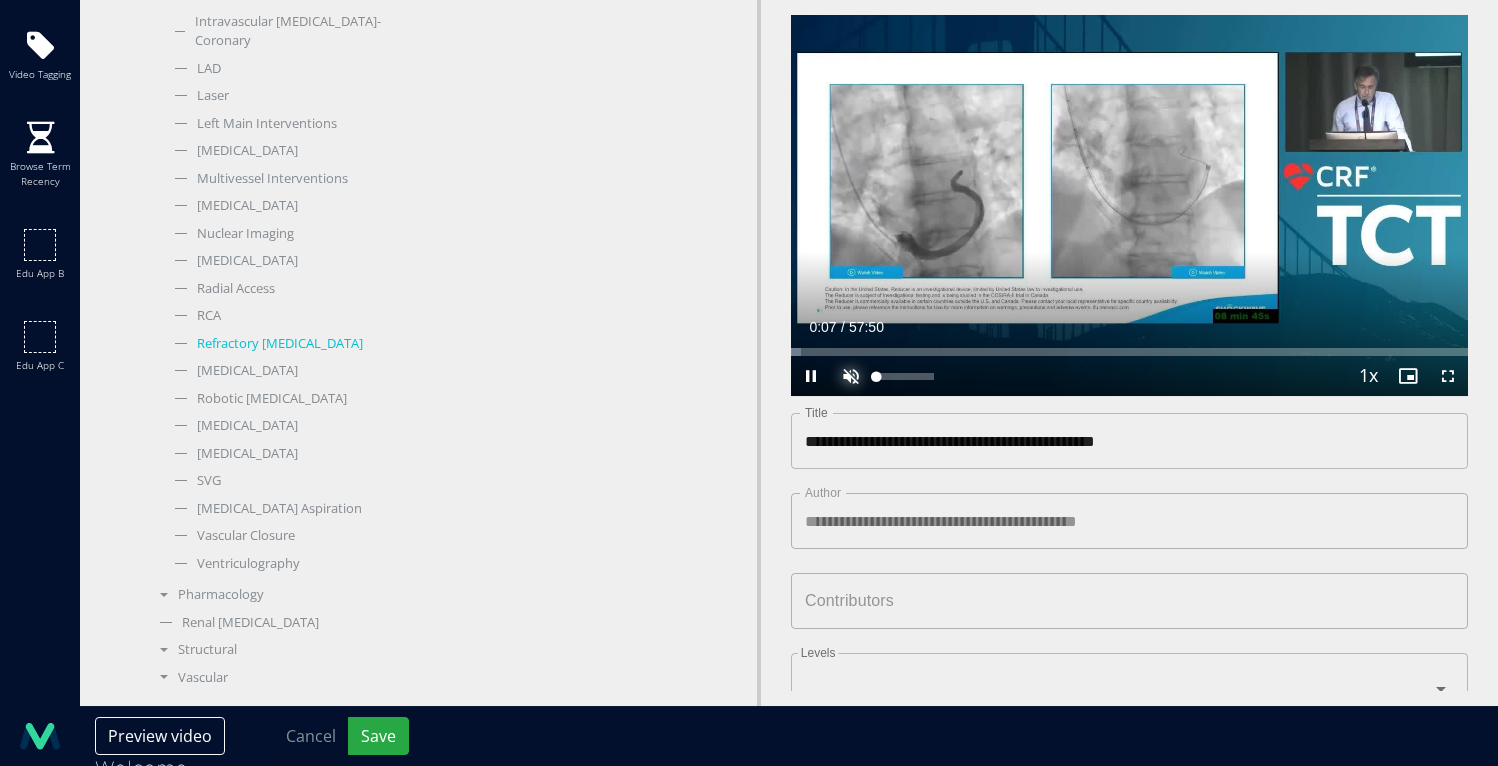 click at bounding box center [851, 376] 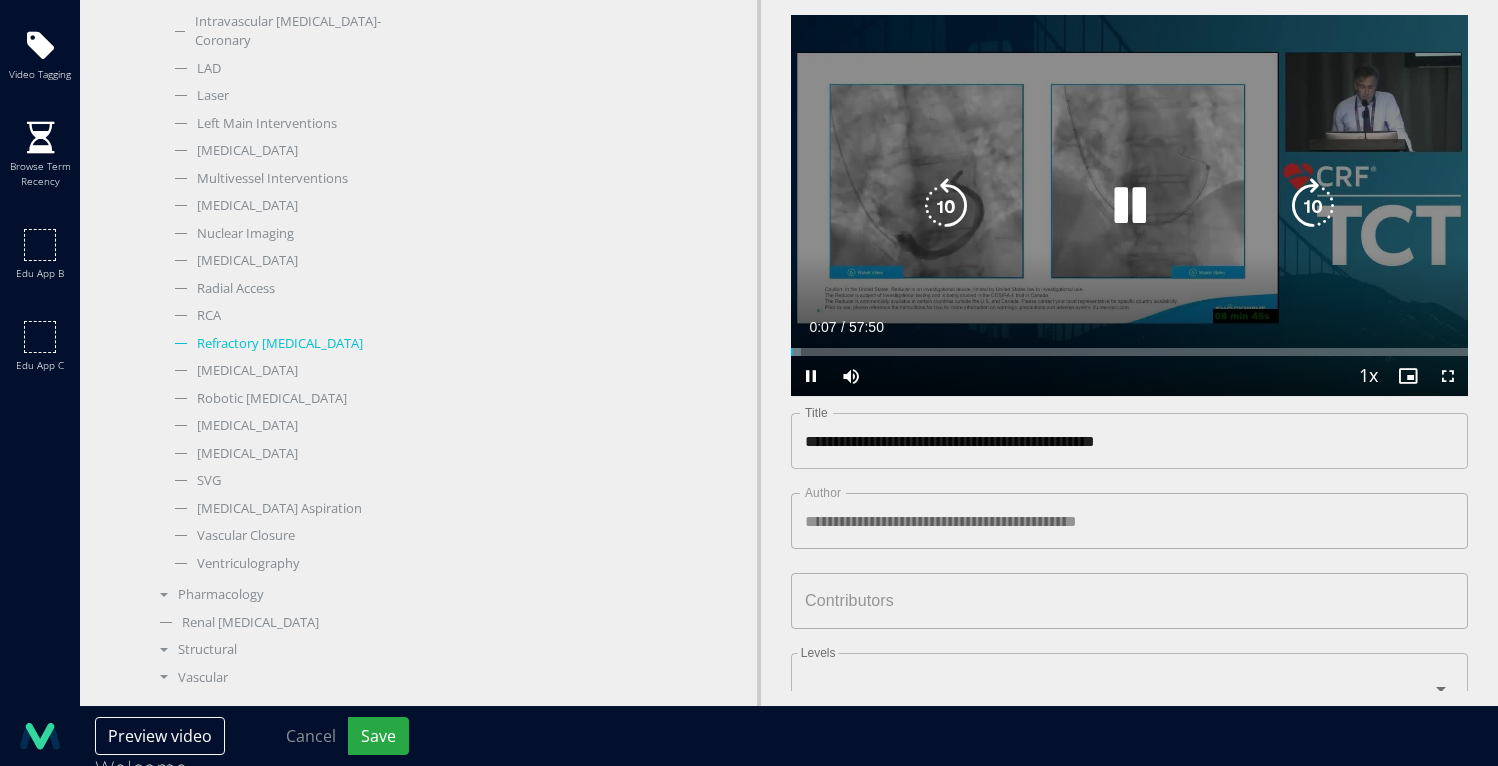 click on "Current Time  0:07 / Duration  57:50 Pause Skip Backward Skip Forward Mute 0% Loaded :  1.43% 00:07 06:39 Stream Type  LIVE Seek to live, currently behind live LIVE   1x Playback Rate 0.5x 0.75x 1x , selected 1.25x 1.5x 1.75x 2x Chapters Chapters Descriptions descriptions off , selected Captions captions settings , opens captions settings dialog captions off , selected Audio Track en (Main) , selected Fullscreen Enable picture-in-picture mode" at bounding box center [1129, 376] 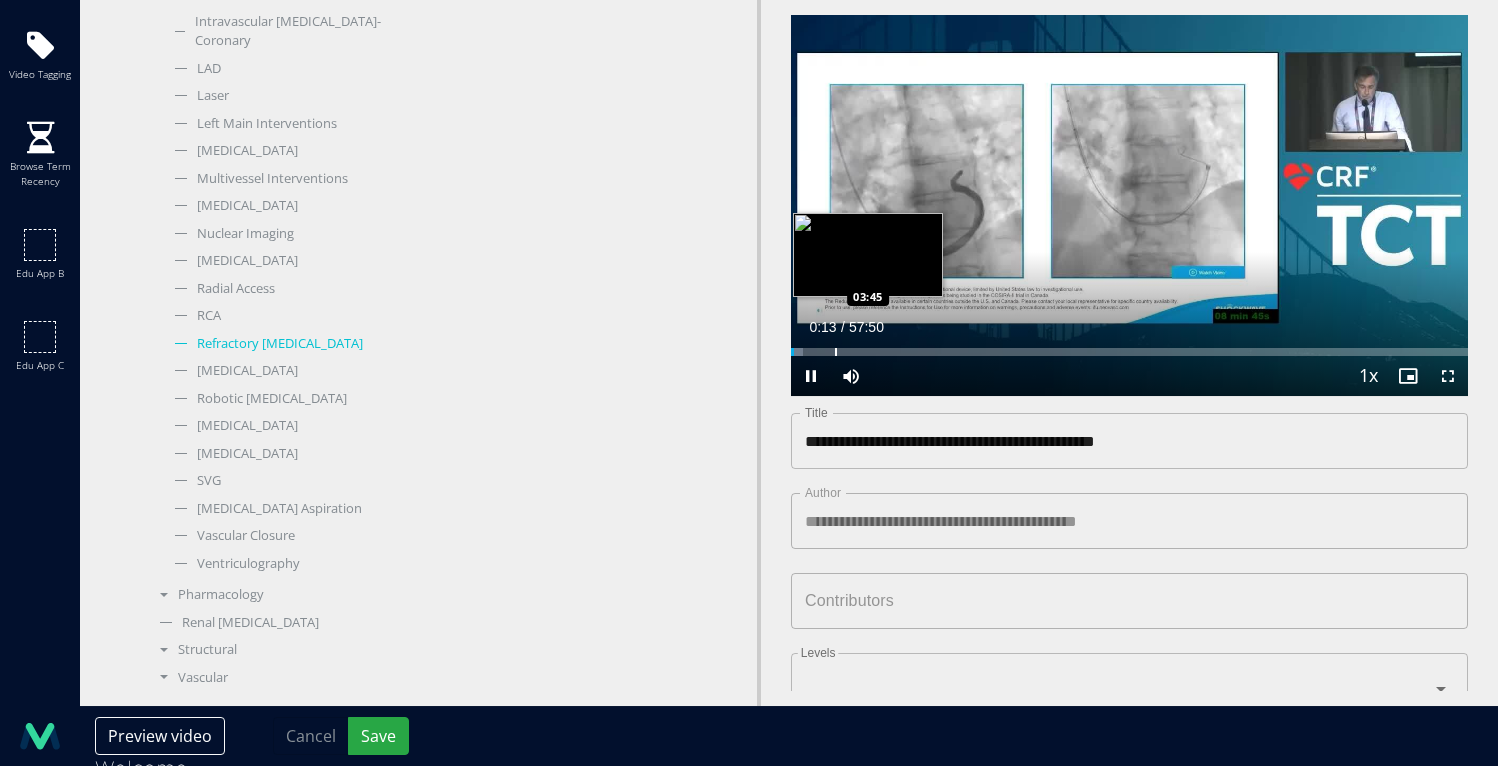 click on "Loaded :  1.71% 00:14 03:45" at bounding box center [1129, 346] 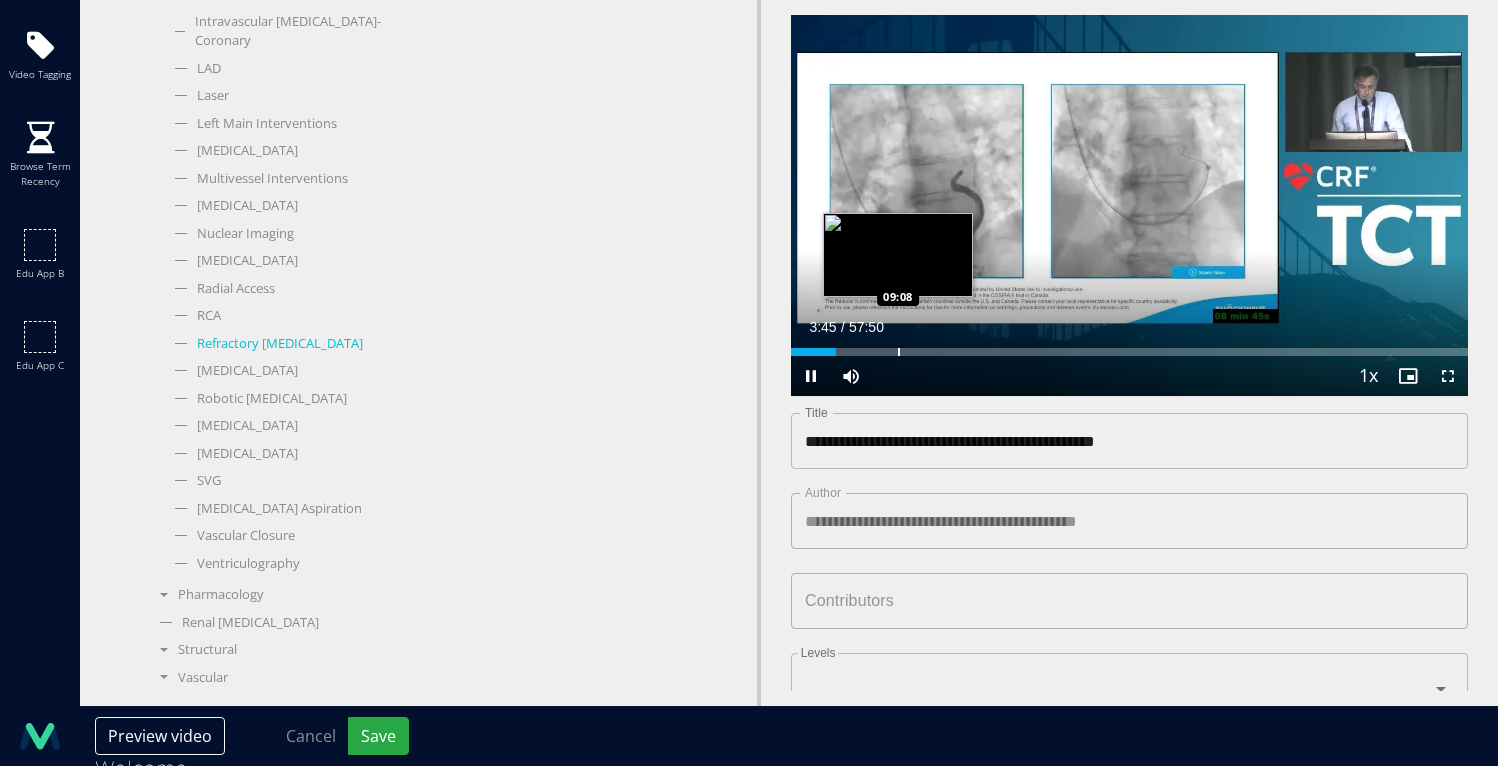 click at bounding box center (899, 352) 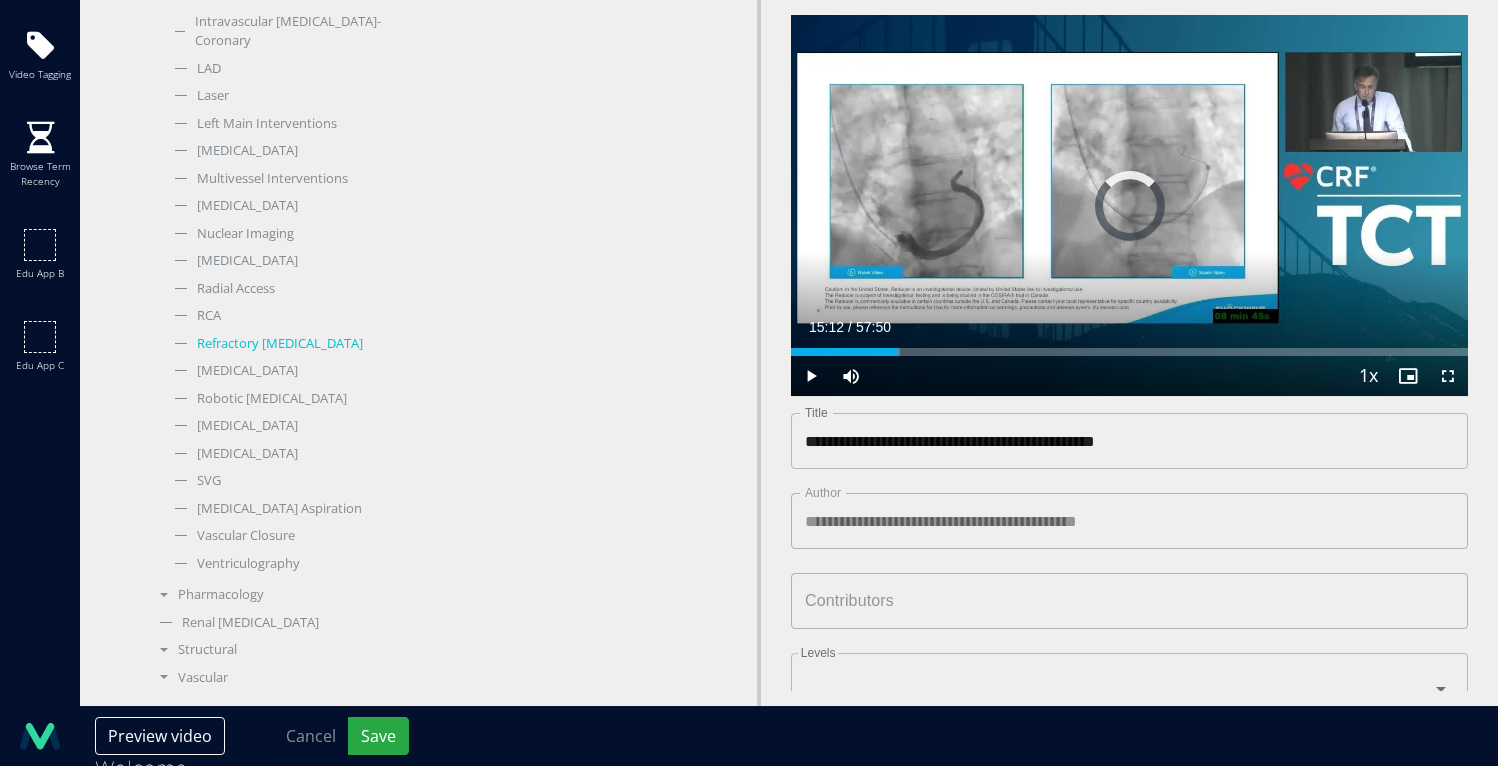 click at bounding box center [970, 352] 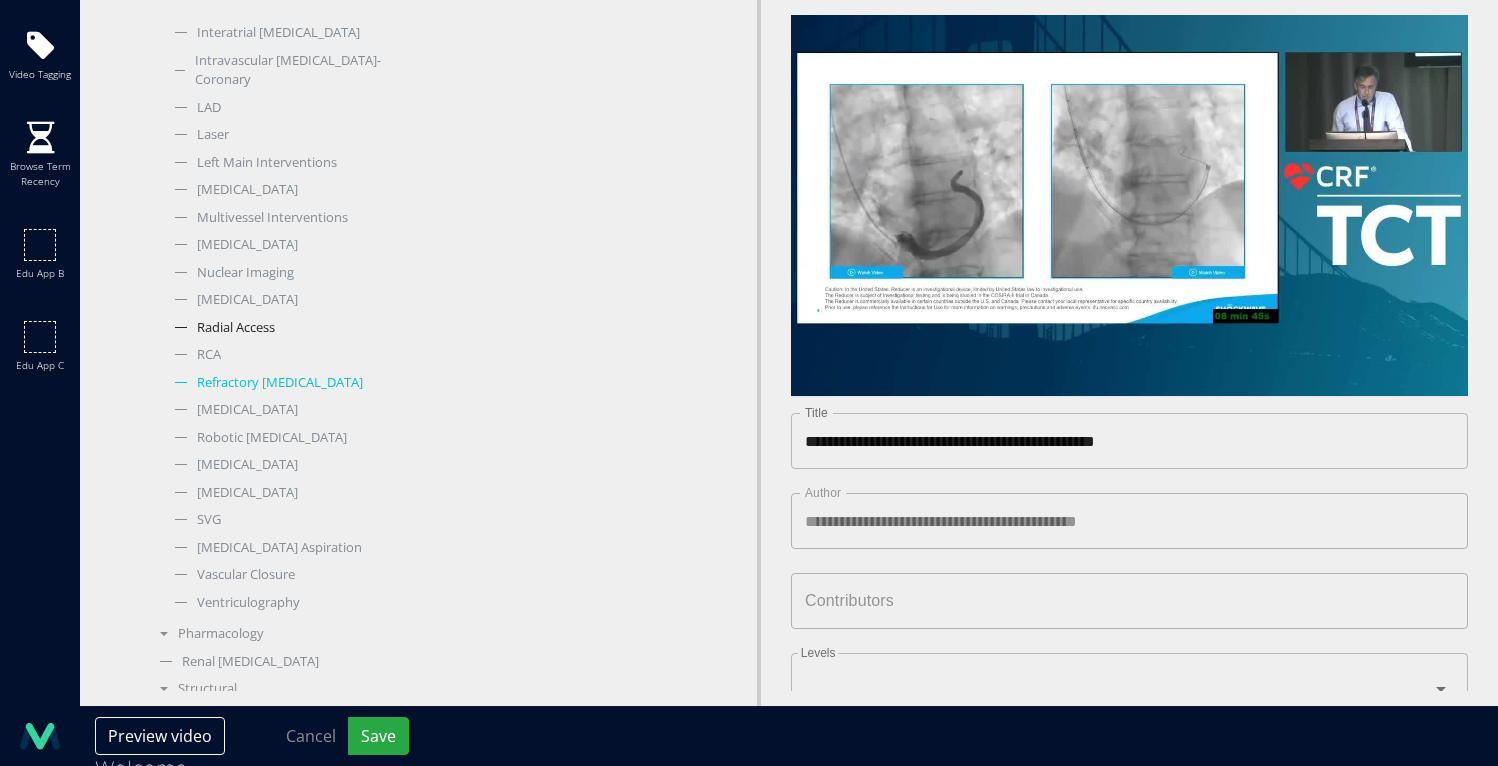 scroll, scrollTop: 1085, scrollLeft: 0, axis: vertical 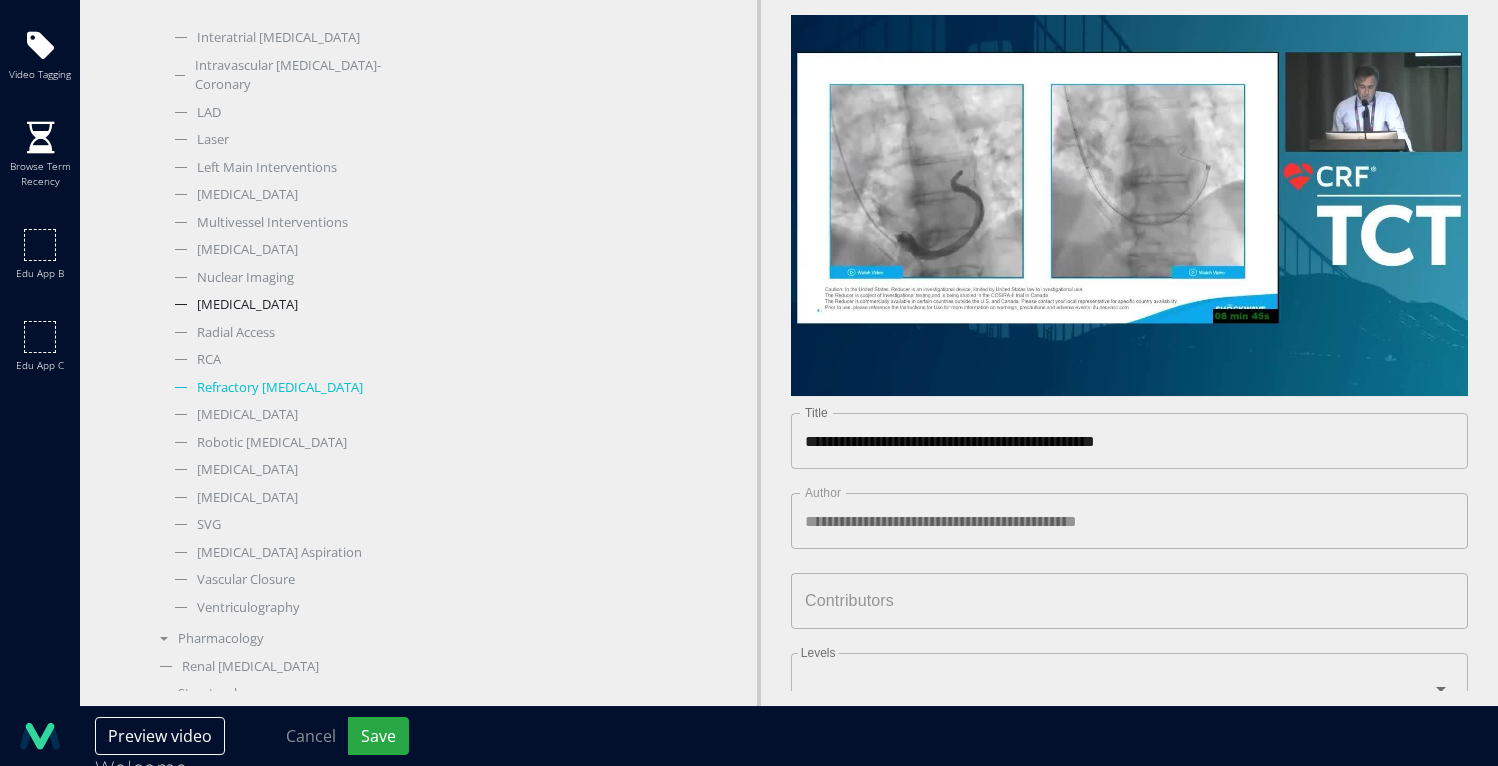 click on "Percutaneous Coronary Intervention" at bounding box center [284, 305] 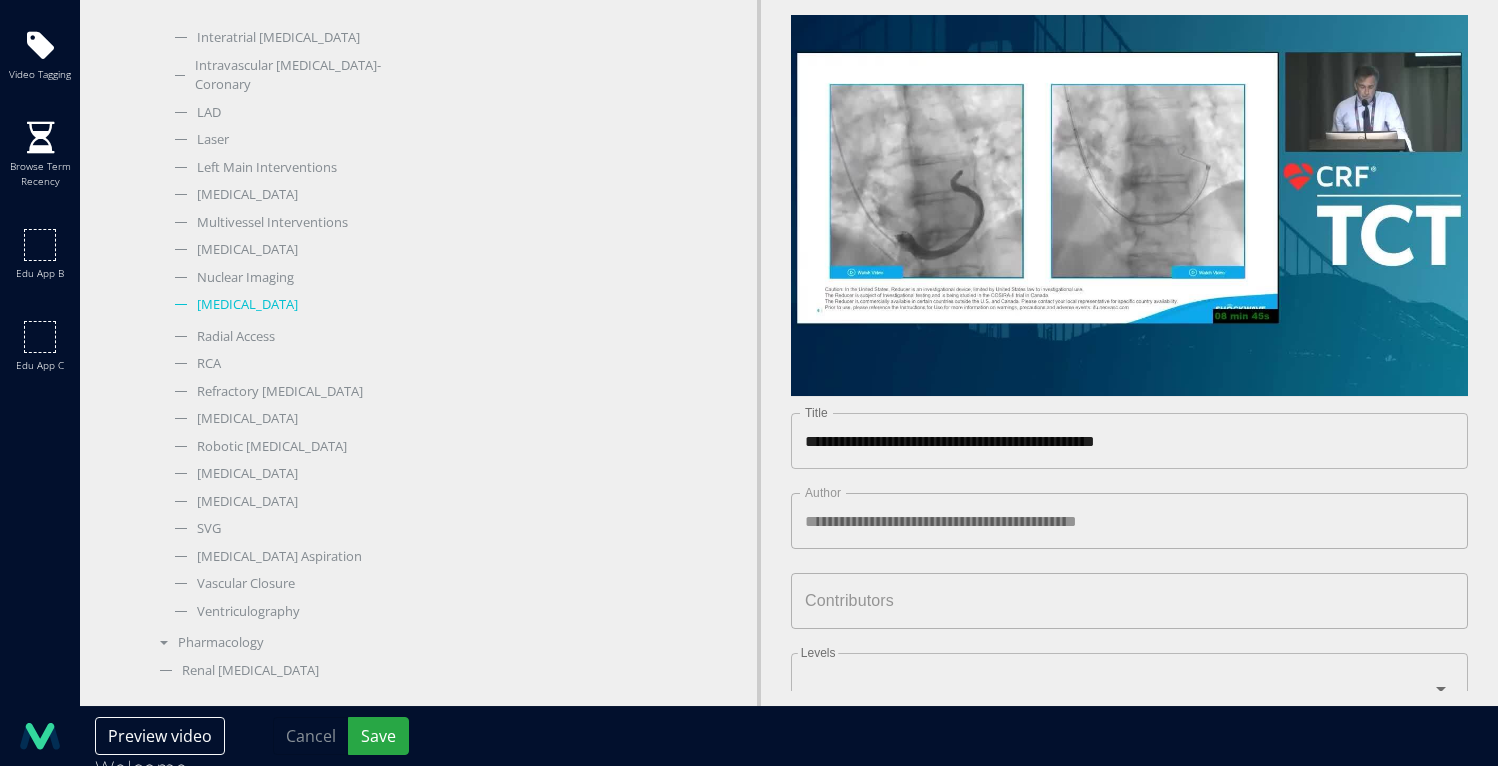 click on "Percutaneous Coronary Intervention" at bounding box center [284, 305] 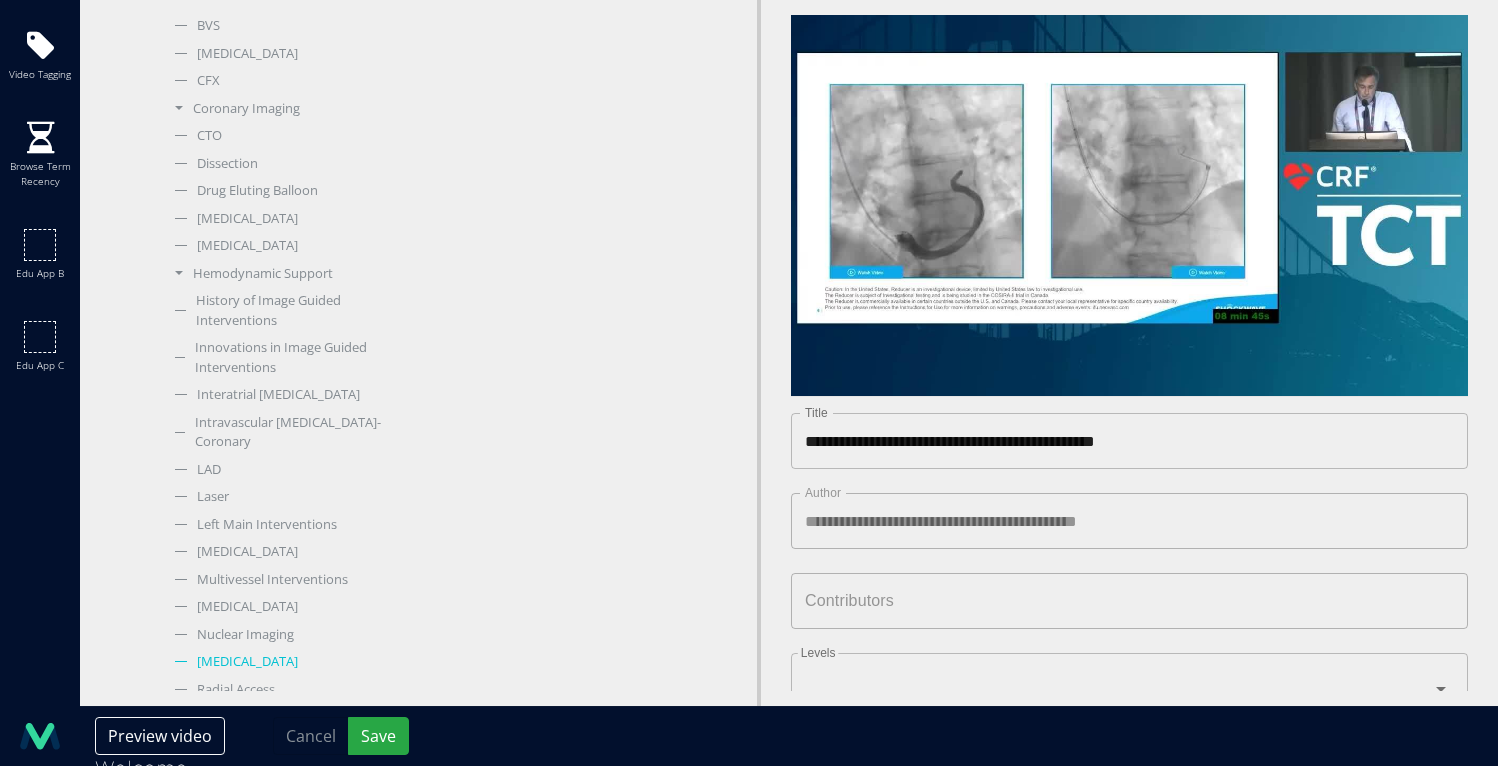 scroll, scrollTop: 655, scrollLeft: 0, axis: vertical 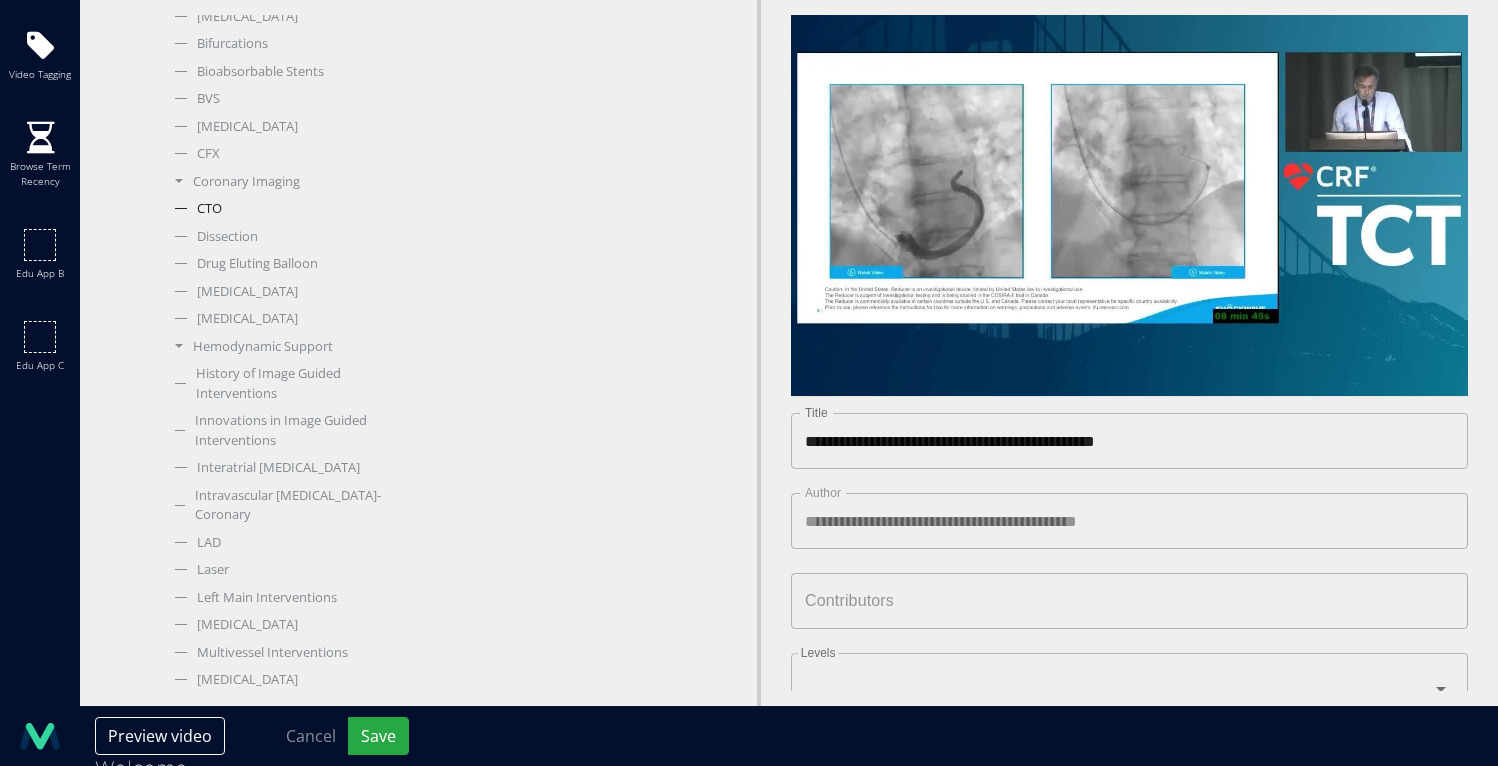 click on "CTO" at bounding box center [284, 209] 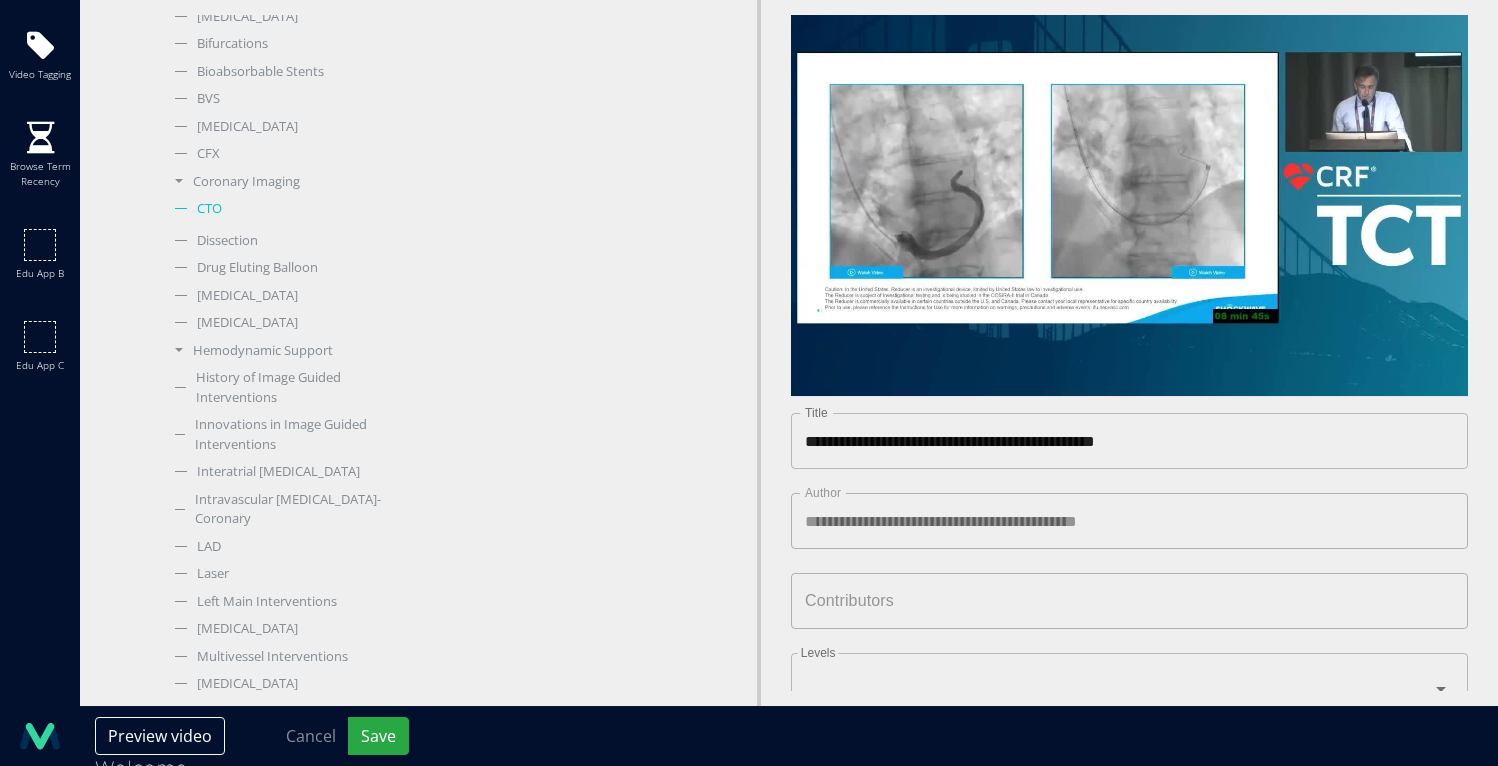 click on "CTO" at bounding box center [284, 209] 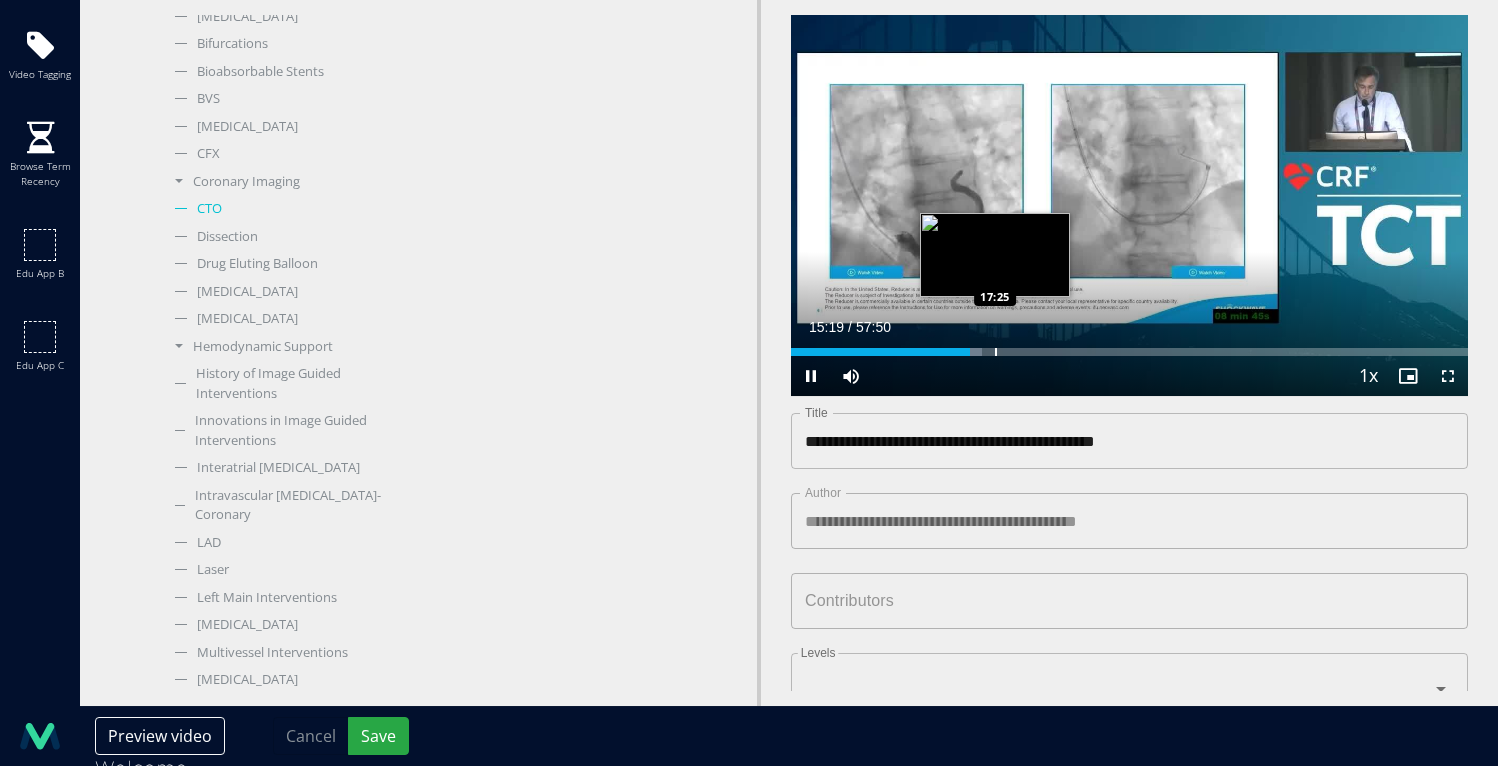 click at bounding box center [996, 352] 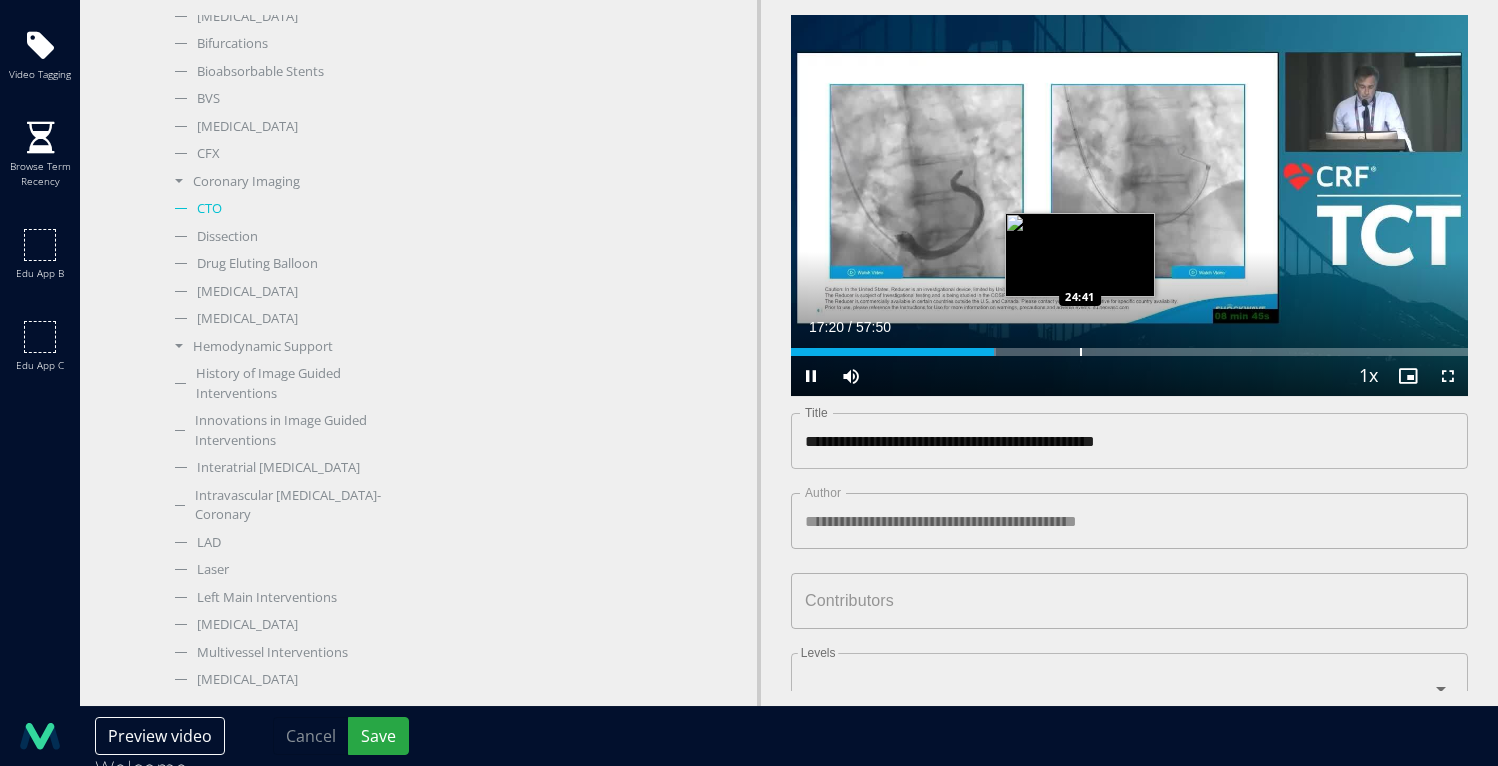 click at bounding box center (1081, 352) 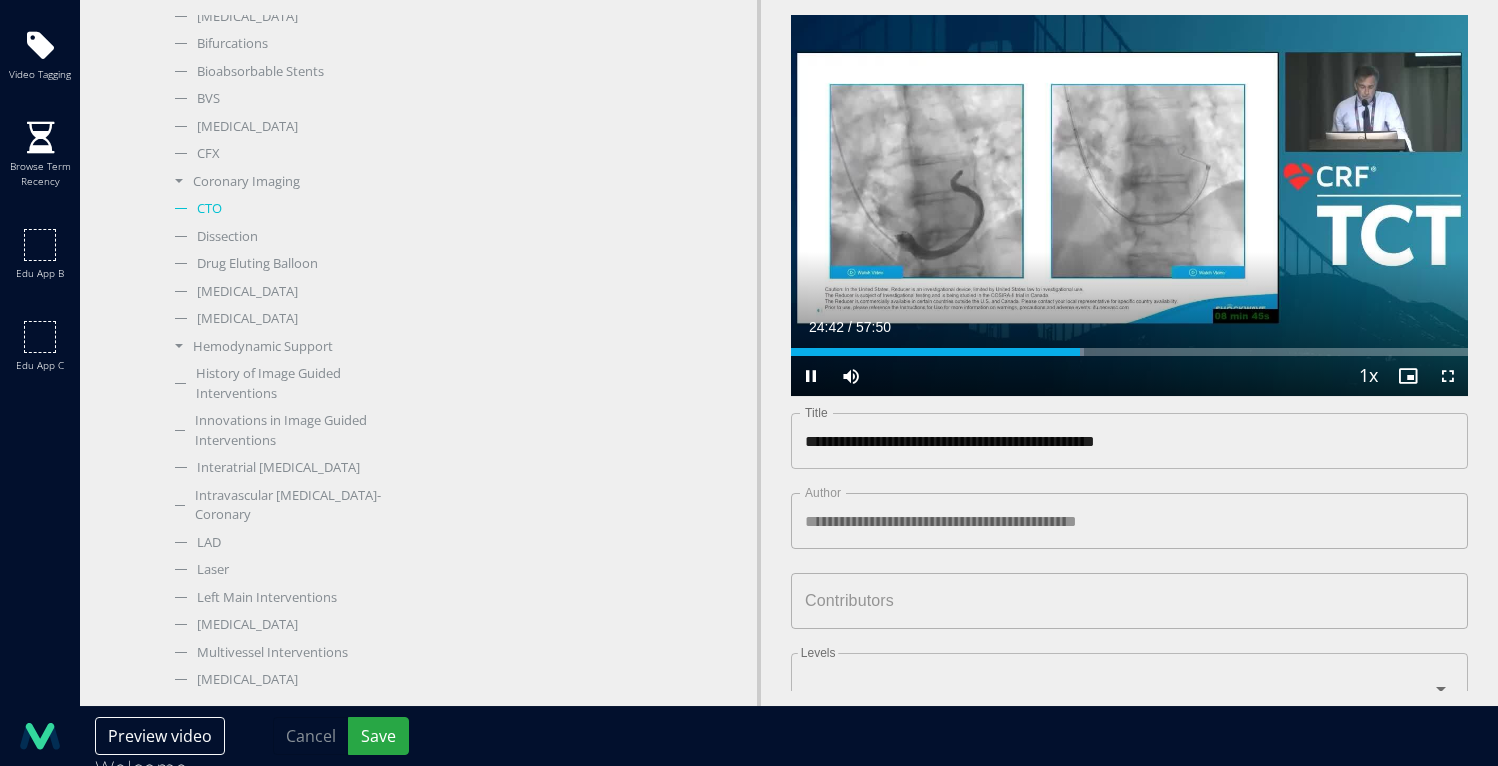 click on "Current Time  24:42 / Duration  57:50 Pause Skip Backward Skip Forward Mute 0% Loaded :  43.23% 24:42 24:41 Stream Type  LIVE Seek to live, currently behind live LIVE   1x Playback Rate 0.5x 0.75x 1x , selected 1.25x 1.5x 1.75x 2x Chapters Chapters Descriptions descriptions off , selected Captions captions settings , opens captions settings dialog captions off , selected Audio Track en (Main) , selected Fullscreen Enable picture-in-picture mode" at bounding box center [1129, 376] 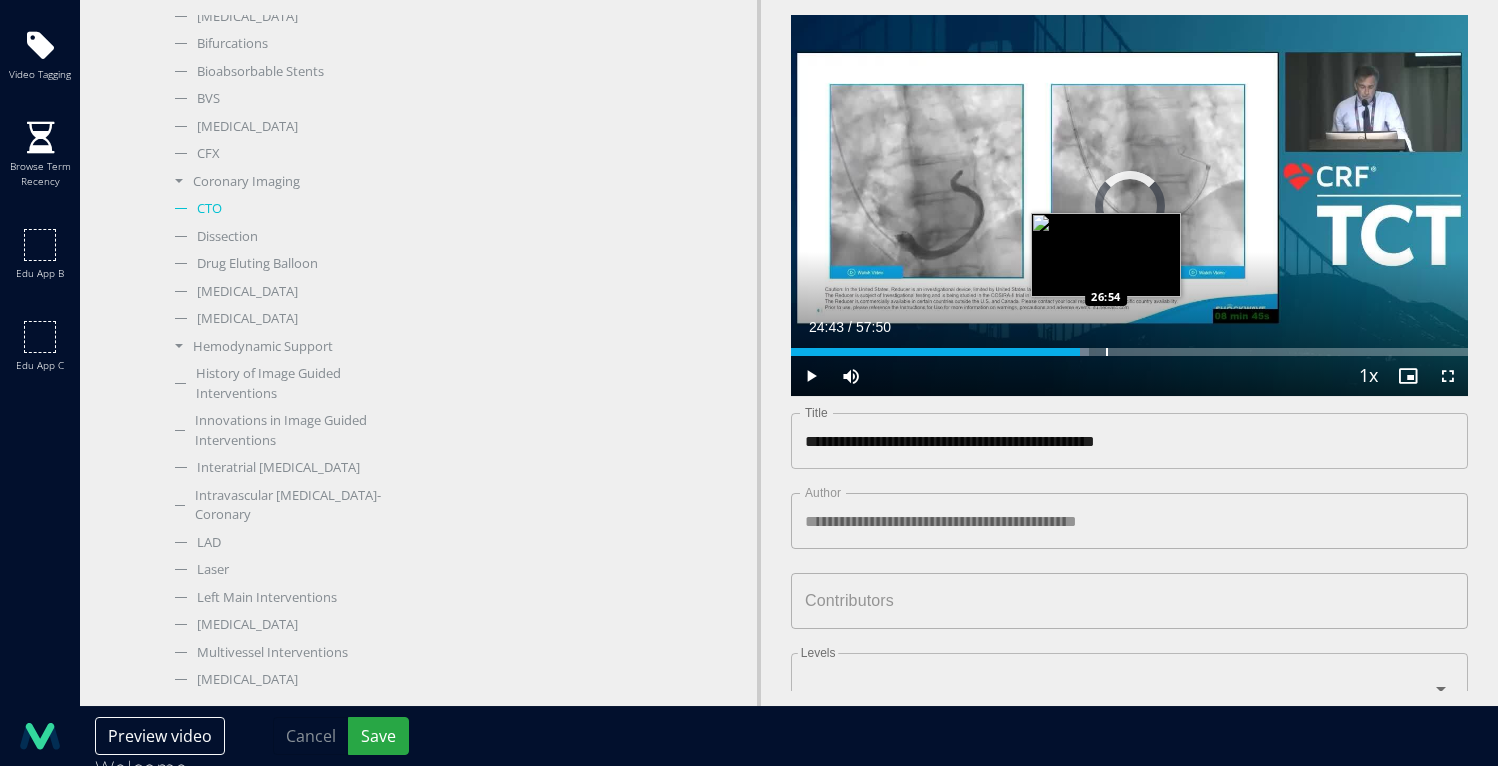 click at bounding box center [1107, 352] 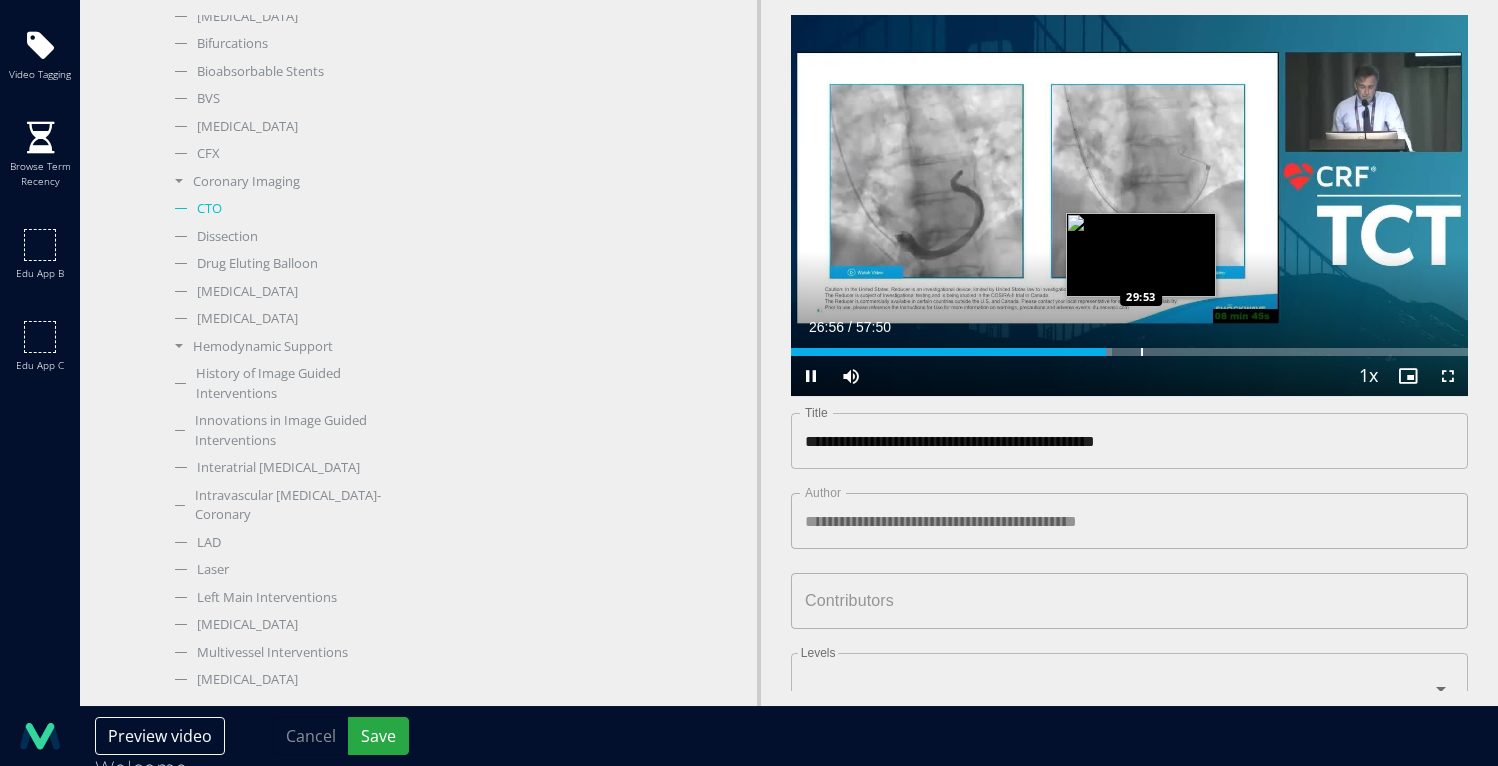 click at bounding box center (1142, 352) 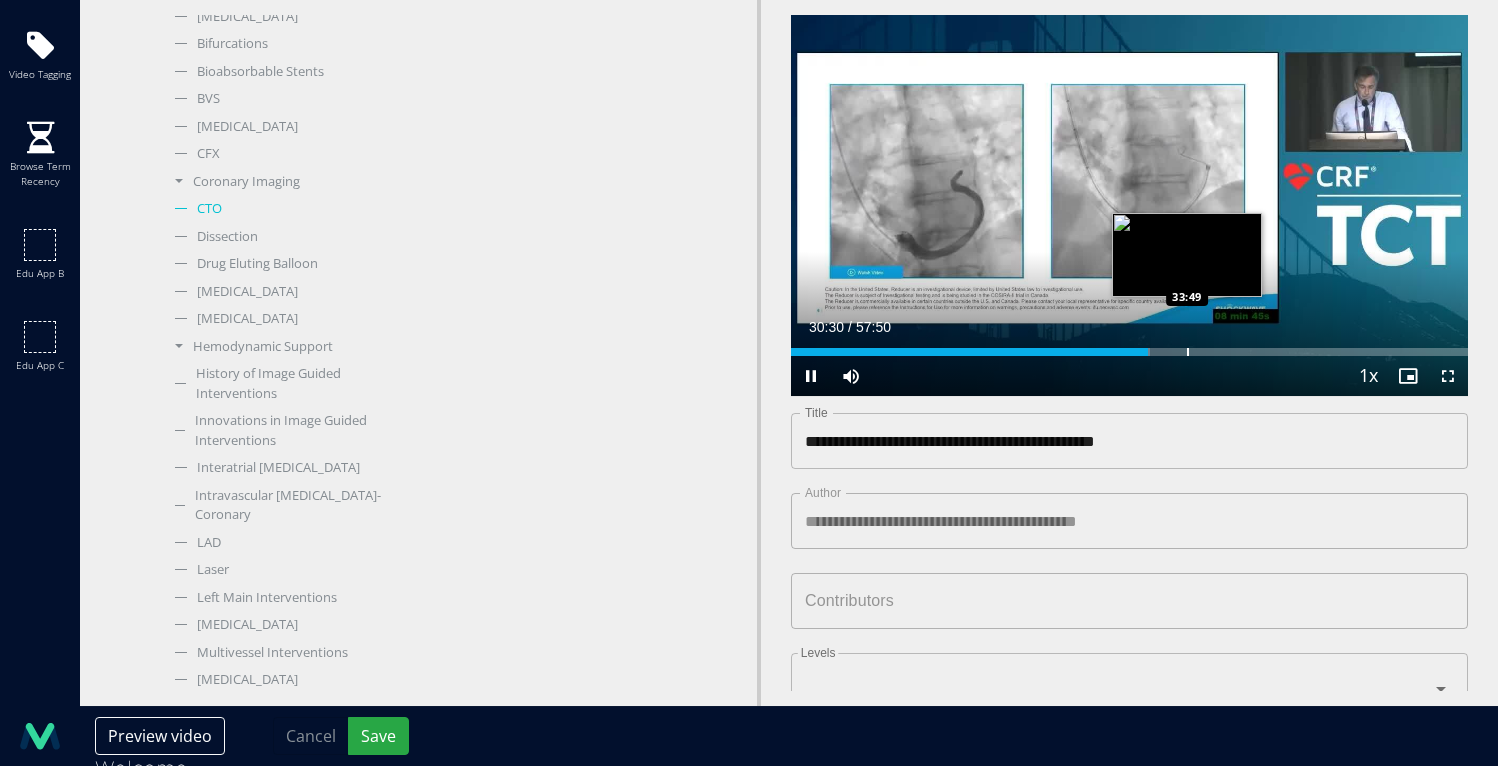 click on "Loaded :  53.03% 30:30 33:49" at bounding box center [1129, 346] 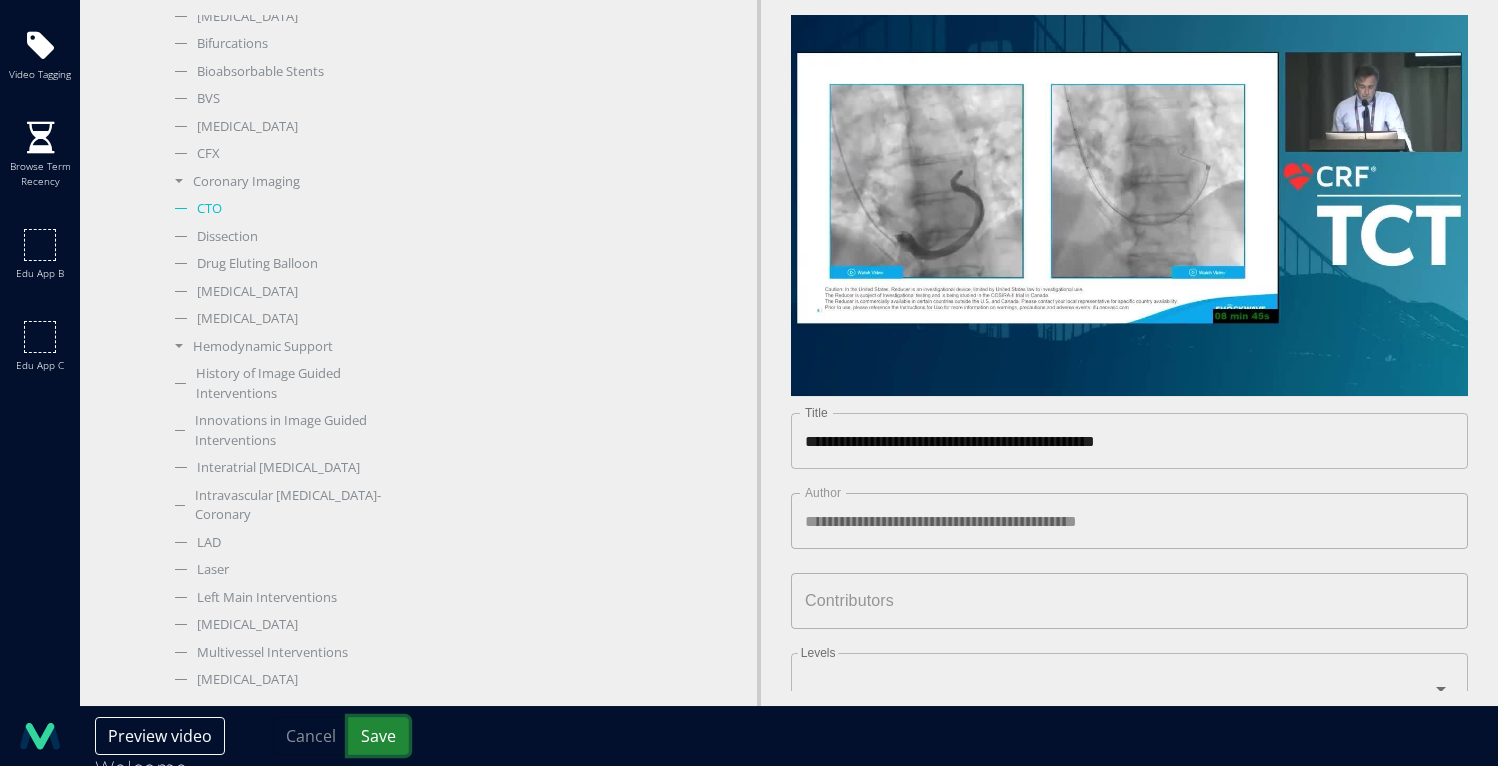 click on "Save" at bounding box center (378, 736) 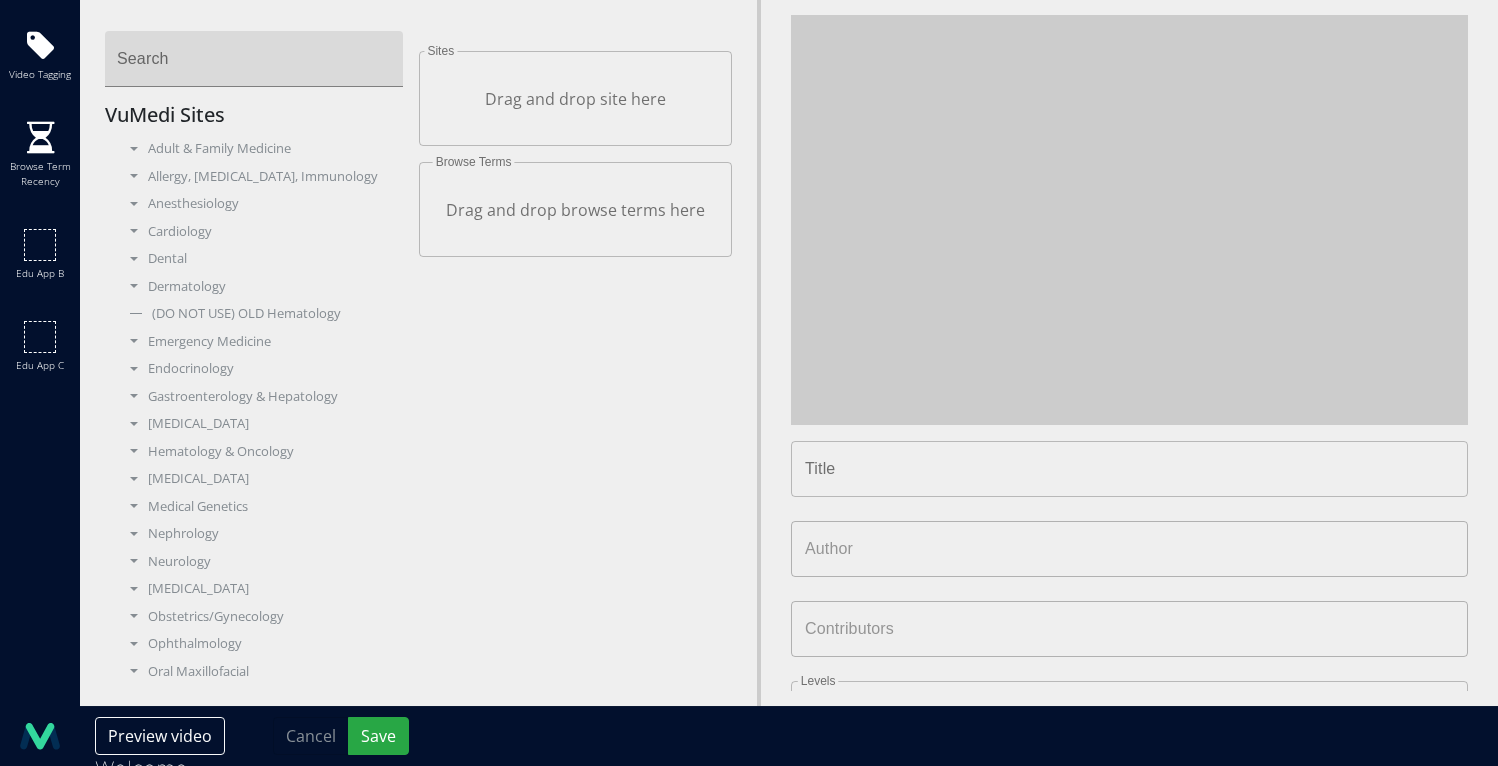 scroll, scrollTop: 0, scrollLeft: 0, axis: both 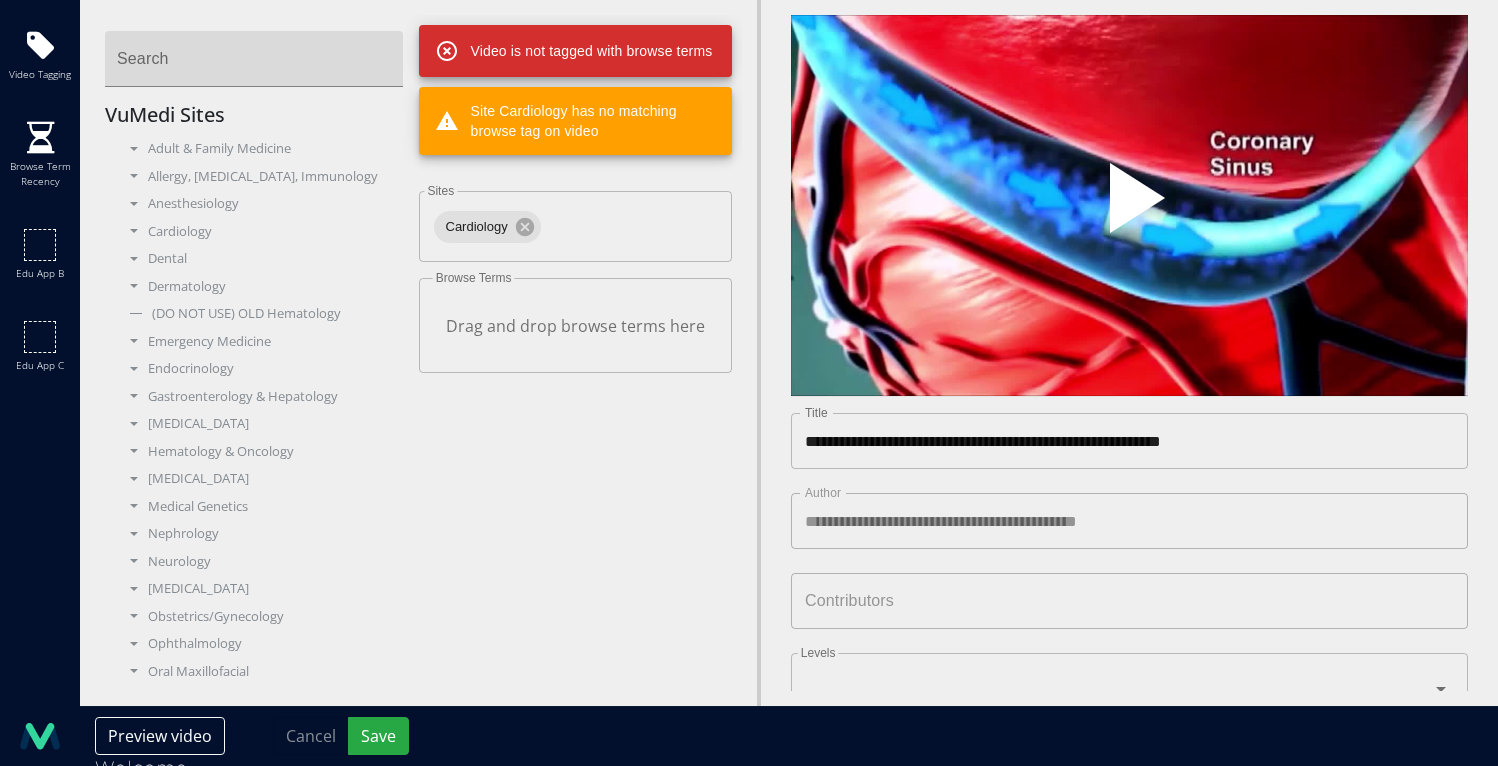 click at bounding box center (1130, 206) 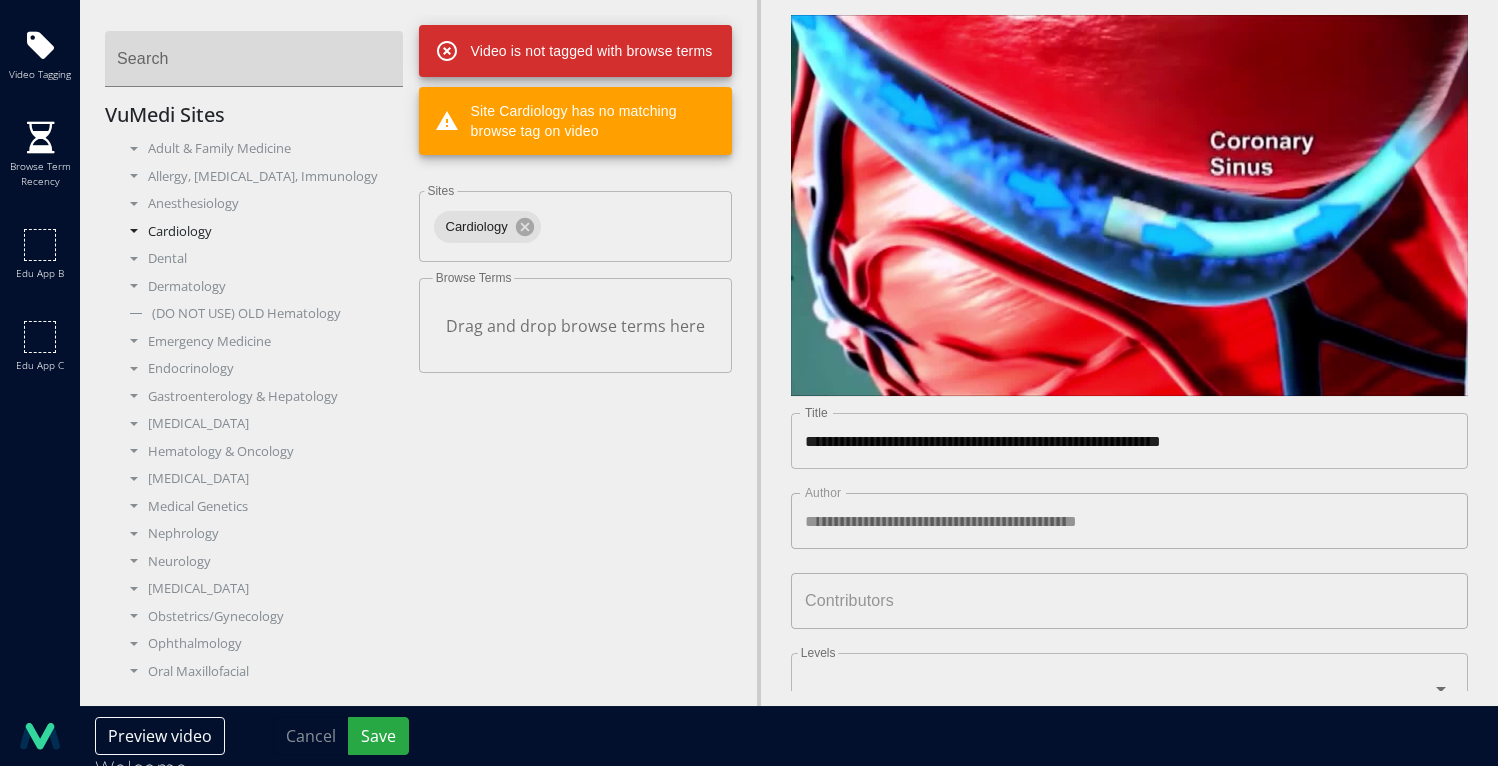 click on "Cardiology" at bounding box center [262, 232] 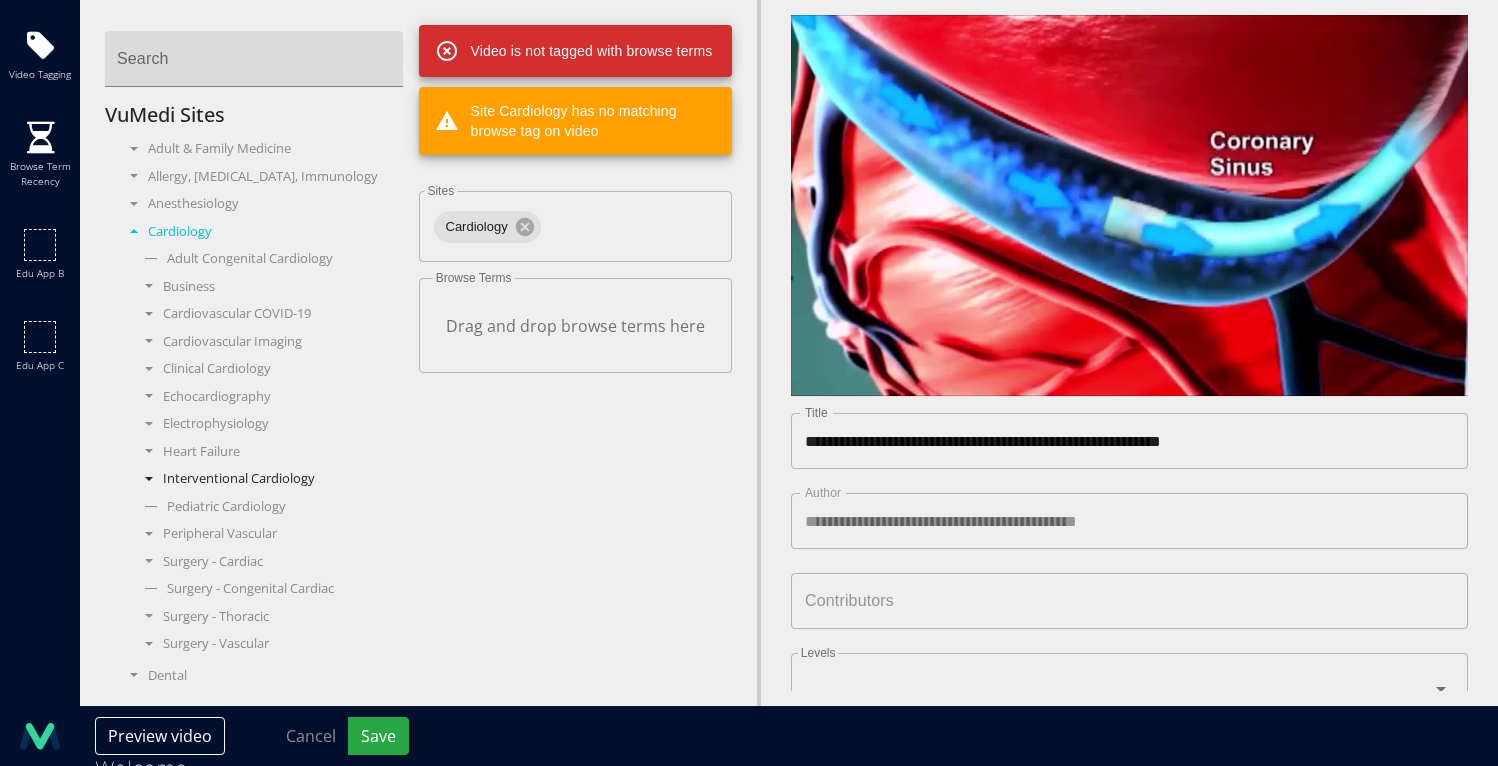 click on "Interventional Cardiology" at bounding box center (269, 479) 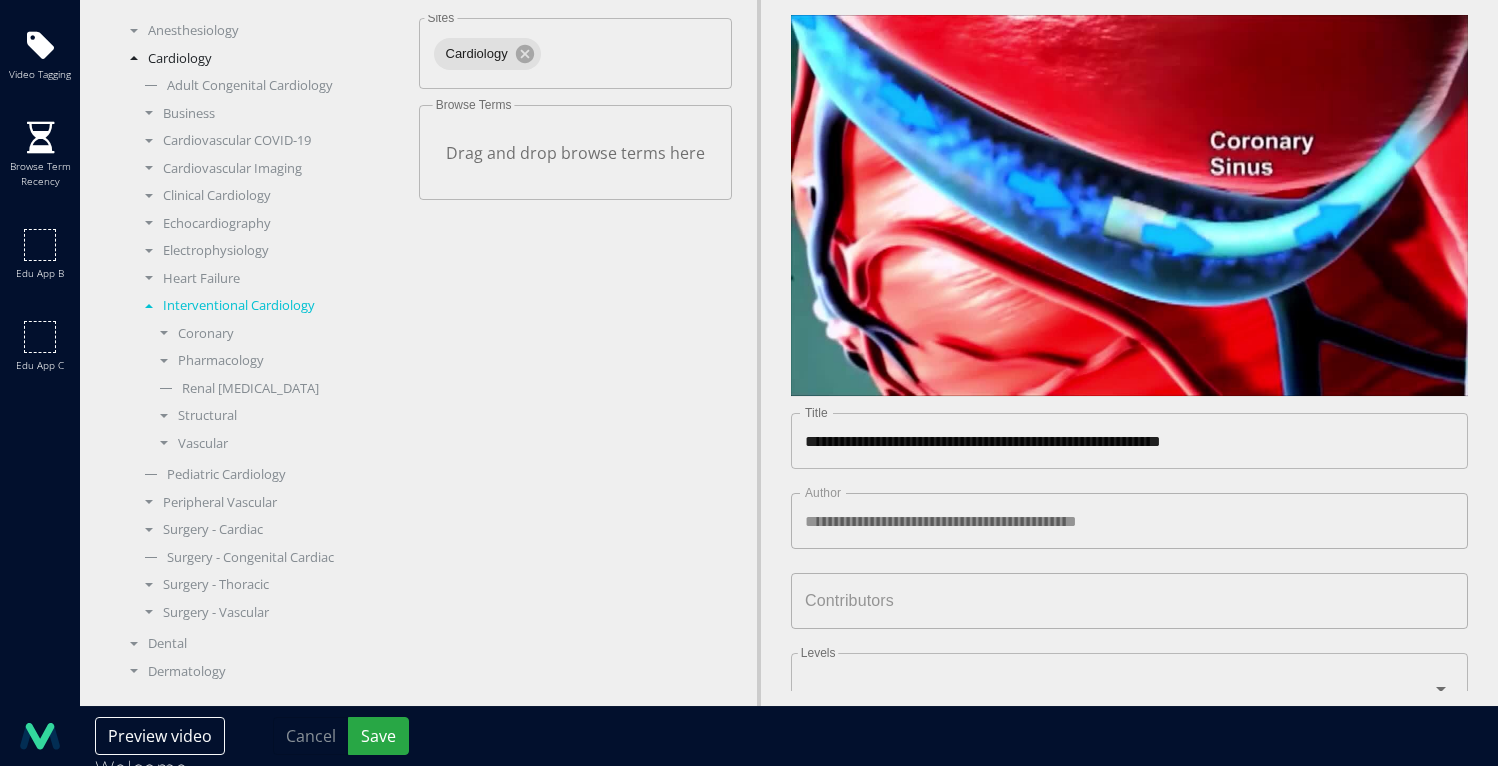 scroll, scrollTop: 174, scrollLeft: 0, axis: vertical 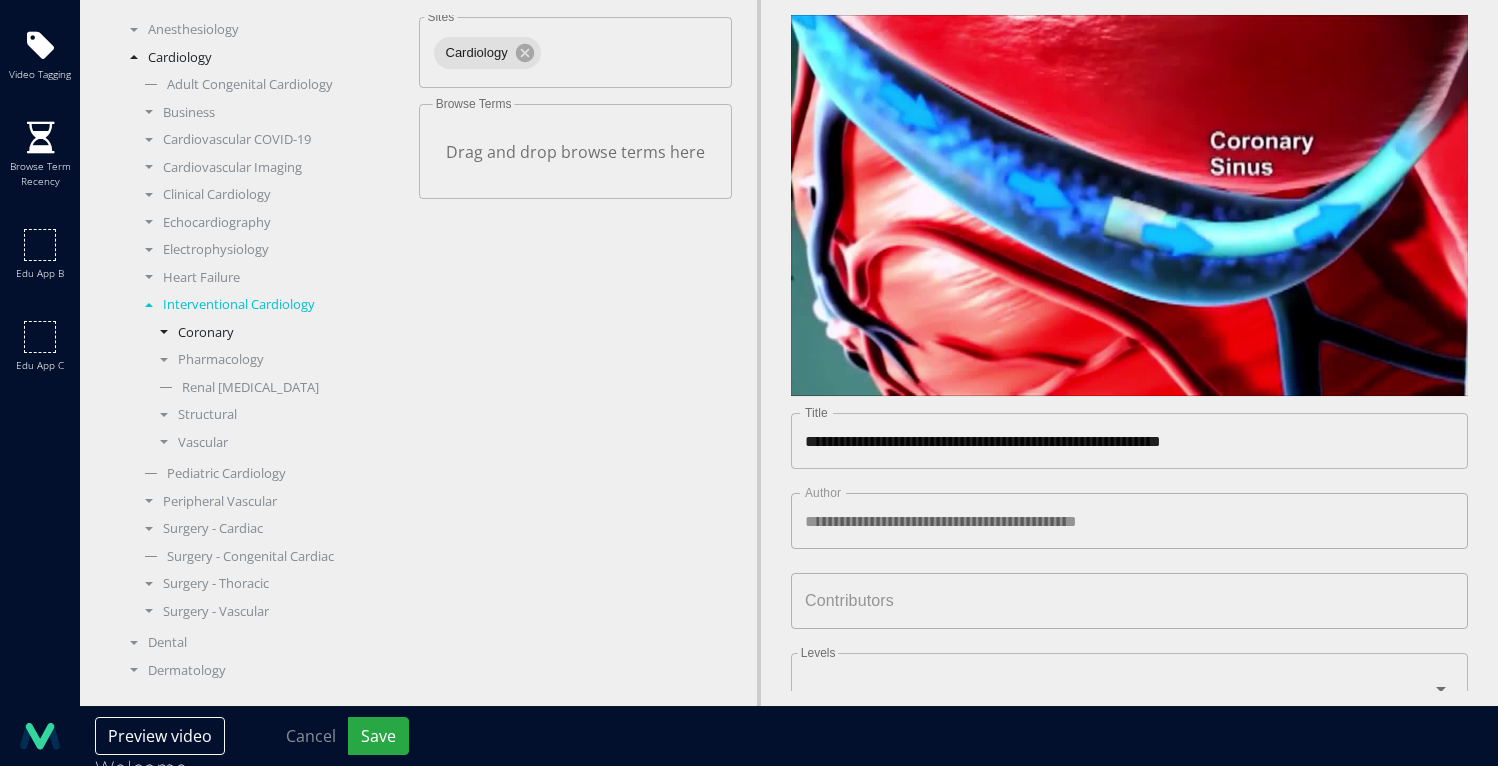 click on "Coronary" at bounding box center (277, 333) 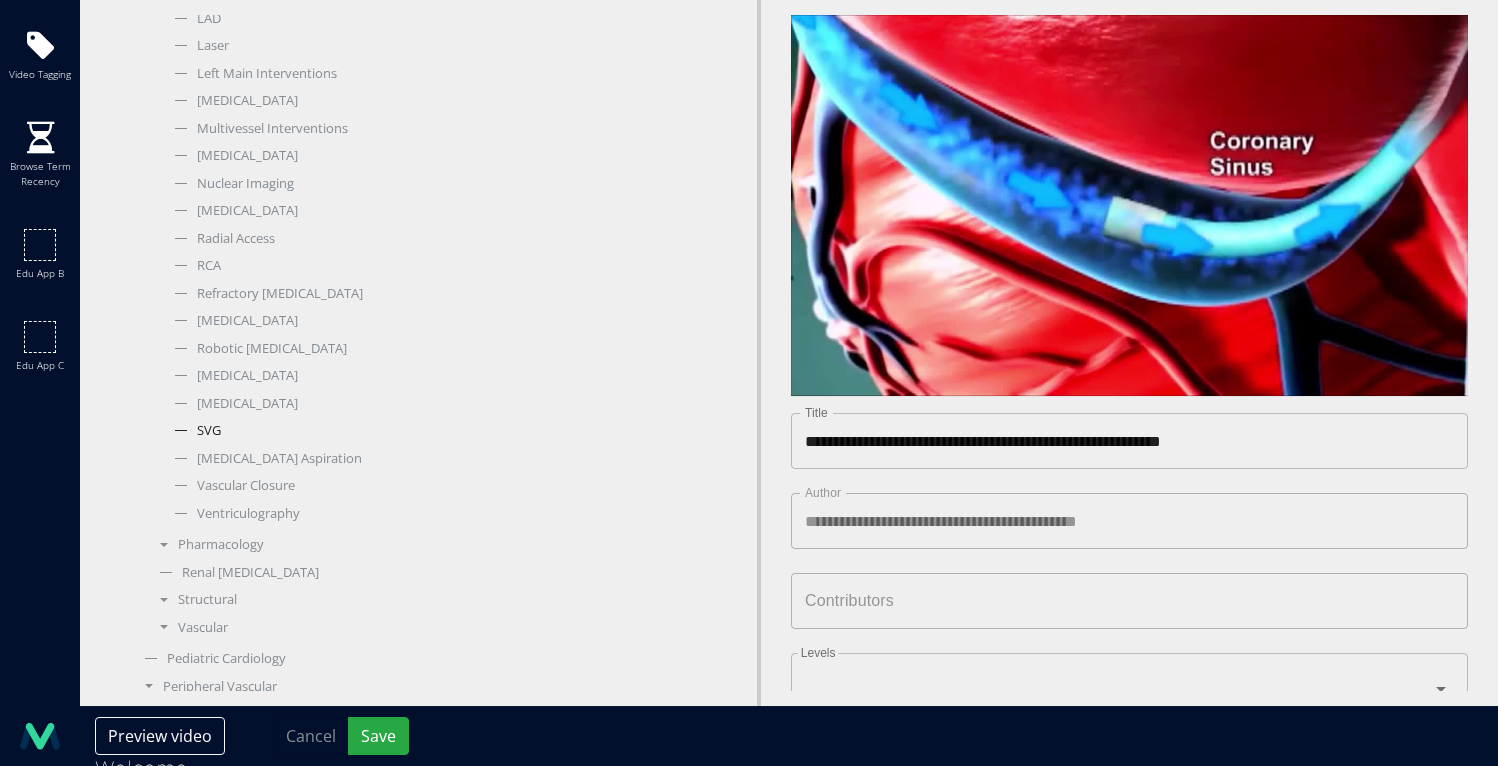 scroll, scrollTop: 1178, scrollLeft: 0, axis: vertical 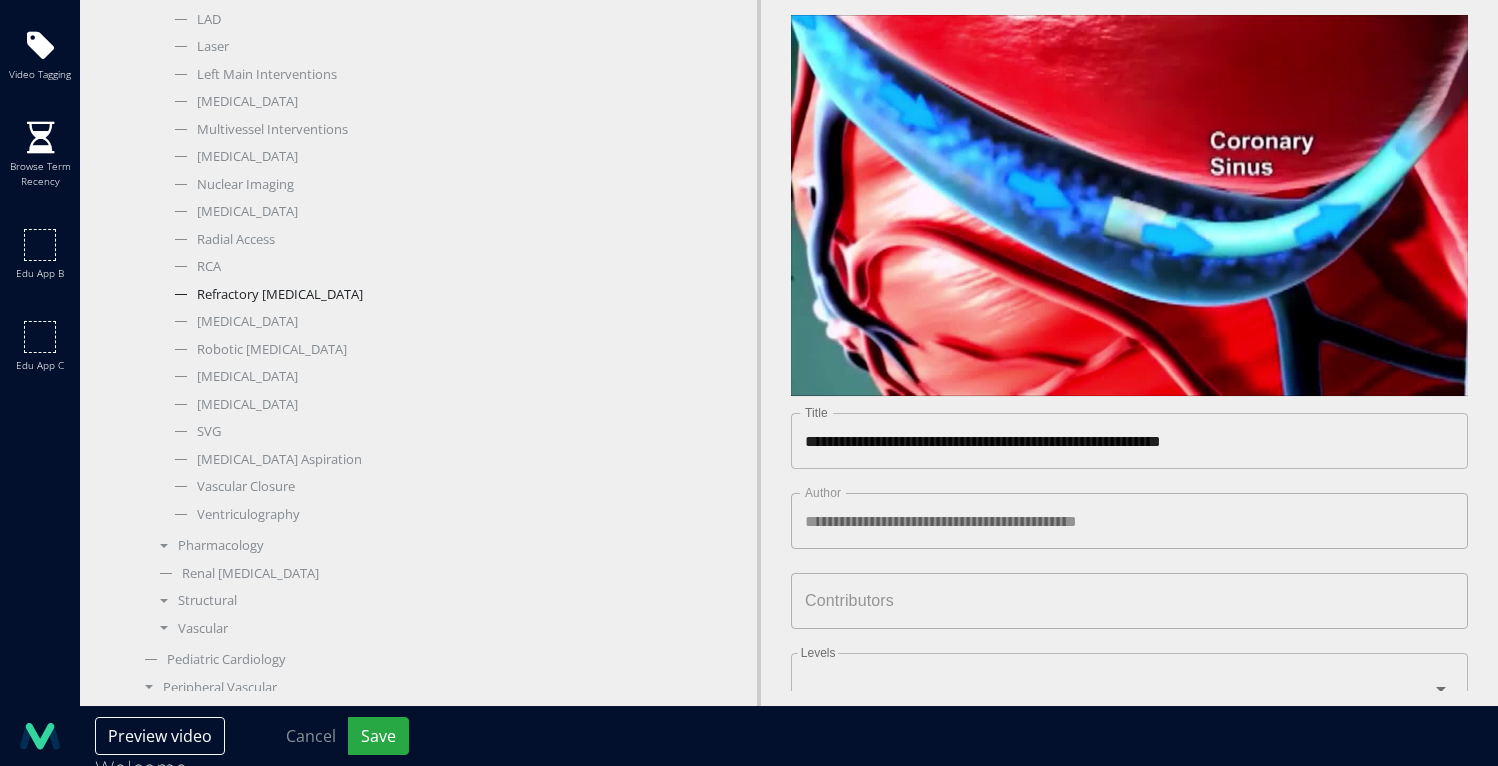 click on "Refractory Angina" at bounding box center (284, 295) 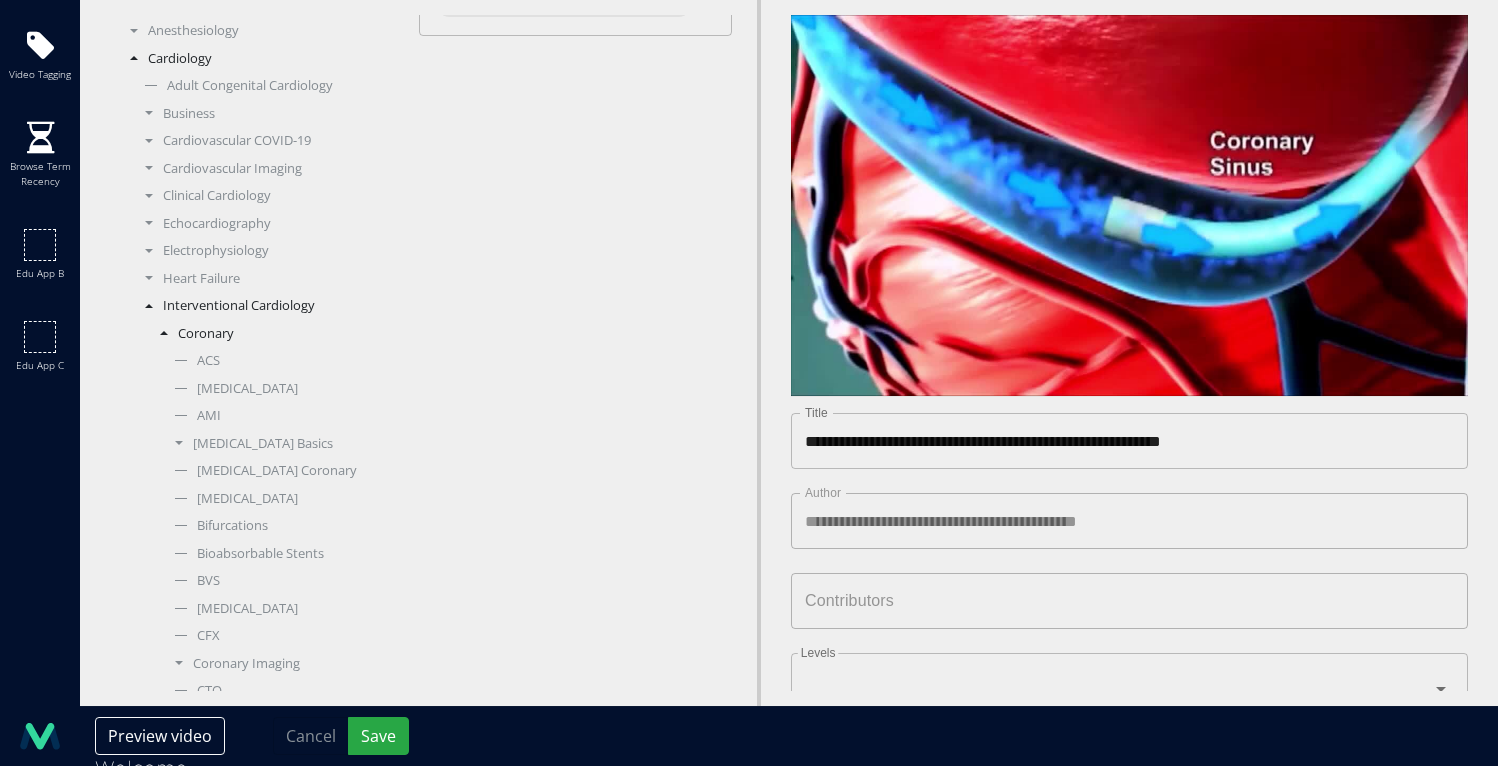 scroll, scrollTop: 0, scrollLeft: 0, axis: both 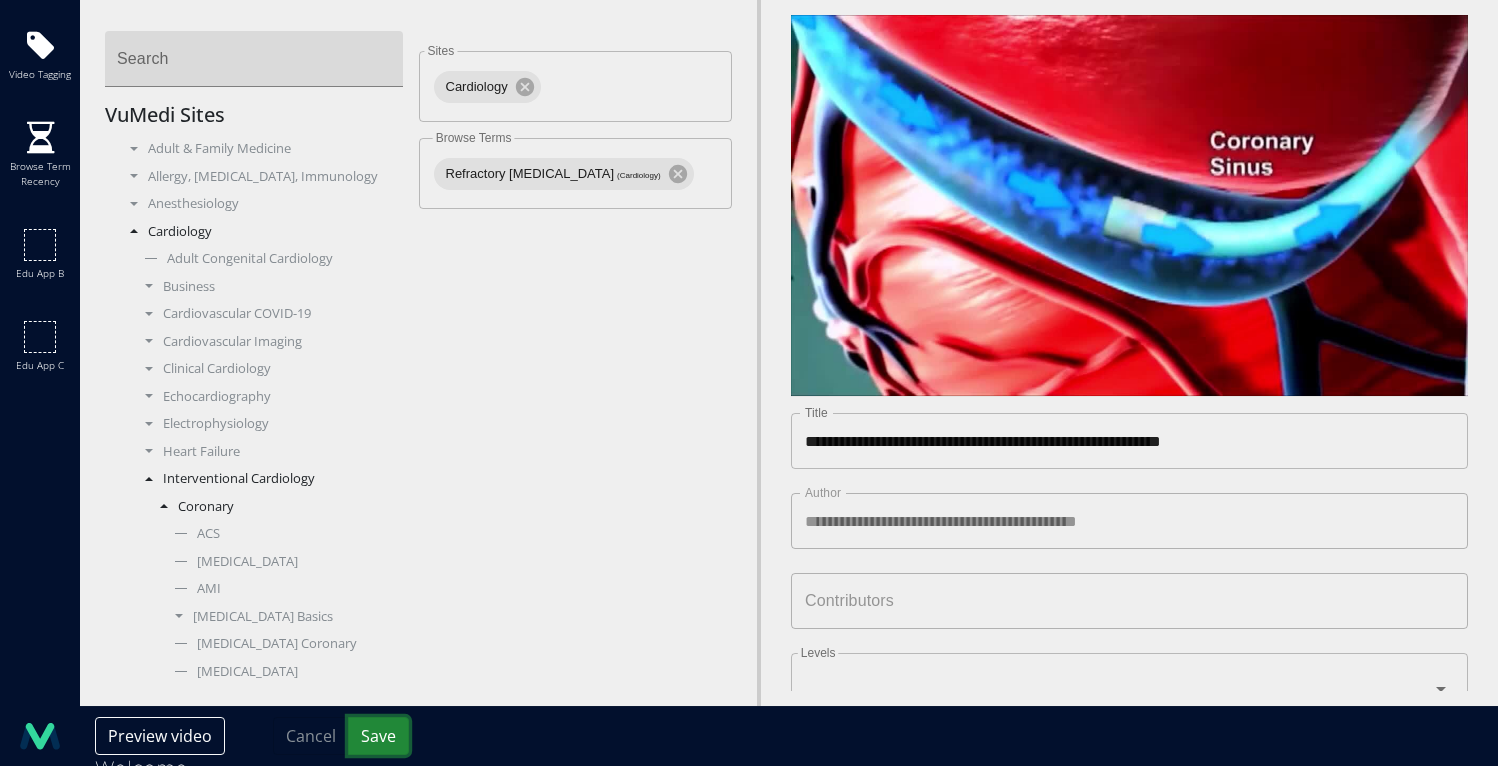 click on "Save" at bounding box center (378, 736) 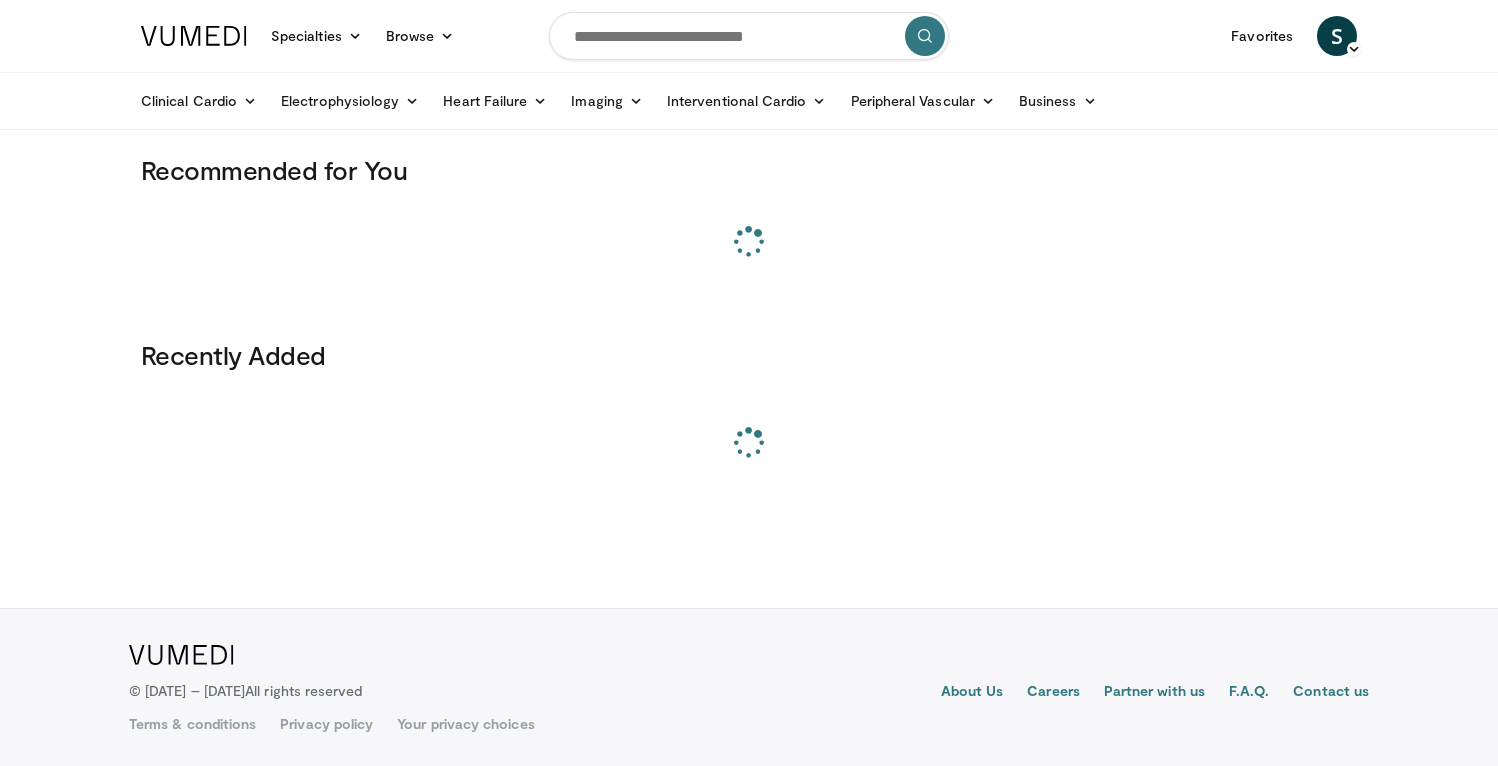 scroll, scrollTop: 0, scrollLeft: 0, axis: both 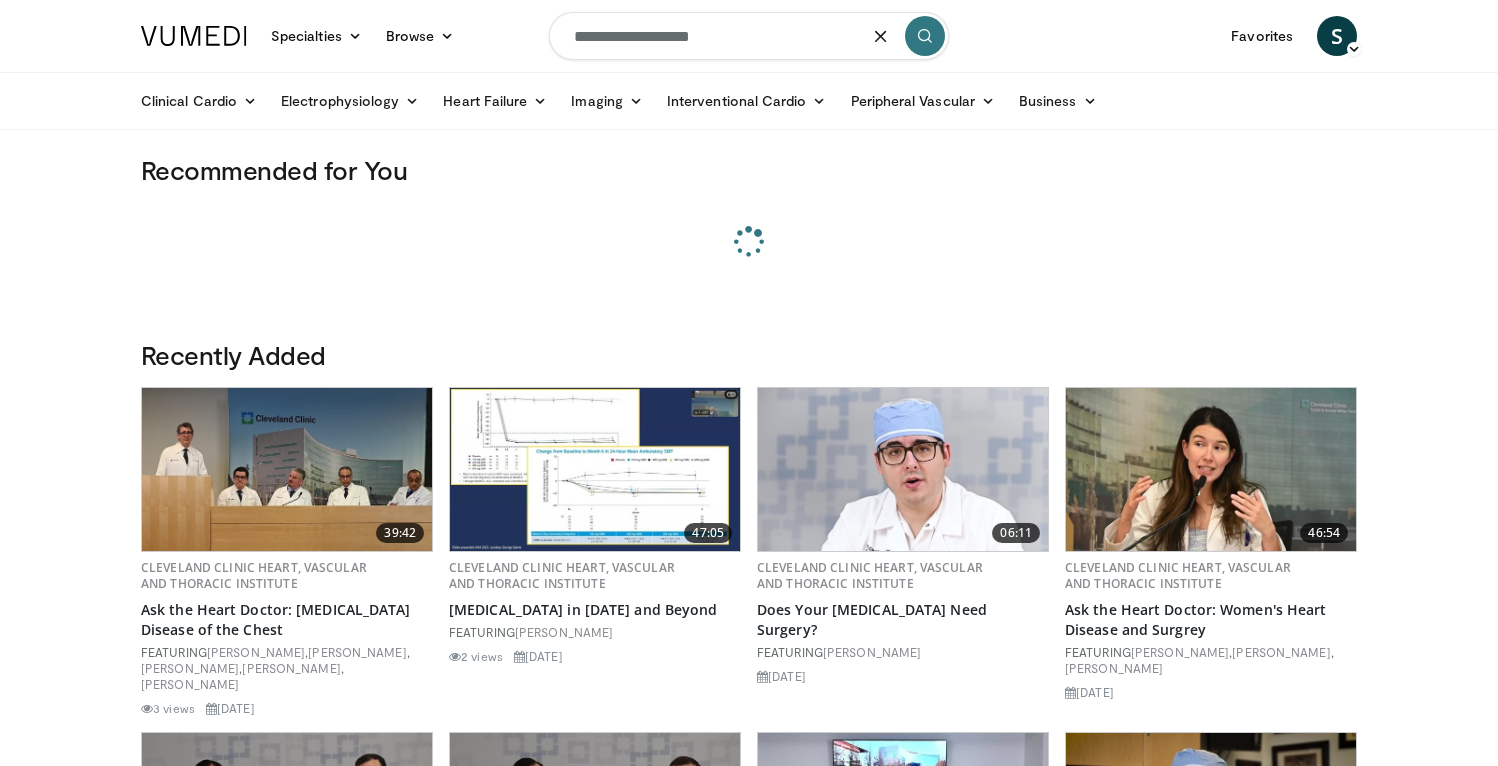drag, startPoint x: 600, startPoint y: 33, endPoint x: 546, endPoint y: 33, distance: 54 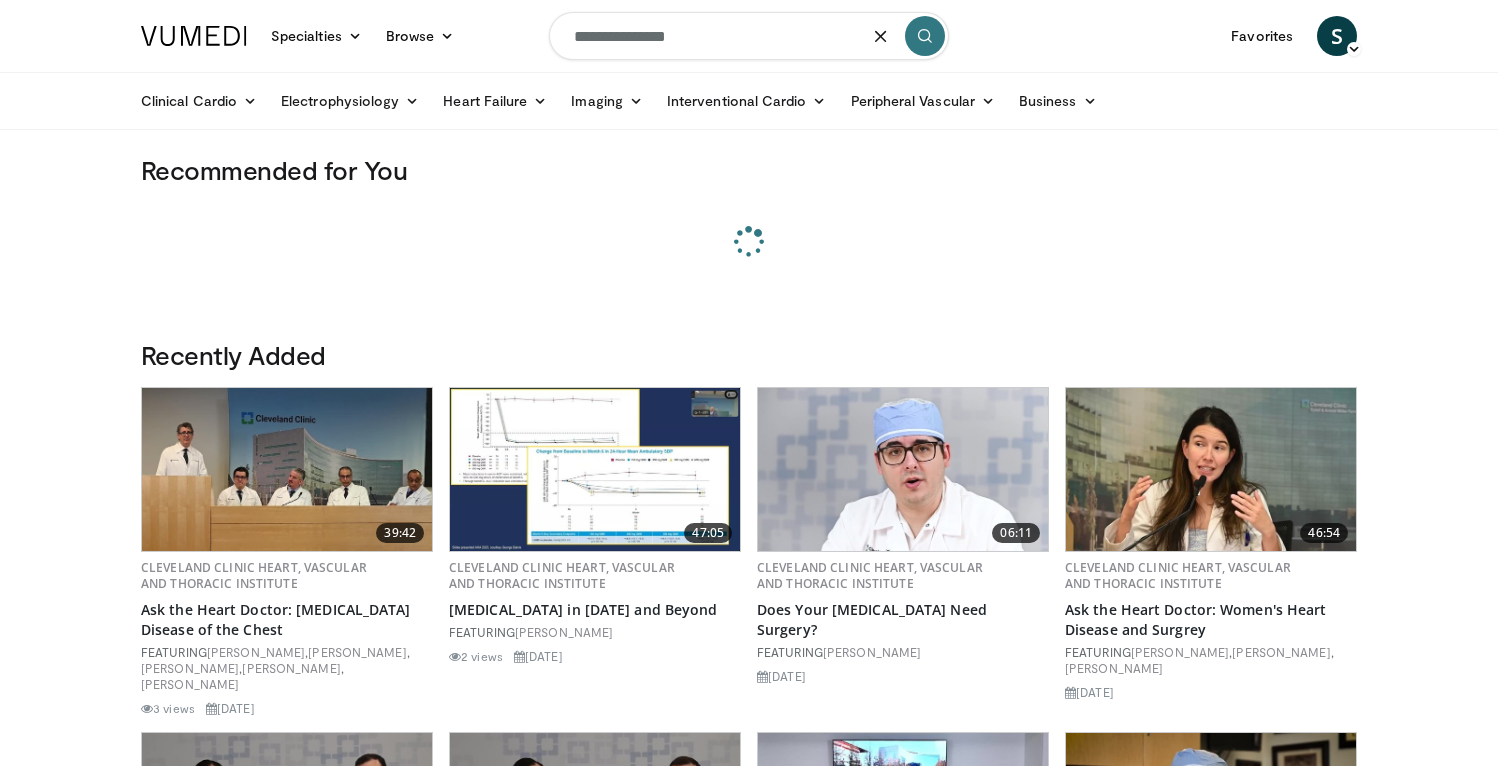 type on "**********" 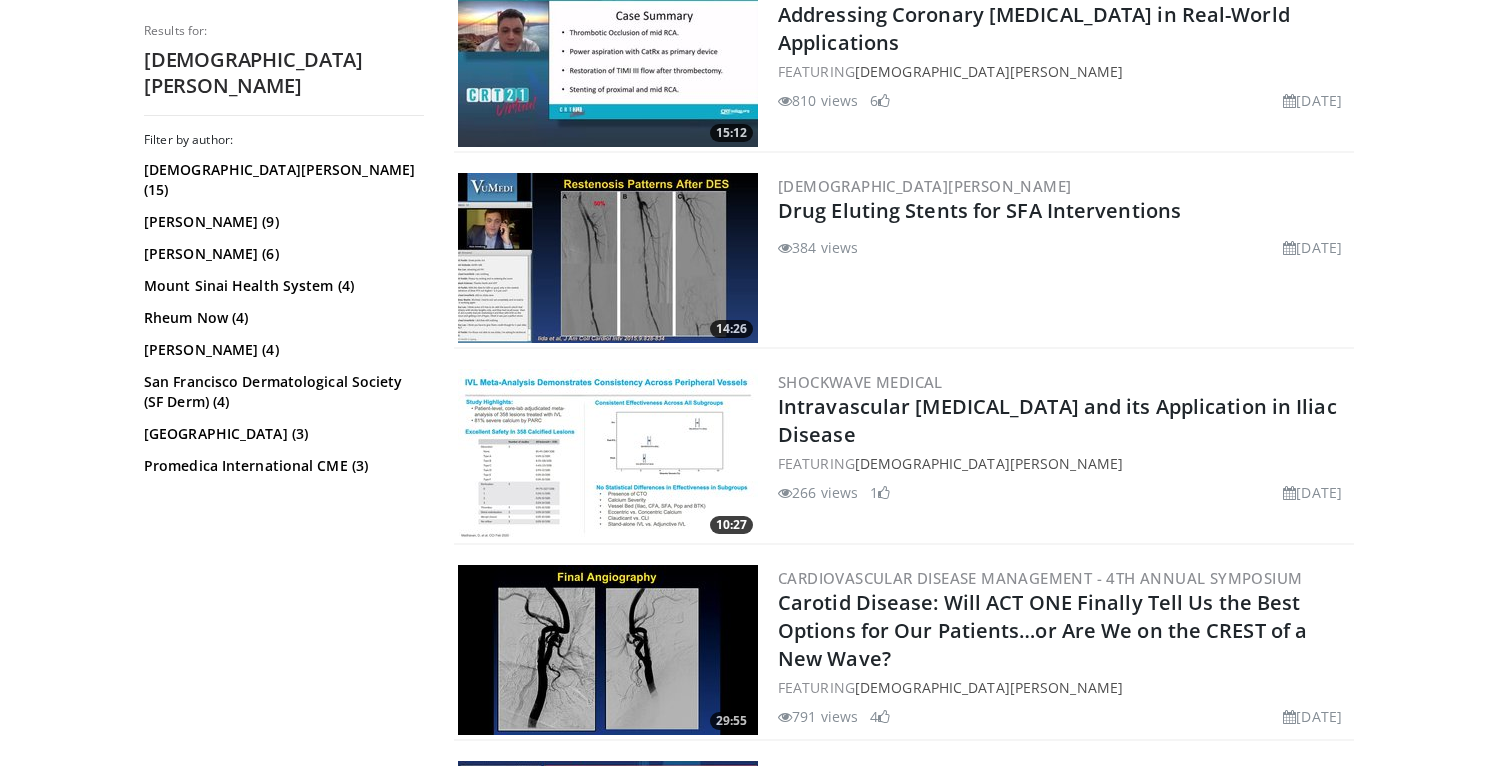 scroll, scrollTop: 847, scrollLeft: 0, axis: vertical 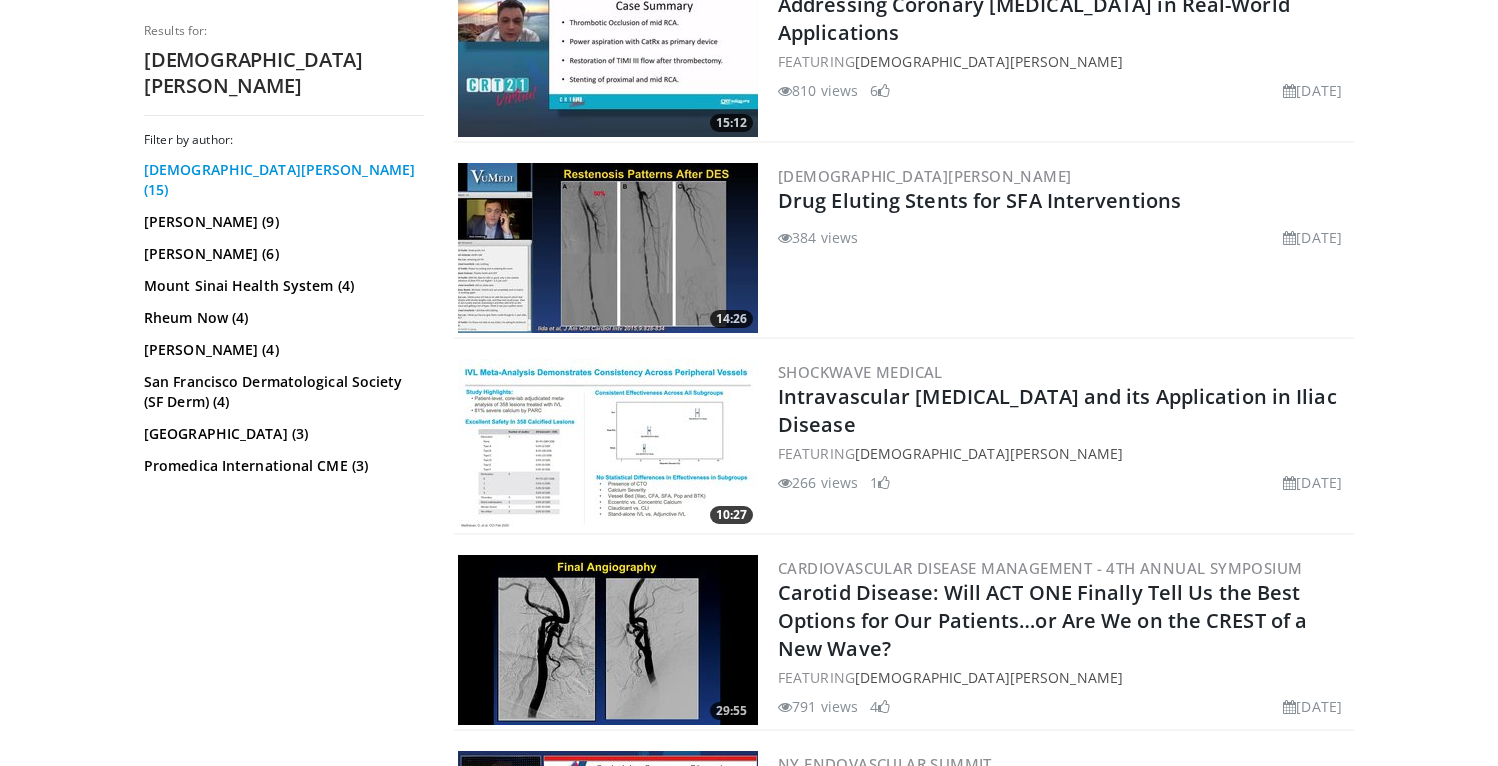 click on "[DEMOGRAPHIC_DATA][PERSON_NAME] (15)" at bounding box center [281, 180] 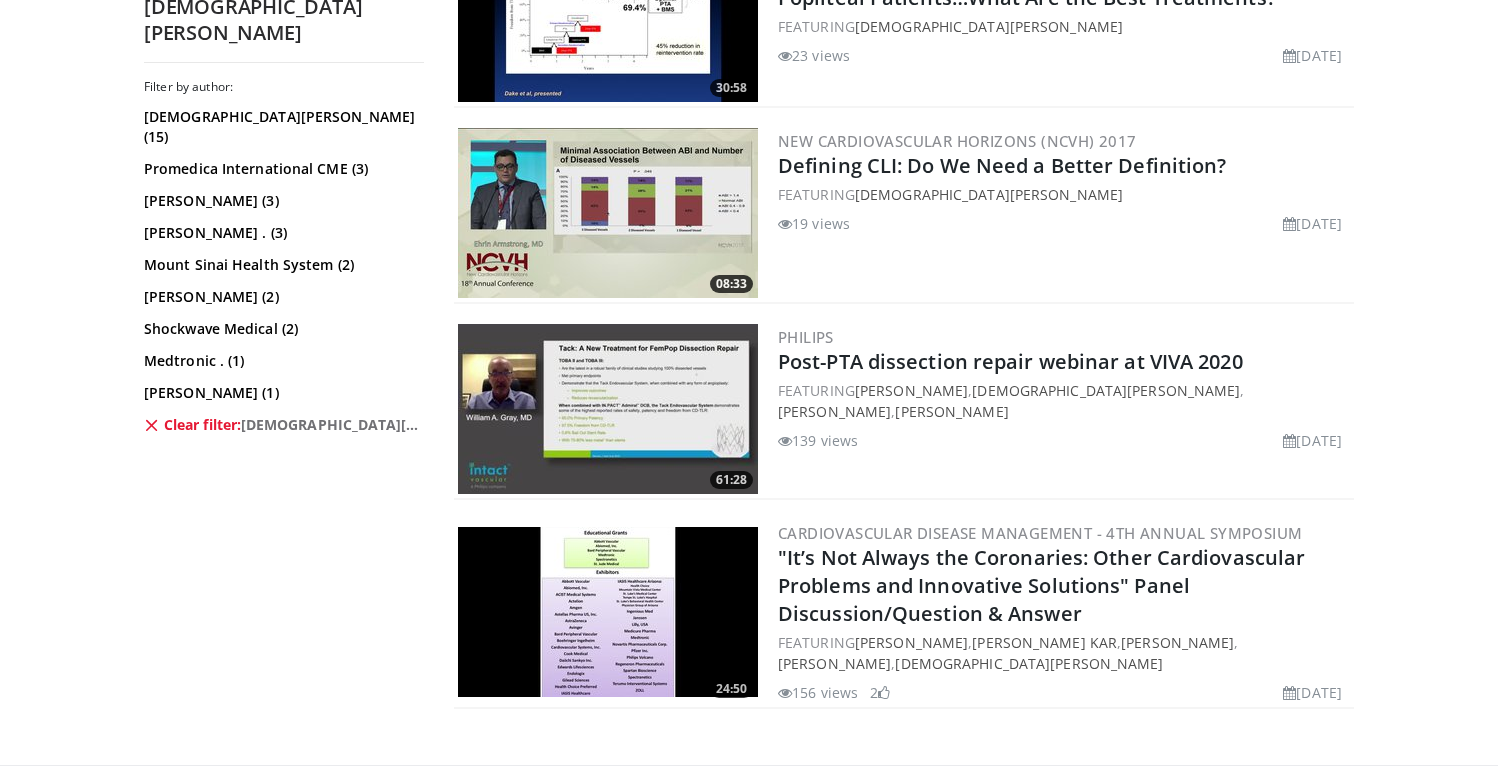 scroll, scrollTop: 2215, scrollLeft: 0, axis: vertical 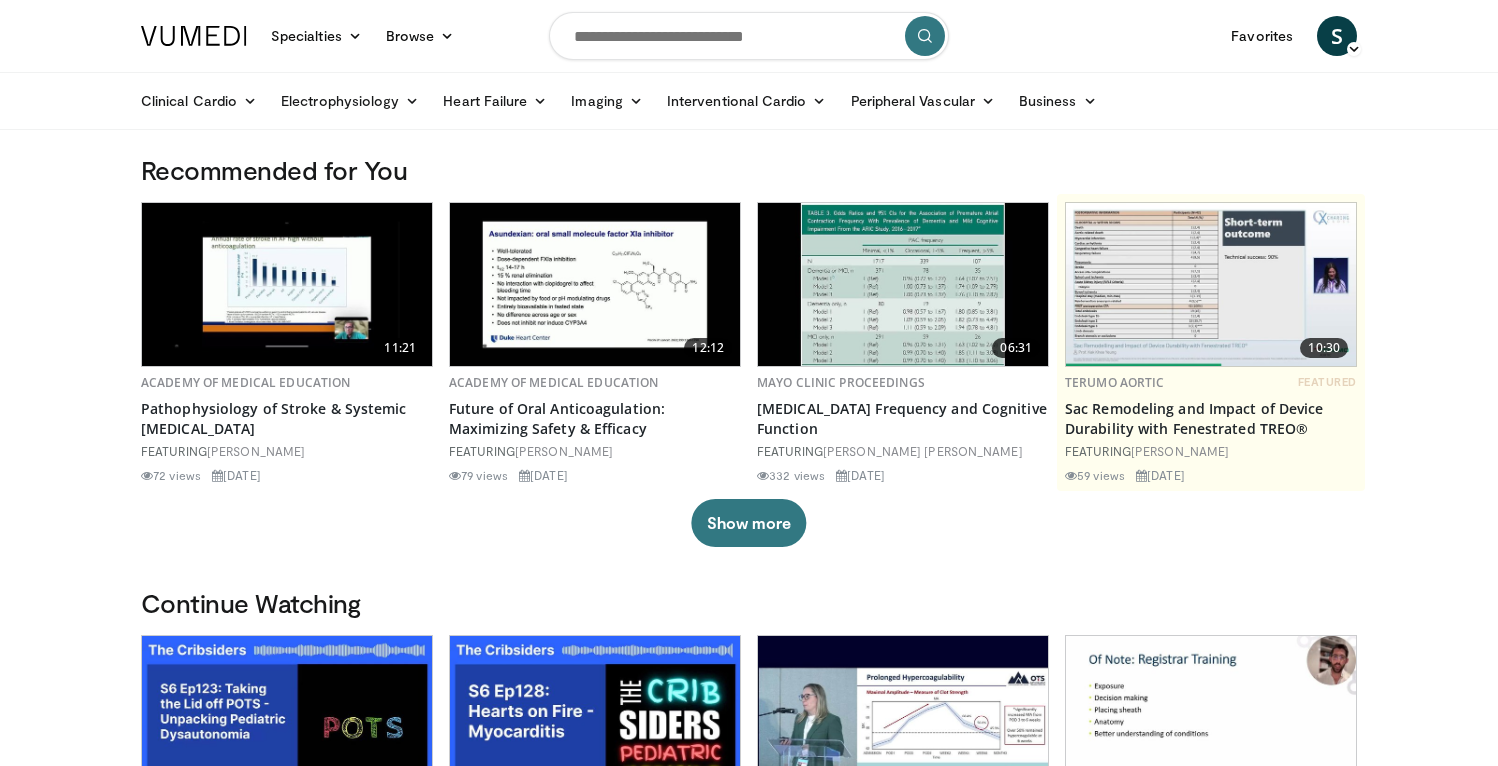 click at bounding box center [749, 36] 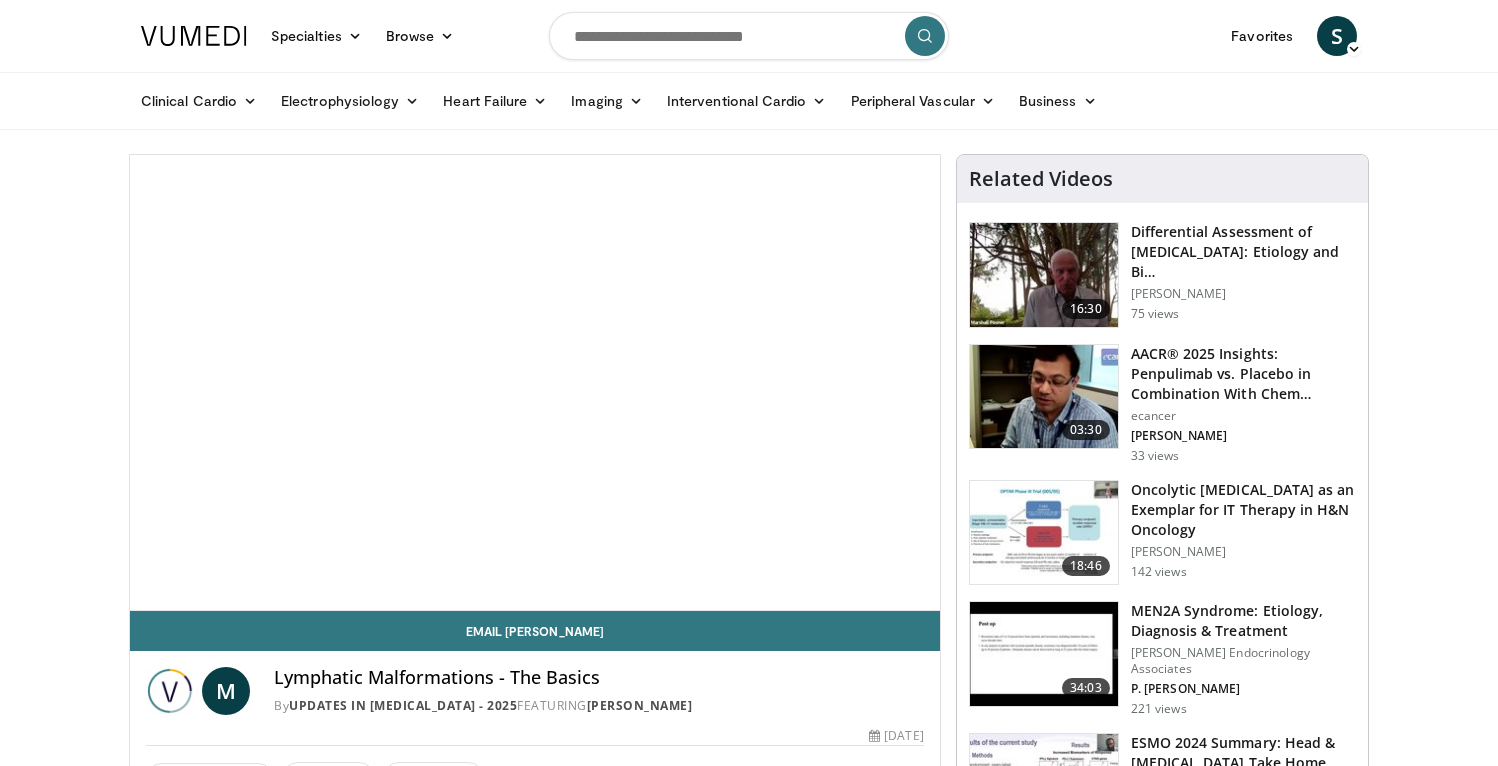 scroll, scrollTop: 0, scrollLeft: 0, axis: both 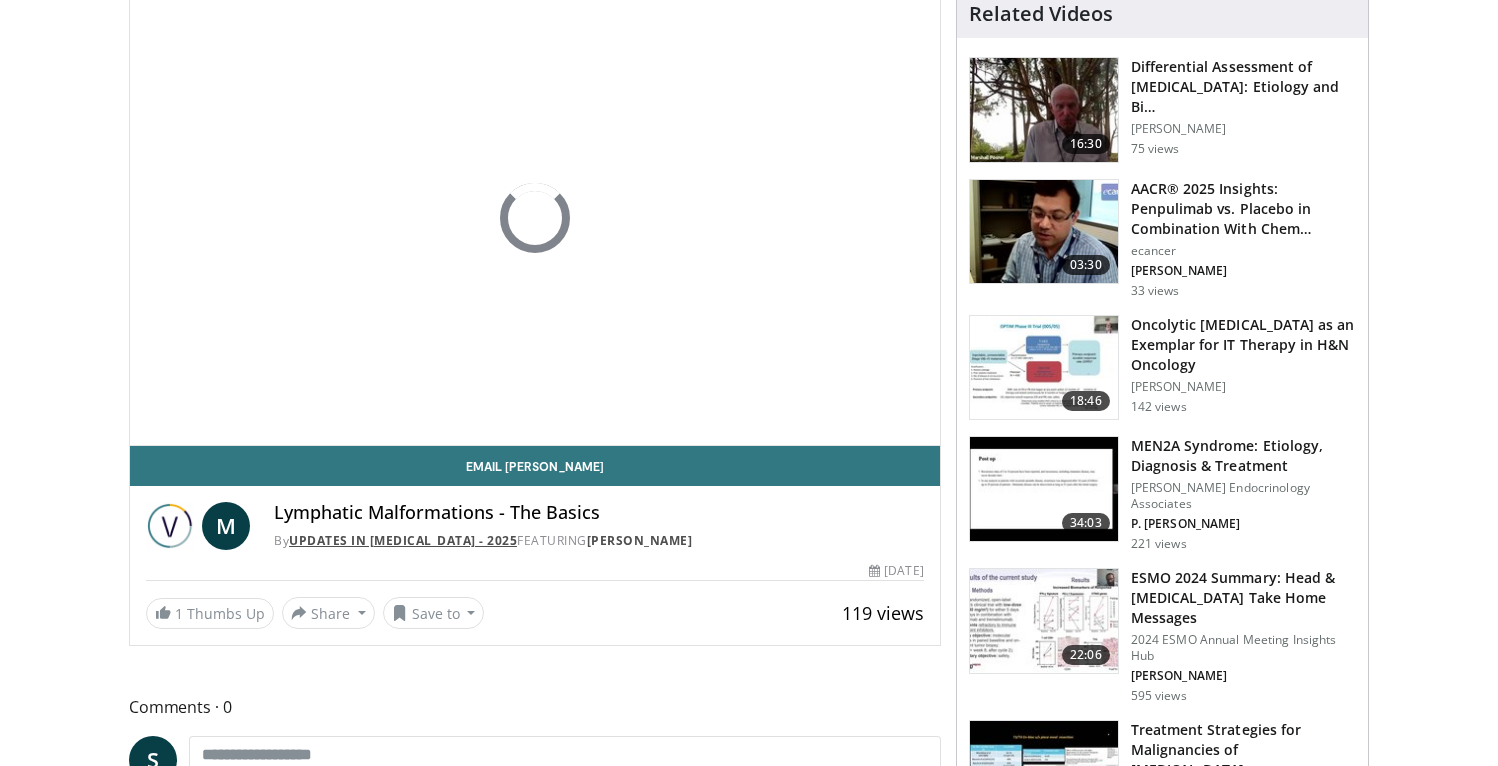 click on "Updates in Interventional Radiology - 2025" at bounding box center (403, 540) 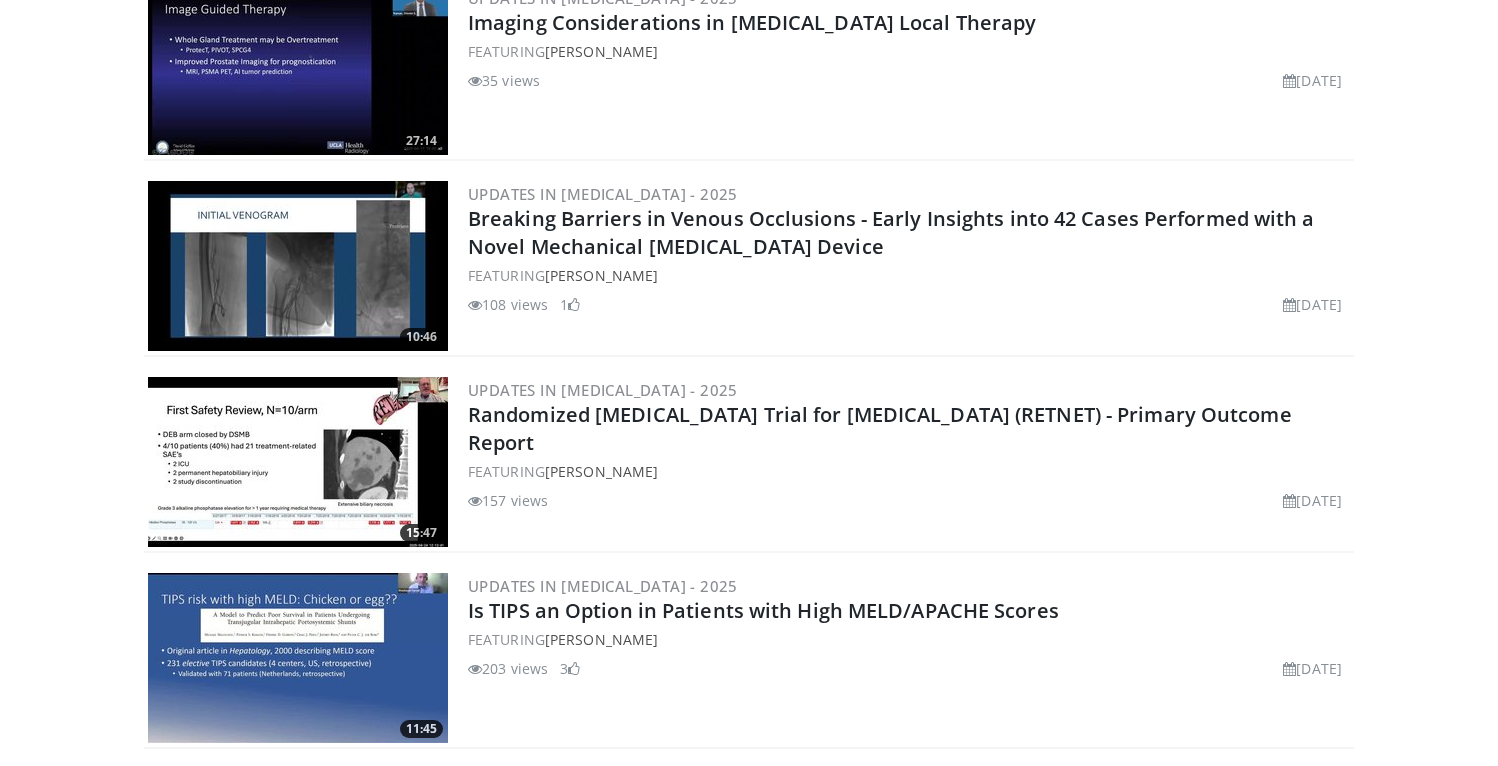 scroll, scrollTop: 1616, scrollLeft: 0, axis: vertical 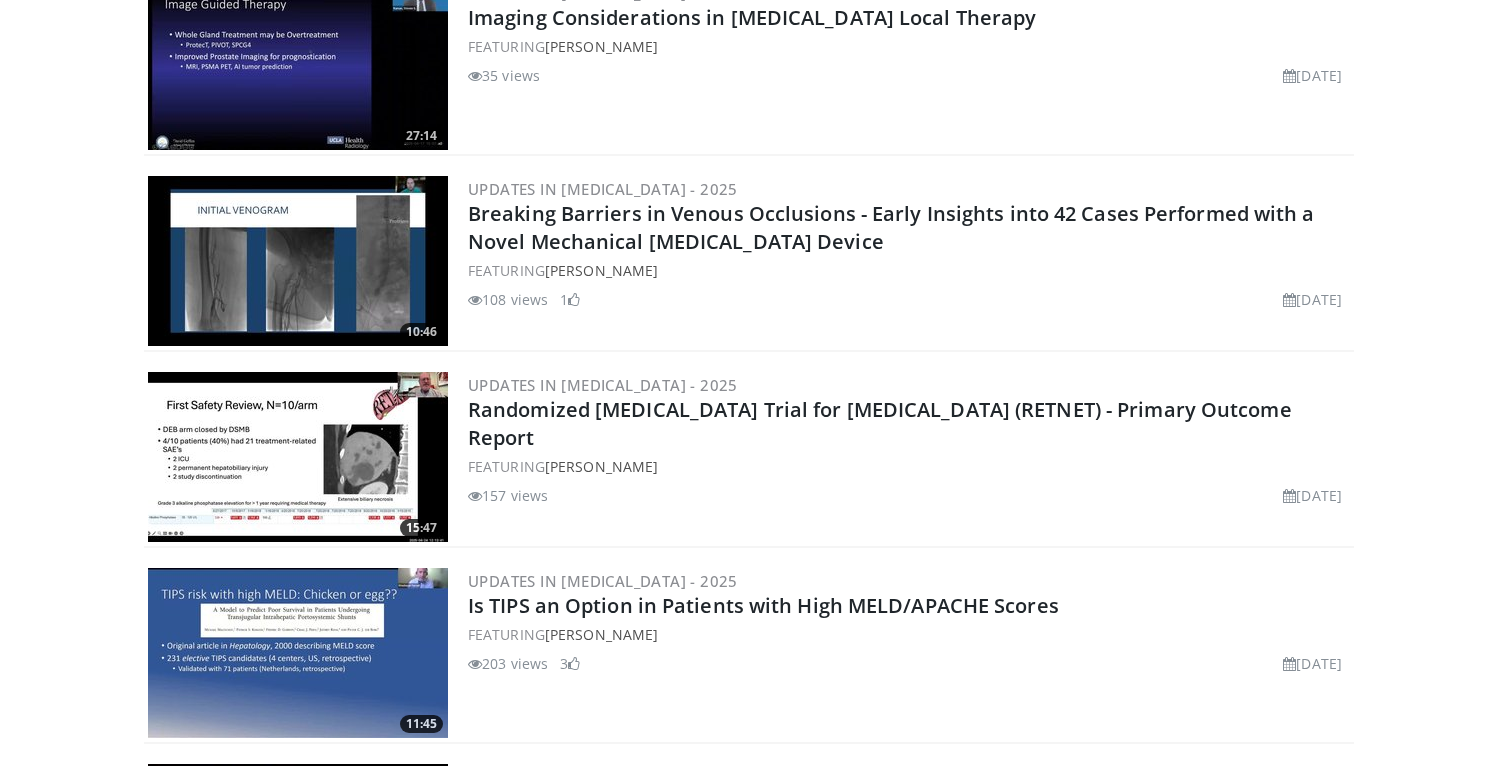 drag, startPoint x: 683, startPoint y: 464, endPoint x: 546, endPoint y: 464, distance: 137 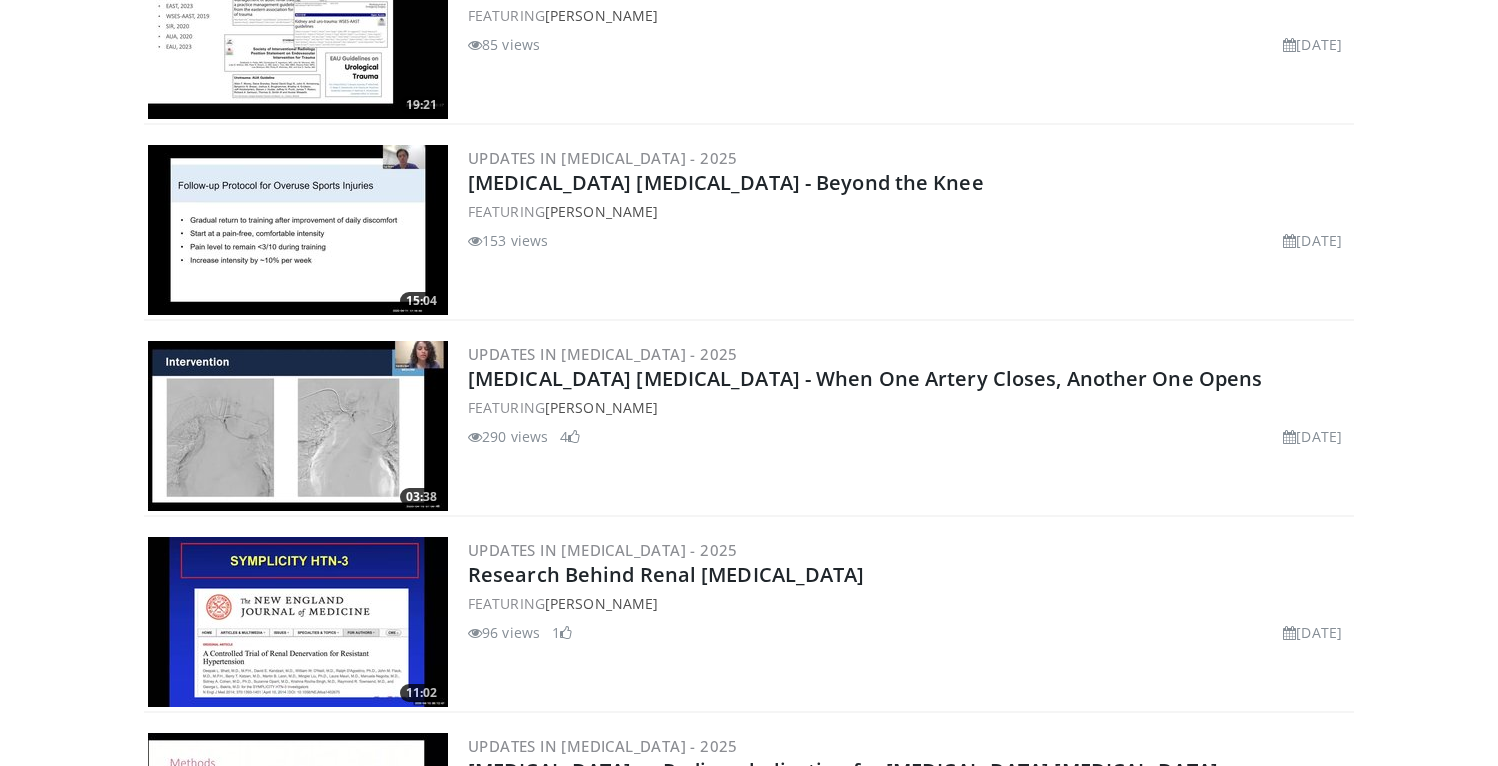 scroll, scrollTop: 5459, scrollLeft: 0, axis: vertical 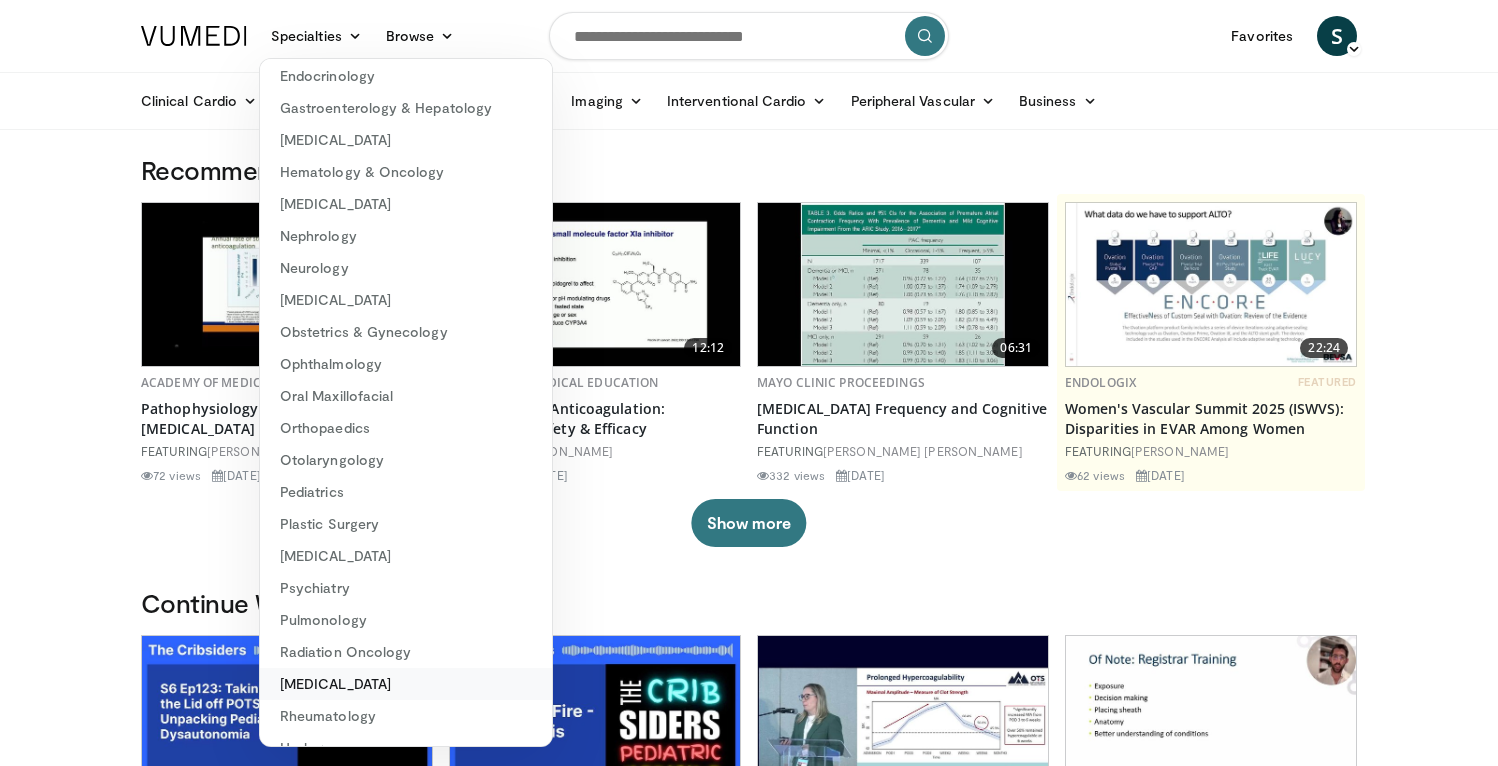 click on "[MEDICAL_DATA]" at bounding box center [406, 684] 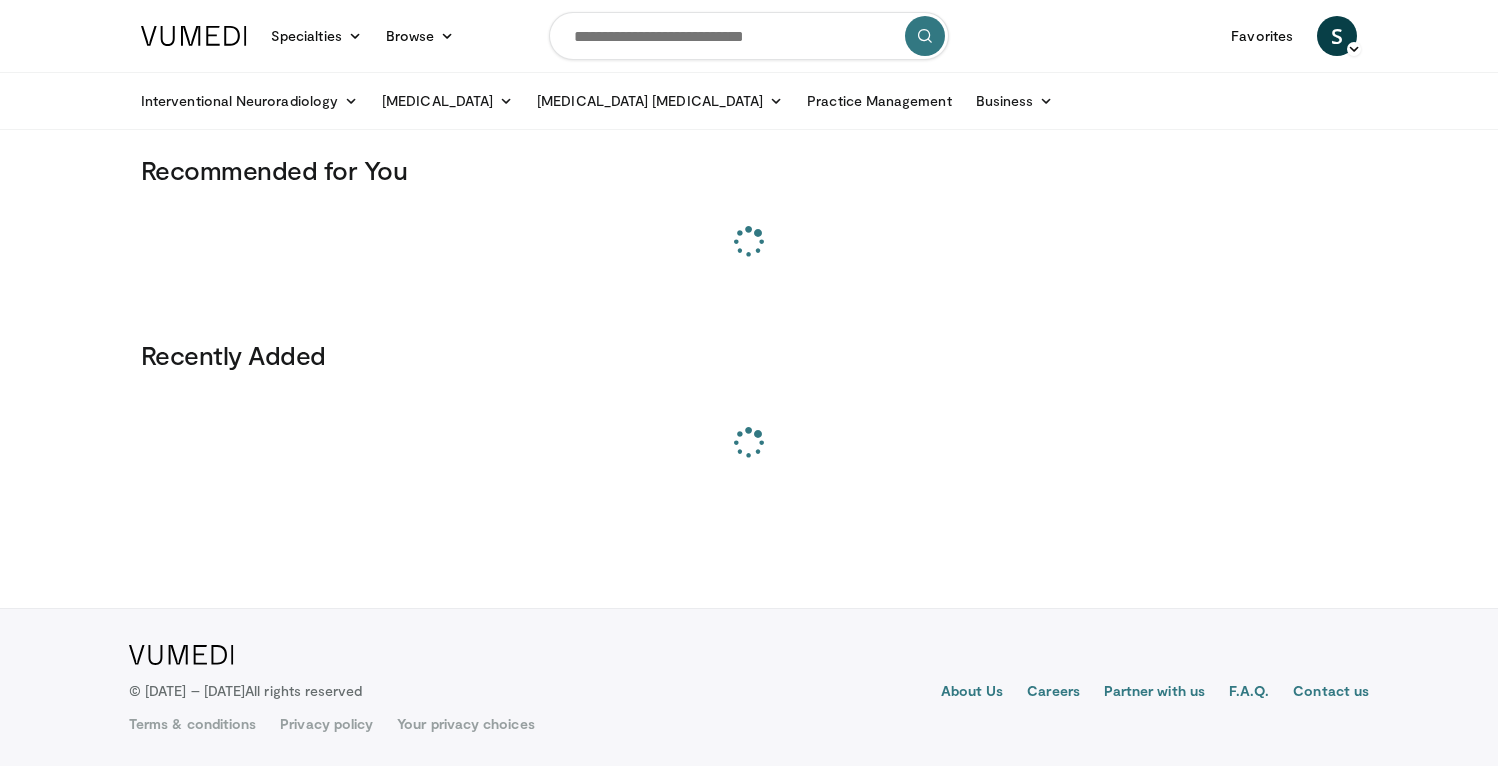 scroll, scrollTop: 0, scrollLeft: 0, axis: both 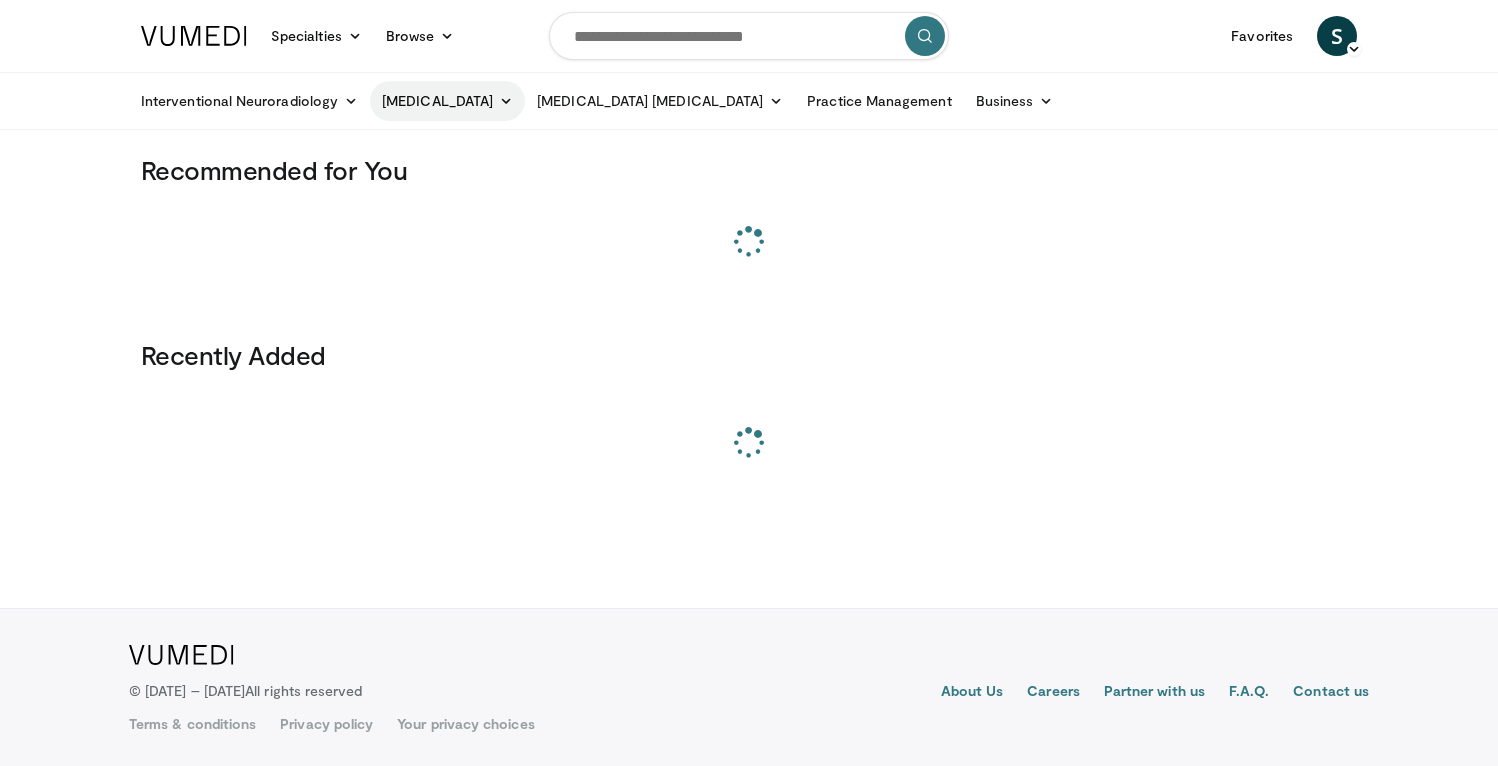click on "[MEDICAL_DATA]" at bounding box center [447, 101] 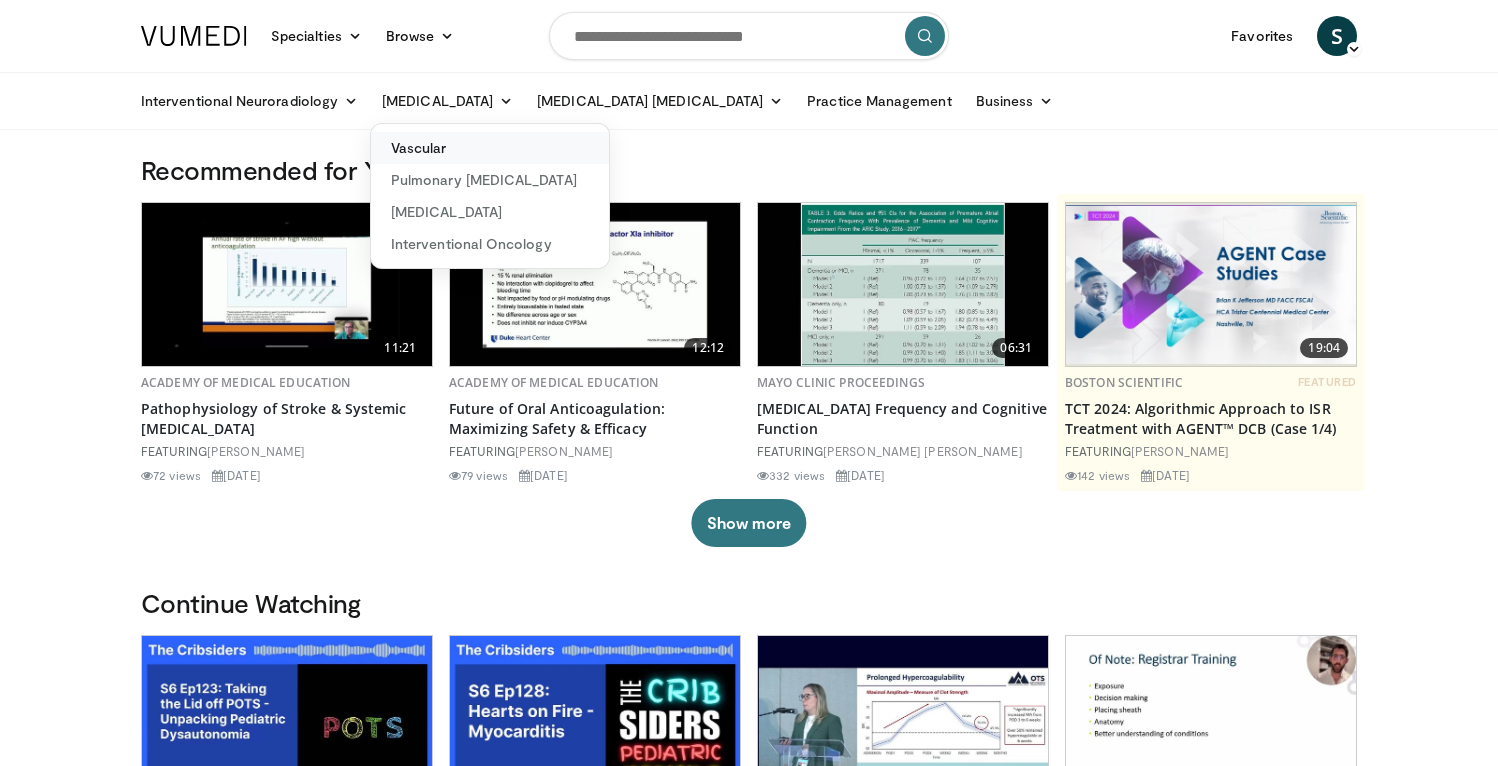 click on "Vascular" at bounding box center [490, 148] 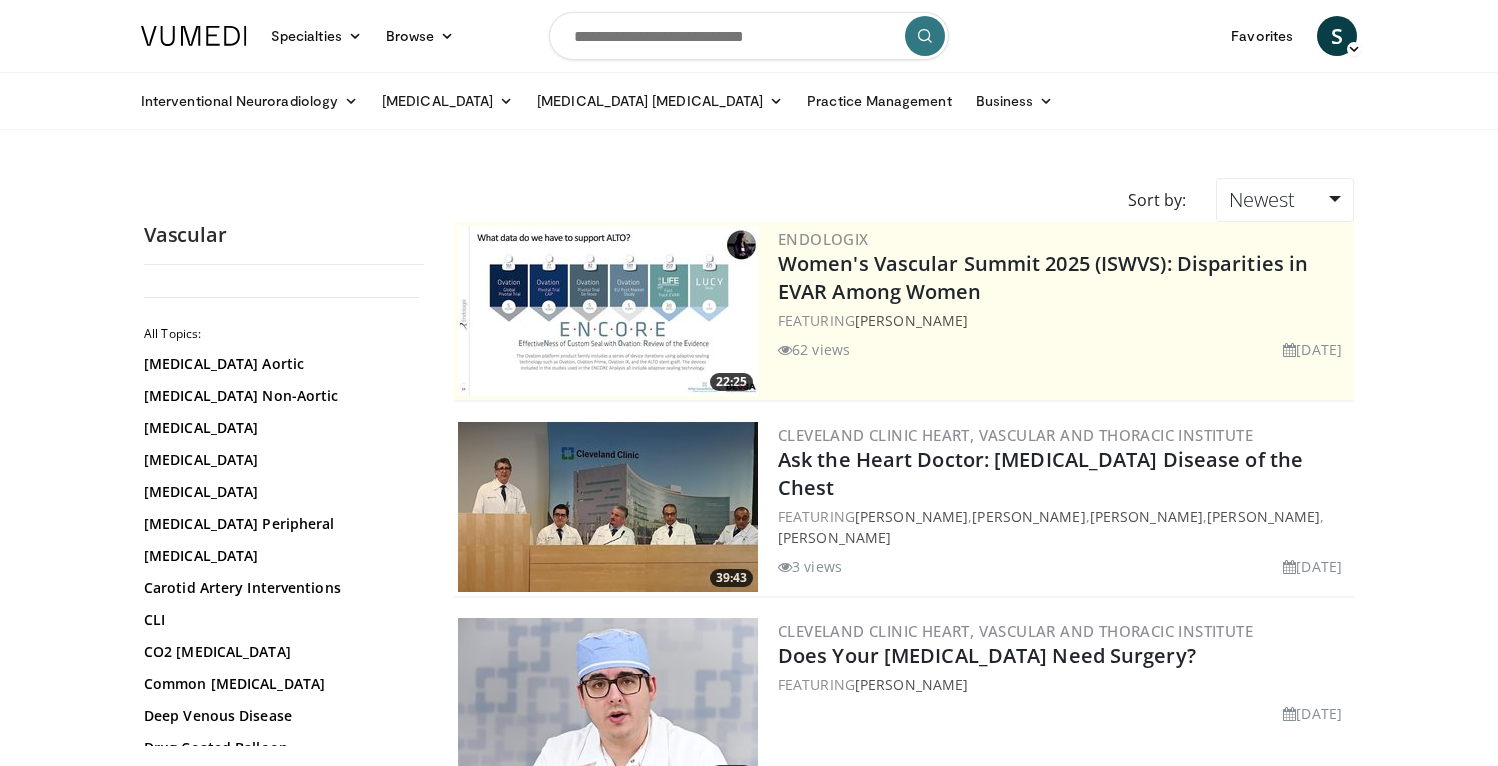 scroll, scrollTop: 0, scrollLeft: 0, axis: both 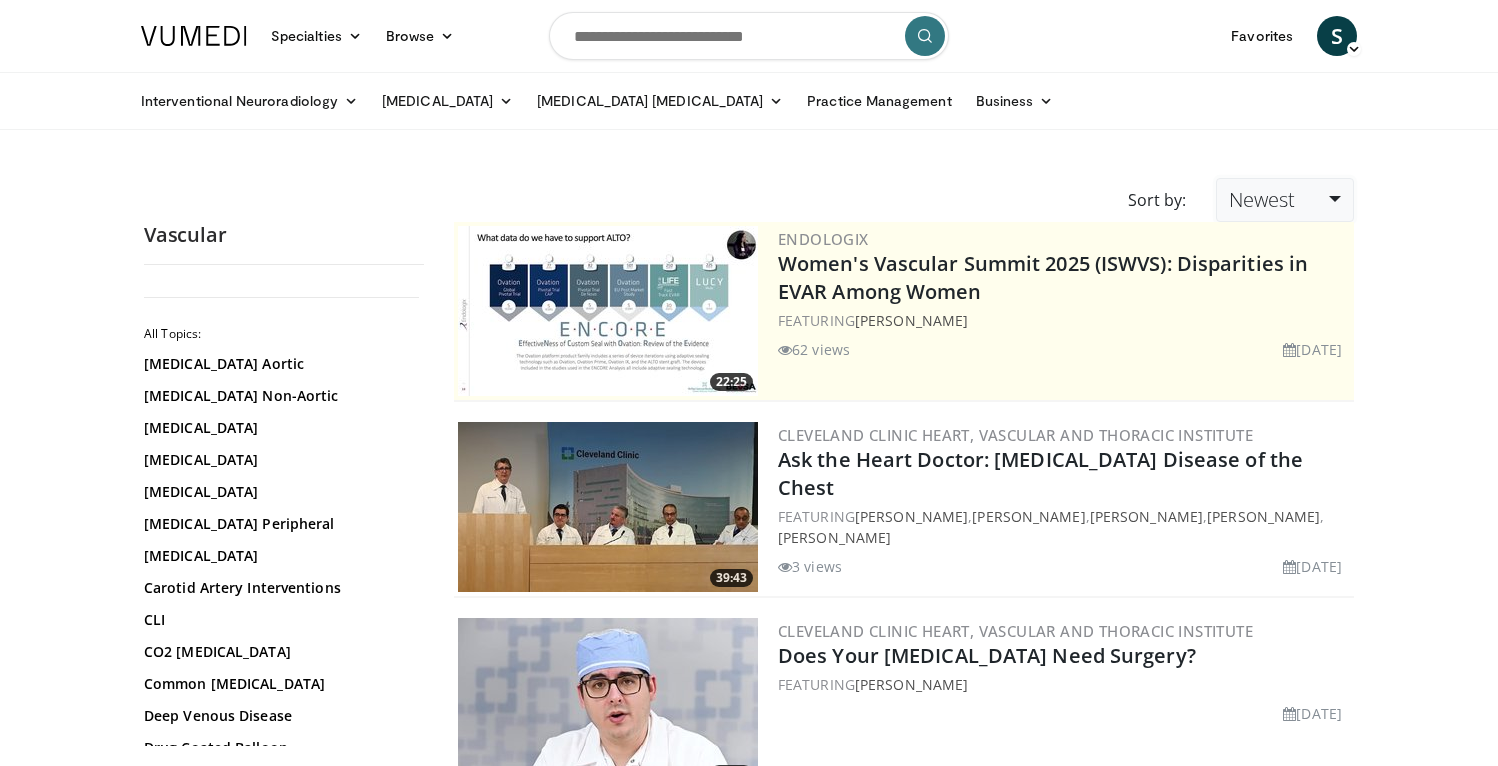click on "Newest" at bounding box center (1285, 200) 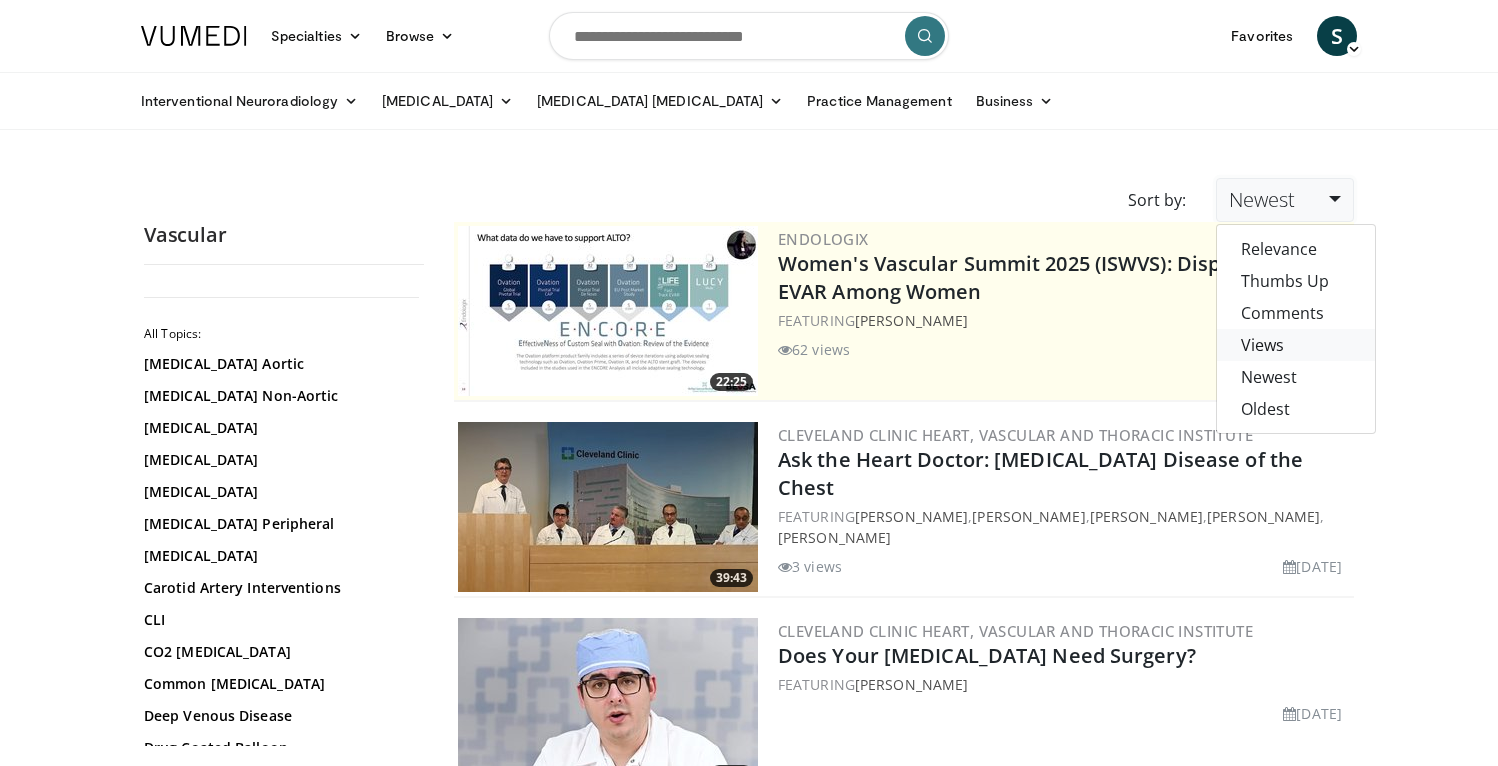 click on "Views" at bounding box center (1296, 345) 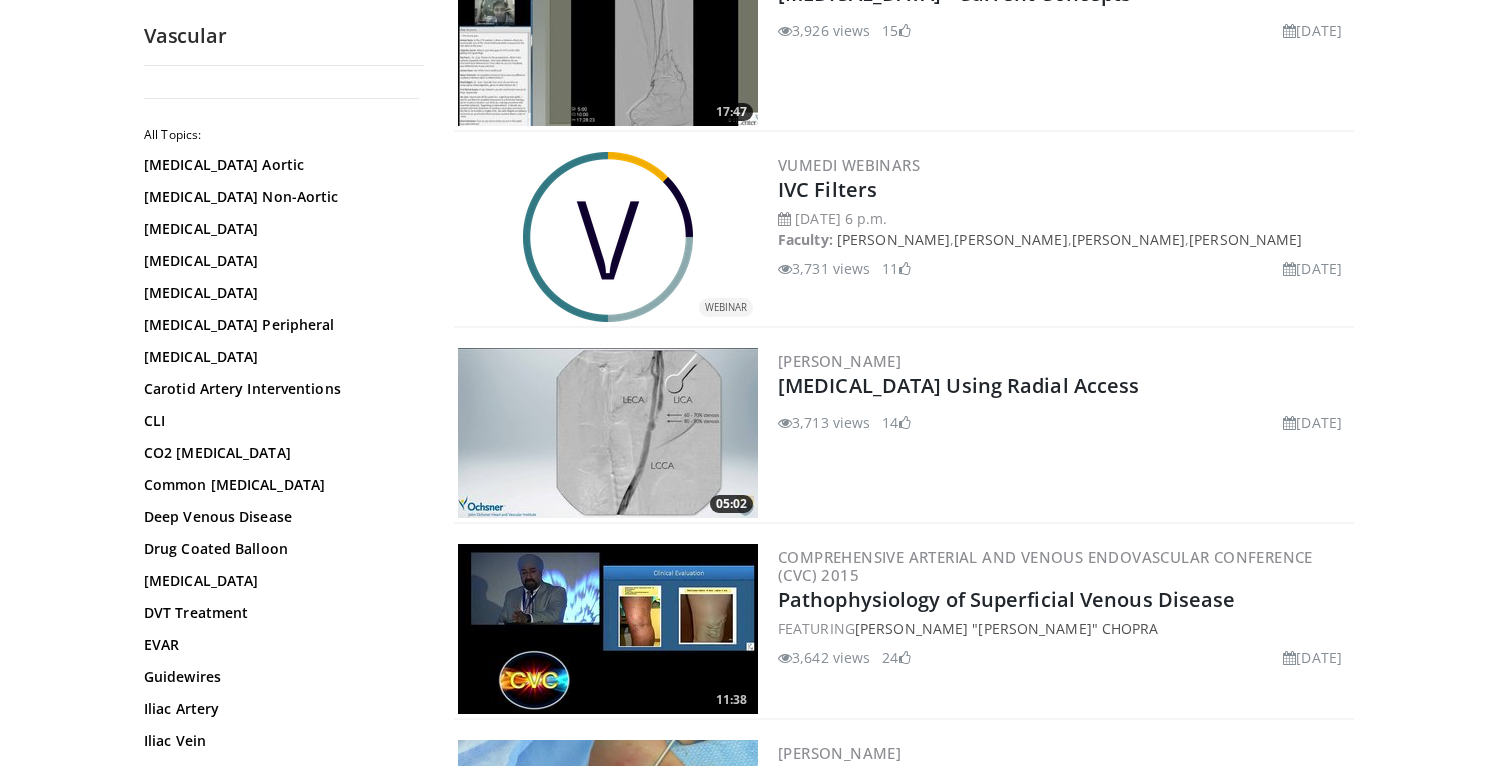 scroll, scrollTop: 3624, scrollLeft: 0, axis: vertical 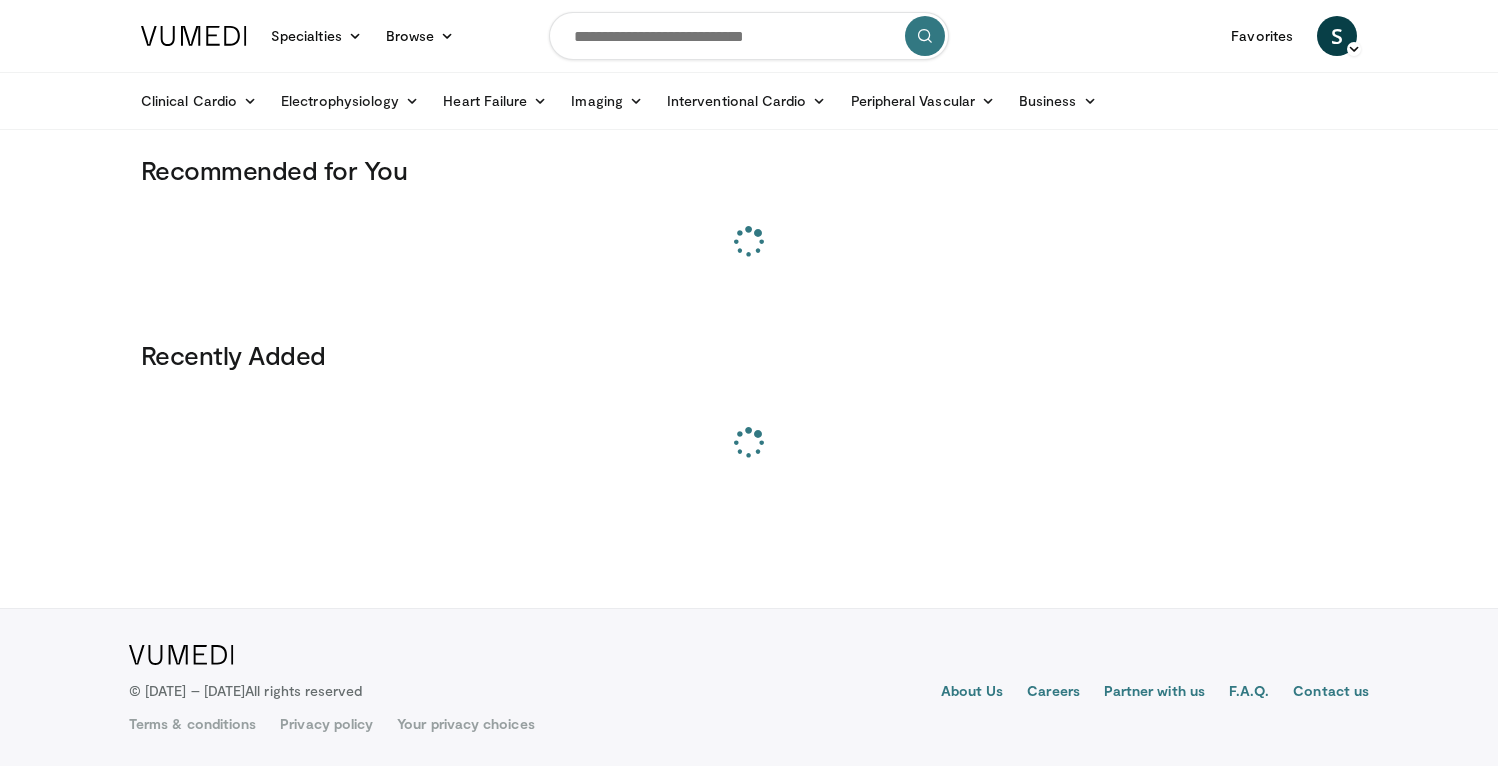 click at bounding box center (749, 36) 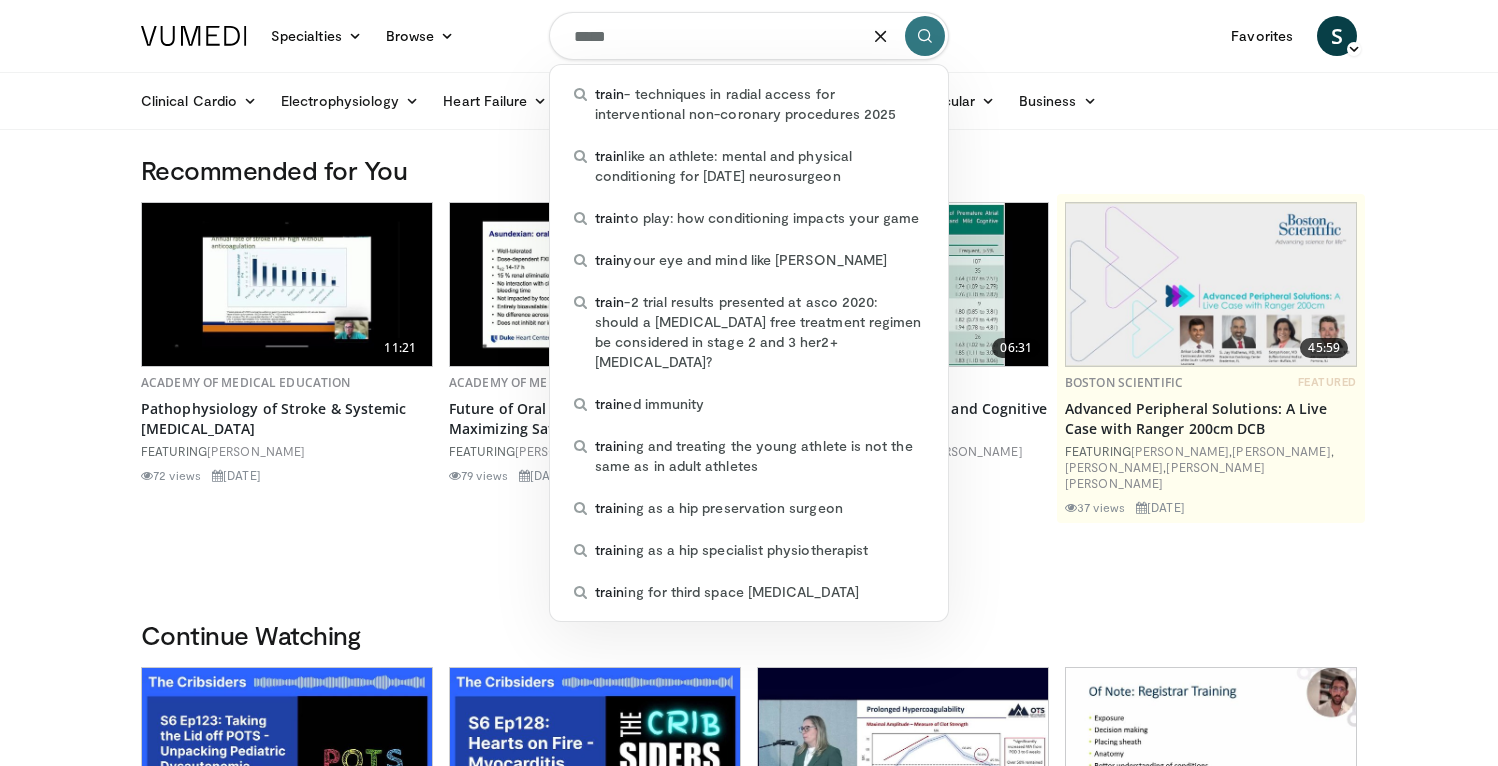 type on "*****" 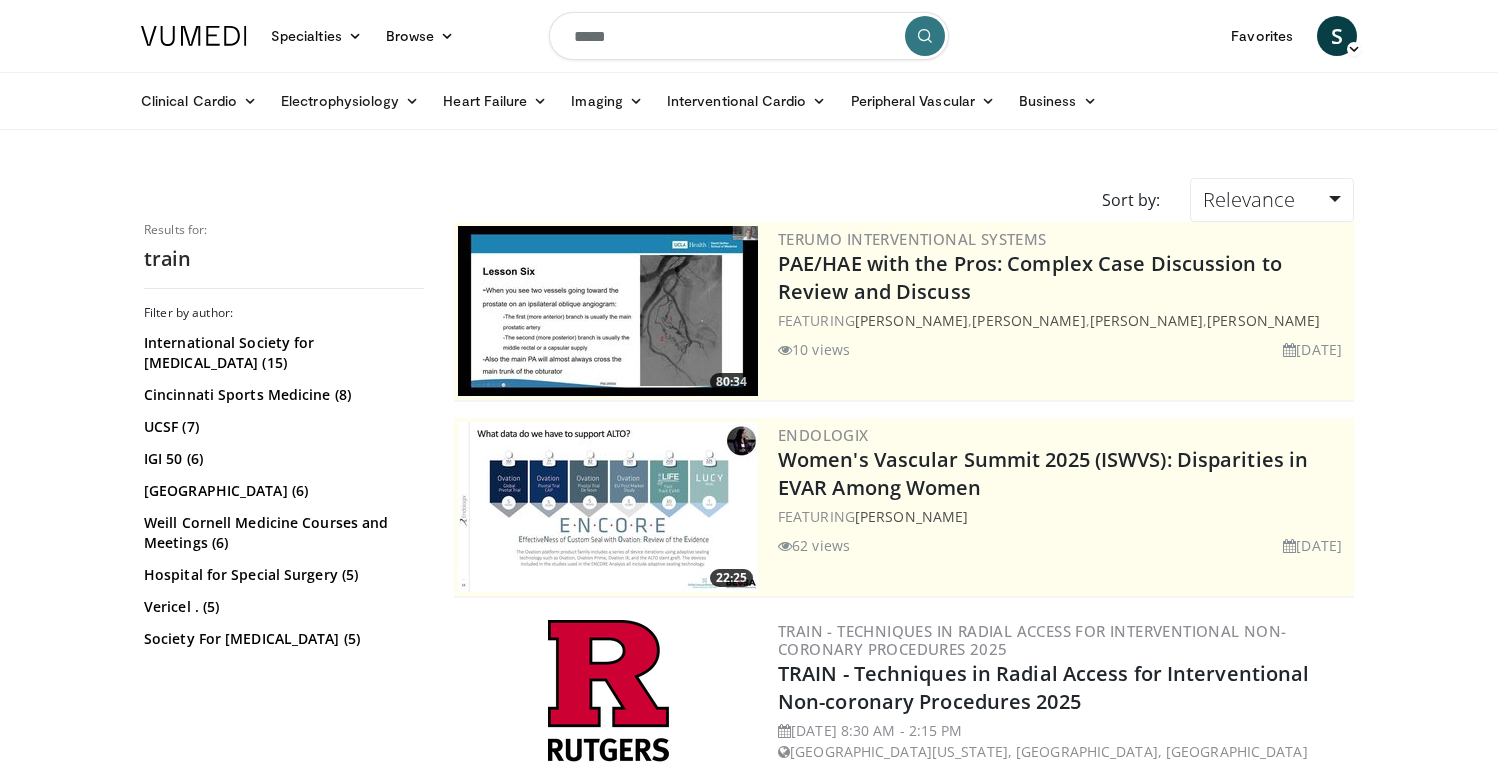 scroll, scrollTop: 0, scrollLeft: 0, axis: both 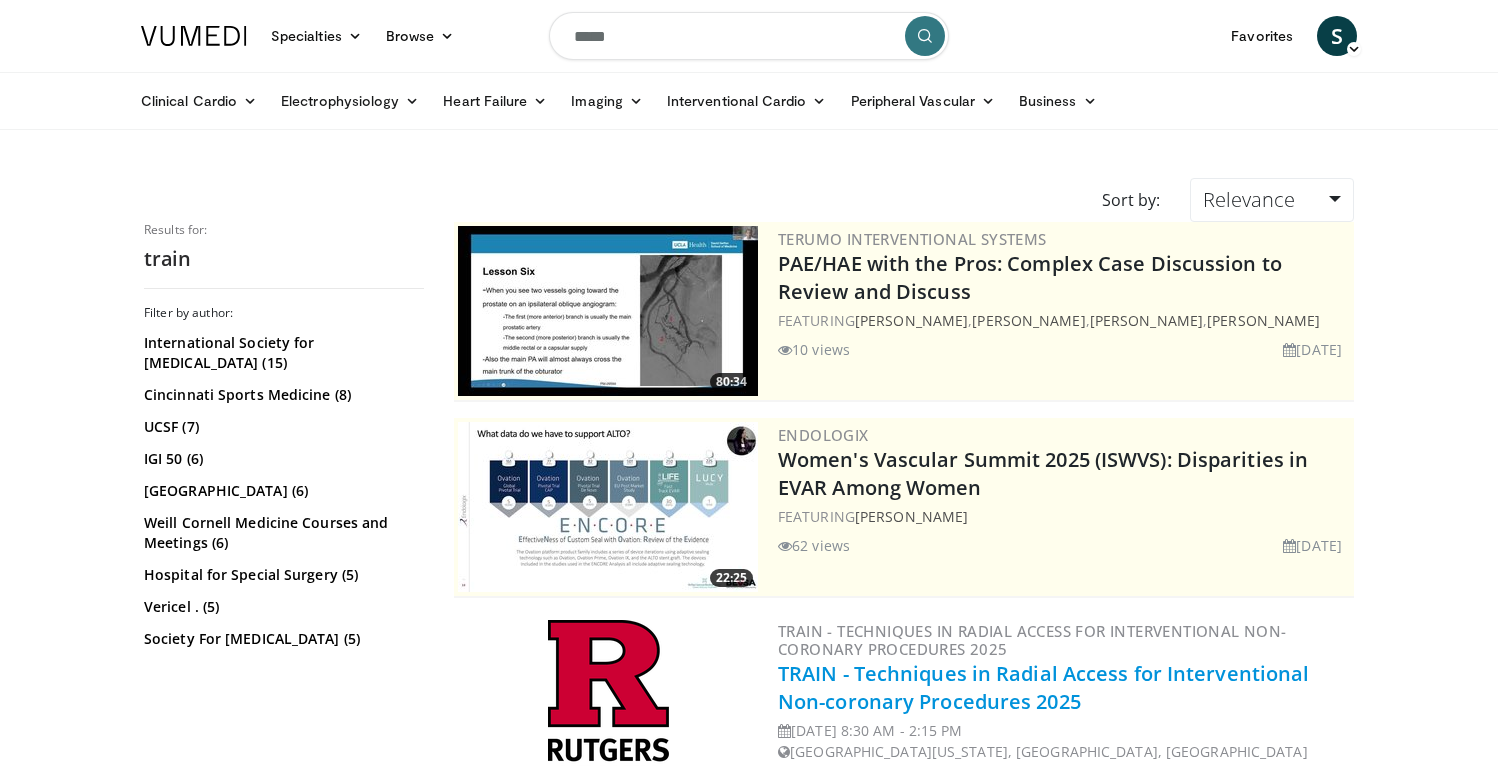 click on "TRAIN - Techniques in Radial Access for Interventional Non-coronary Procedures 2025" at bounding box center [1043, 687] 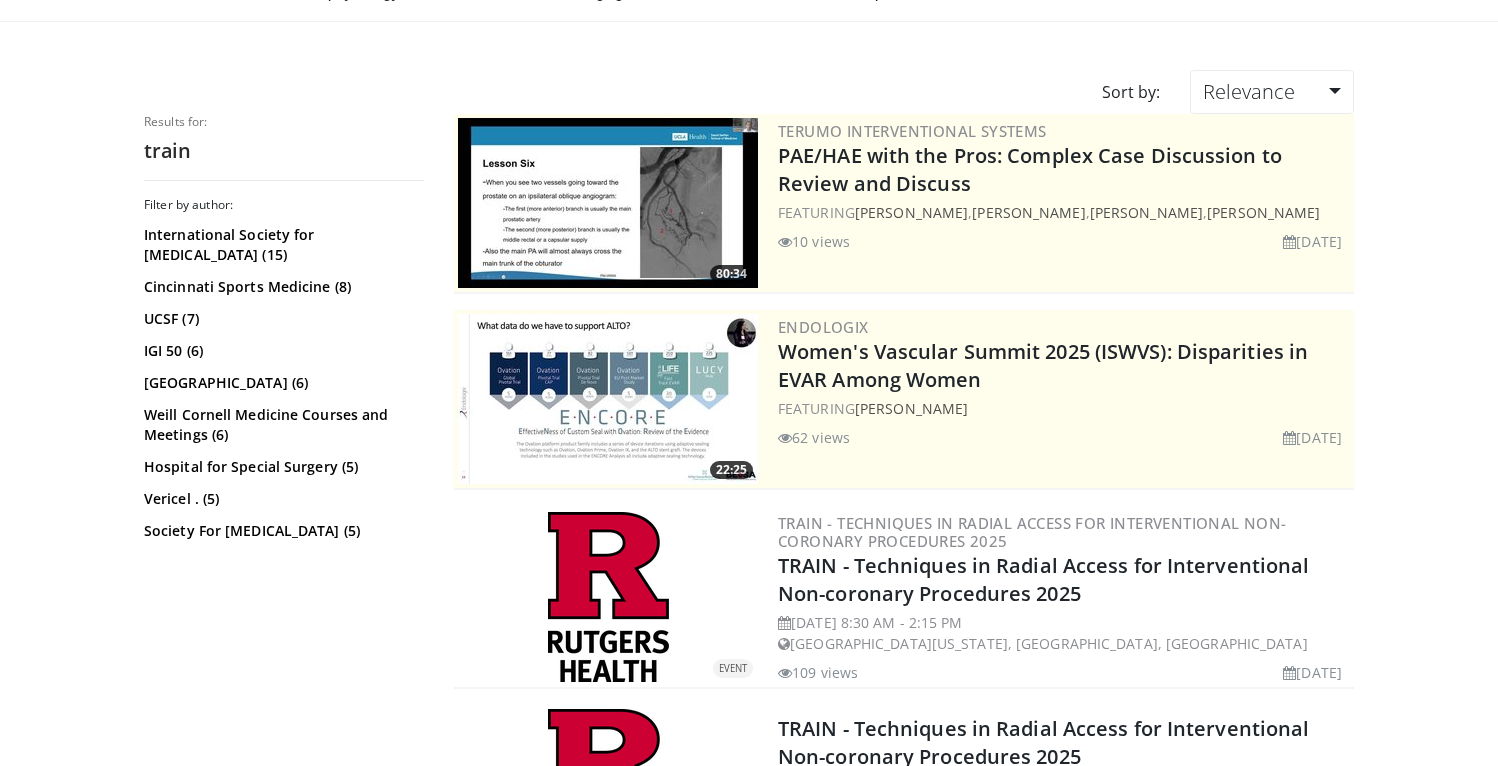 scroll, scrollTop: 112, scrollLeft: 0, axis: vertical 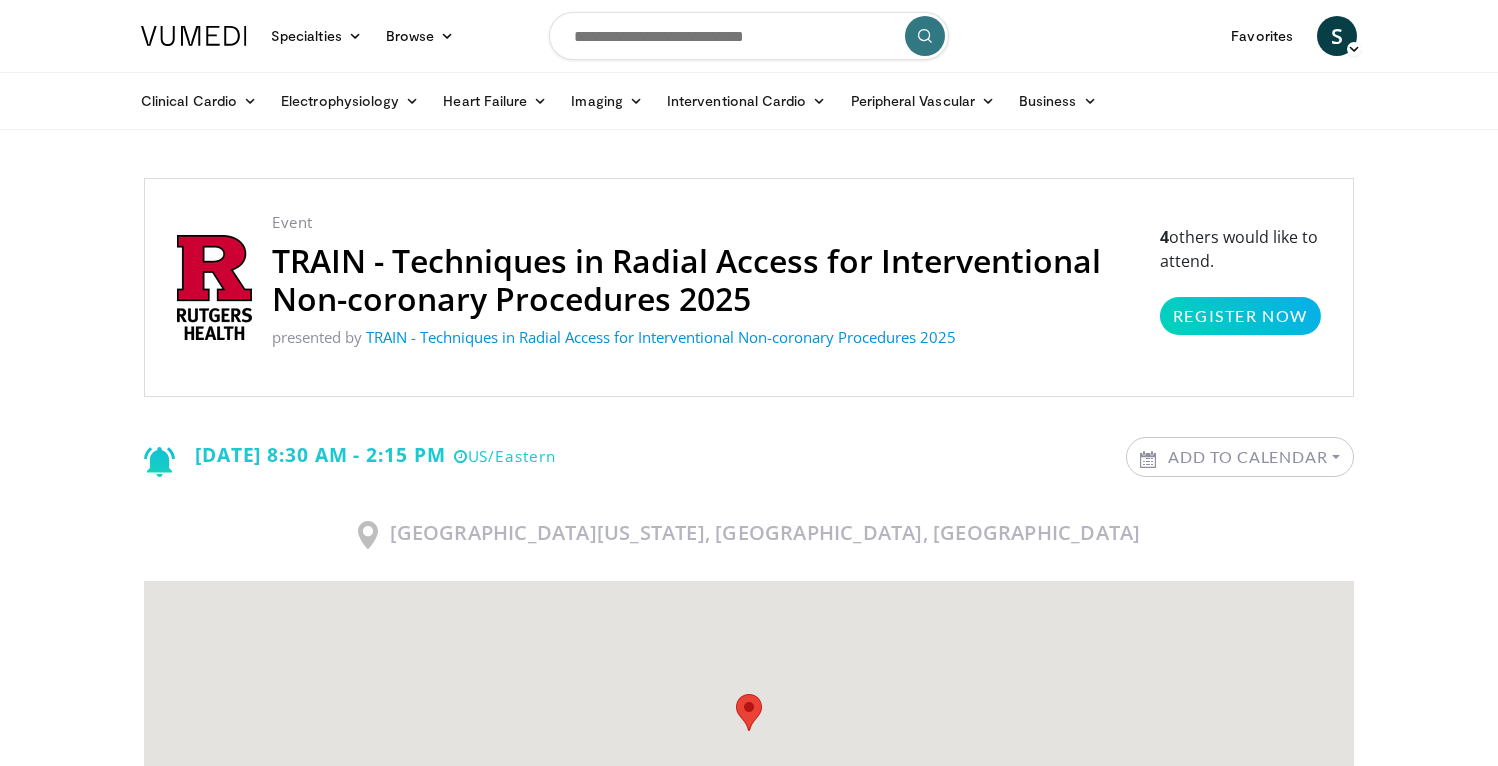 click on "TRAIN - Techniques in Radial Access for Interventional Non-coronary Procedures 2025" at bounding box center [706, 280] 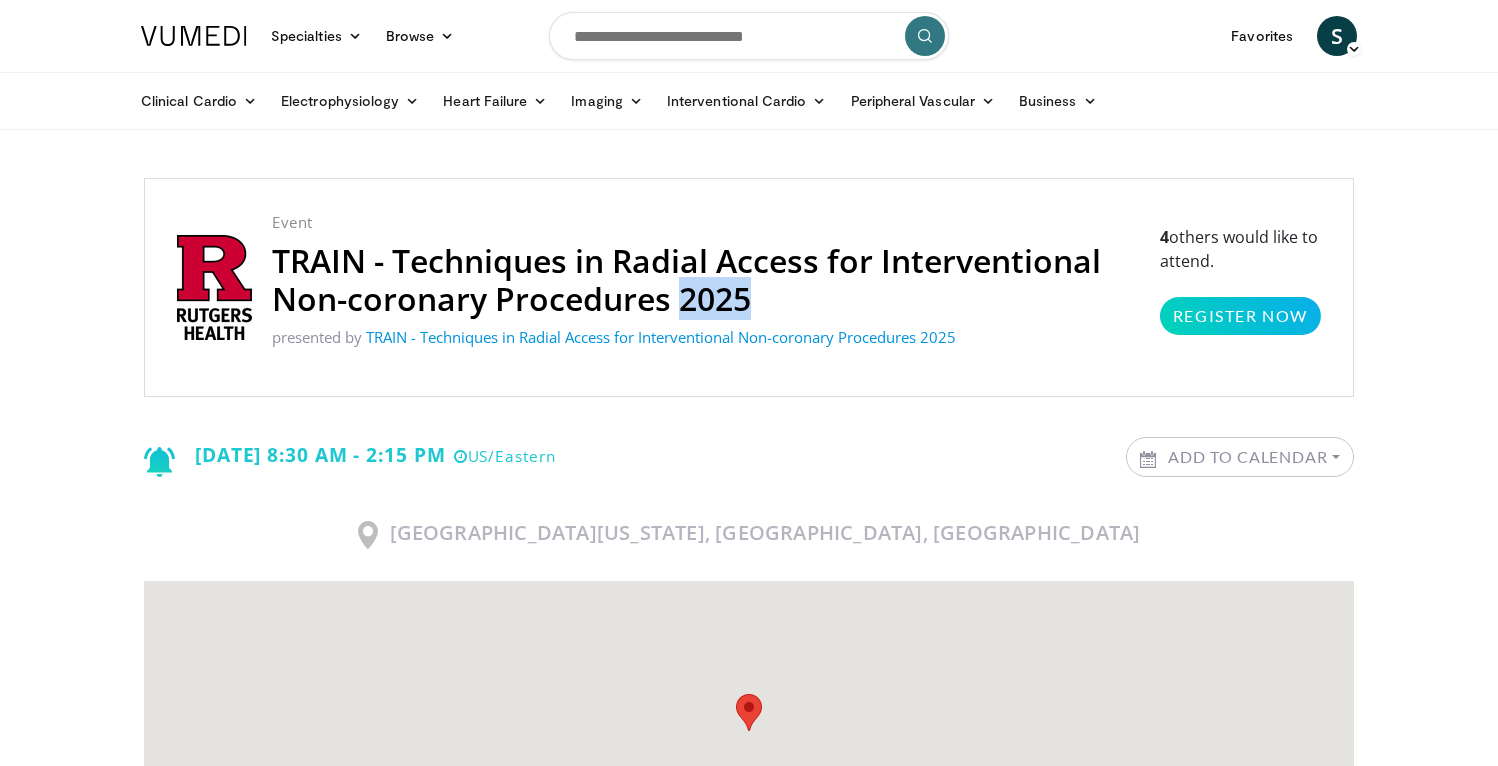 click on "TRAIN - Techniques in Radial Access for Interventional Non-coronary Procedures 2025" at bounding box center [706, 280] 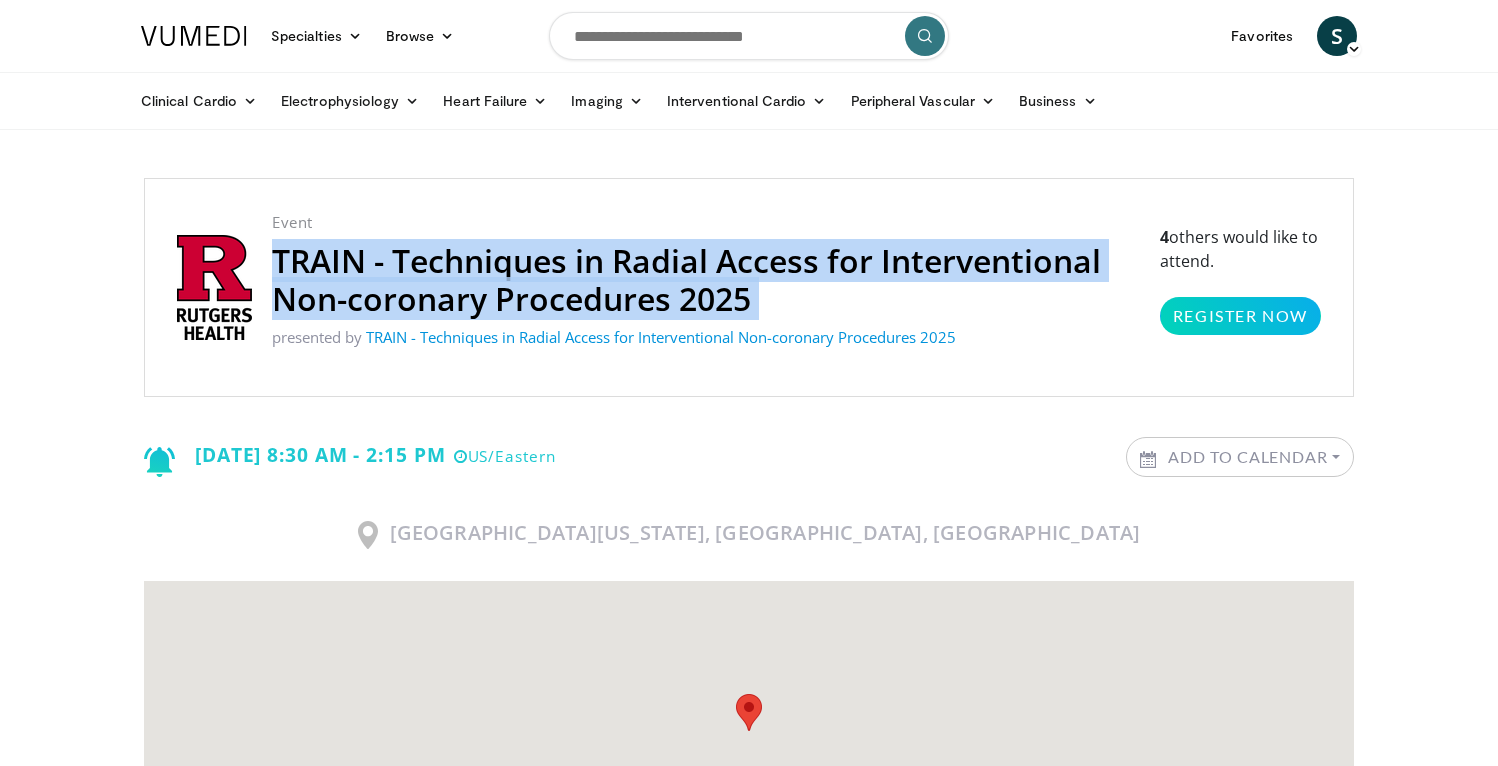 click on "TRAIN - Techniques in Radial Access for Interventional Non-coronary Procedures 2025" at bounding box center [706, 280] 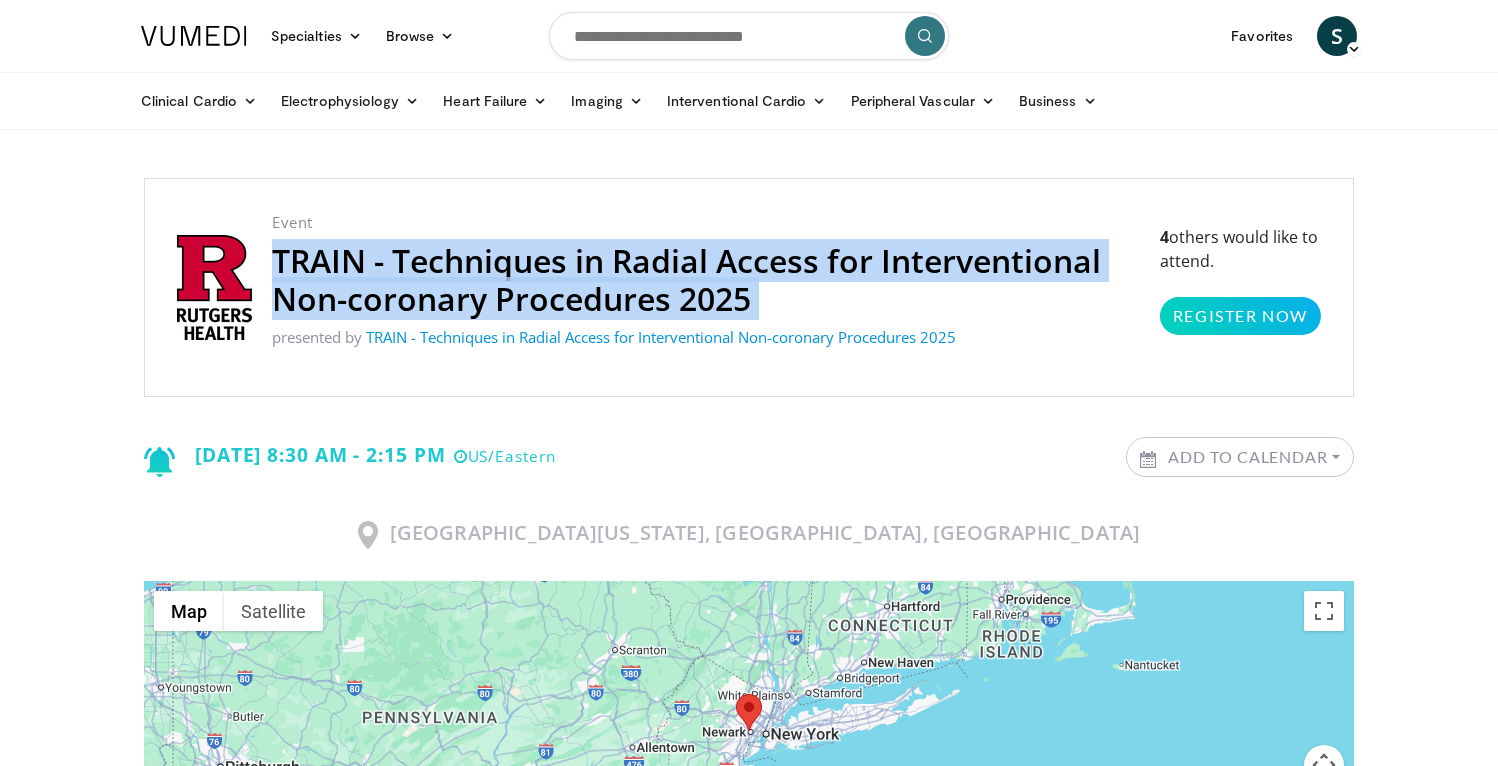 copy on "TRAIN - Techniques in Radial Access for Interventional Non-coronary Procedures 2025" 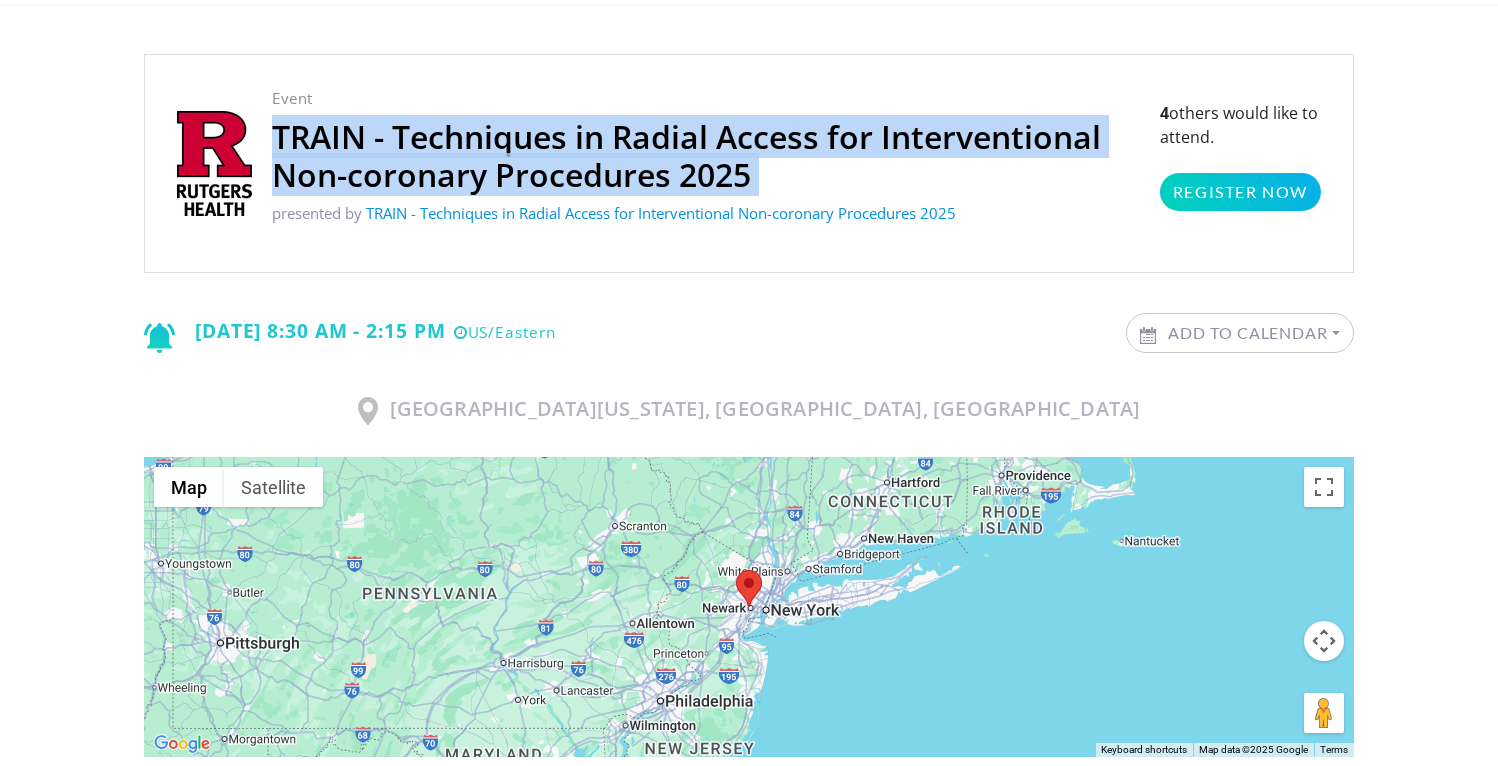scroll, scrollTop: 125, scrollLeft: 0, axis: vertical 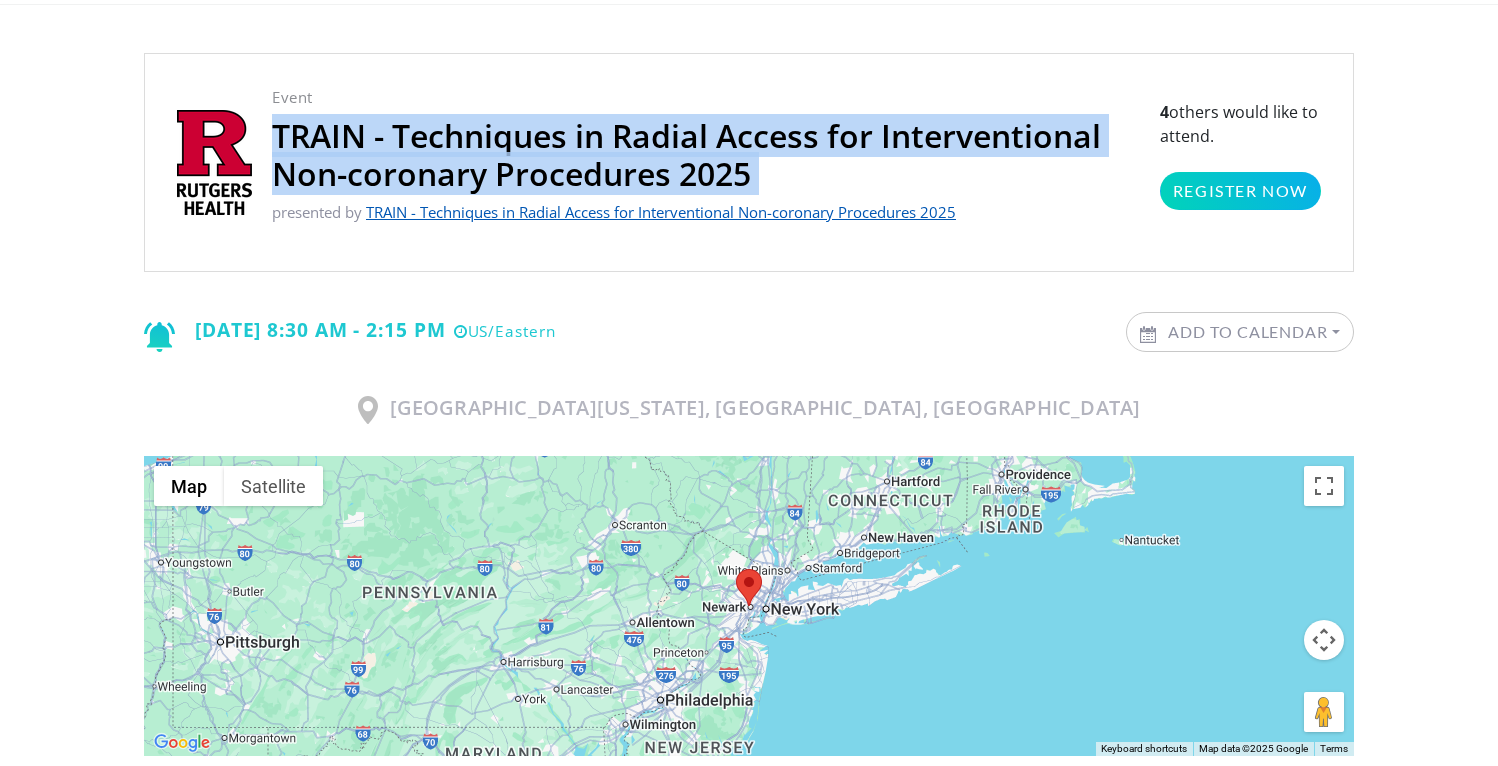click on "TRAIN - Techniques in Radial Access for Interventional Non-coronary Procedures 2025" at bounding box center [661, 212] 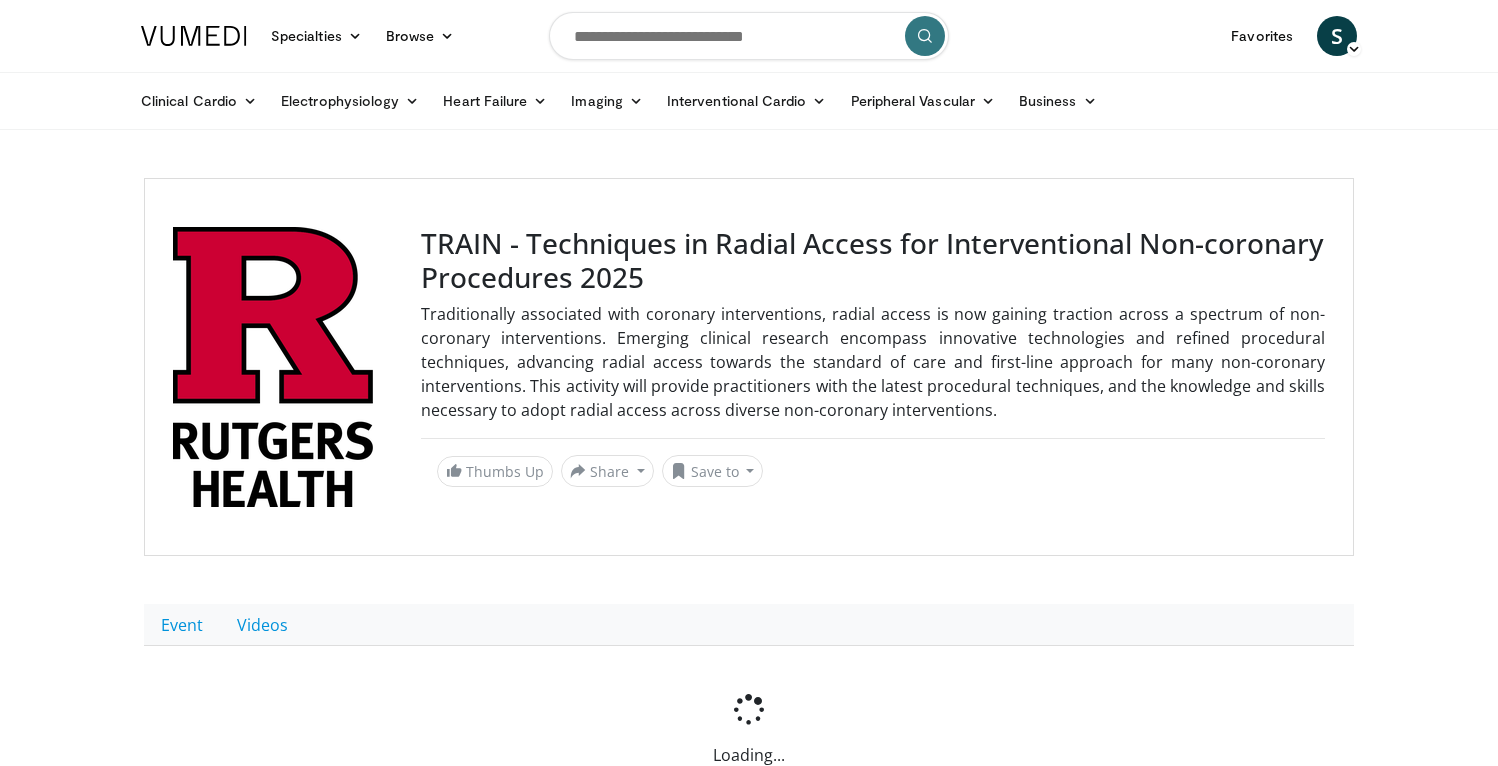 scroll, scrollTop: 0, scrollLeft: 0, axis: both 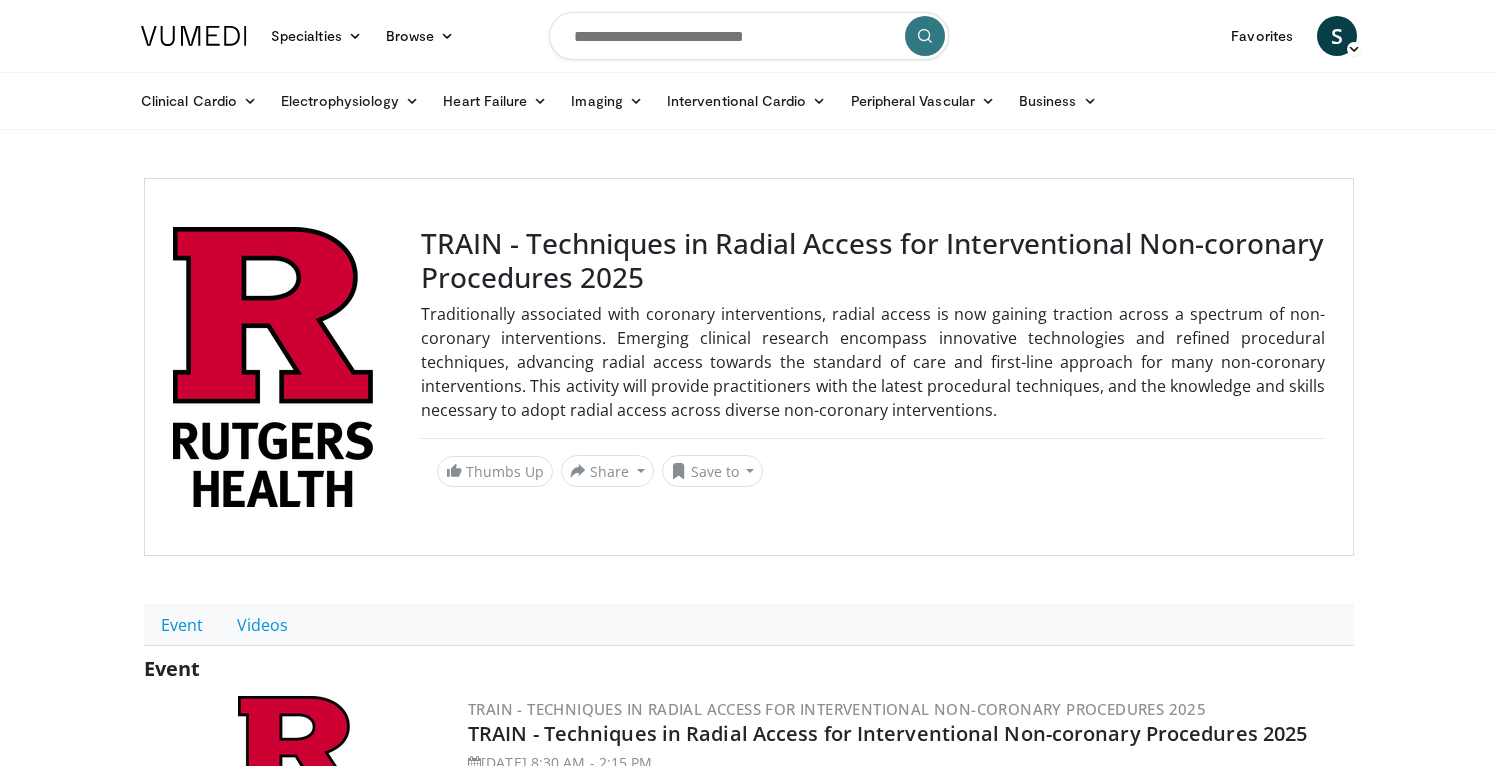 click at bounding box center [749, 36] 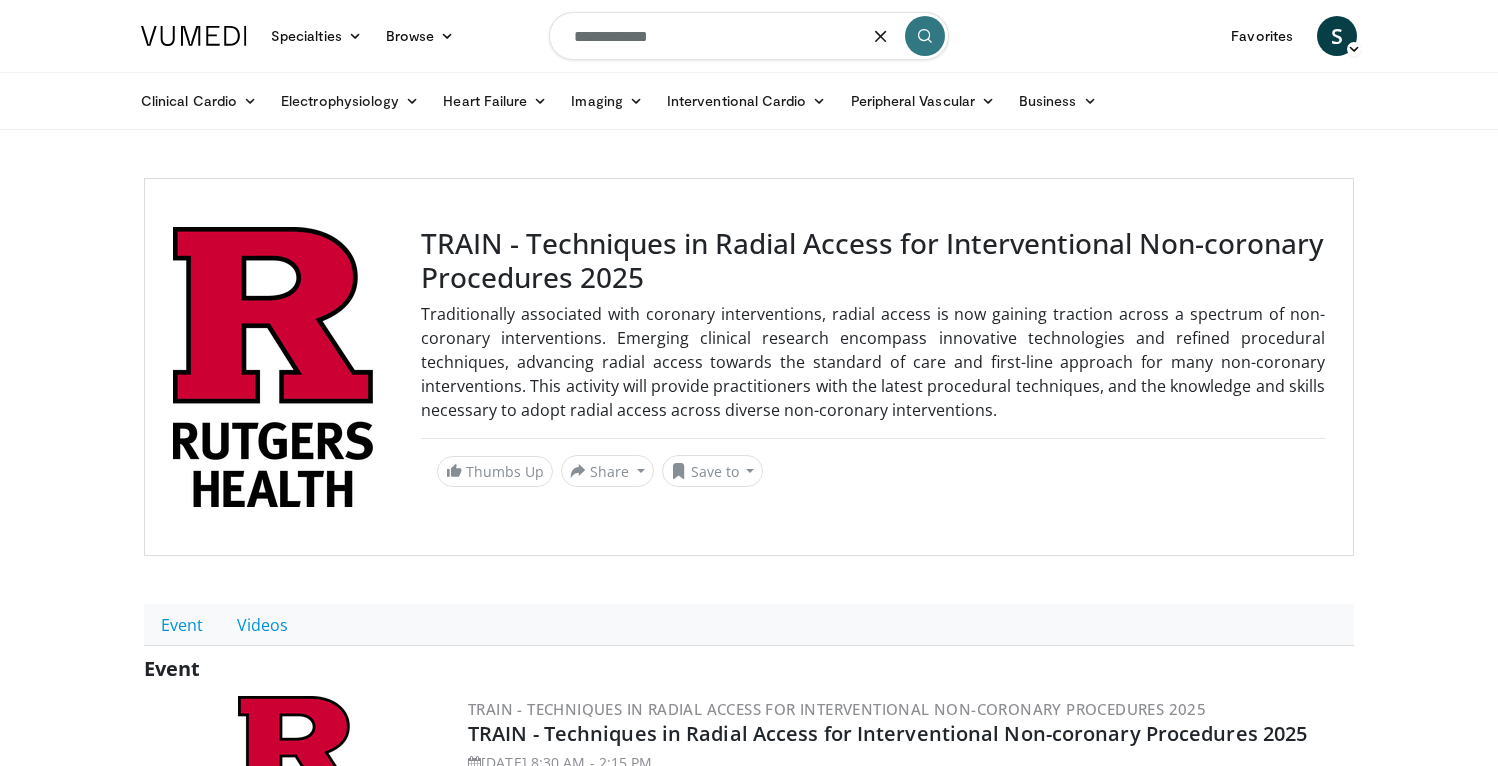 type on "**********" 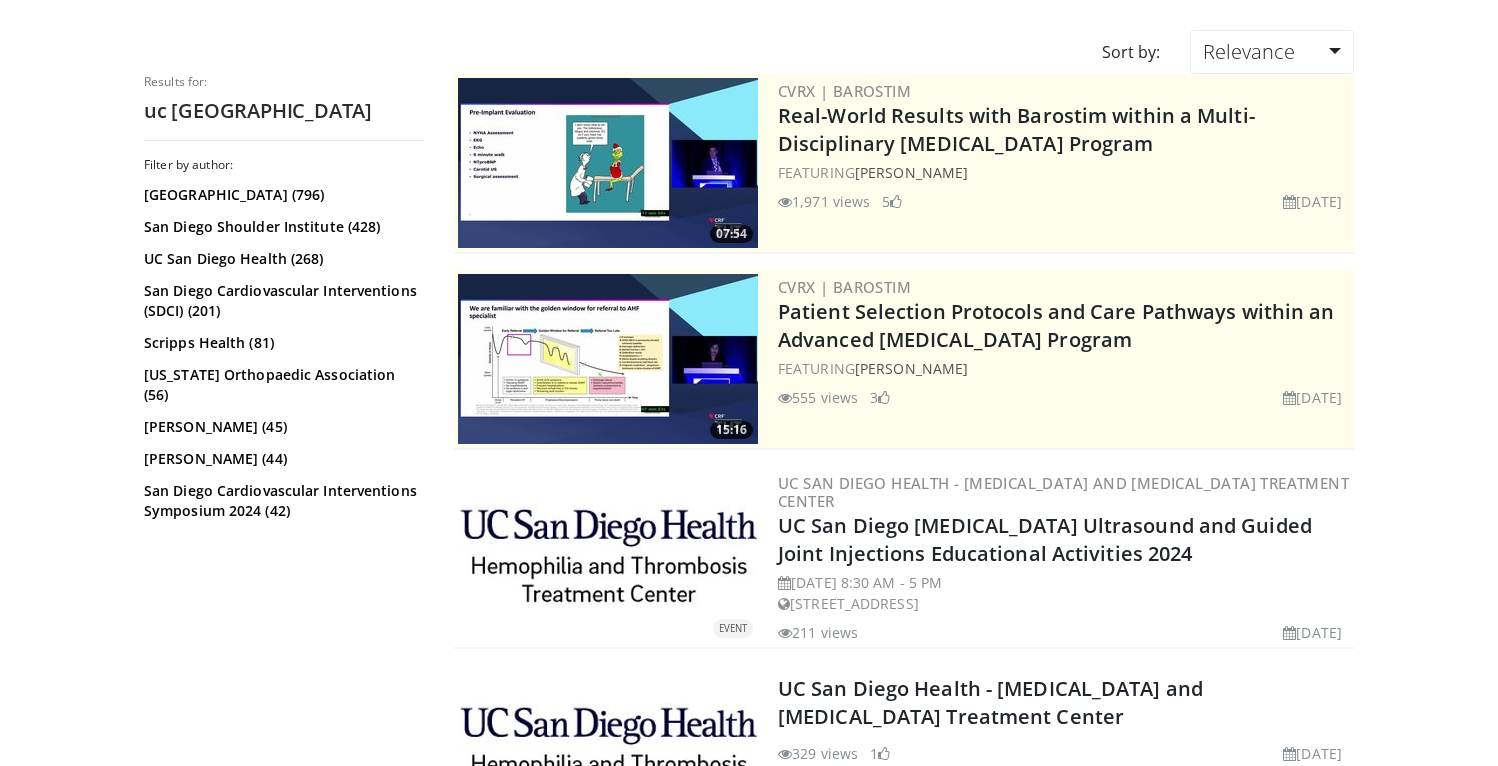 scroll, scrollTop: 166, scrollLeft: 0, axis: vertical 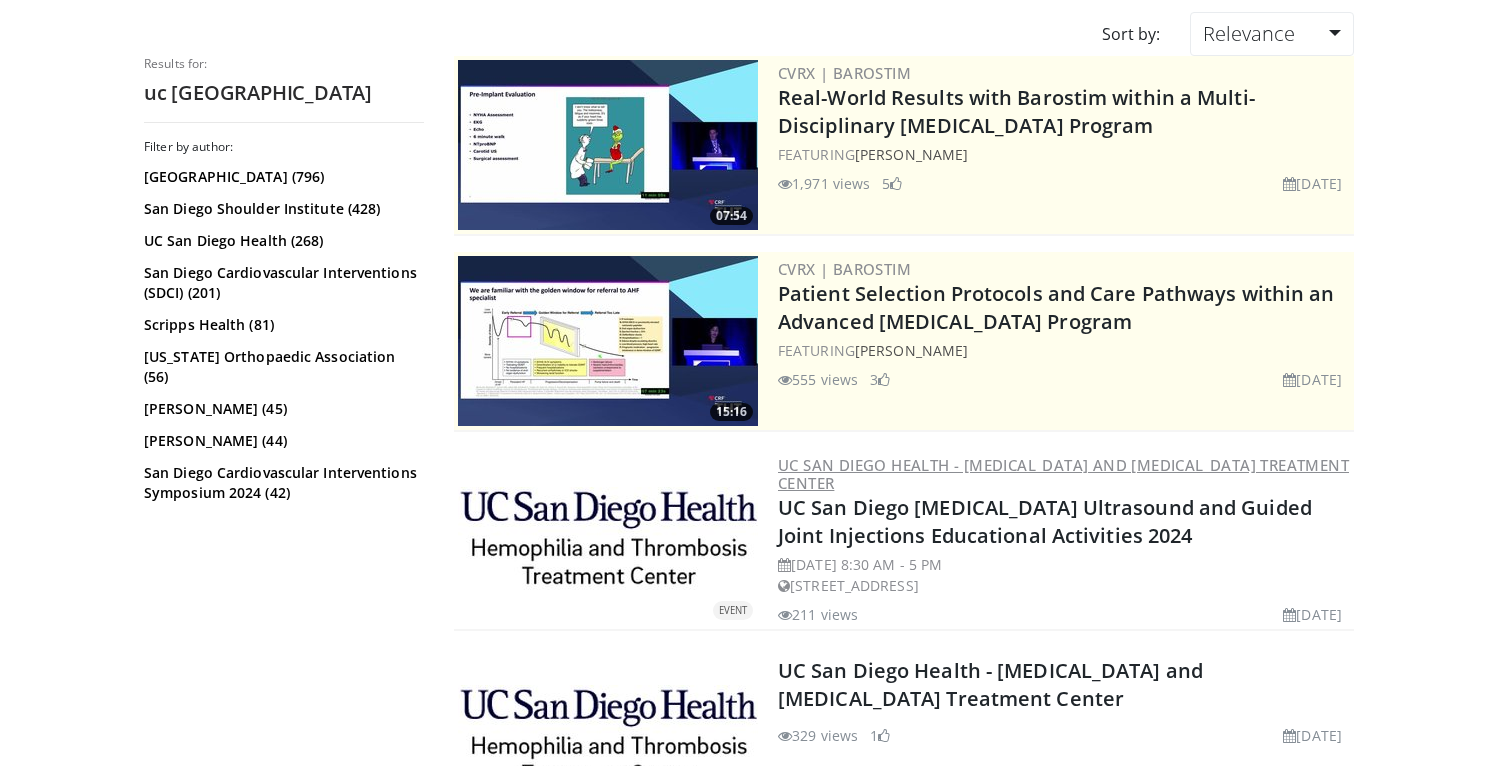 click on "UC San Diego Health - Hemophilia and Thrombosis Treatment Center" at bounding box center [1063, 474] 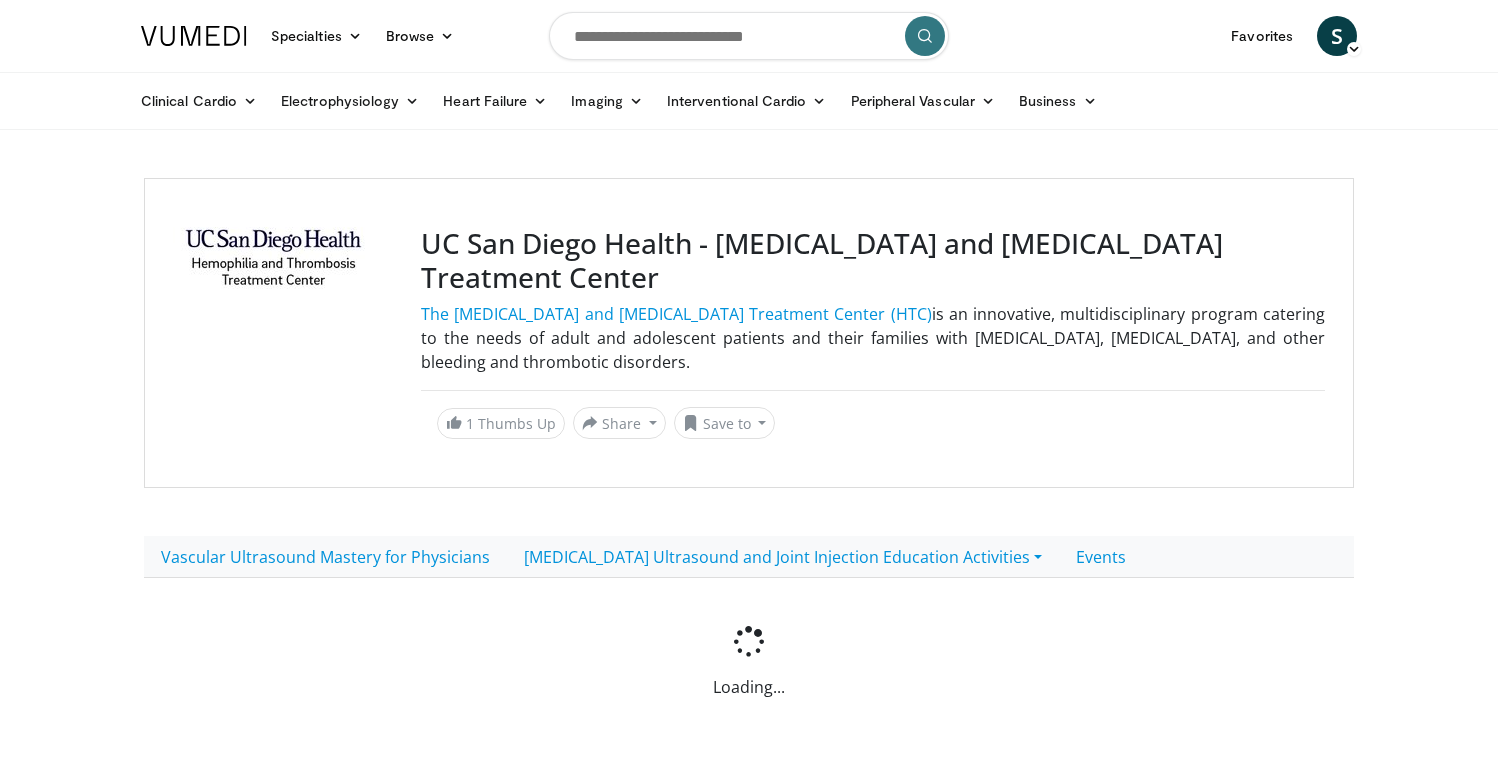 scroll, scrollTop: 0, scrollLeft: 0, axis: both 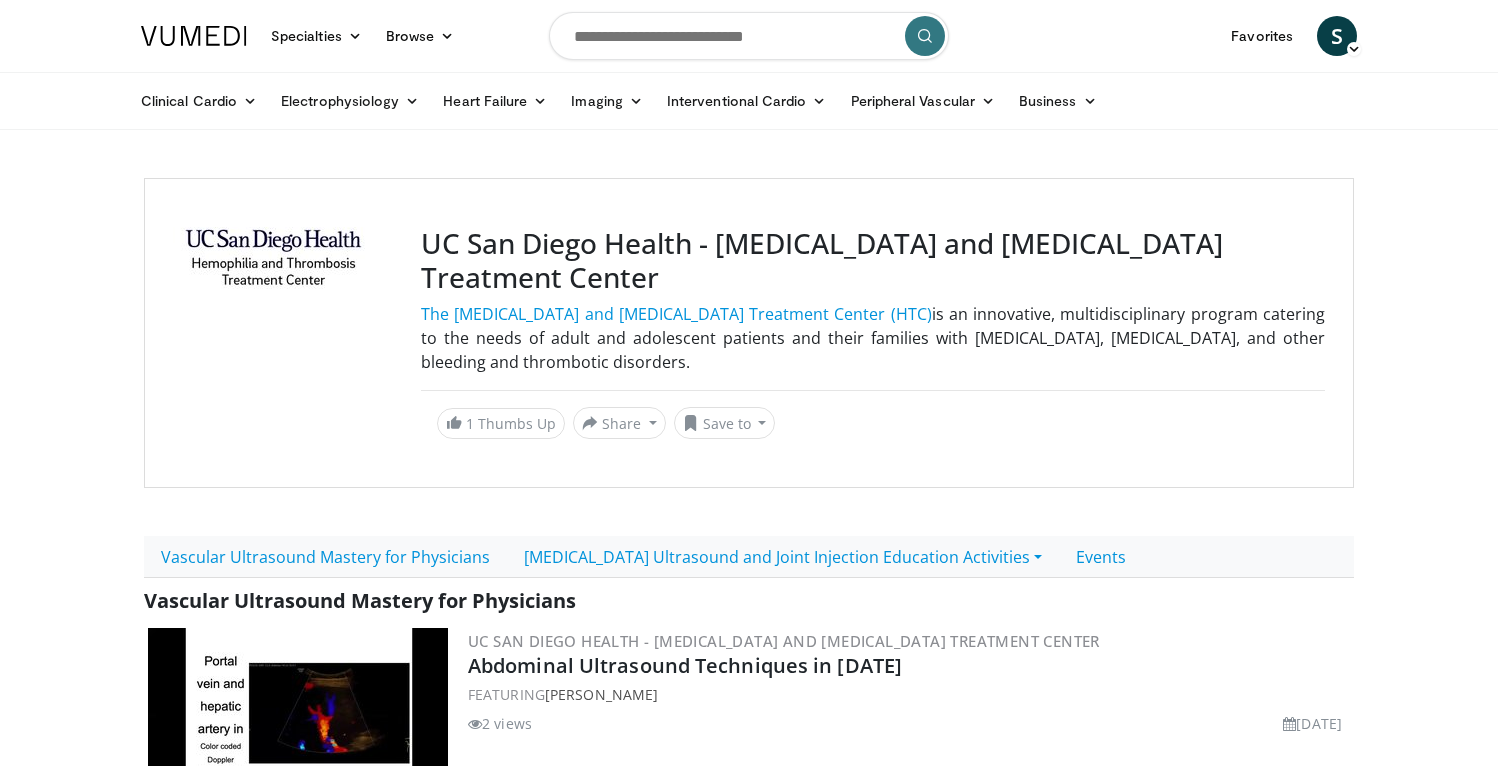 click on "UC San Diego Health - Hemophilia and Thrombosis Treatment Center" at bounding box center (873, 260) 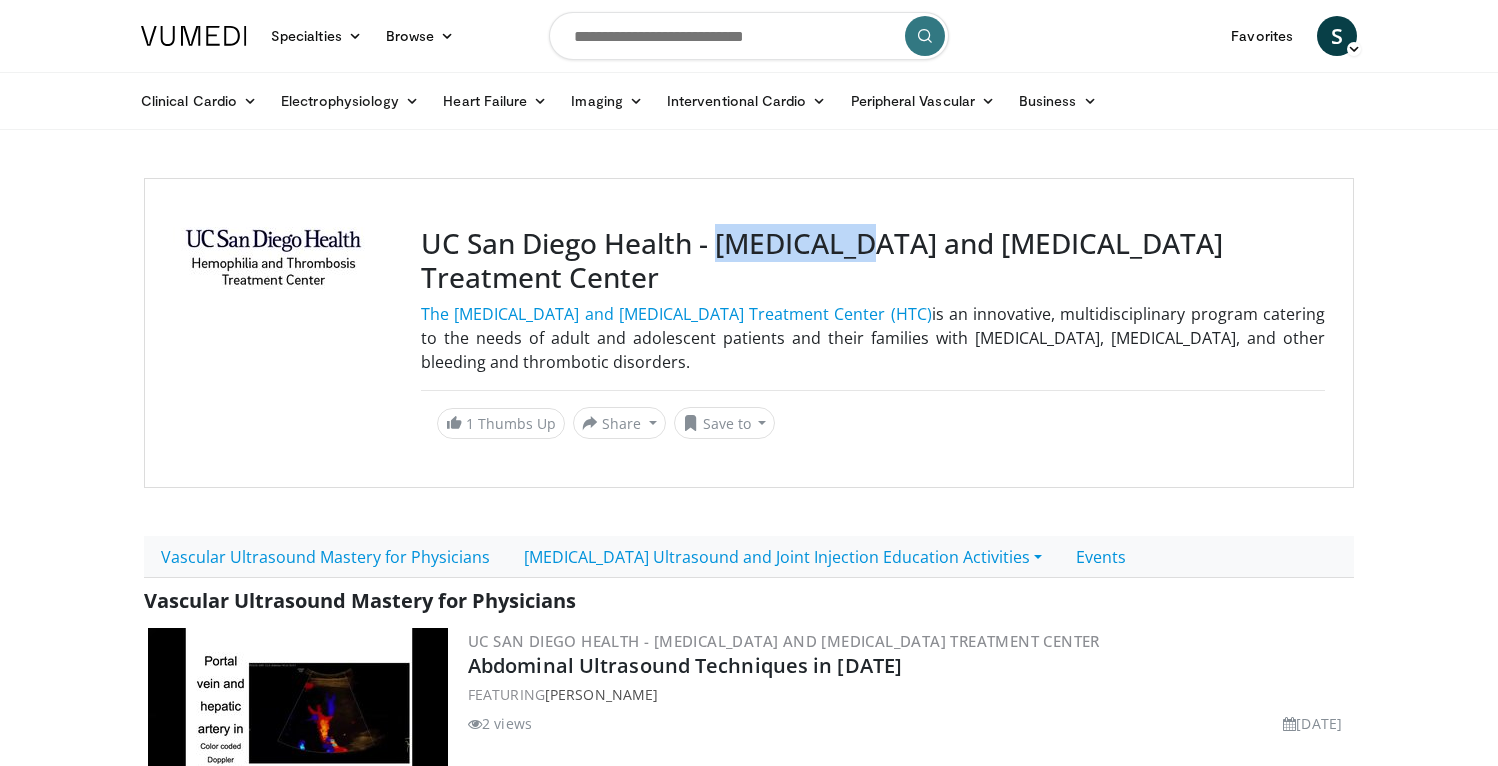 click on "UC San Diego Health - Hemophilia and Thrombosis Treatment Center" at bounding box center [873, 260] 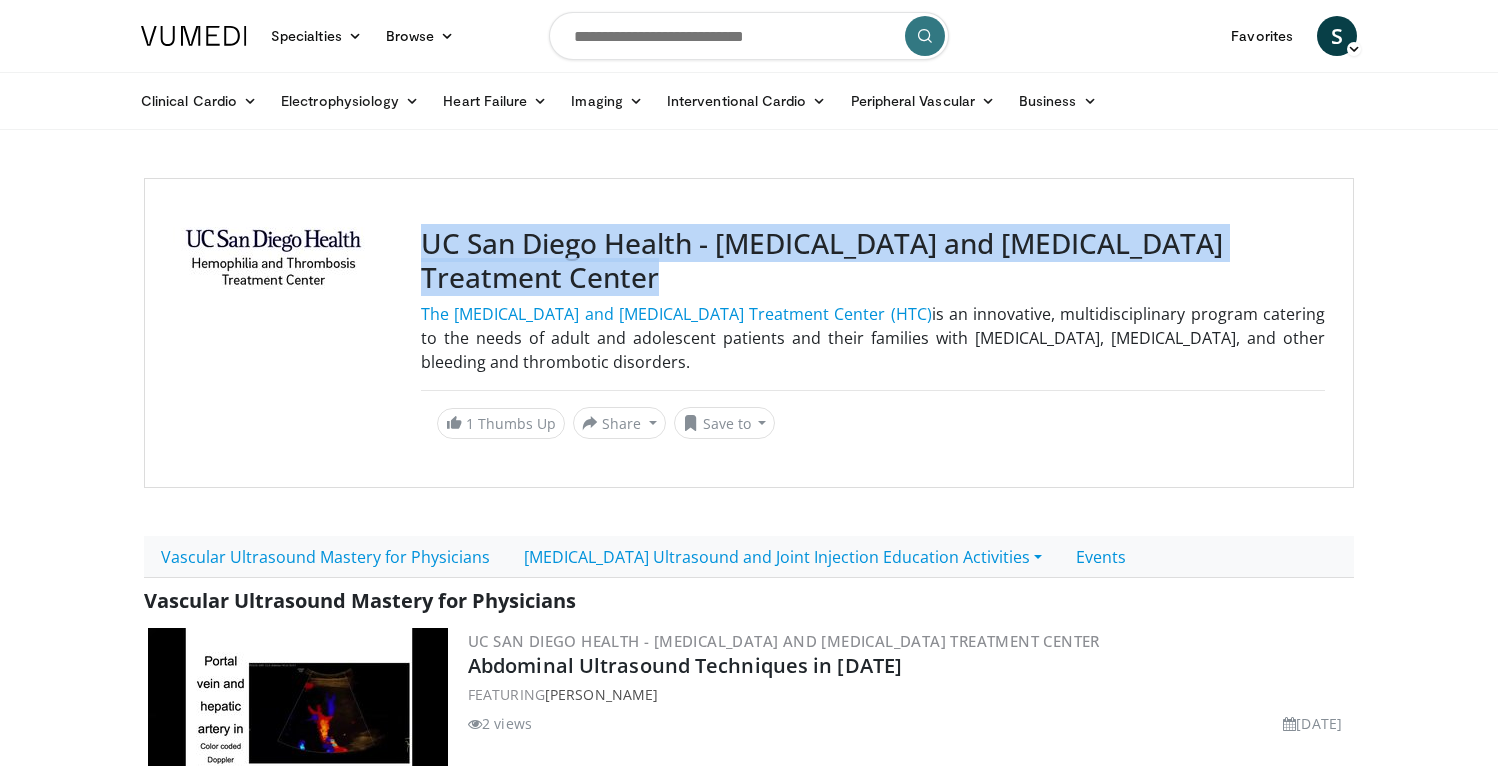 click on "UC San Diego Health - Hemophilia and Thrombosis Treatment Center" at bounding box center (873, 260) 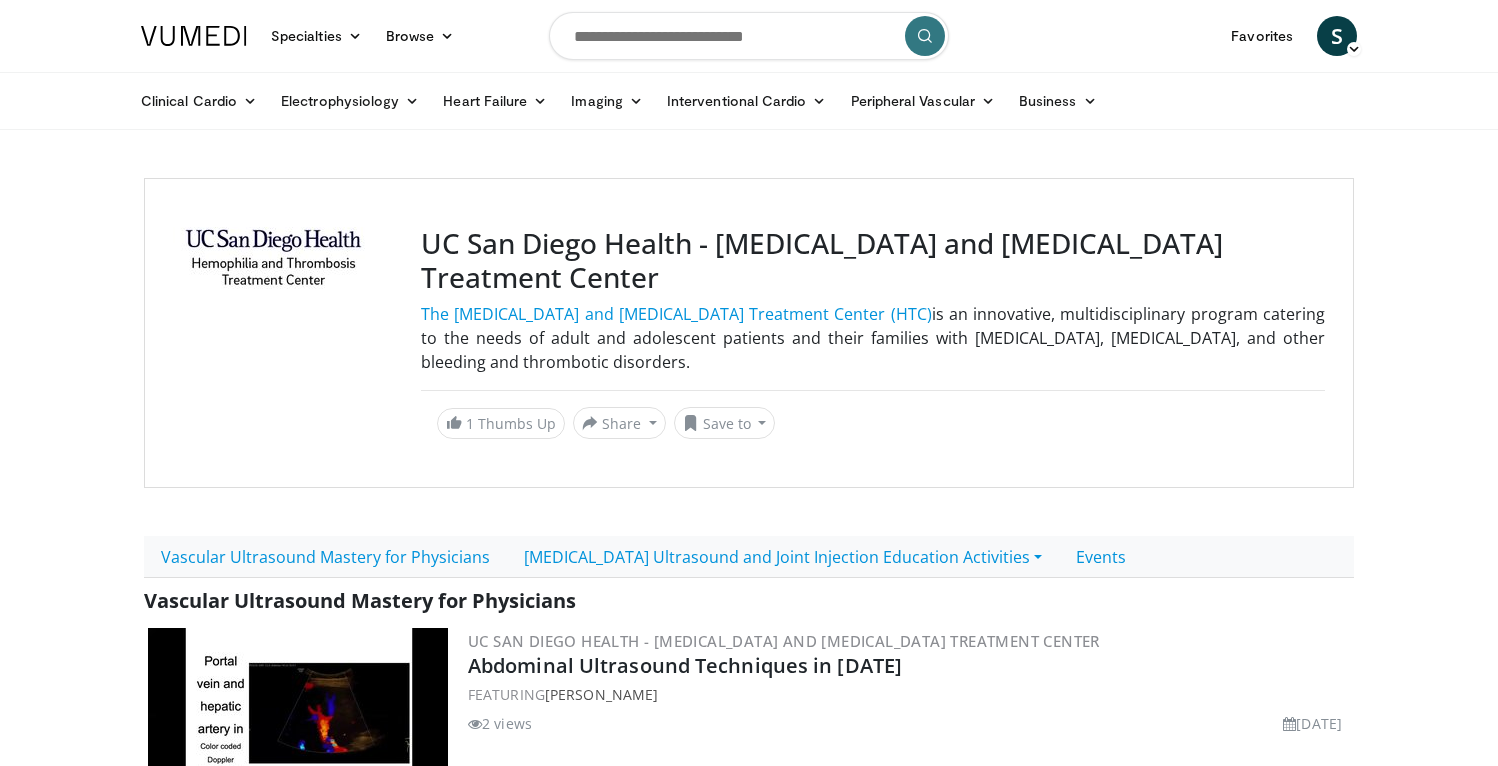 click at bounding box center [749, 36] 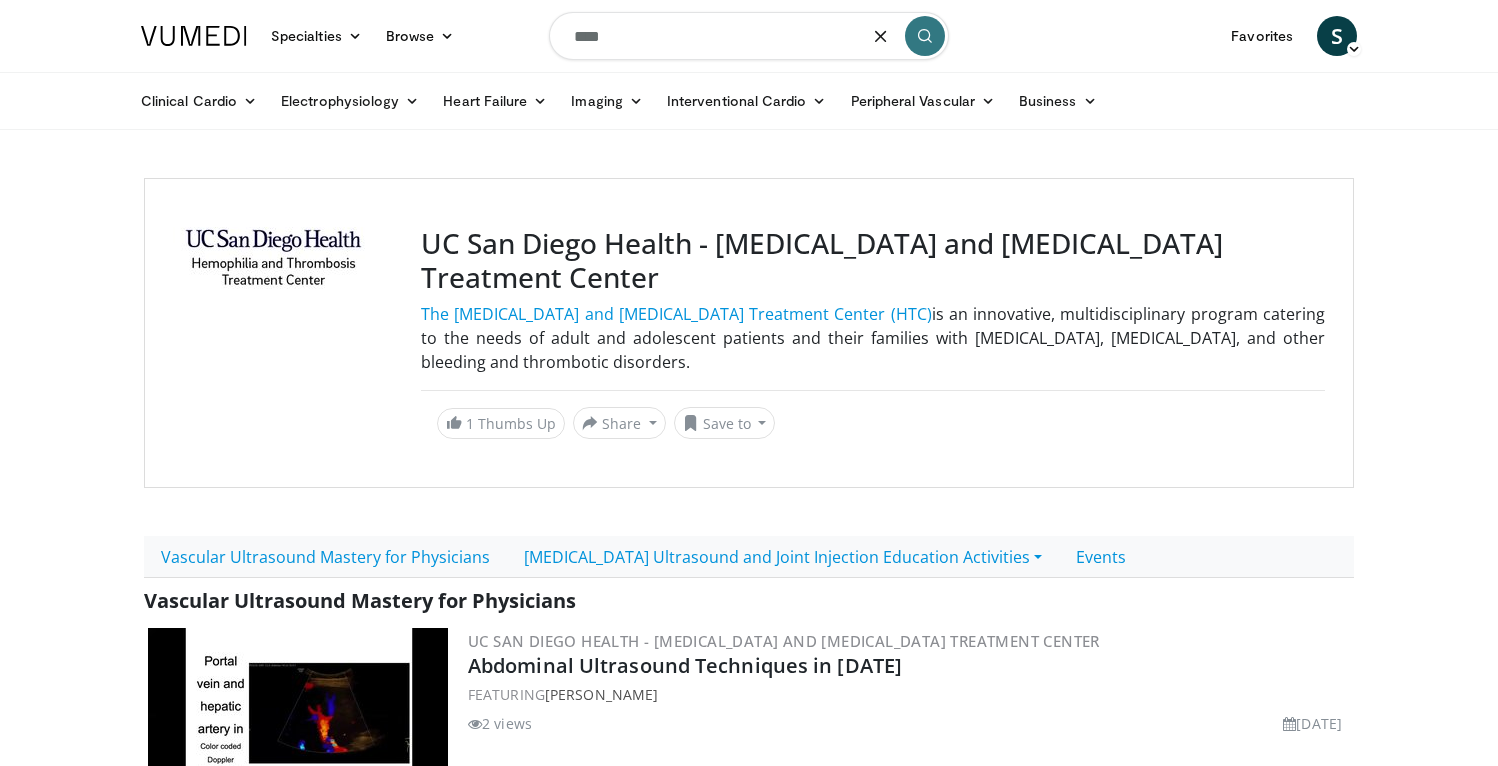 type on "****" 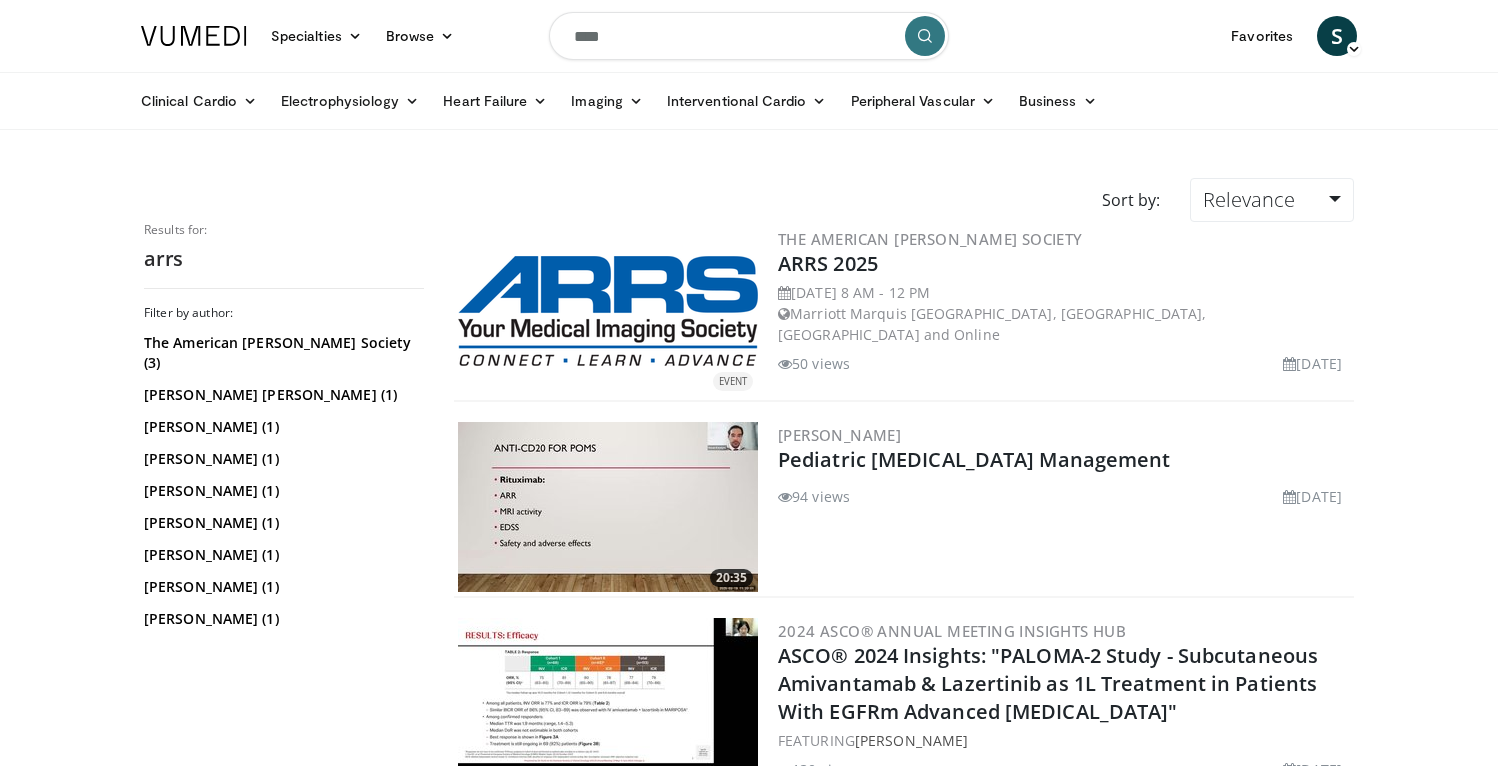 scroll, scrollTop: 0, scrollLeft: 0, axis: both 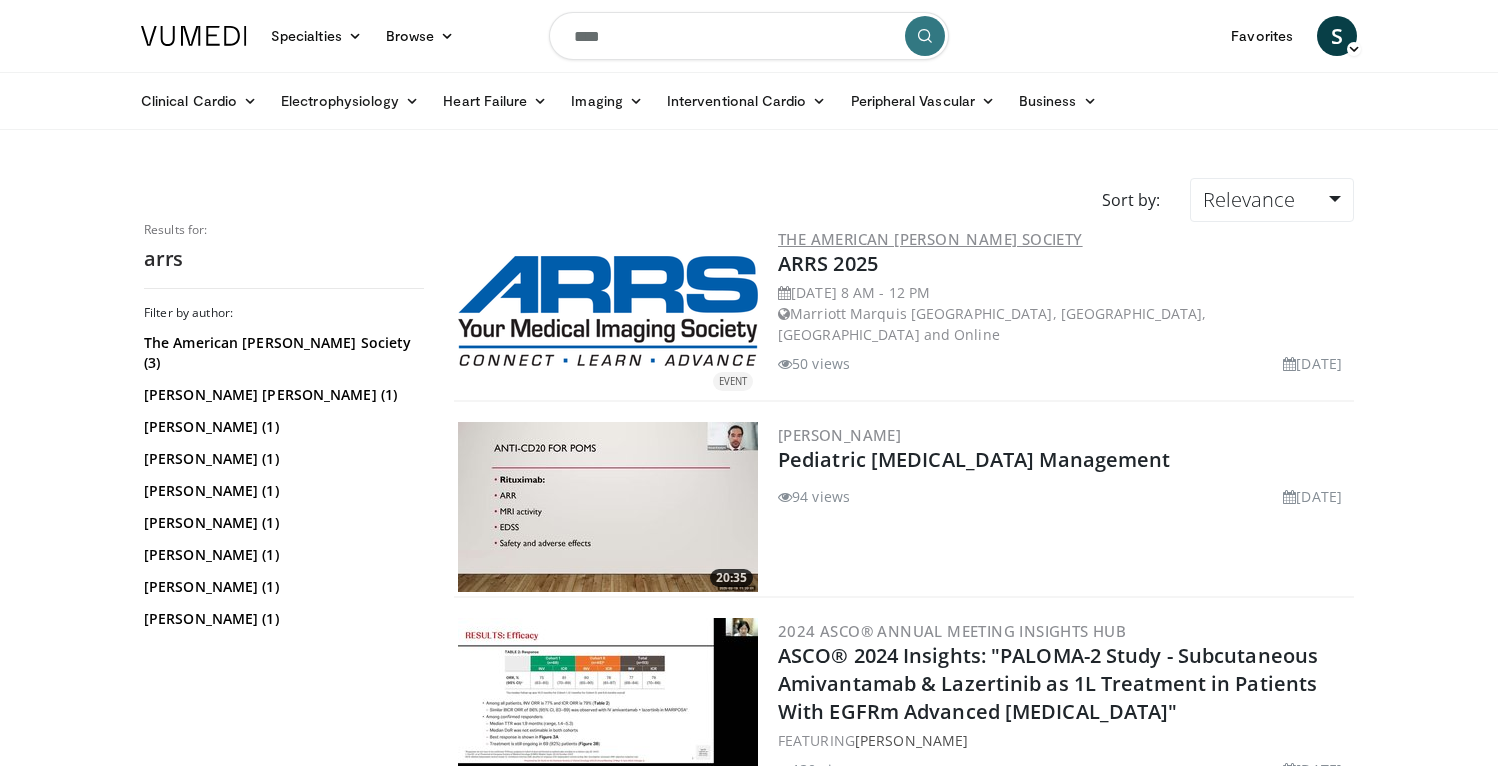 click on "The American [PERSON_NAME] Society" at bounding box center (930, 239) 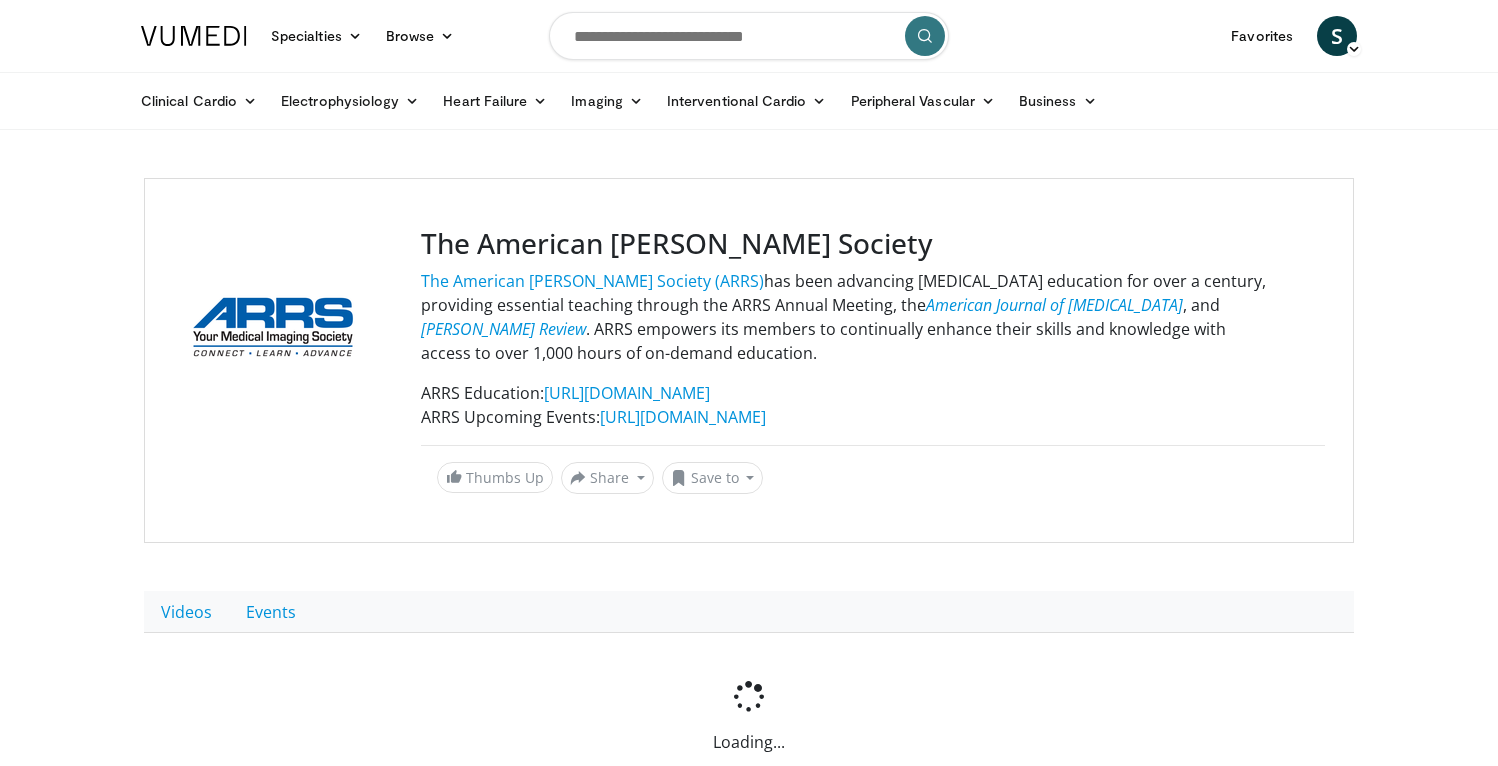 scroll, scrollTop: 0, scrollLeft: 0, axis: both 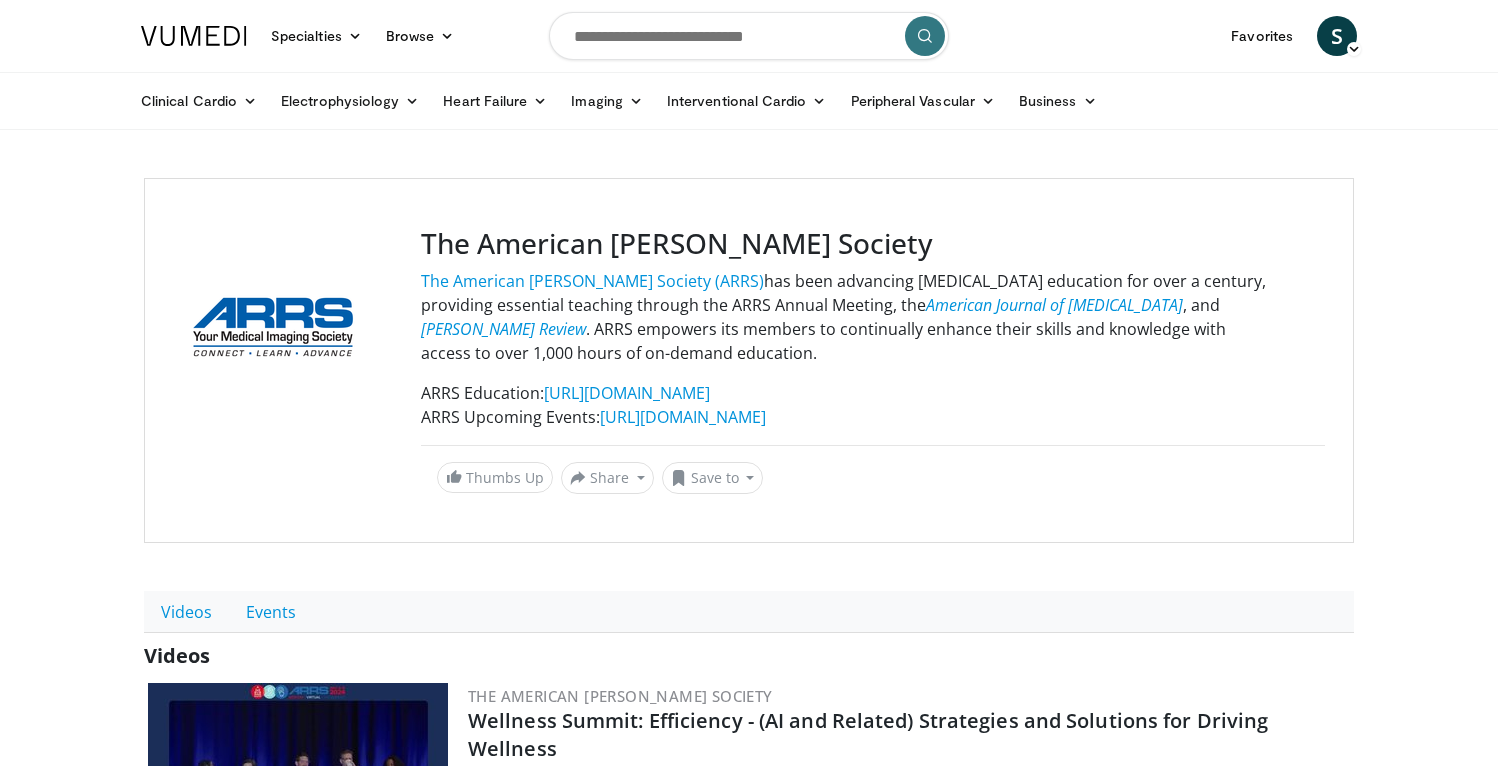 click on "The American [PERSON_NAME] Society" at bounding box center [873, 244] 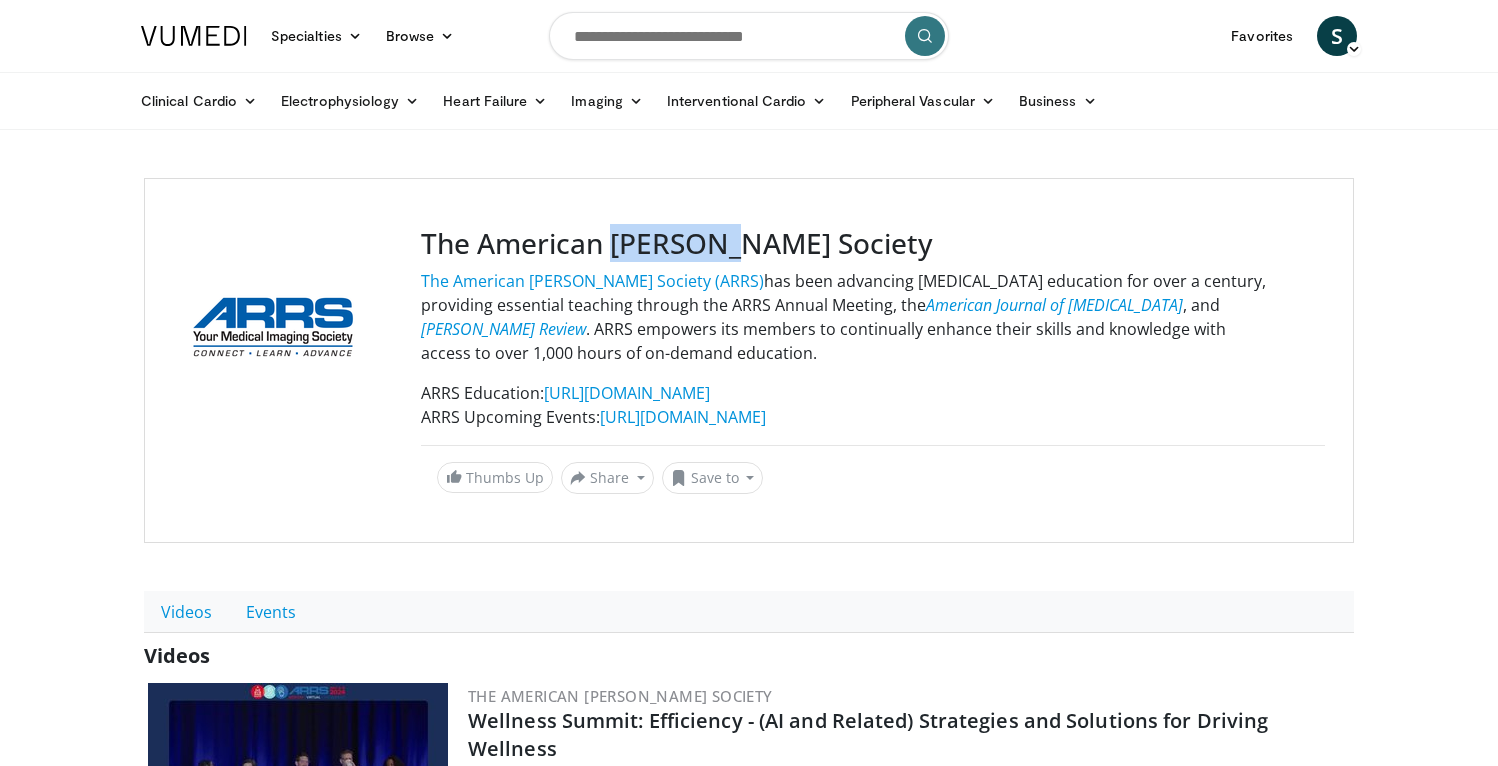 click on "The American Roentgen Ray Society" at bounding box center [873, 244] 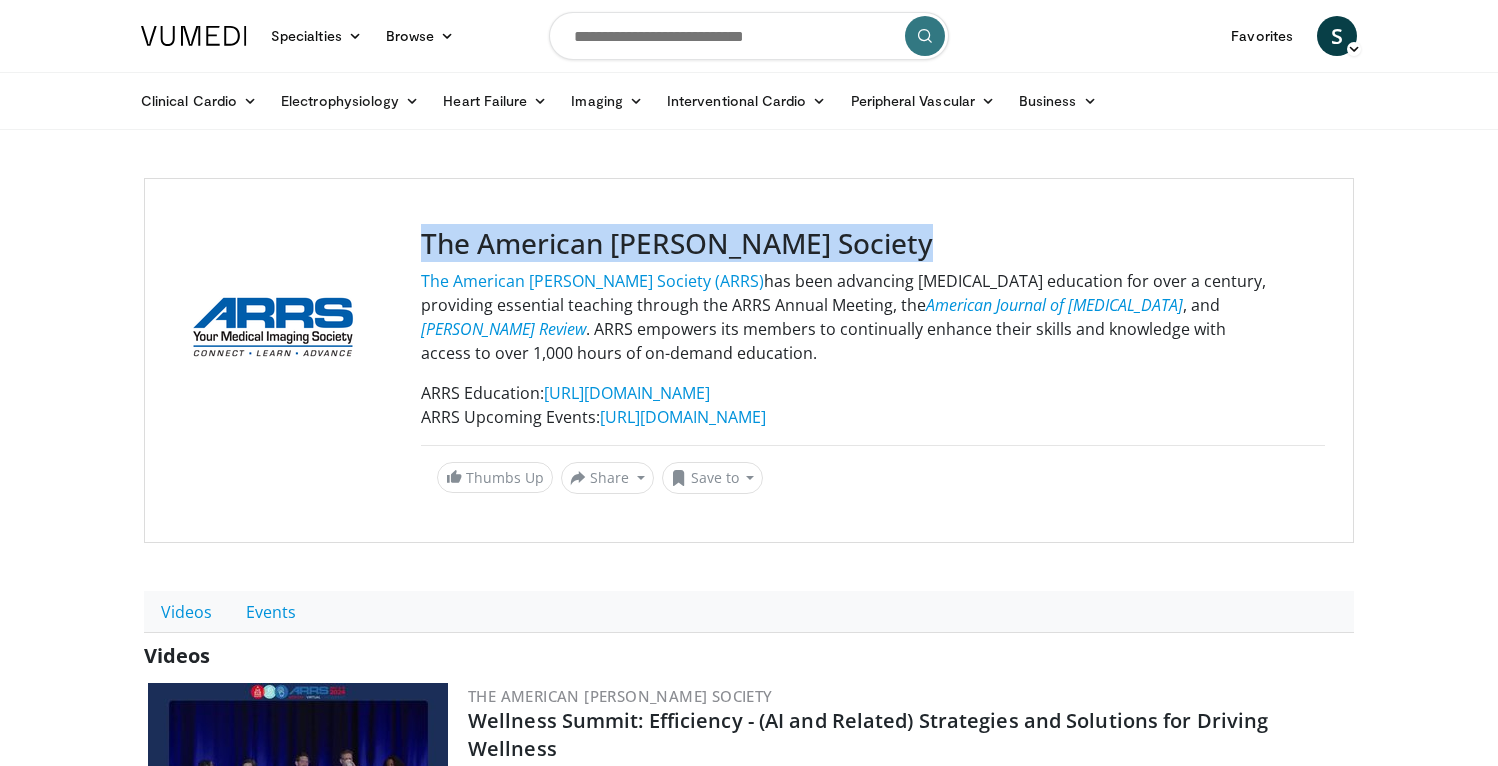 click on "The American Roentgen Ray Society" at bounding box center [873, 244] 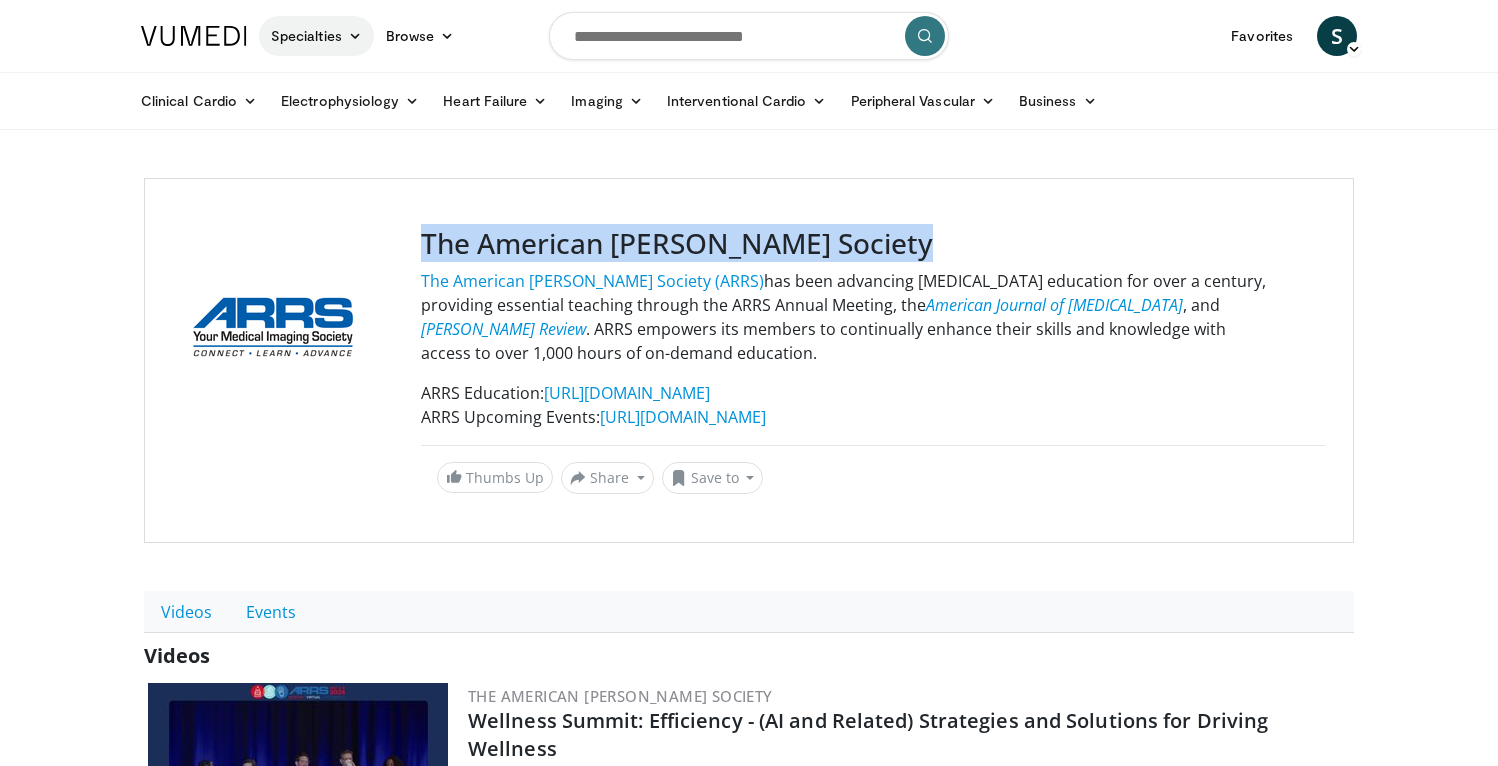 click on "Specialties" at bounding box center (316, 36) 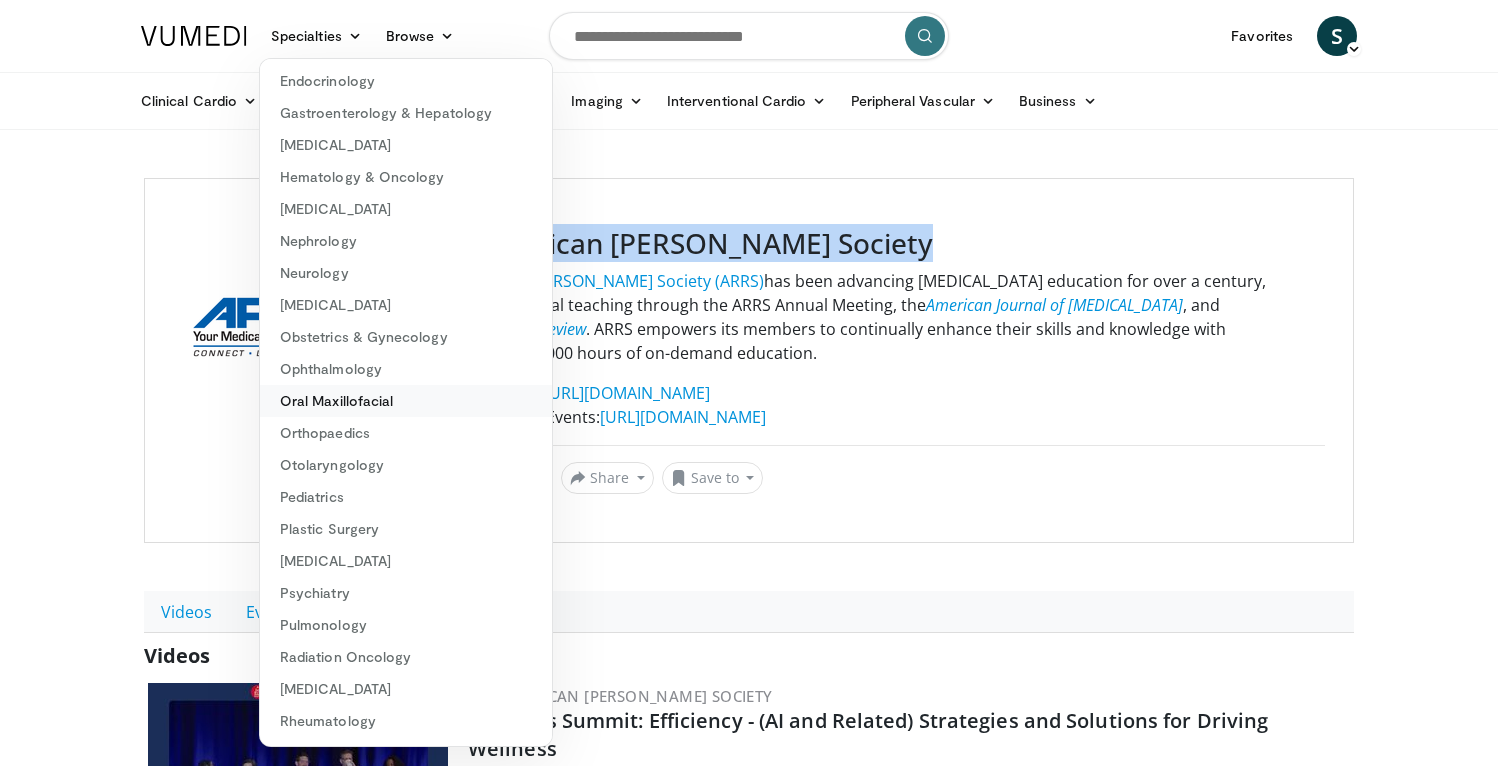 scroll, scrollTop: 224, scrollLeft: 0, axis: vertical 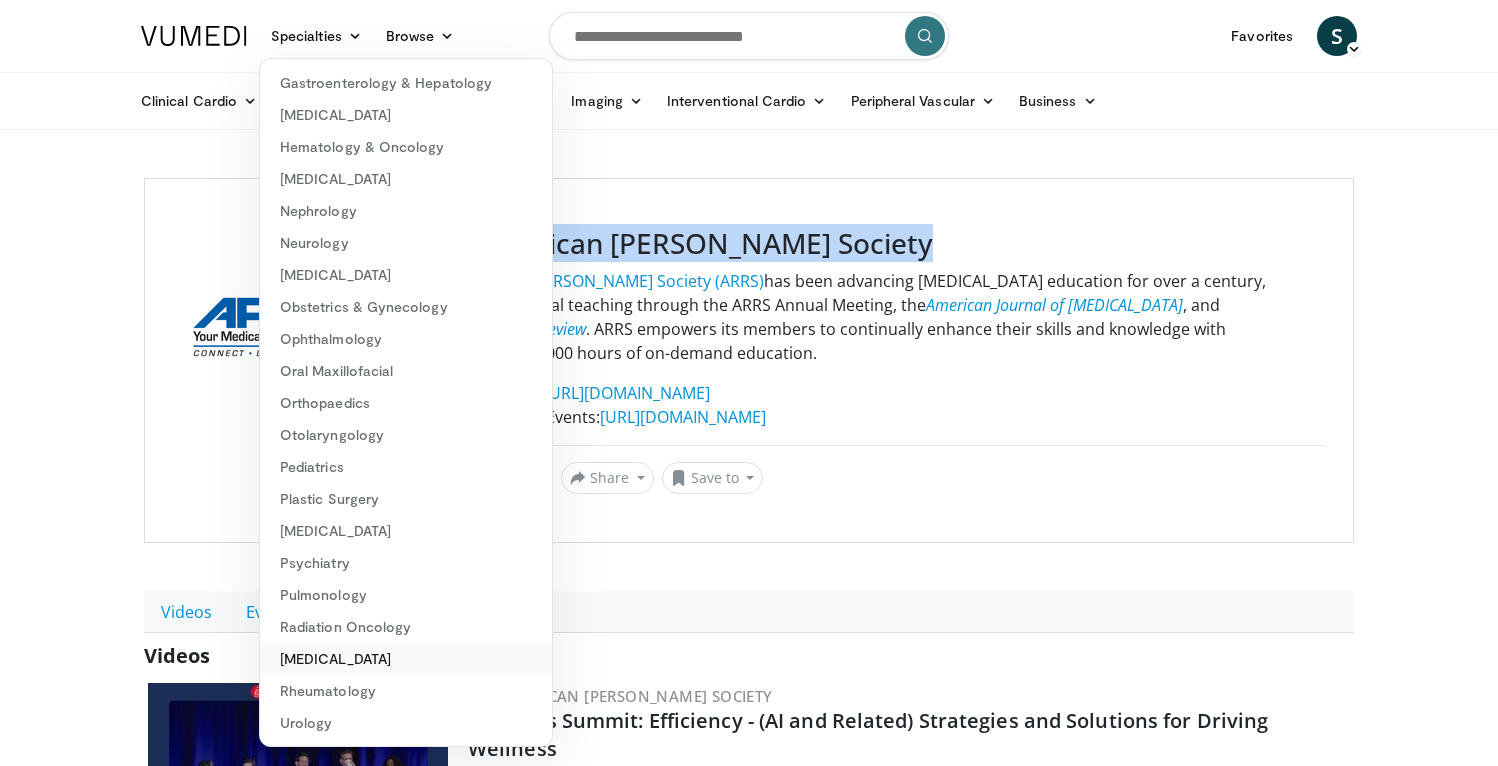 click on "[MEDICAL_DATA]" at bounding box center (406, 659) 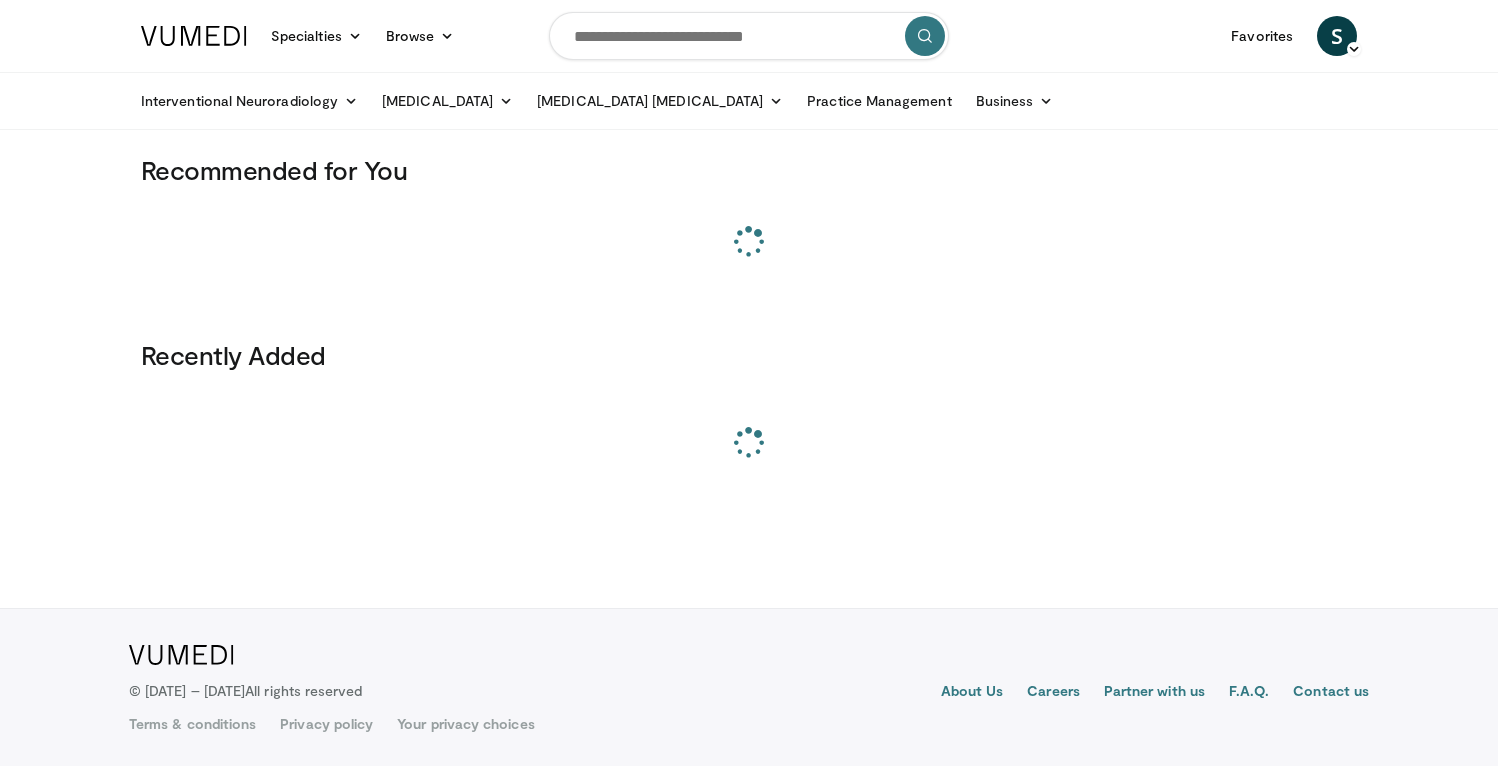 scroll, scrollTop: 0, scrollLeft: 0, axis: both 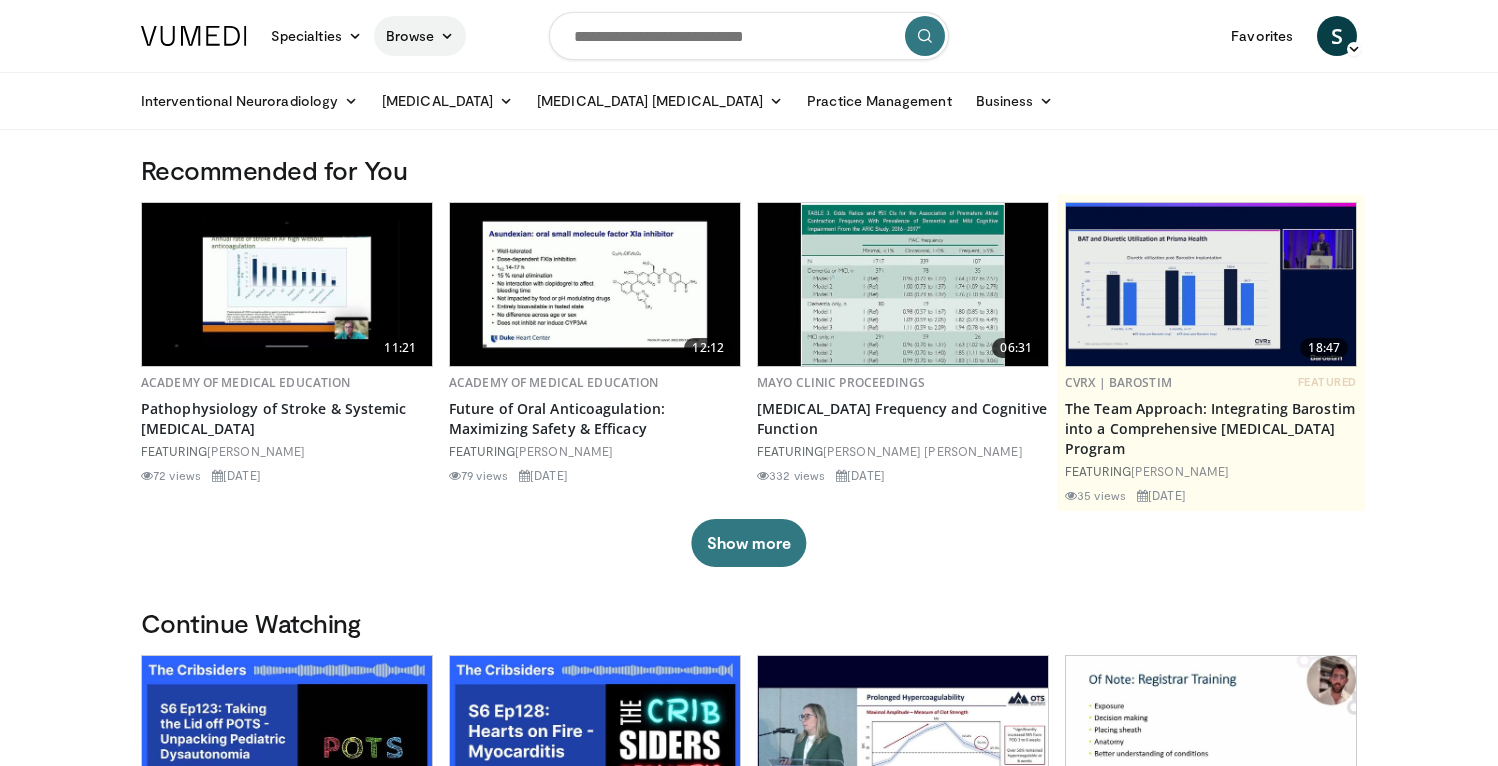 click on "Browse" at bounding box center (420, 36) 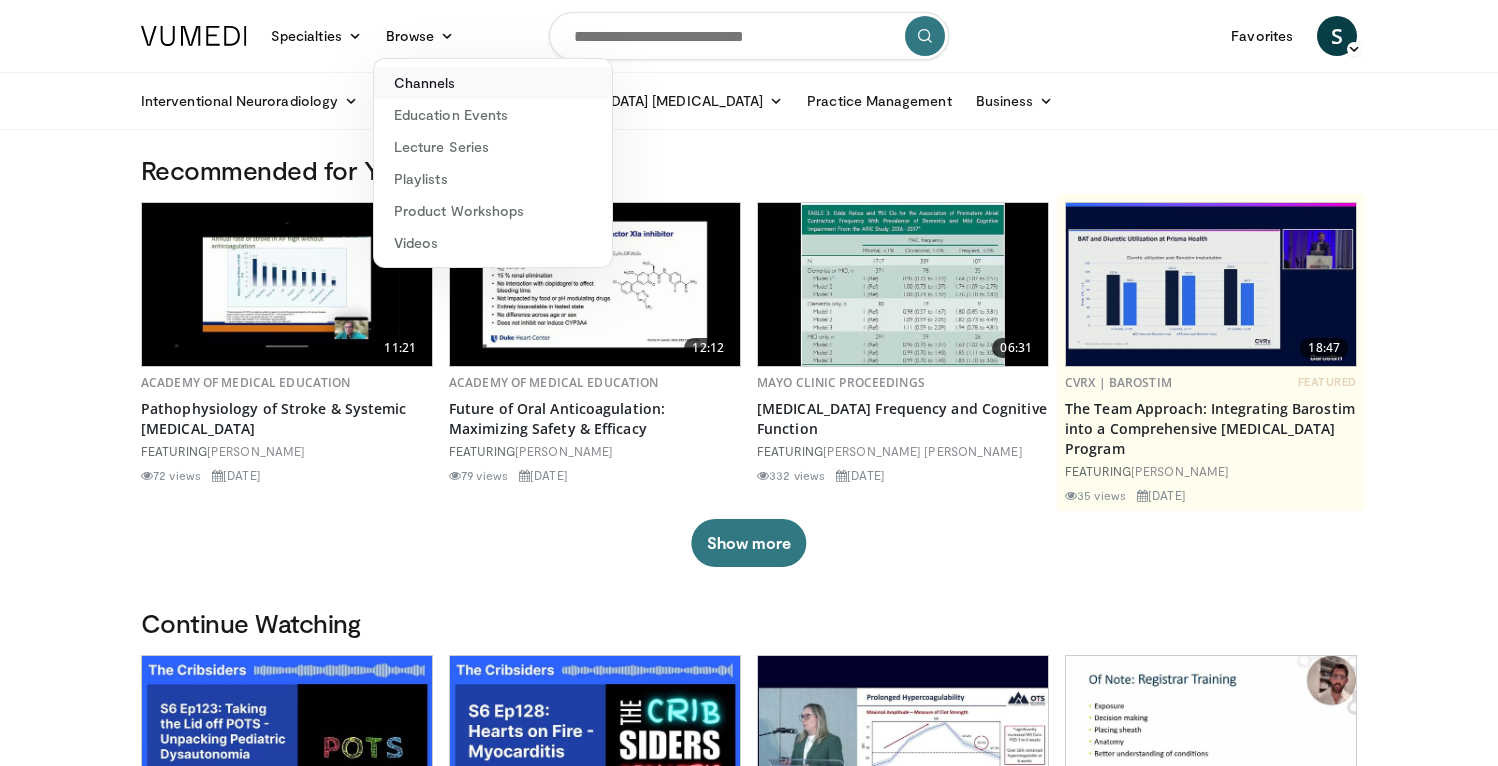 click on "Channels" at bounding box center [493, 83] 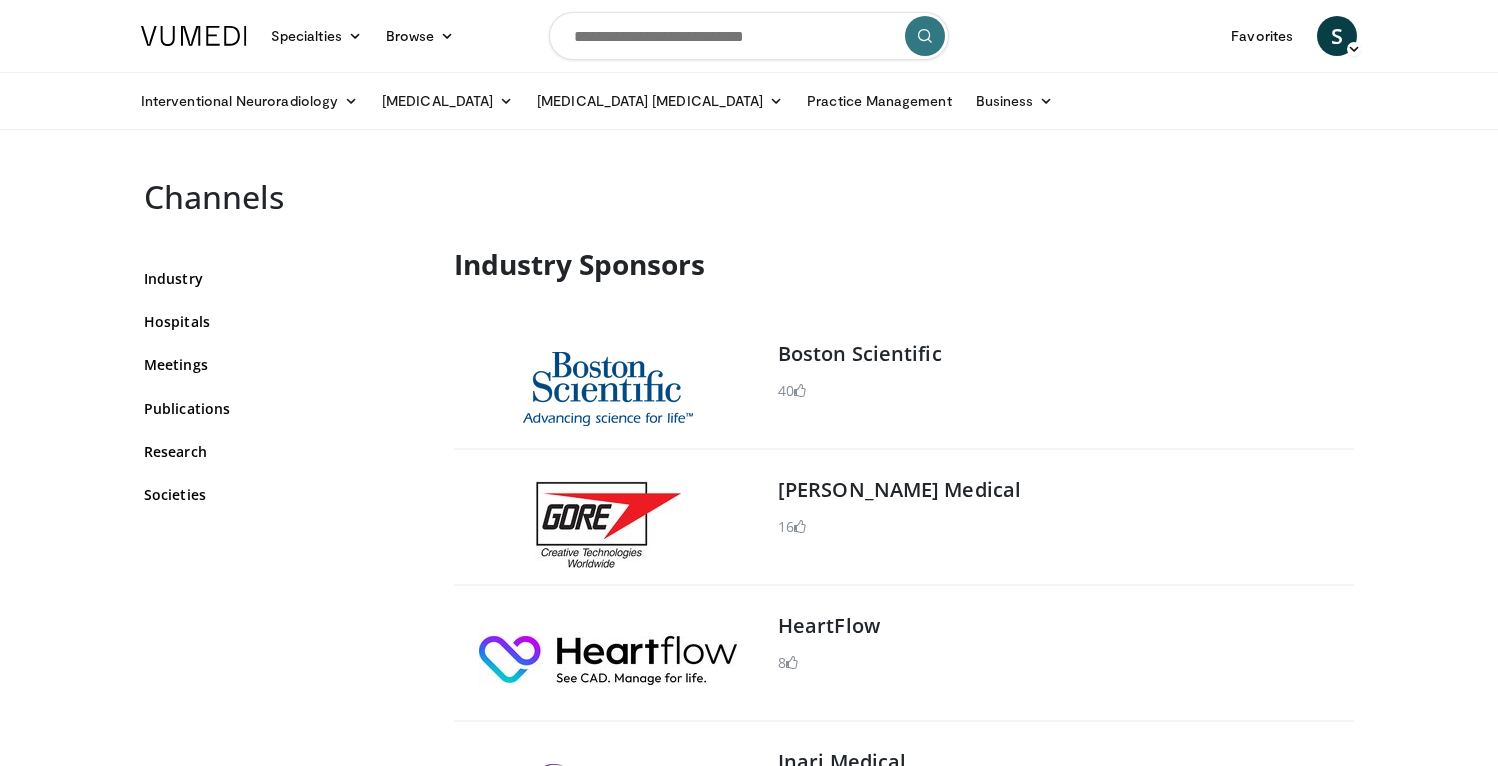 scroll, scrollTop: 0, scrollLeft: 0, axis: both 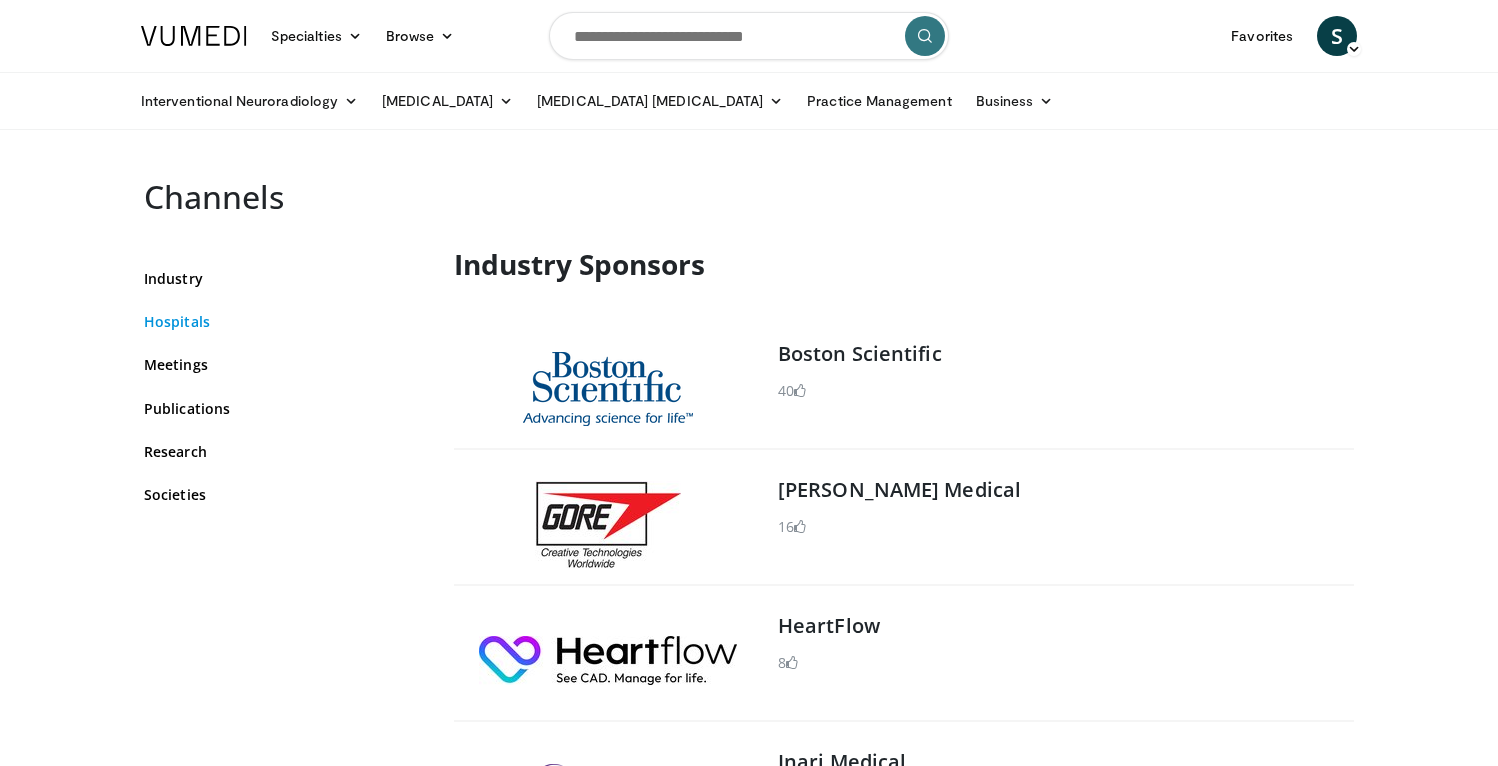 click on "Hospitals" at bounding box center (284, 321) 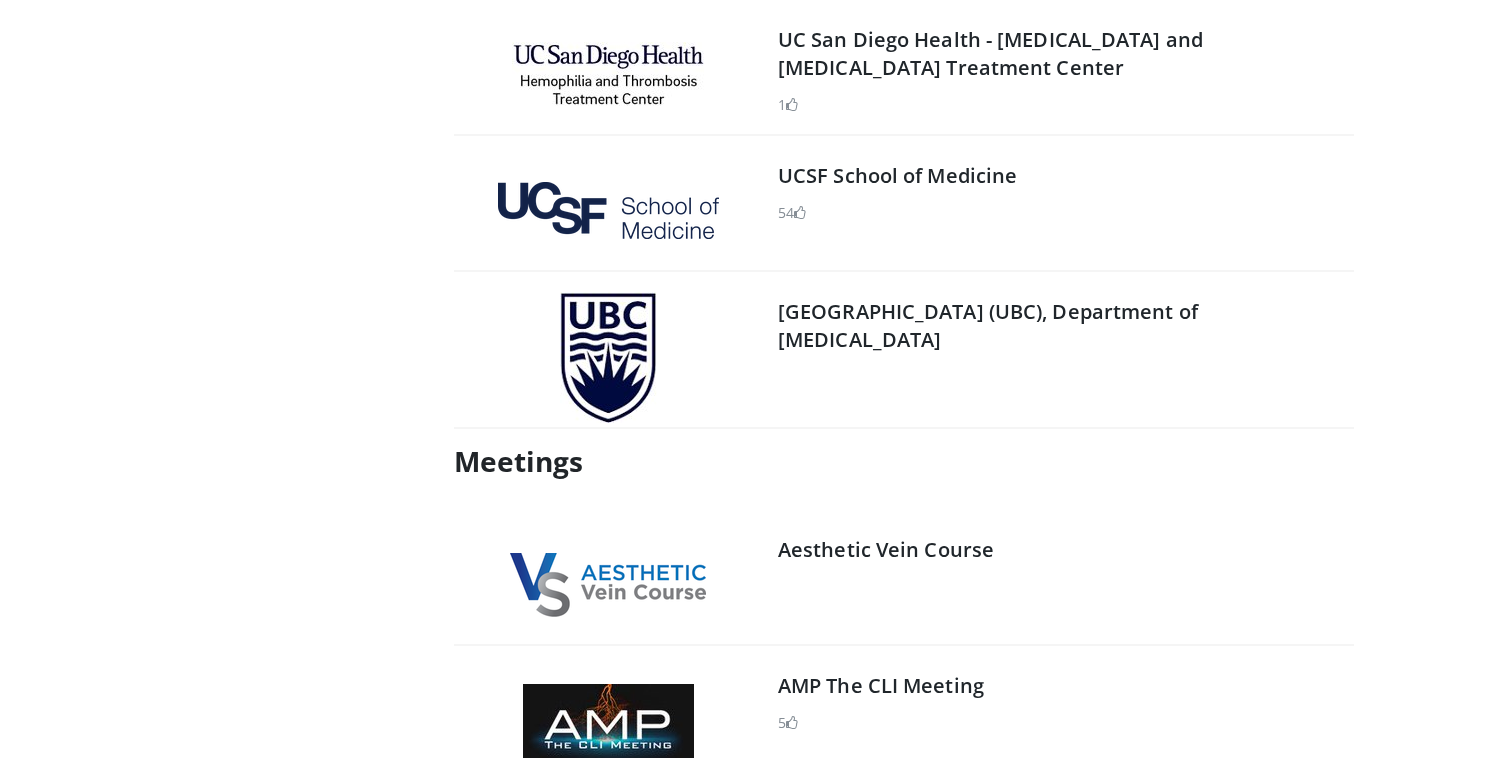 scroll, scrollTop: 3935, scrollLeft: 0, axis: vertical 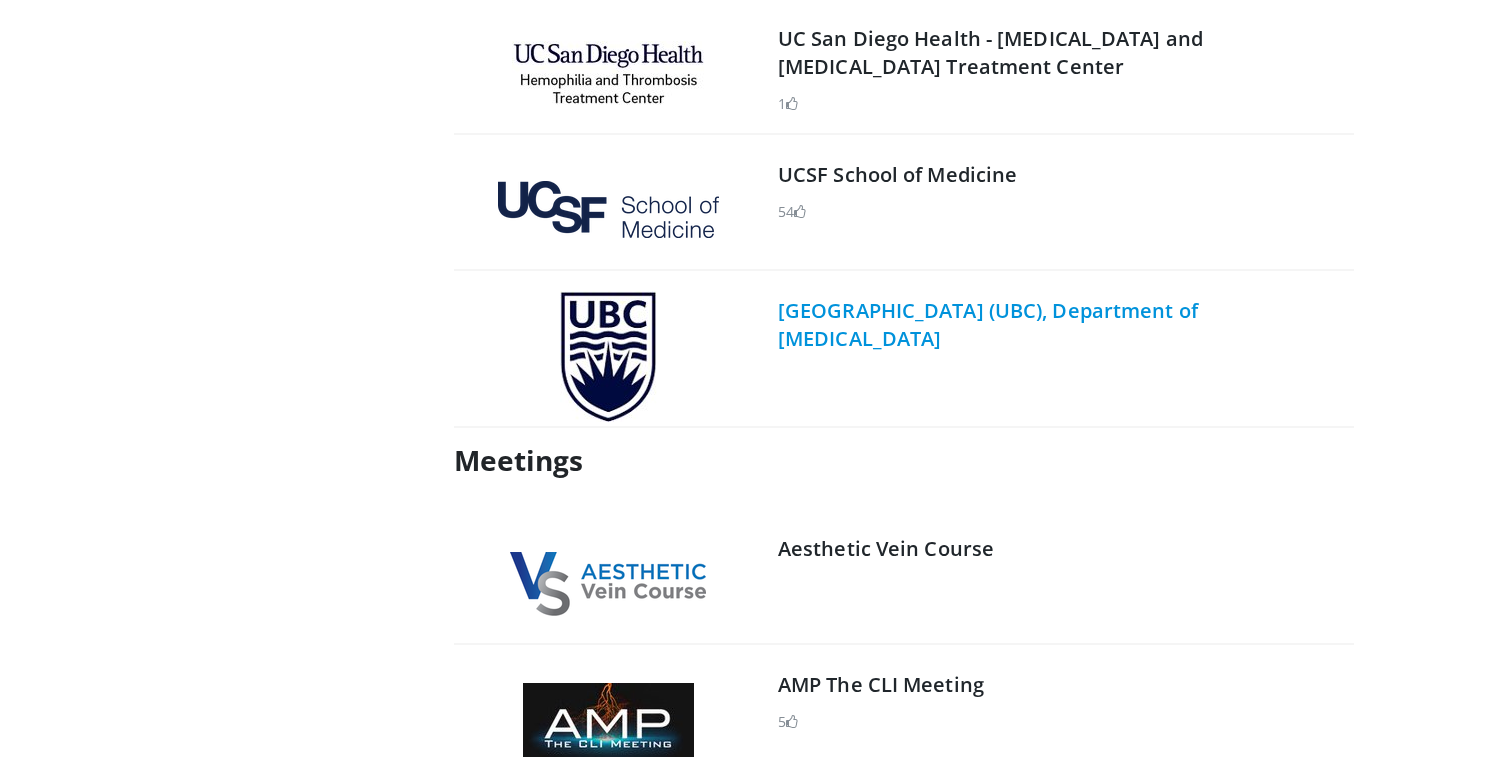 click on "[GEOGRAPHIC_DATA] (UBC), Department of [MEDICAL_DATA]" at bounding box center [988, 324] 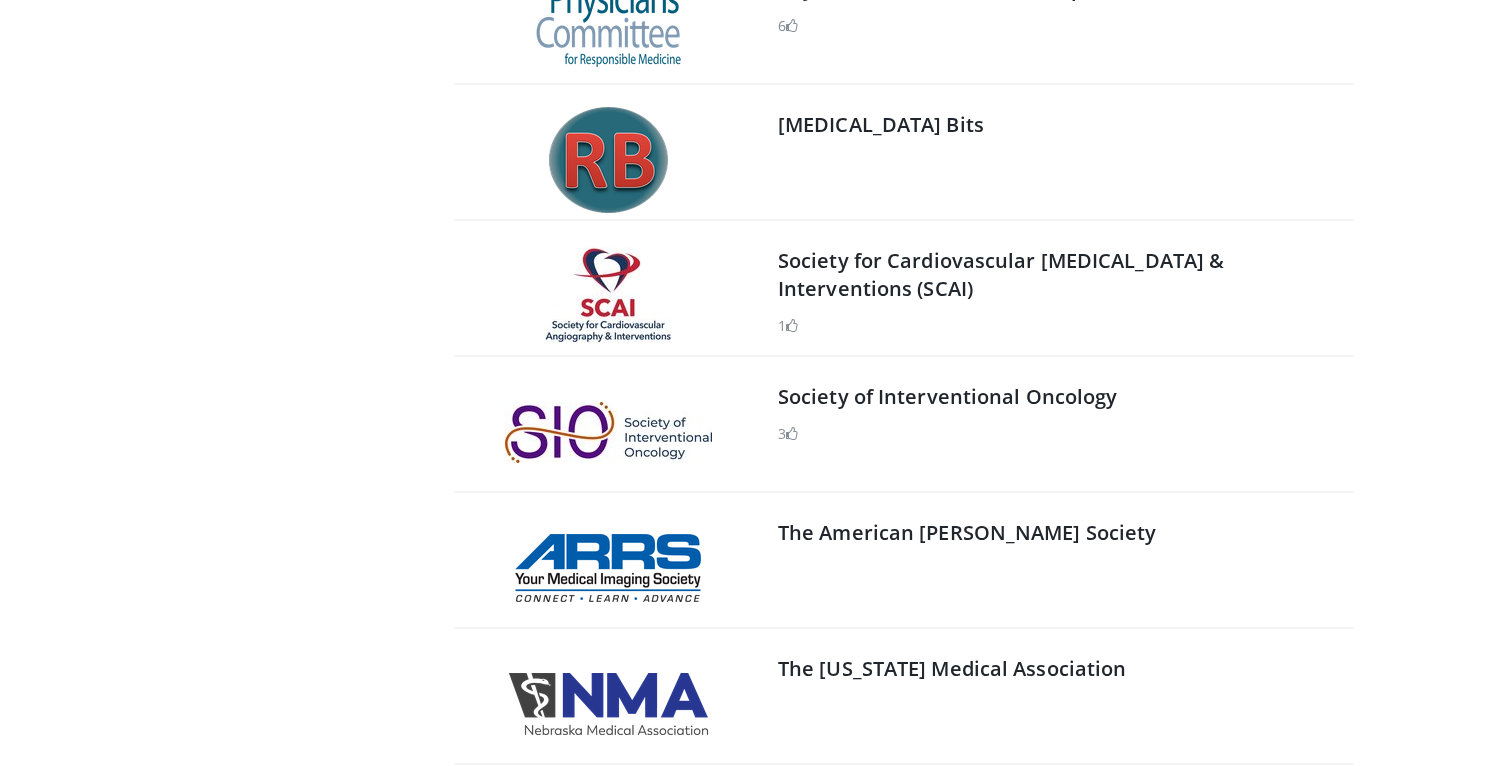 scroll, scrollTop: 12764, scrollLeft: 0, axis: vertical 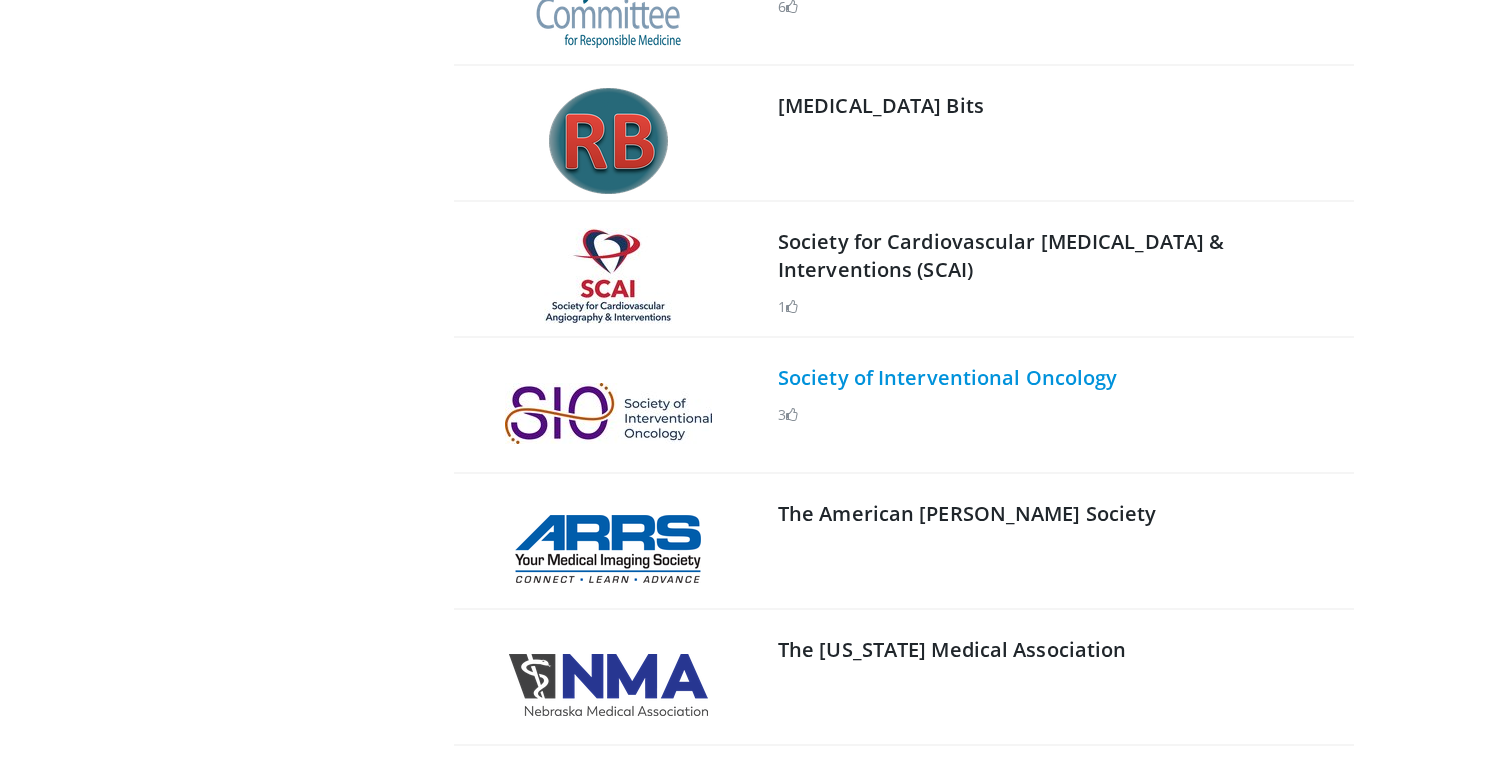 click on "Society of Interventional Oncology
3" at bounding box center (1064, 413) 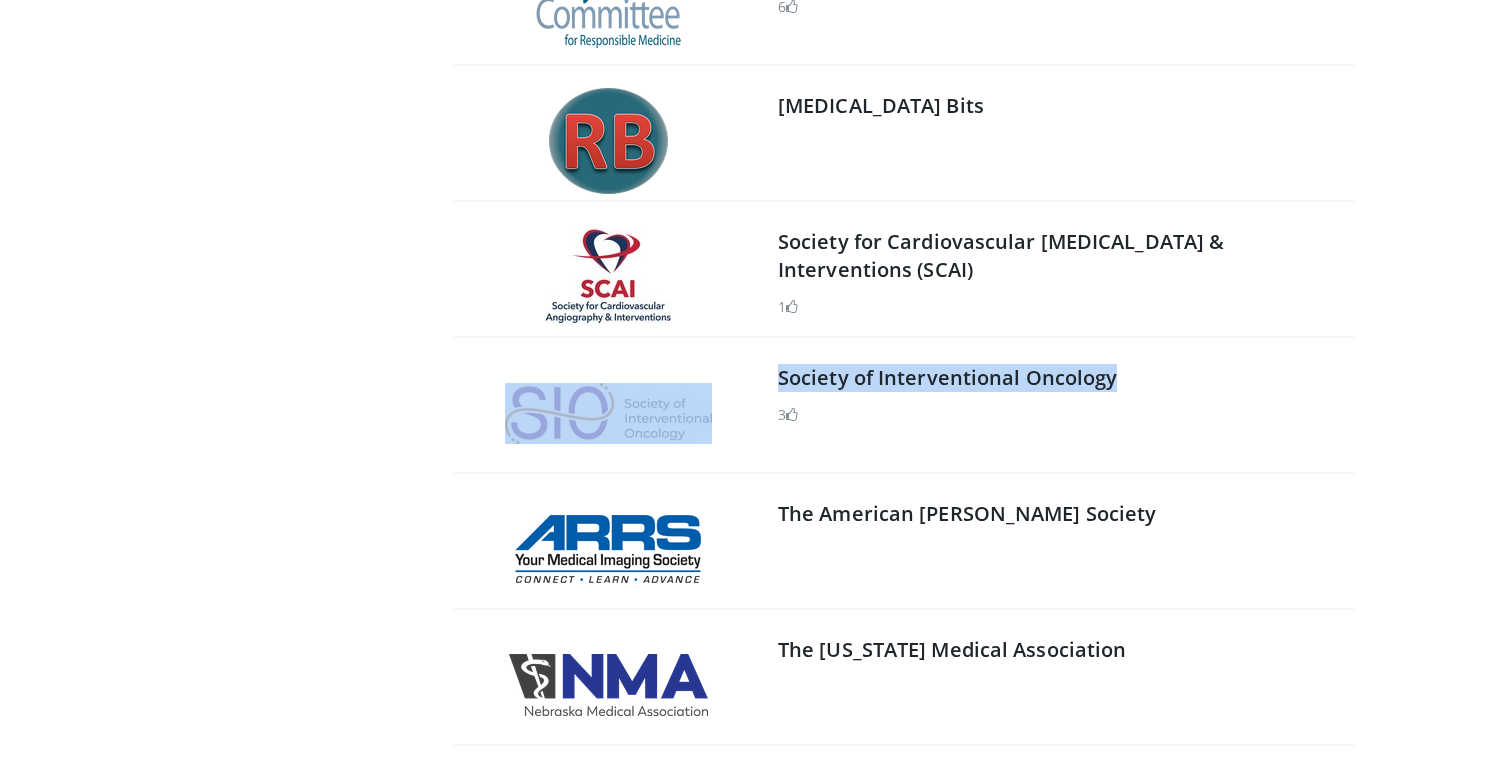 drag, startPoint x: 1126, startPoint y: 390, endPoint x: 766, endPoint y: 382, distance: 360.08887 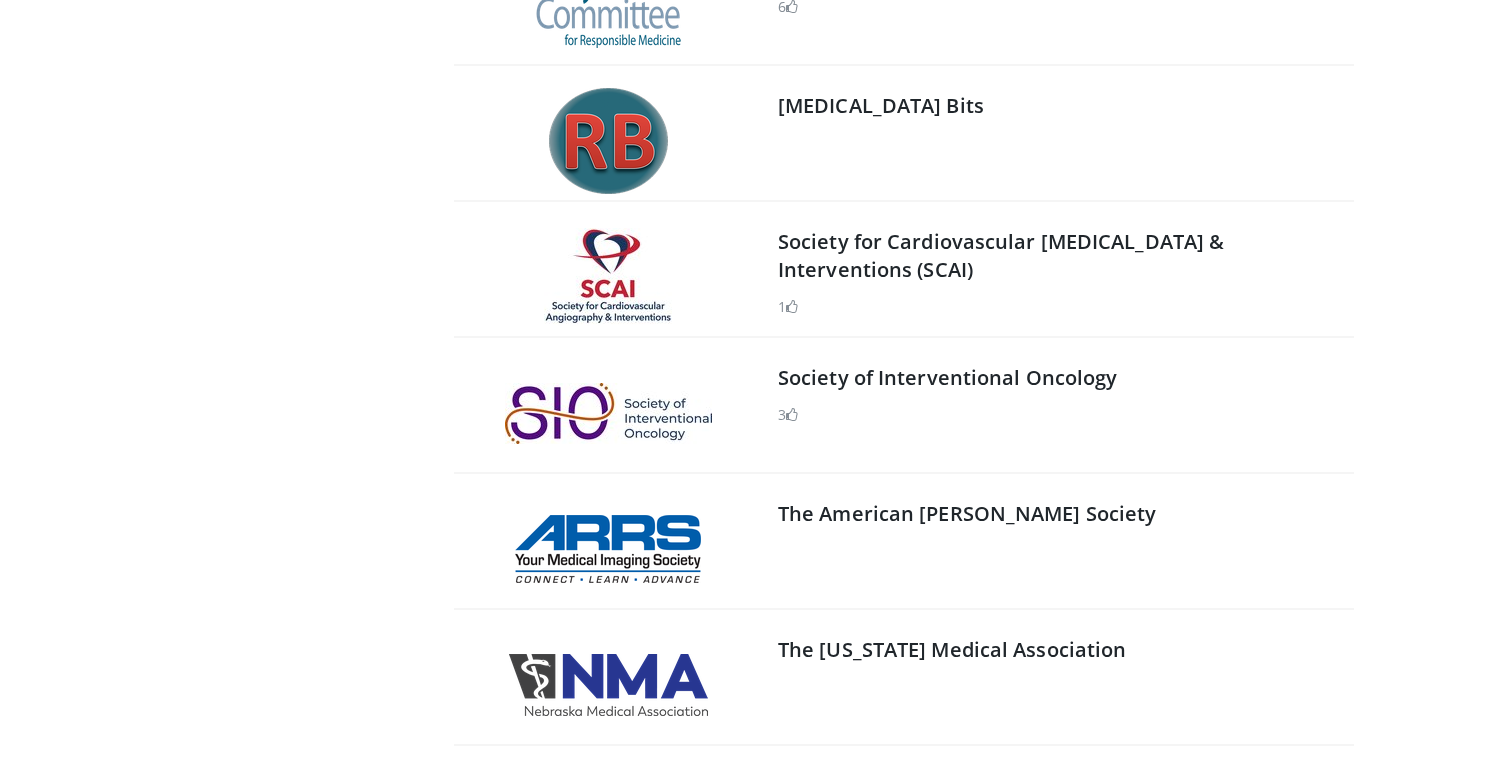 click on "3" at bounding box center (1064, 414) 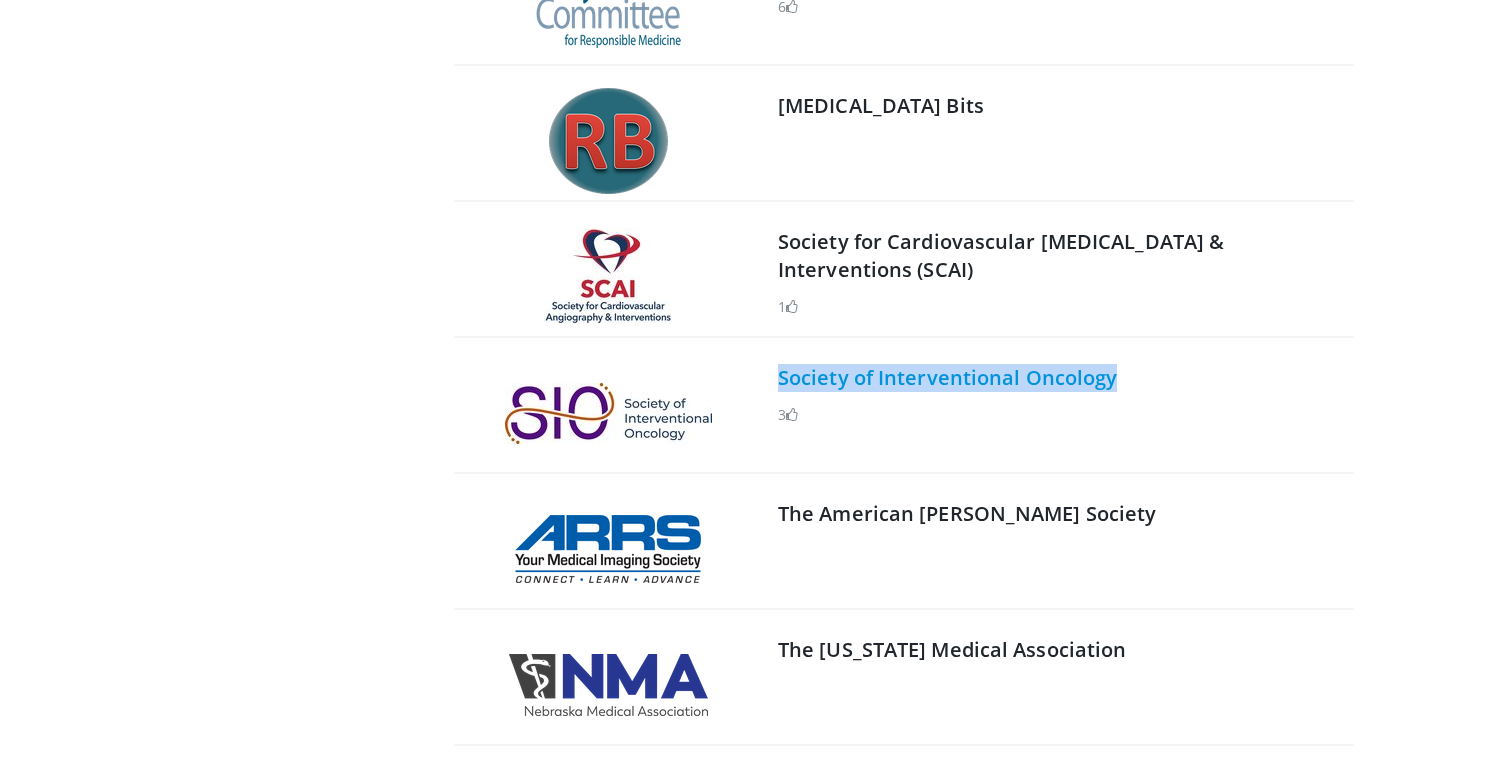 drag, startPoint x: 1163, startPoint y: 363, endPoint x: 1111, endPoint y: 377, distance: 53.851646 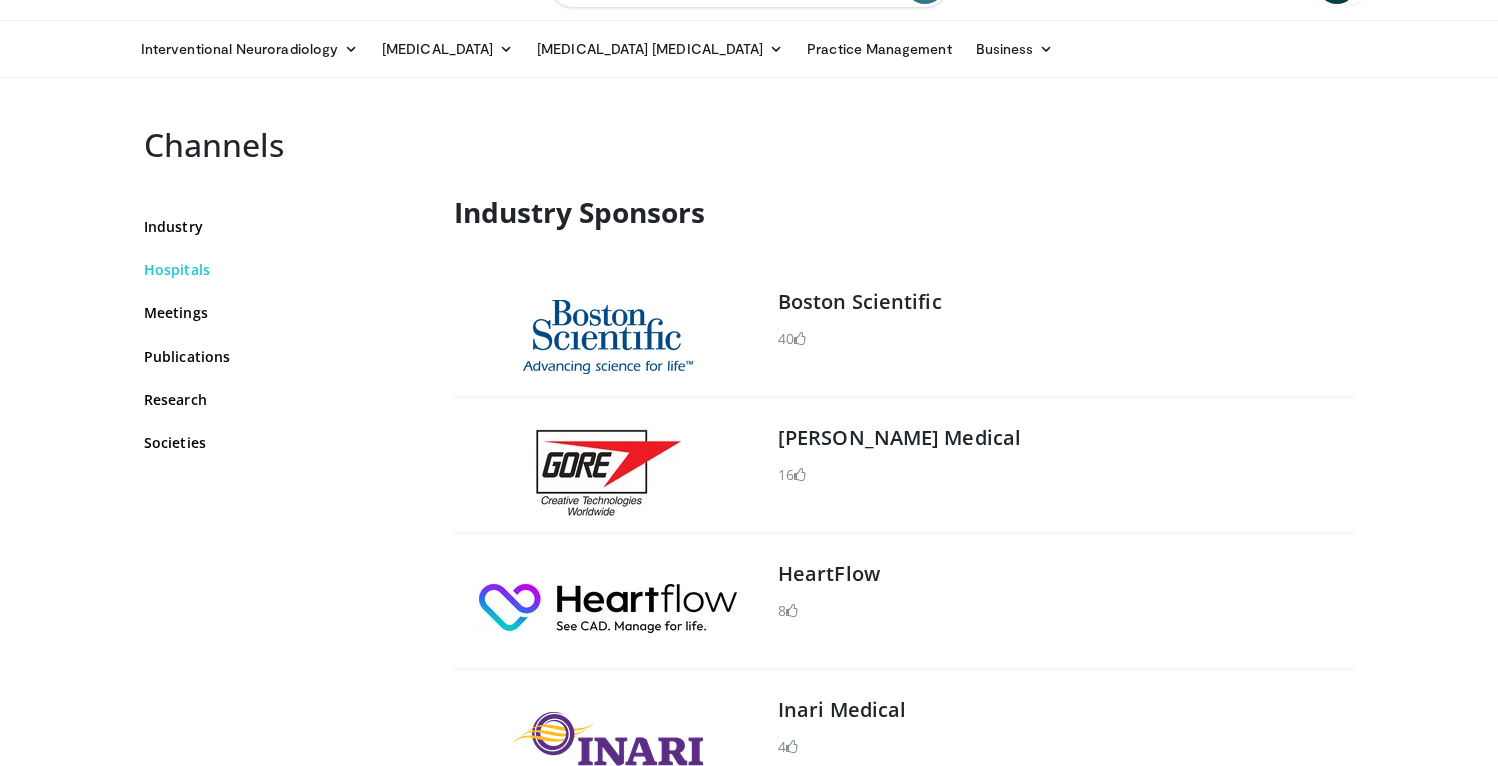 scroll, scrollTop: 0, scrollLeft: 0, axis: both 